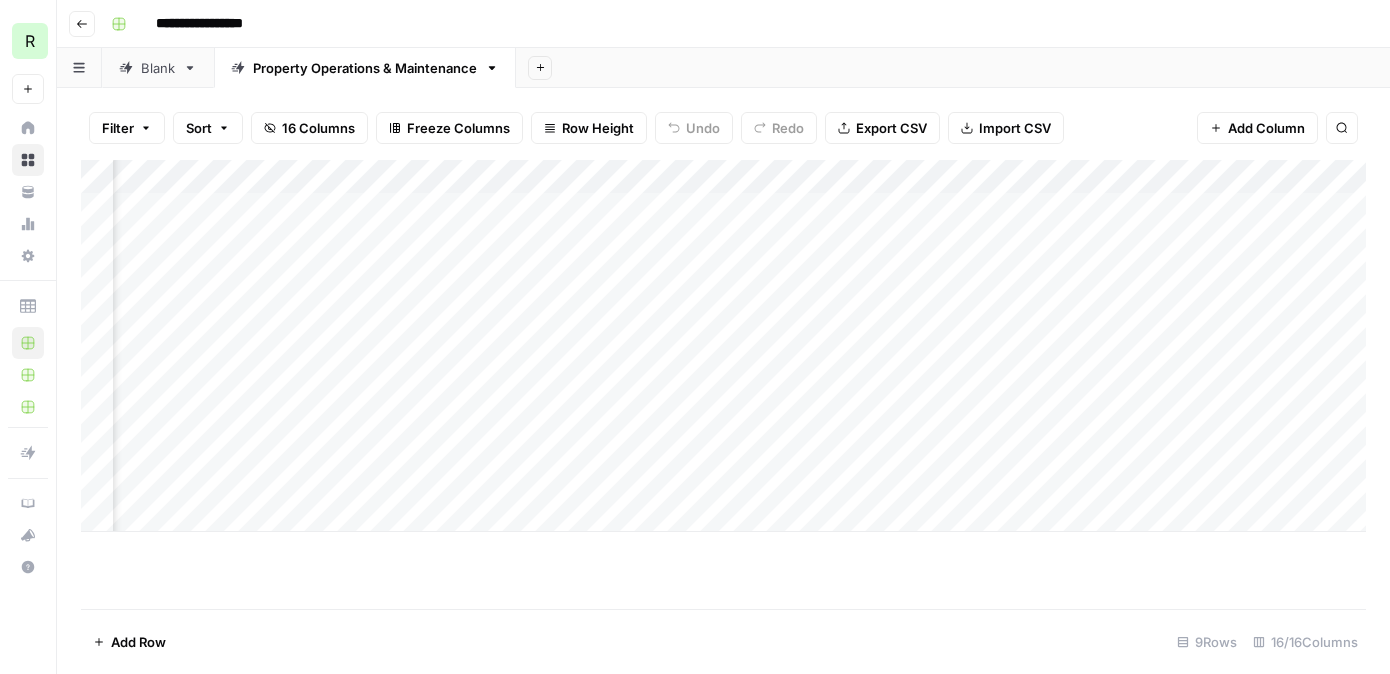 scroll, scrollTop: 0, scrollLeft: 0, axis: both 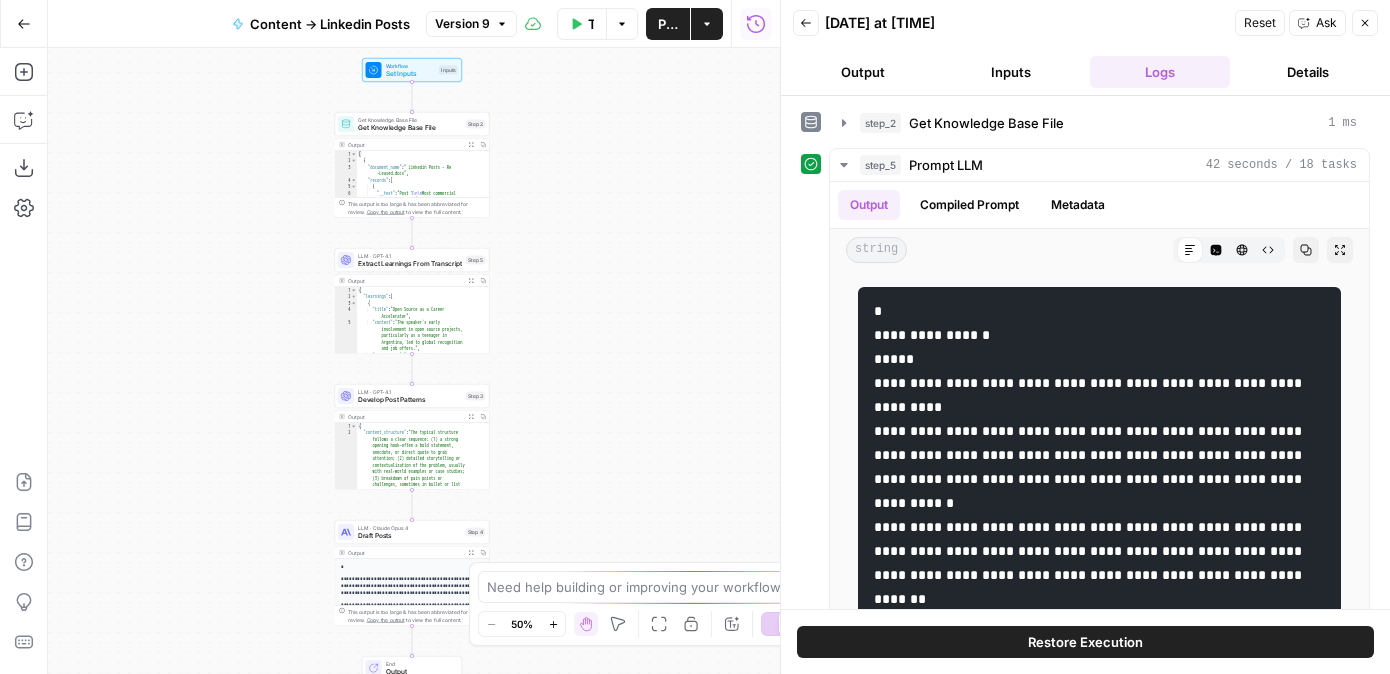 click on "Workflow Set Inputs Inputs Get Knowledge Base File Get Knowledge Base File Step 2 Output Expand Output Copy 1 2 3 4 5 6 [    {      "document_name" :  "Linkedin Posts - Re          -Leased.docx" ,      "records" :  [         {           "__text" :  "Post 1 \n\n Most commercial               landlords don’t lack information.               They lack visibility. \n\n Every               lease is in a folder. Every rent               review is somewhere in a               spreadsheet. \n Every maintenance               invoice has probably been               approved—maybe just not by you              . \n But when portfolios expand and               responsibilities grow, the cracks               start to show. \n\n One team realised               their arrears were stacking up only               after manually chasing finance each               ." at bounding box center [414, 361] 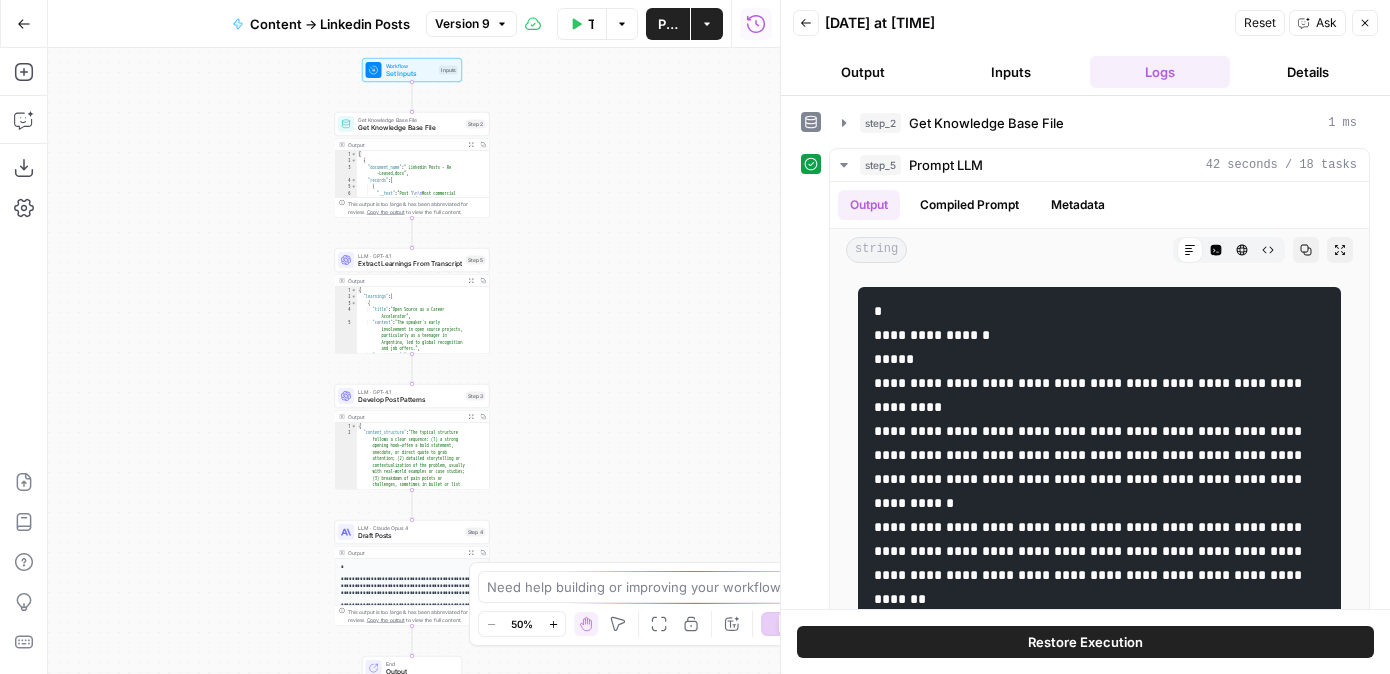 click on "Go Back" at bounding box center (24, 24) 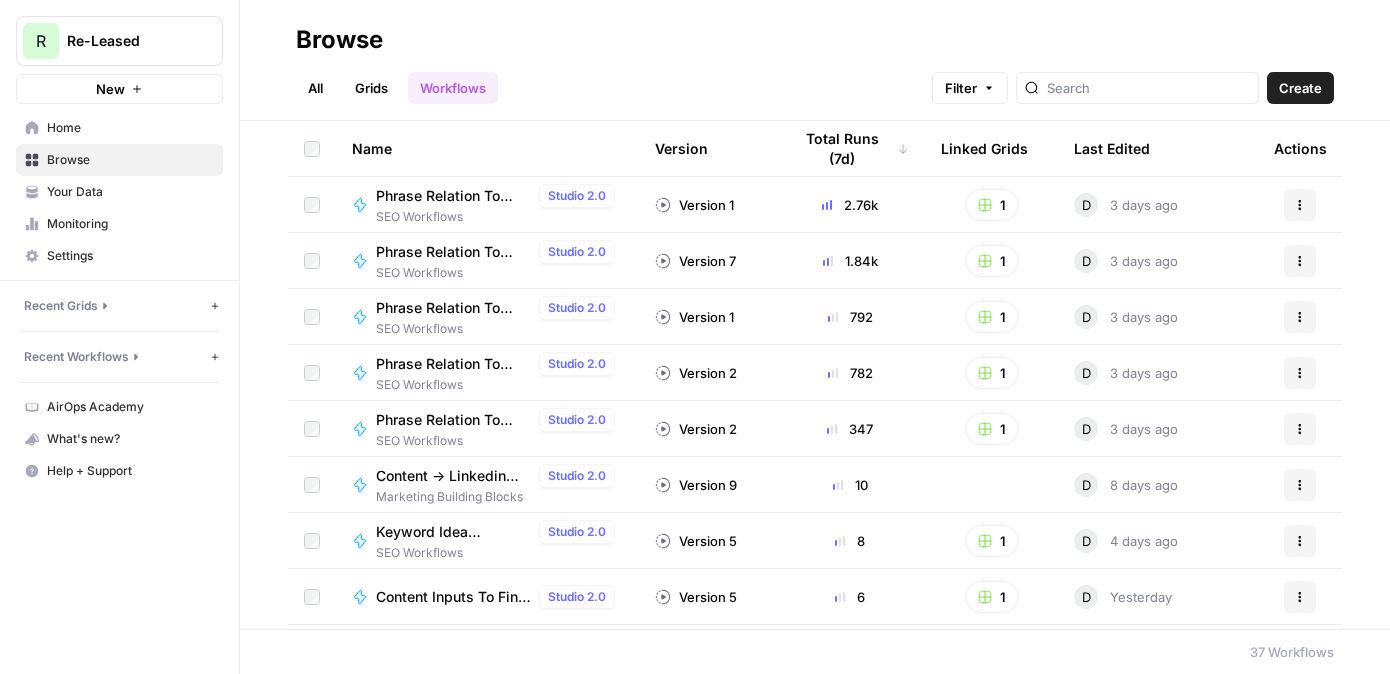 click on "Keyword Idea Generations From Topic & Subtopic Seeds" at bounding box center [453, 532] 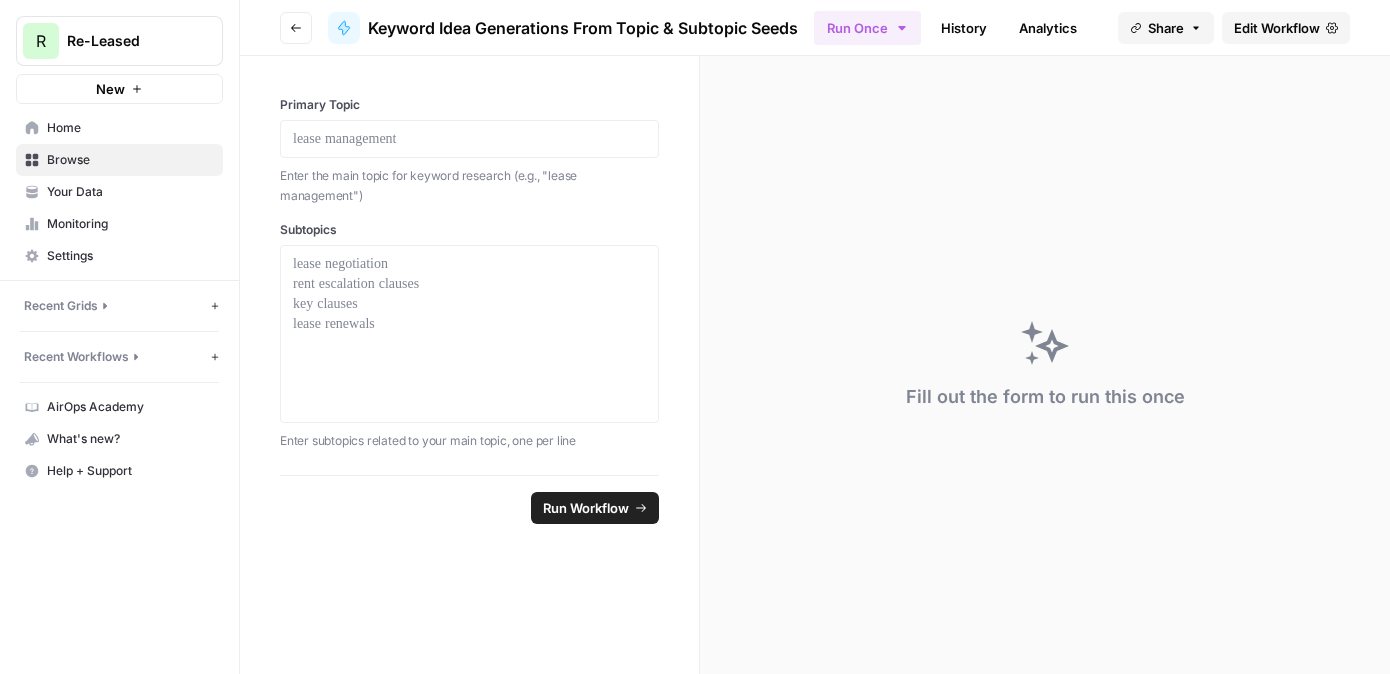 click on "Edit Workflow" at bounding box center (1286, 28) 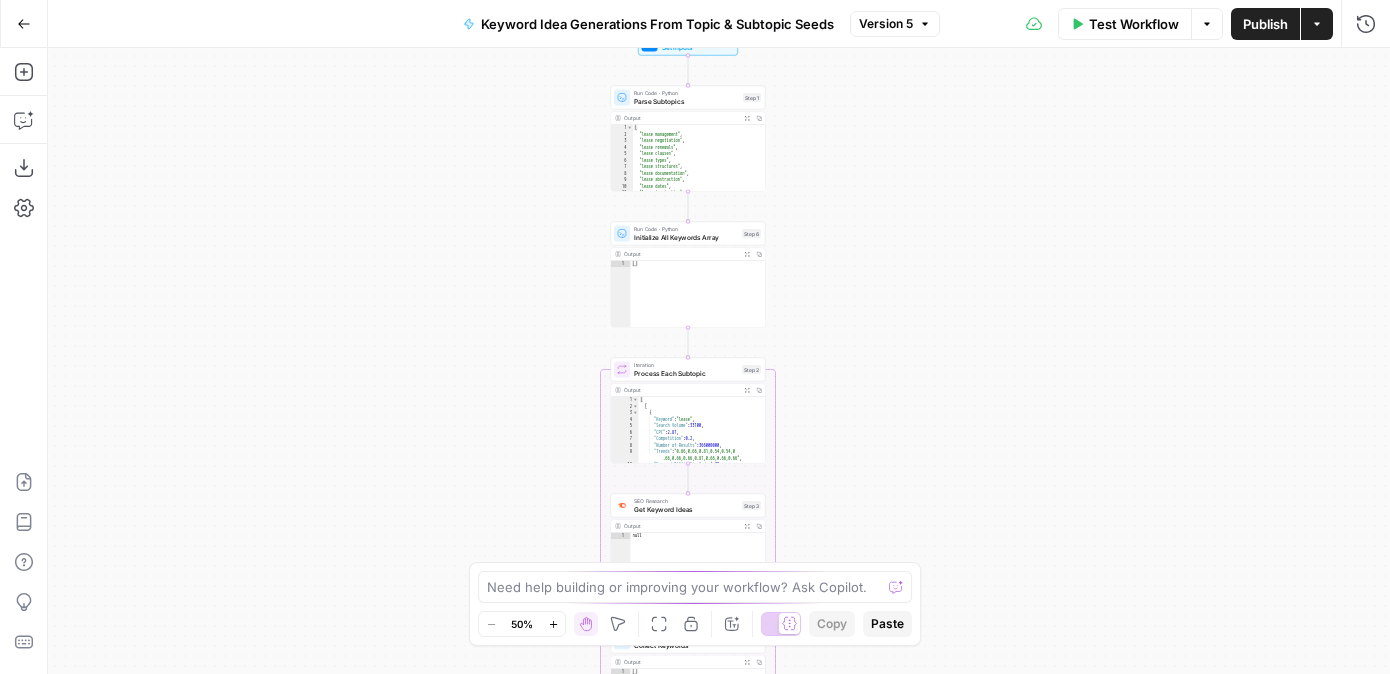 drag, startPoint x: 514, startPoint y: 352, endPoint x: 482, endPoint y: 524, distance: 174.95142 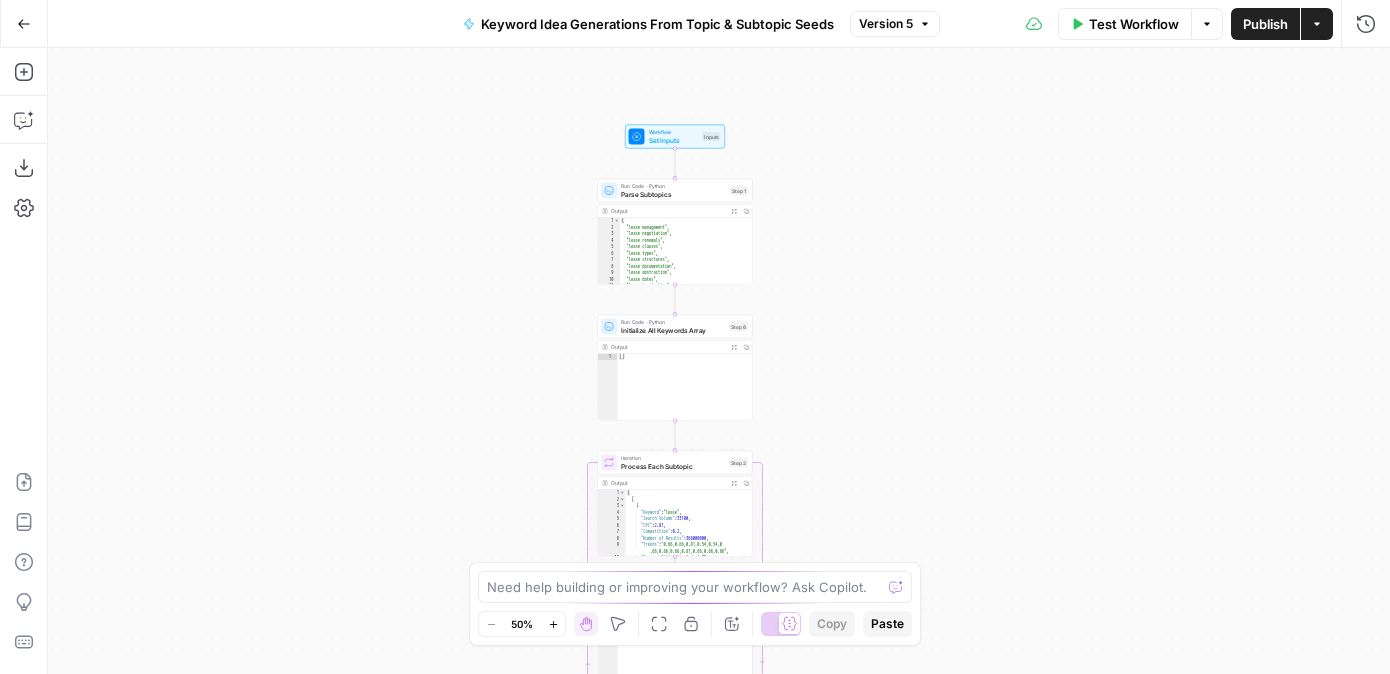 drag, startPoint x: 487, startPoint y: 249, endPoint x: 475, endPoint y: 335, distance: 86.833176 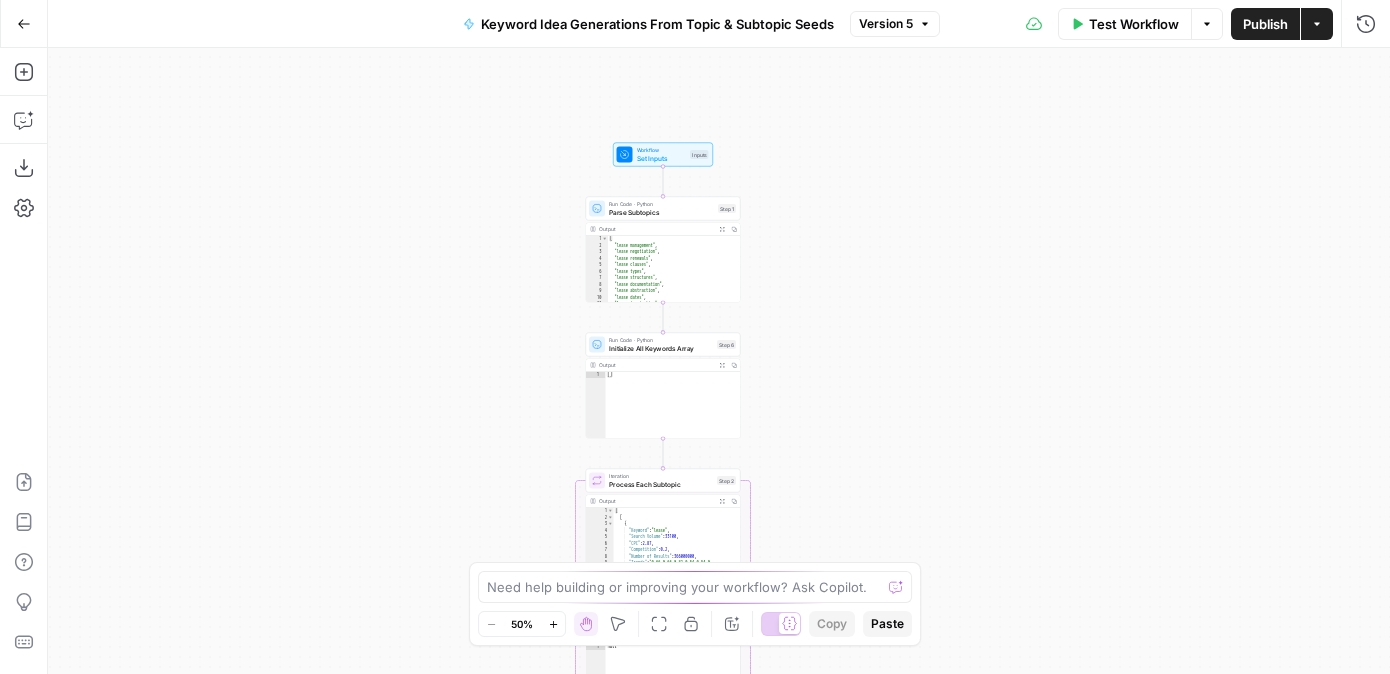 drag, startPoint x: 484, startPoint y: 327, endPoint x: 472, endPoint y: 346, distance: 22.472204 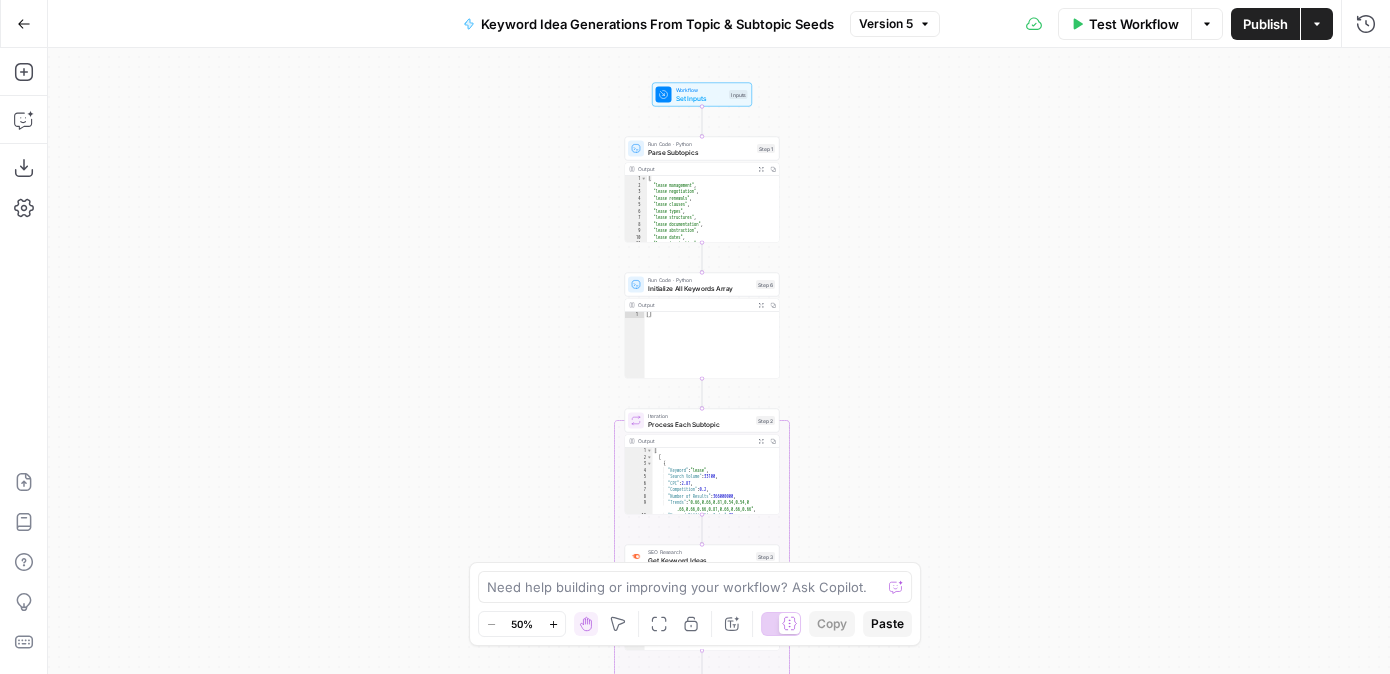 drag, startPoint x: 896, startPoint y: 472, endPoint x: 936, endPoint y: 409, distance: 74.62573 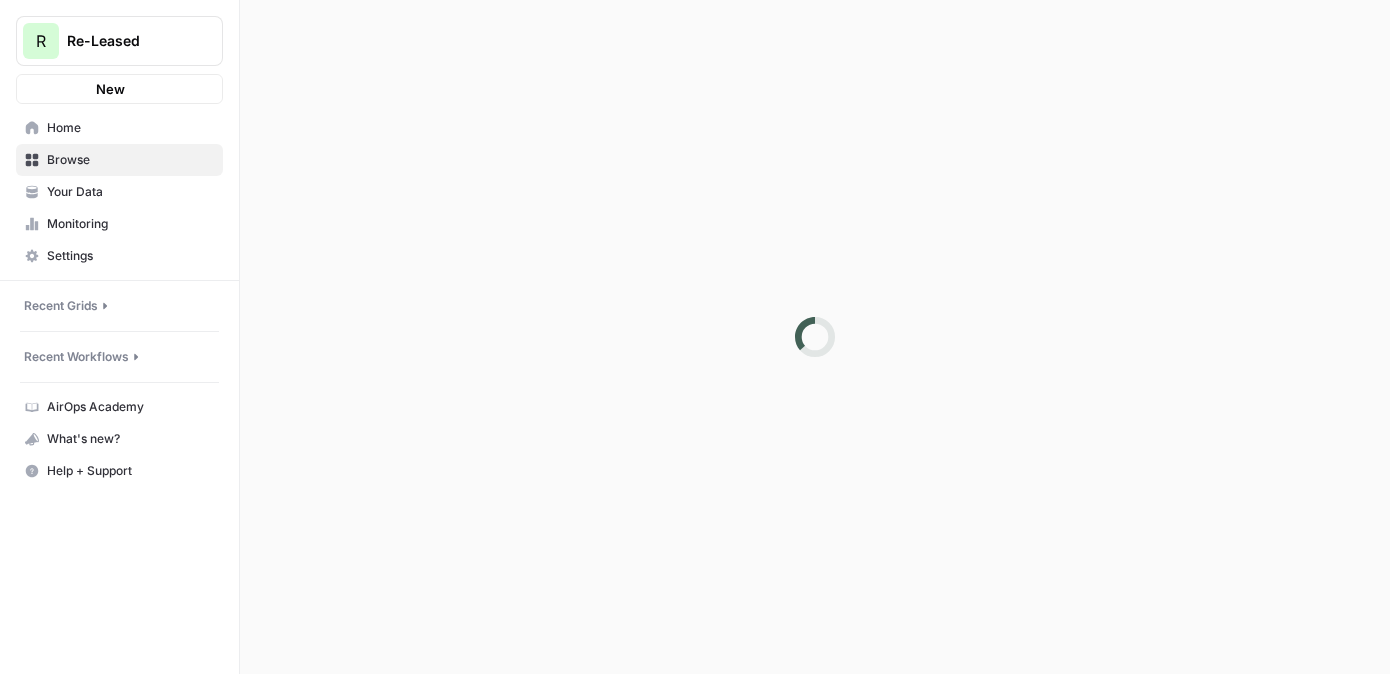 scroll, scrollTop: 0, scrollLeft: 0, axis: both 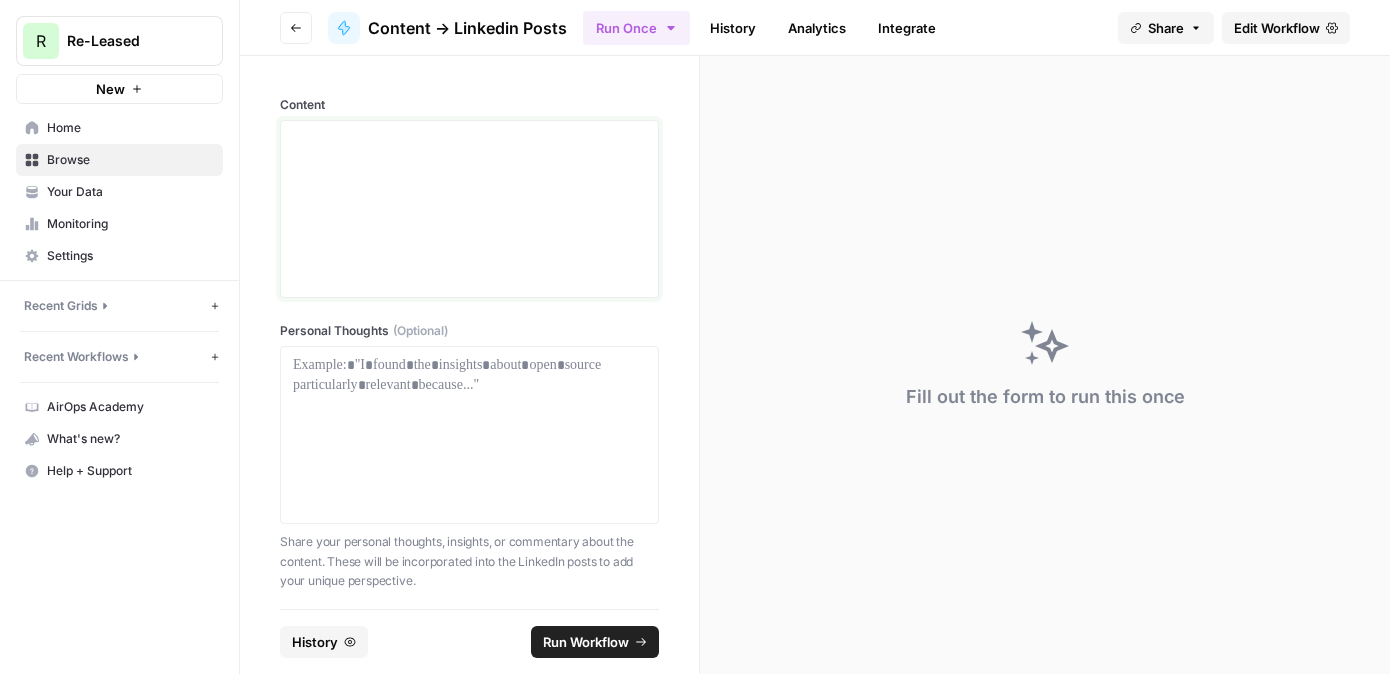 click at bounding box center [469, 139] 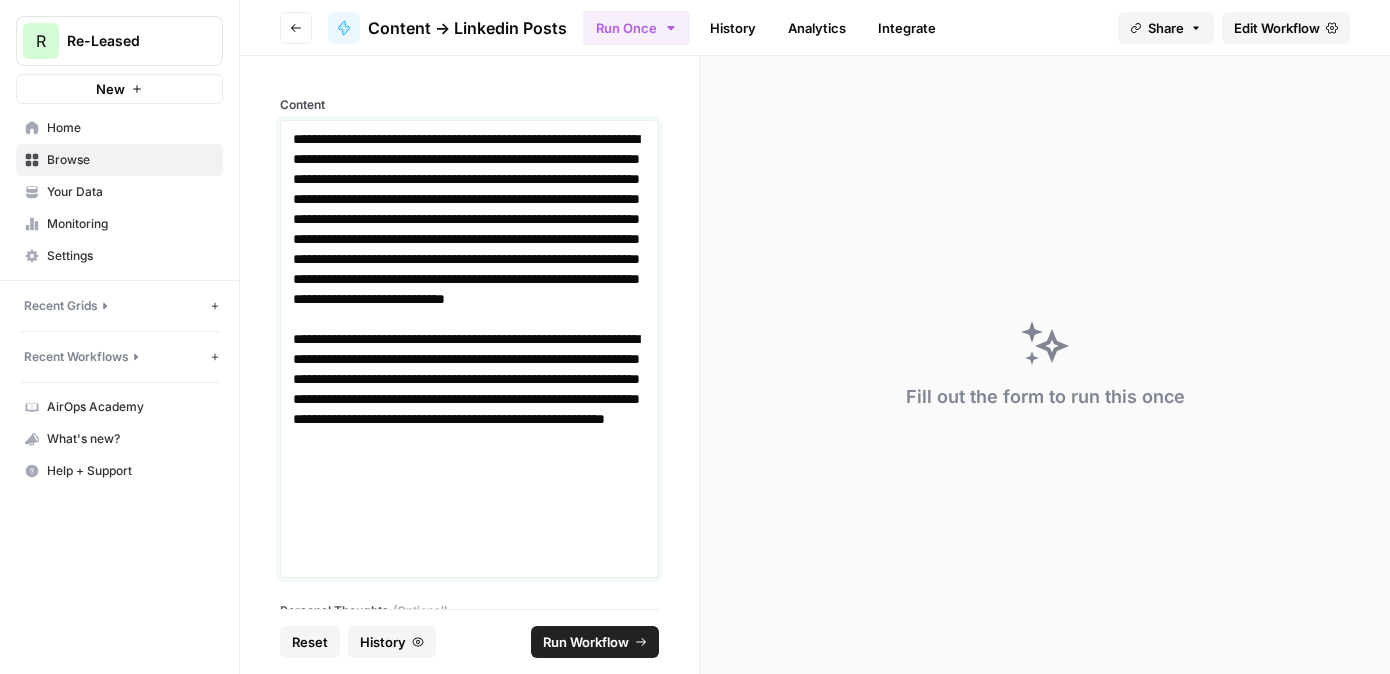 type 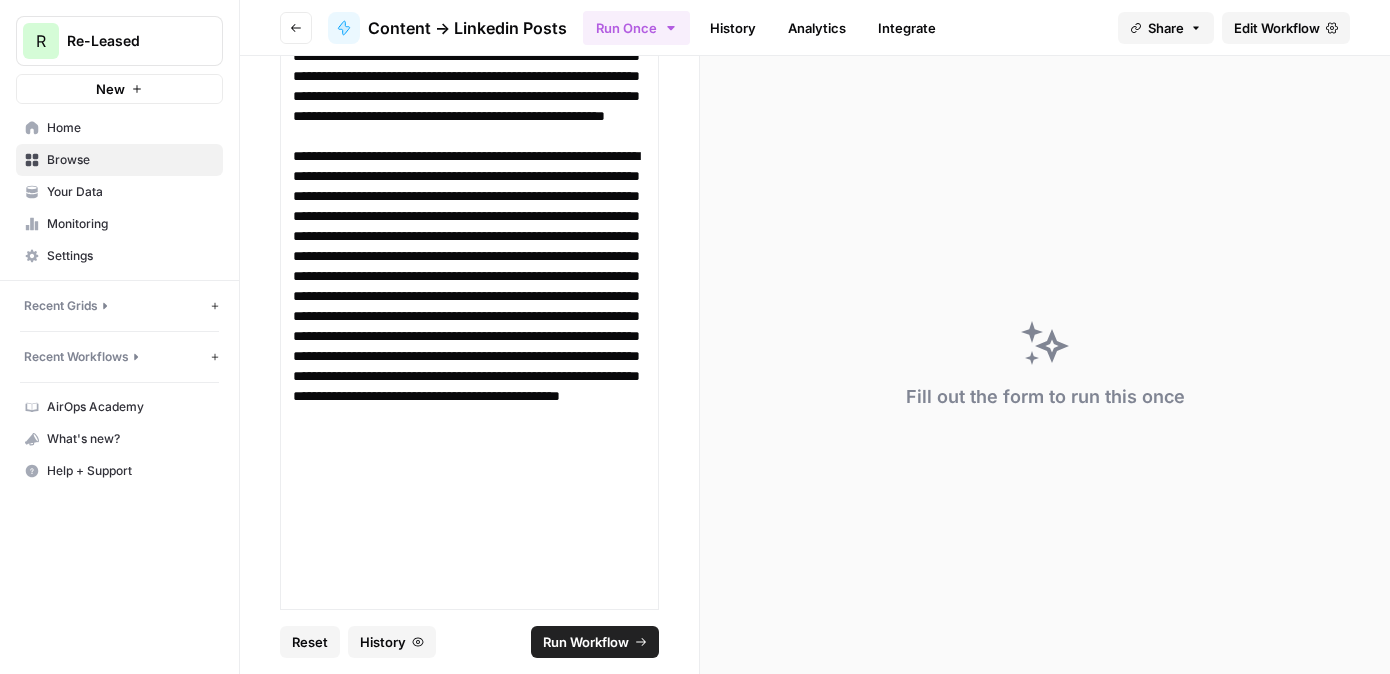 click on "Run Workflow" at bounding box center (586, 642) 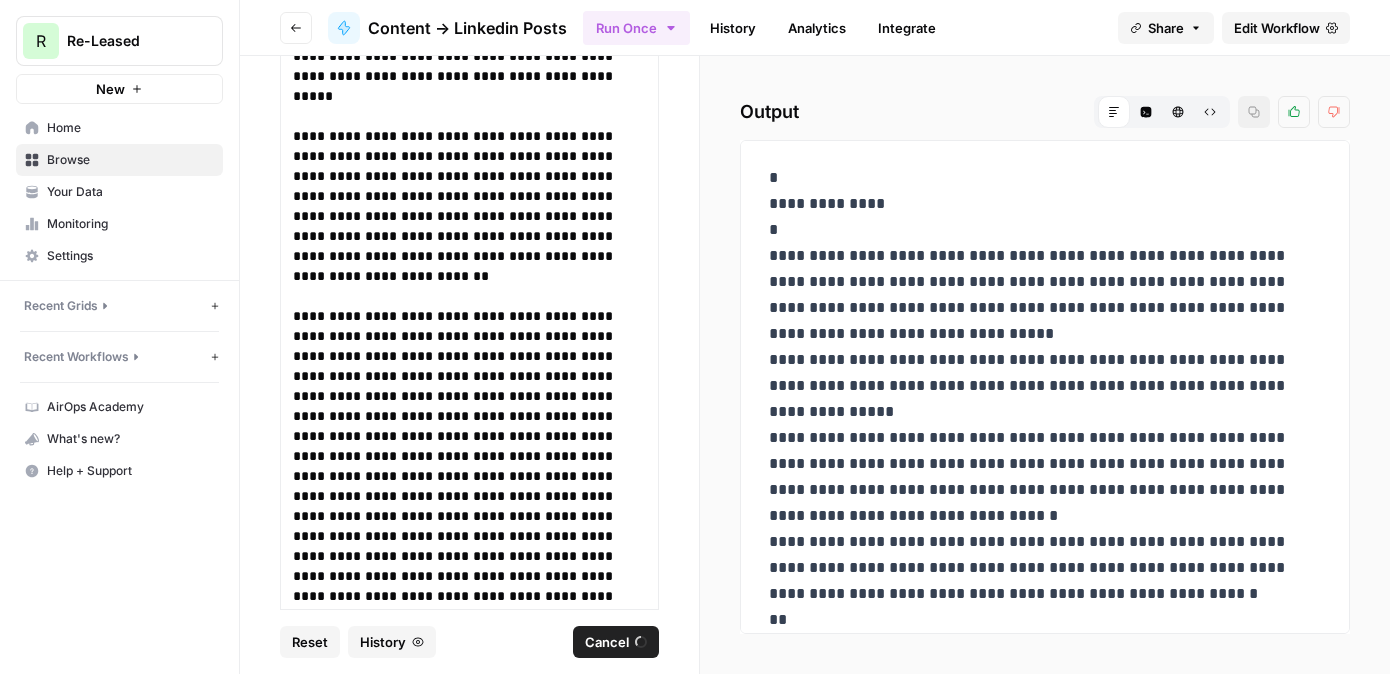 scroll, scrollTop: 0, scrollLeft: 0, axis: both 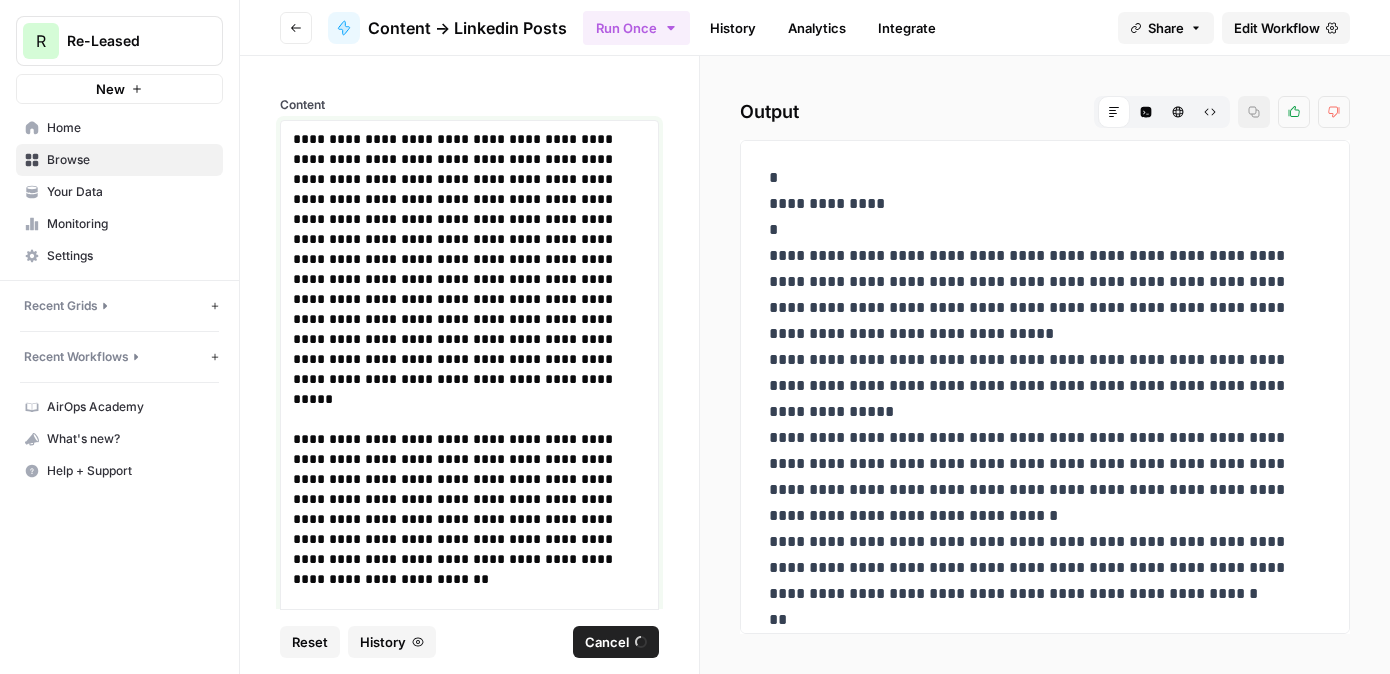 click on "**********" at bounding box center (469, 519) 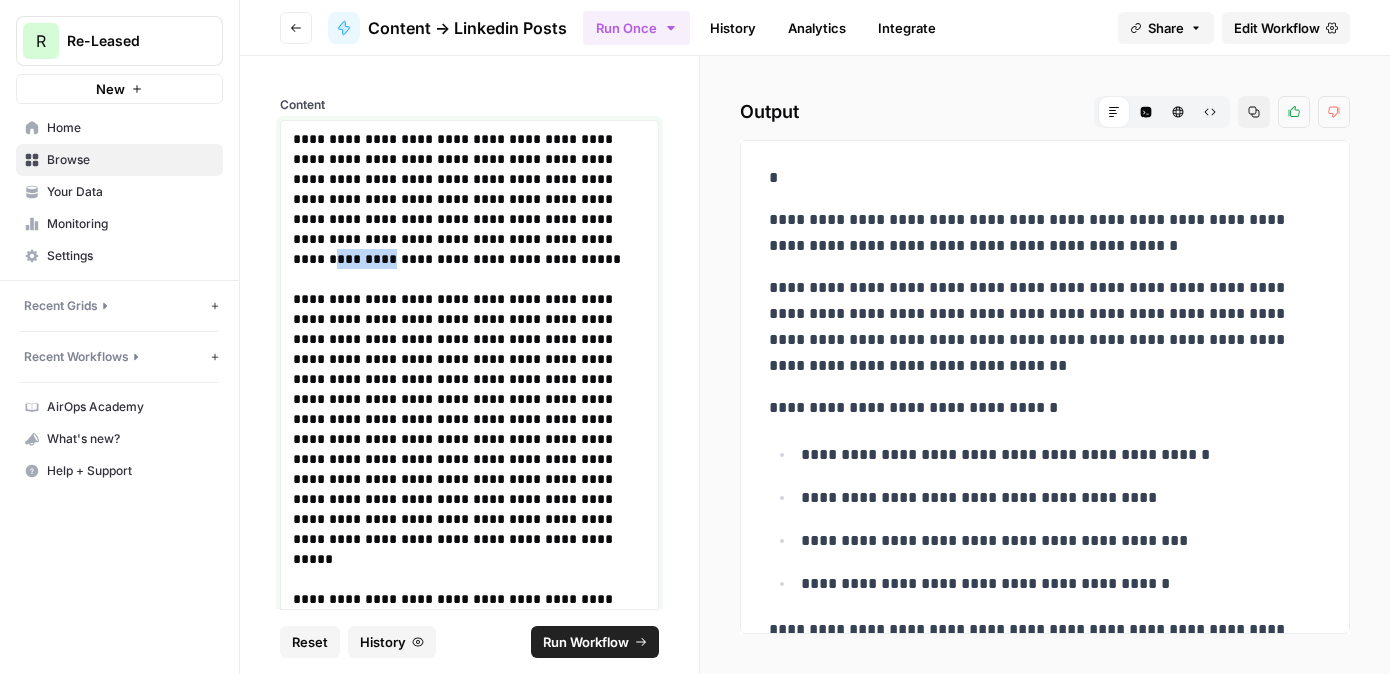 drag, startPoint x: 499, startPoint y: 242, endPoint x: 448, endPoint y: 242, distance: 51 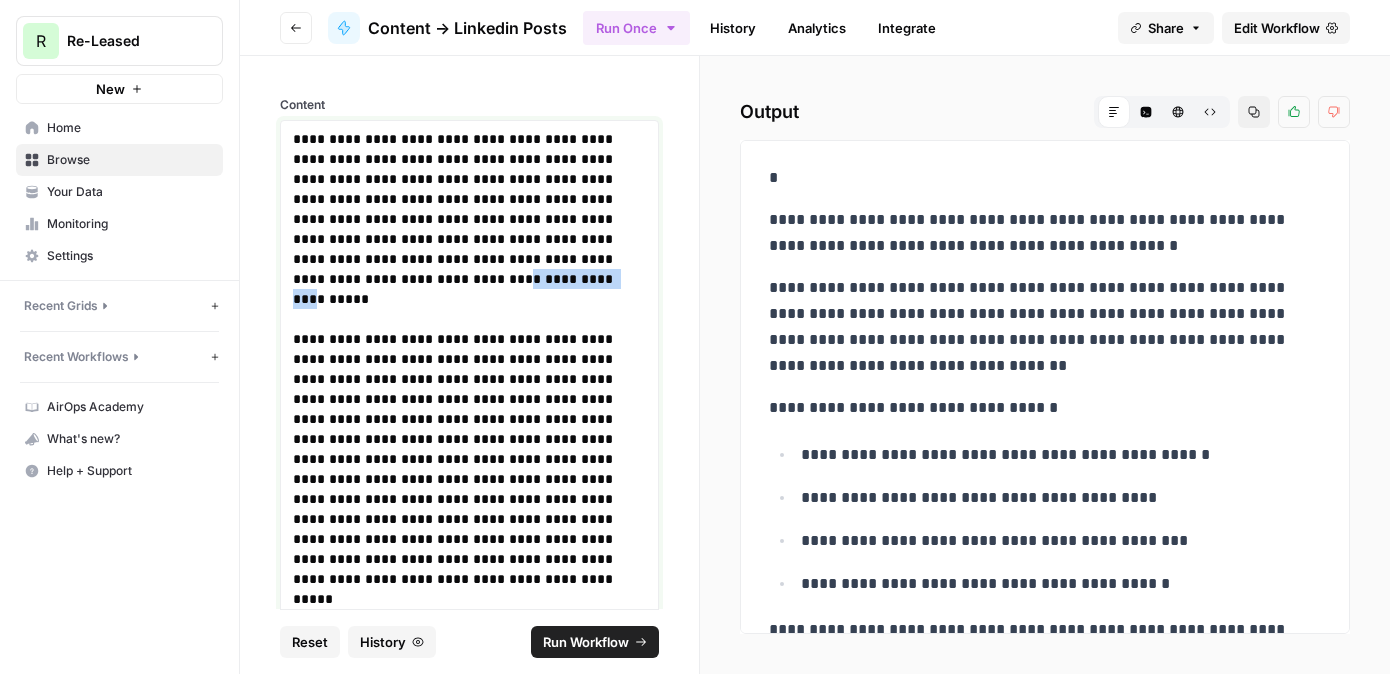 drag, startPoint x: 346, startPoint y: 284, endPoint x: 589, endPoint y: 261, distance: 244.08604 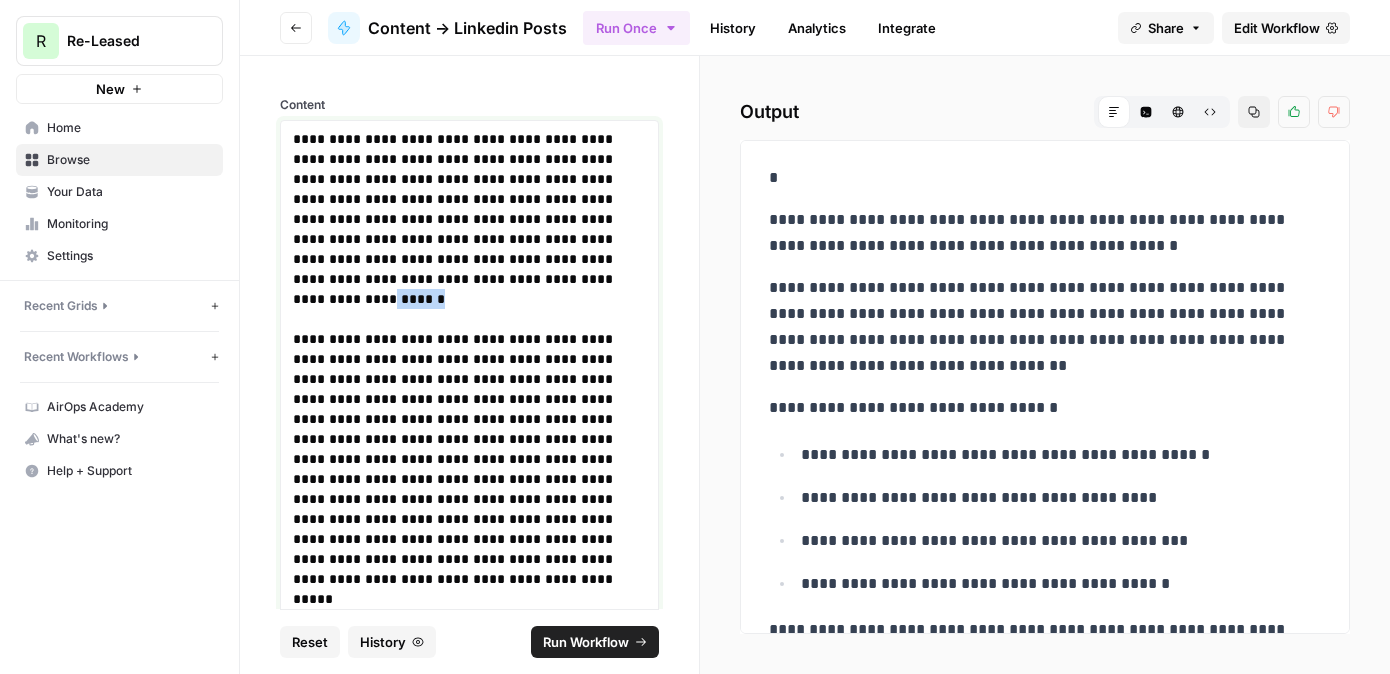 drag, startPoint x: 487, startPoint y: 278, endPoint x: 427, endPoint y: 280, distance: 60.033325 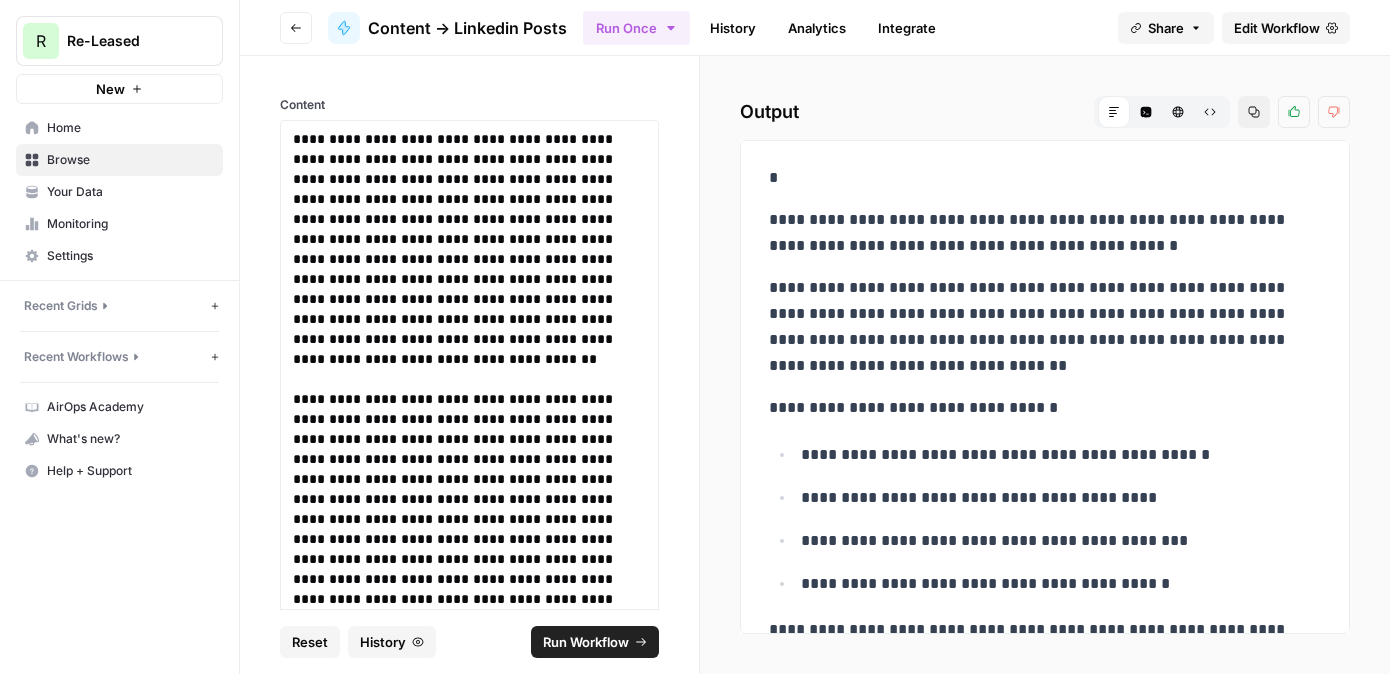 click on "Run Workflow" at bounding box center (586, 642) 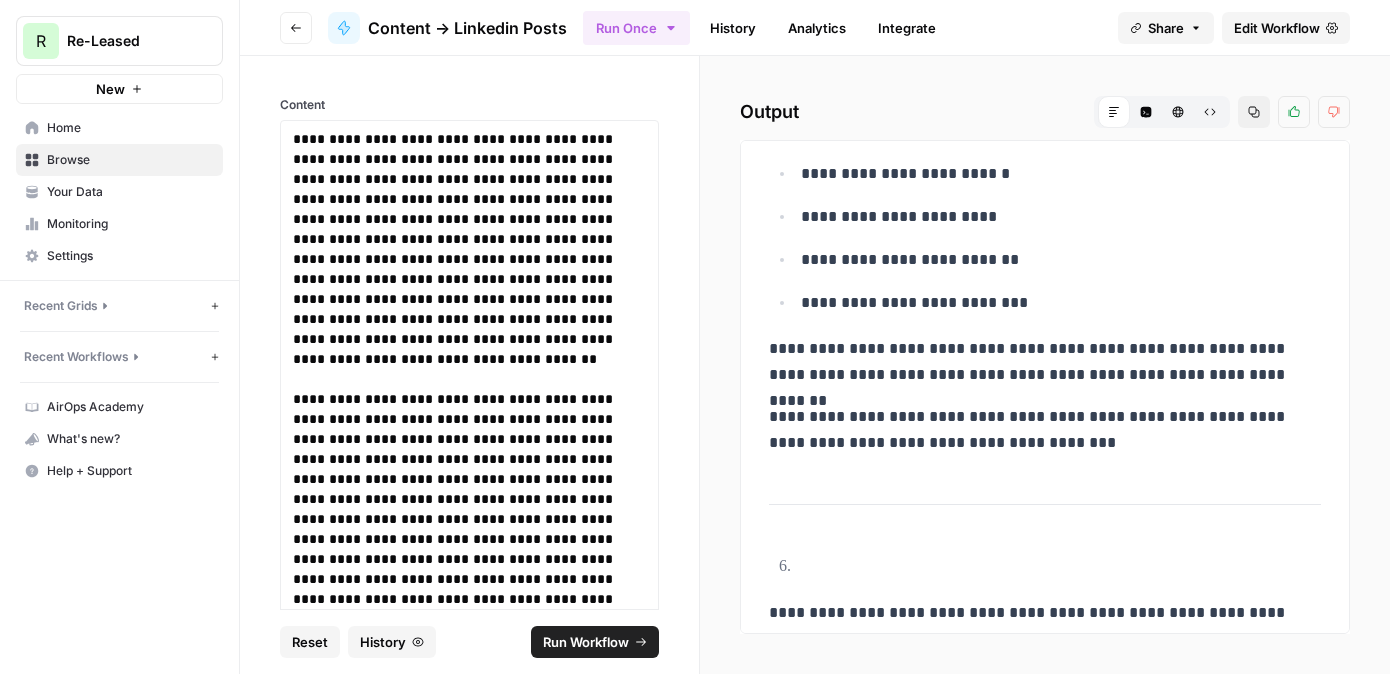 scroll, scrollTop: 7404, scrollLeft: 0, axis: vertical 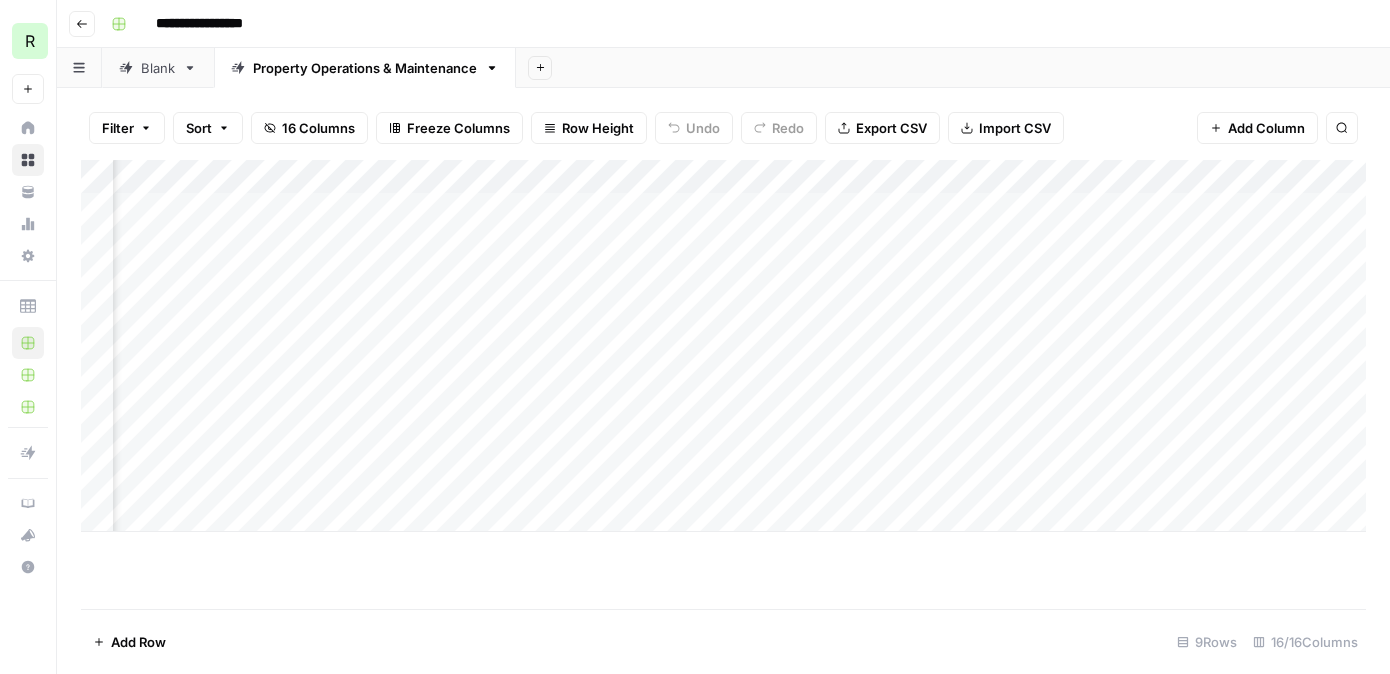 click on "Add Column" at bounding box center (723, 346) 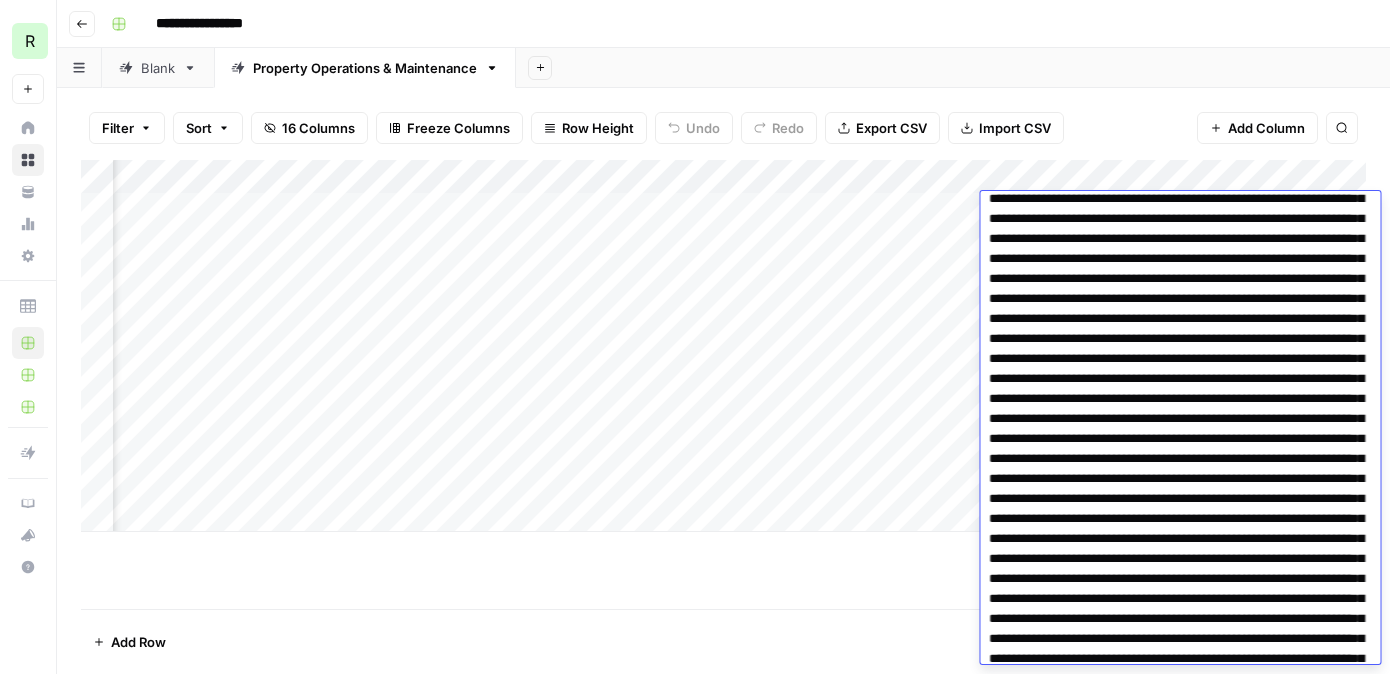 scroll, scrollTop: 0, scrollLeft: 0, axis: both 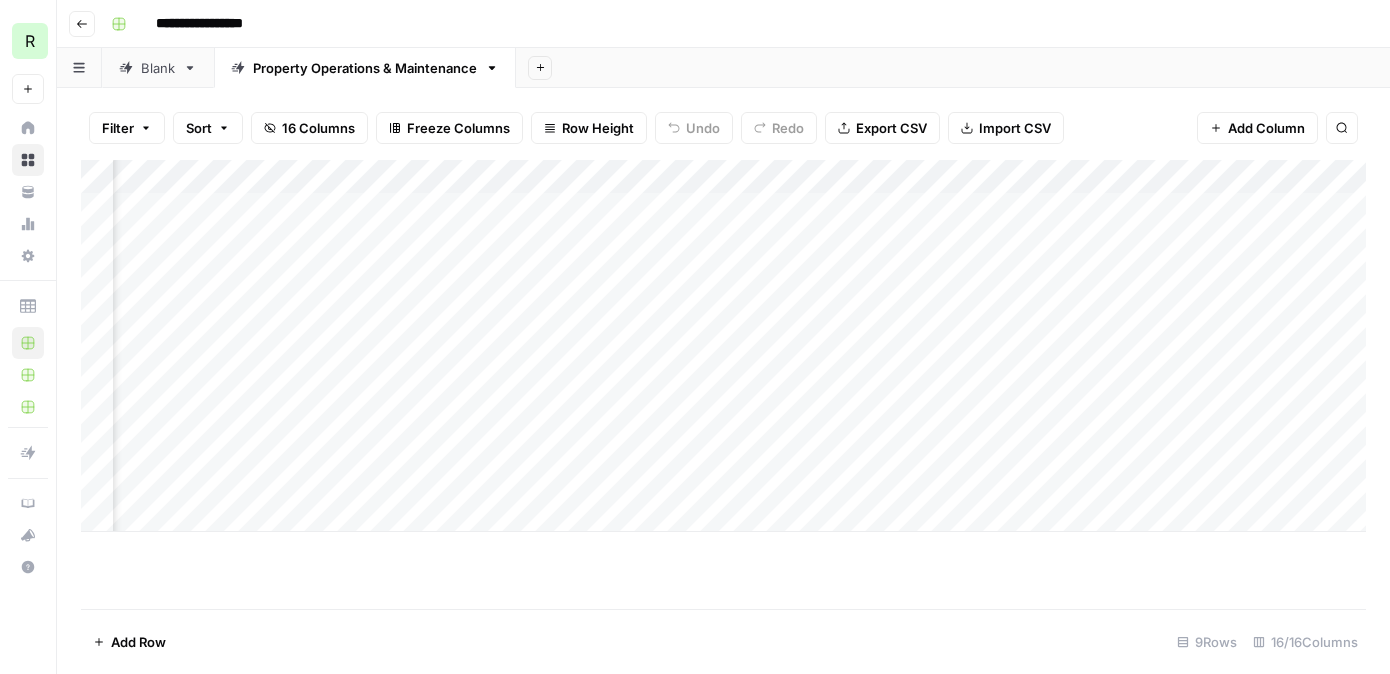 click on "Add Sheet" at bounding box center (953, 68) 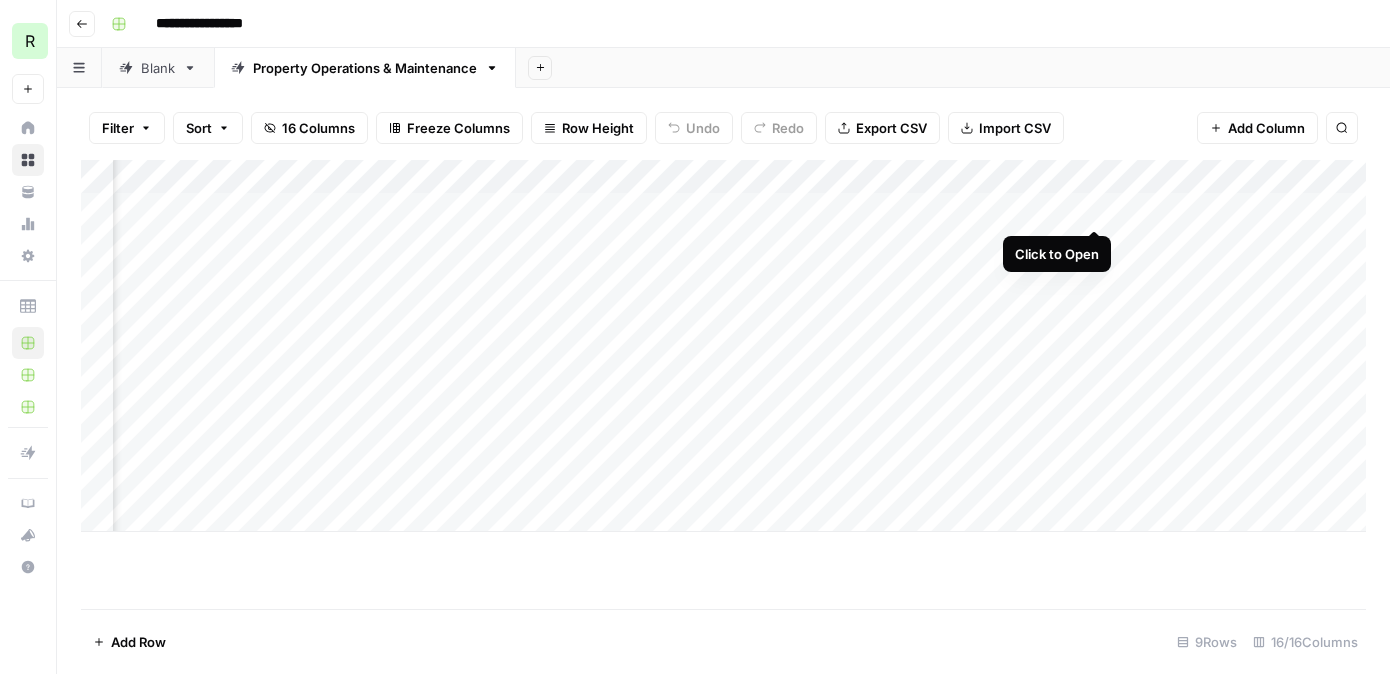 click on "Add Column" at bounding box center [723, 346] 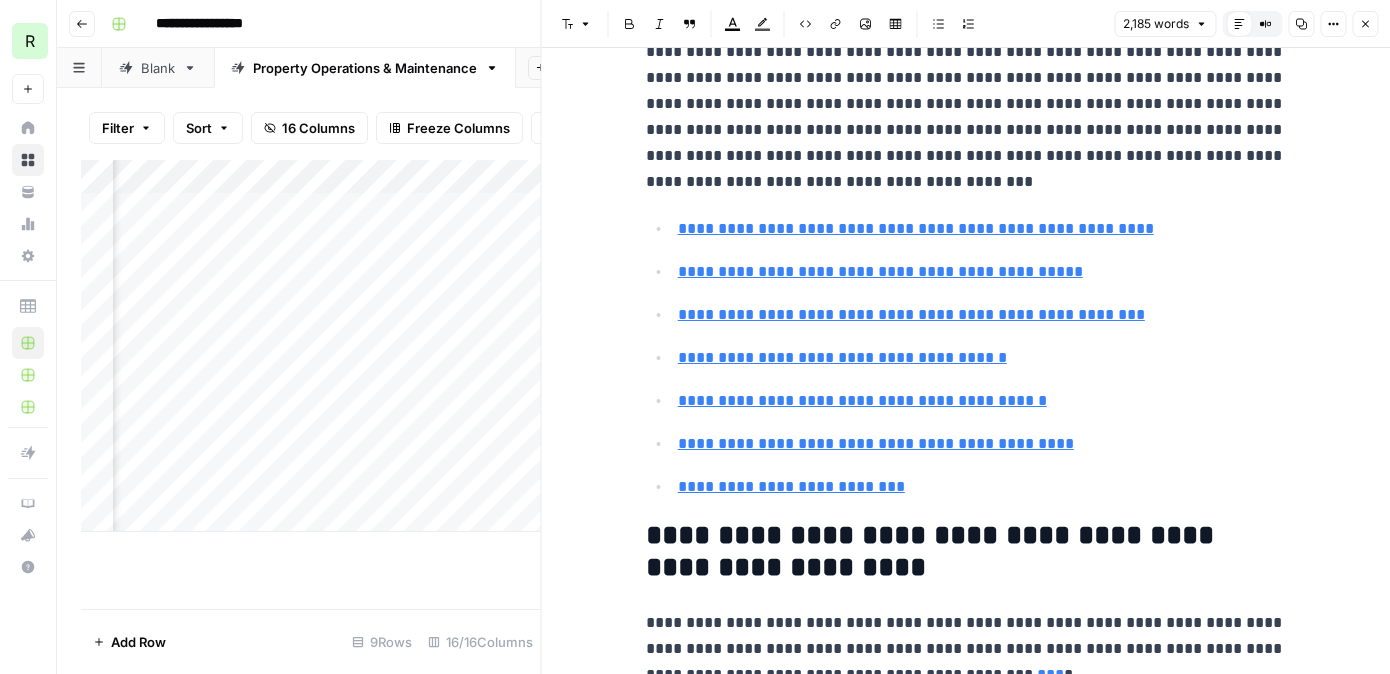 scroll, scrollTop: 674, scrollLeft: 0, axis: vertical 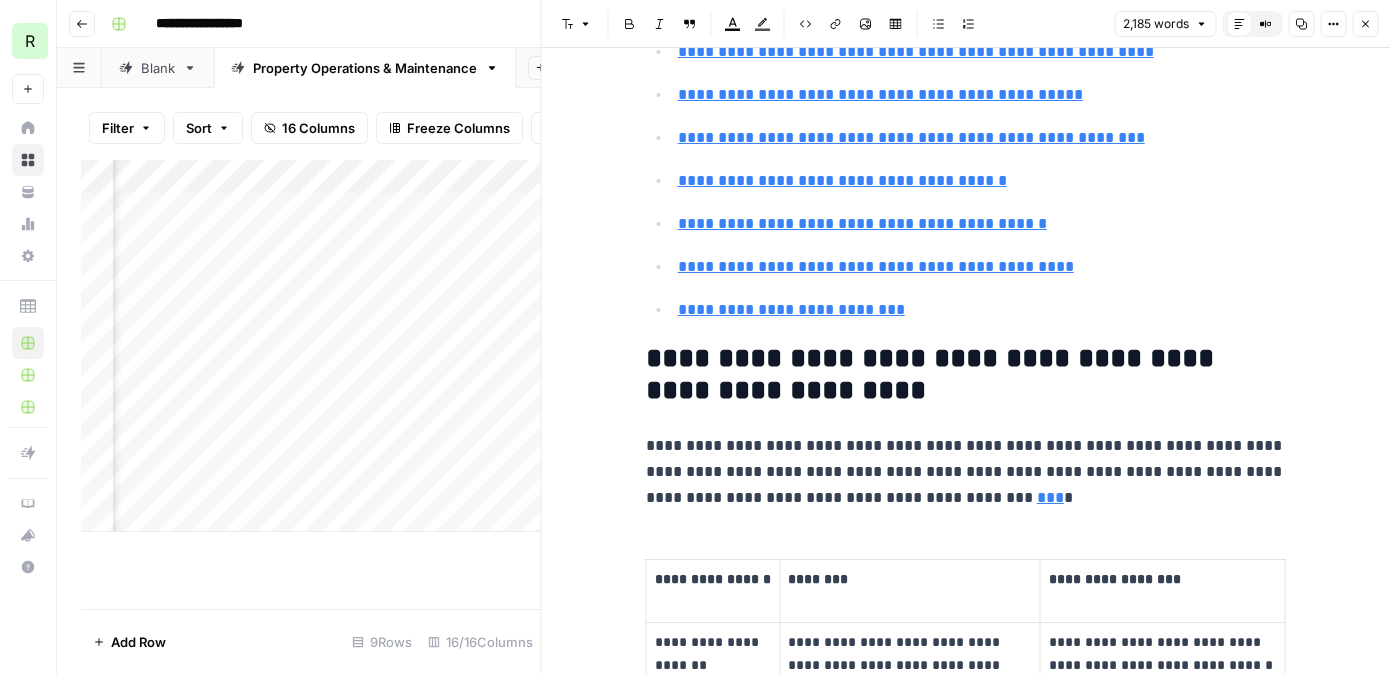 click 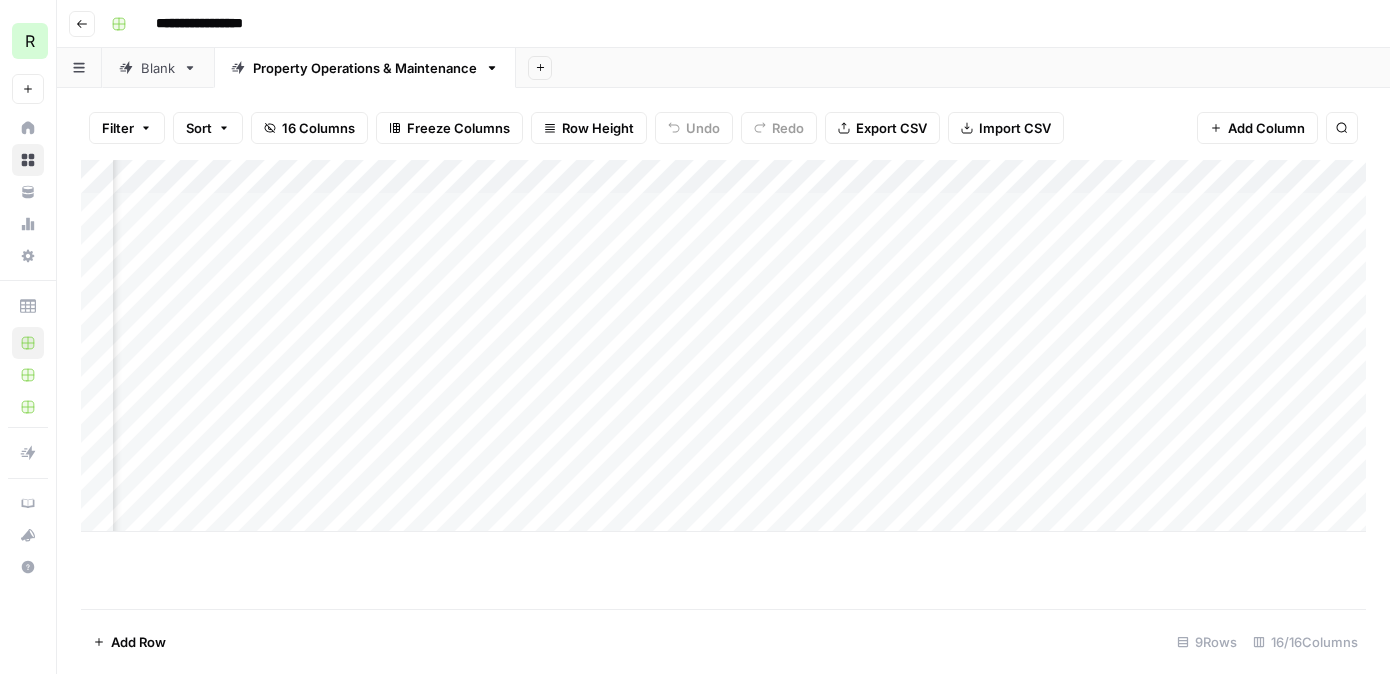scroll, scrollTop: 0, scrollLeft: 1219, axis: horizontal 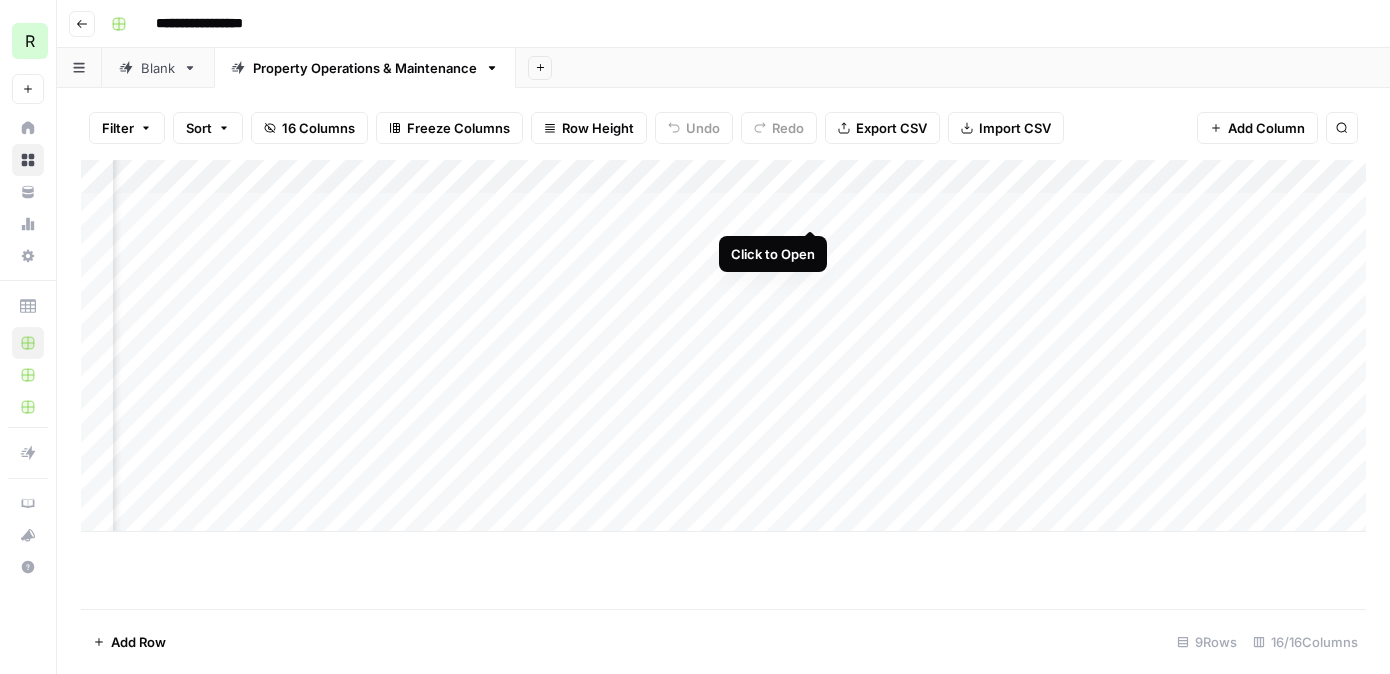 click on "Add Column" at bounding box center [723, 346] 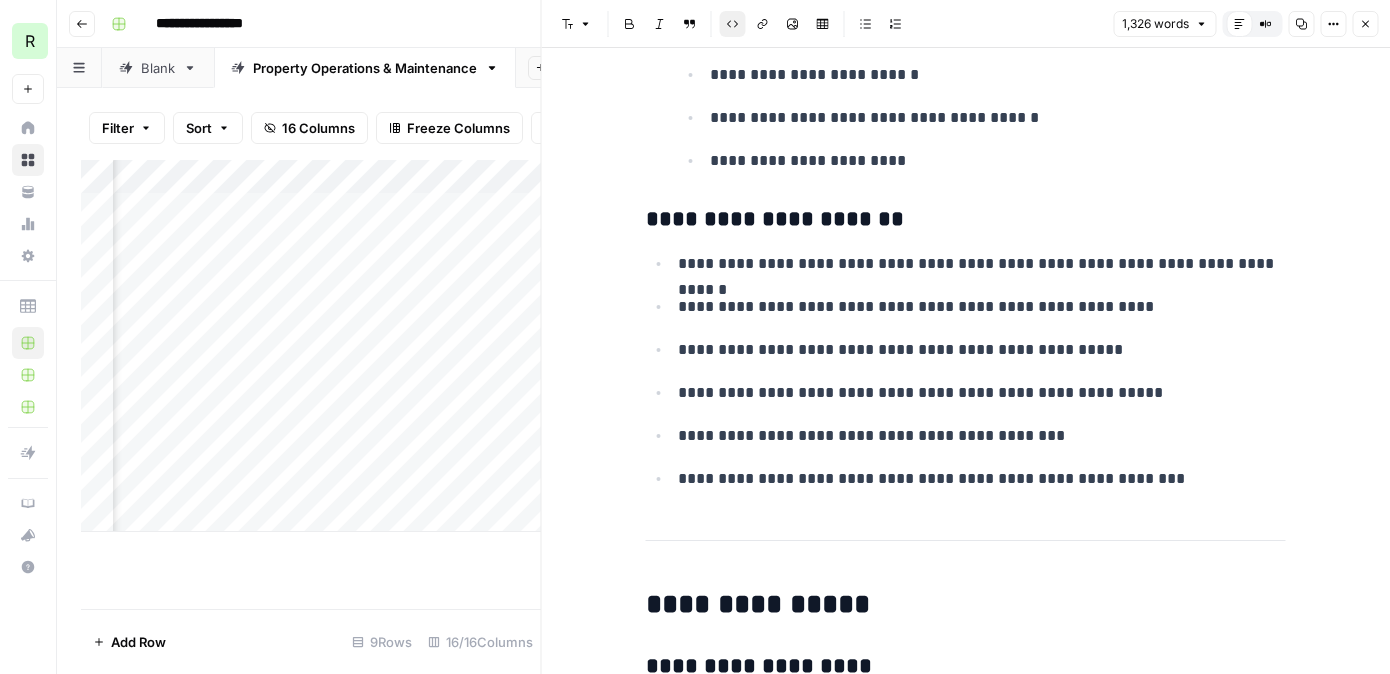scroll, scrollTop: 5995, scrollLeft: 0, axis: vertical 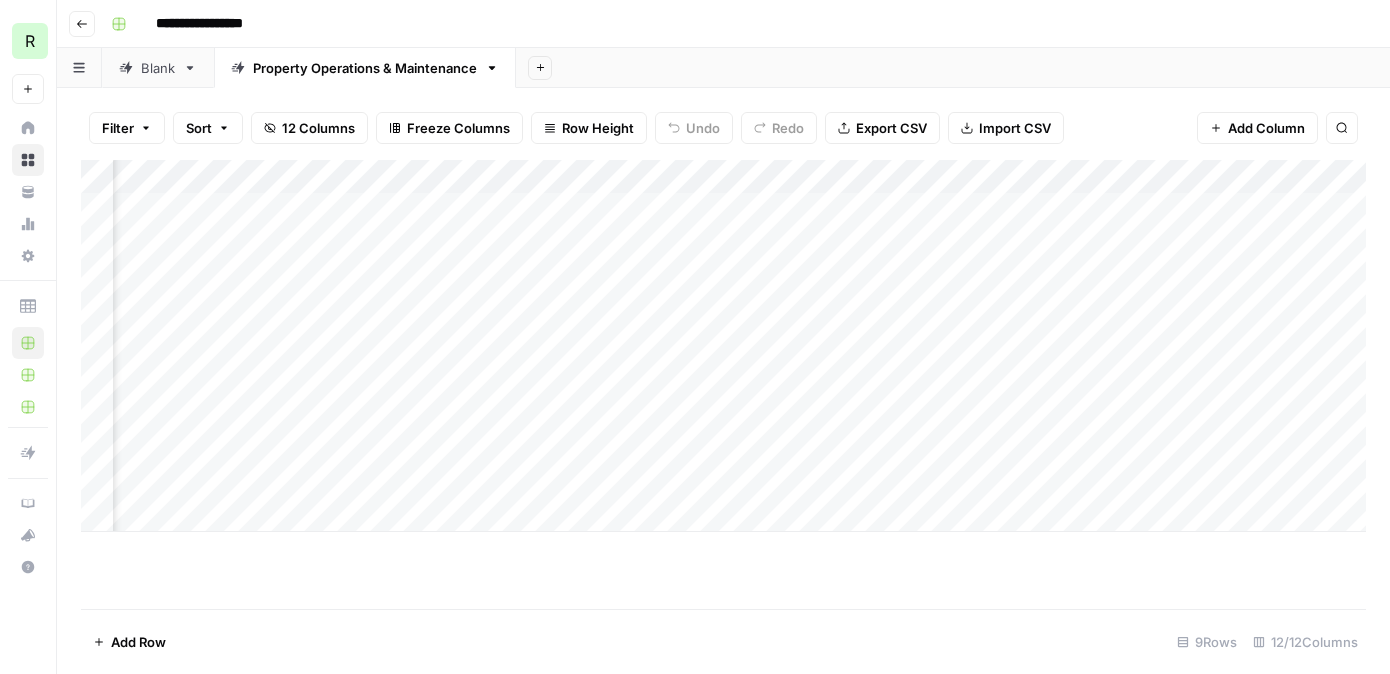click on "Add Row 9  Rows 12/12  Columns" at bounding box center [723, 641] 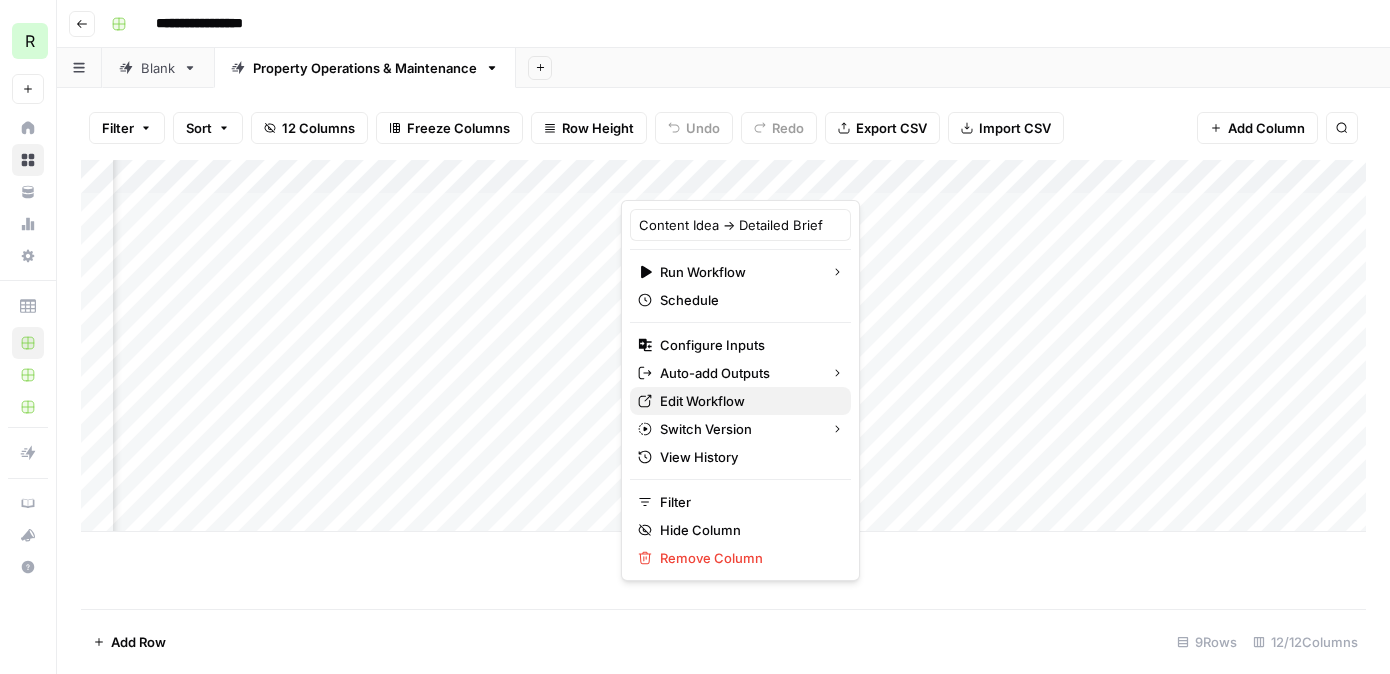 click on "Edit Workflow" at bounding box center [747, 401] 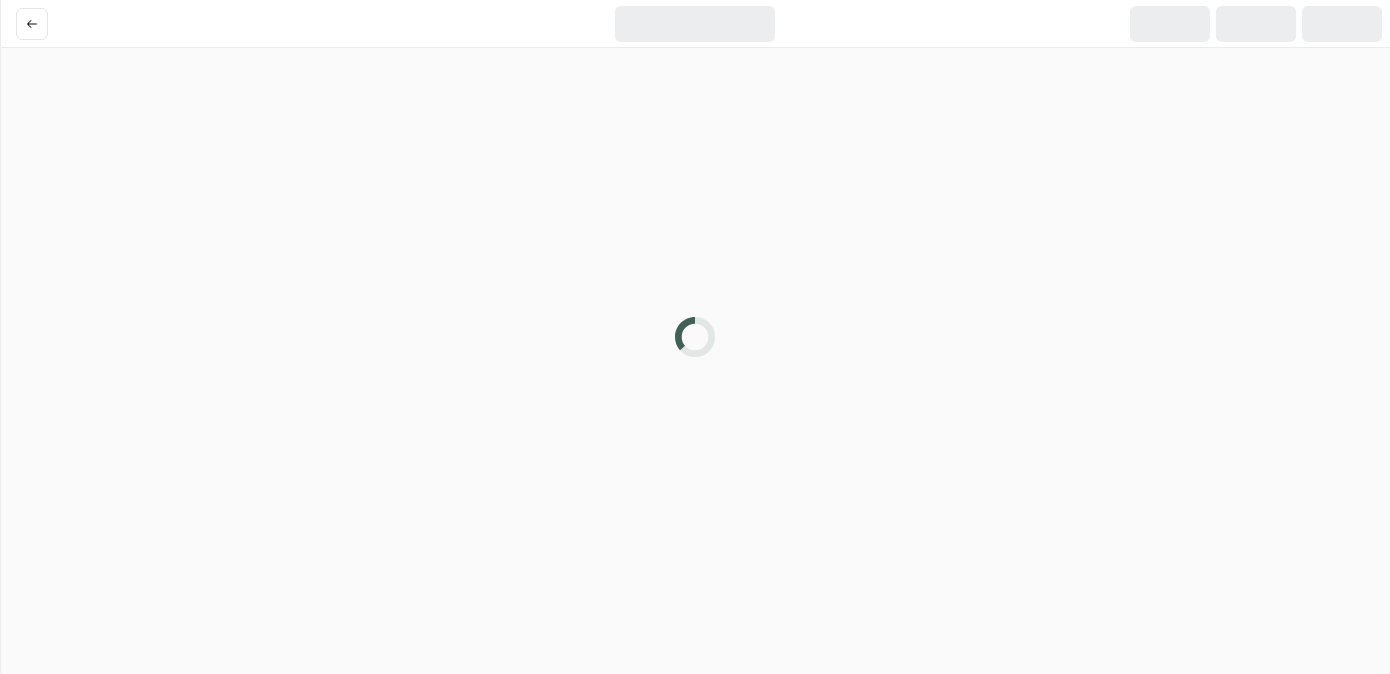 scroll, scrollTop: 0, scrollLeft: 0, axis: both 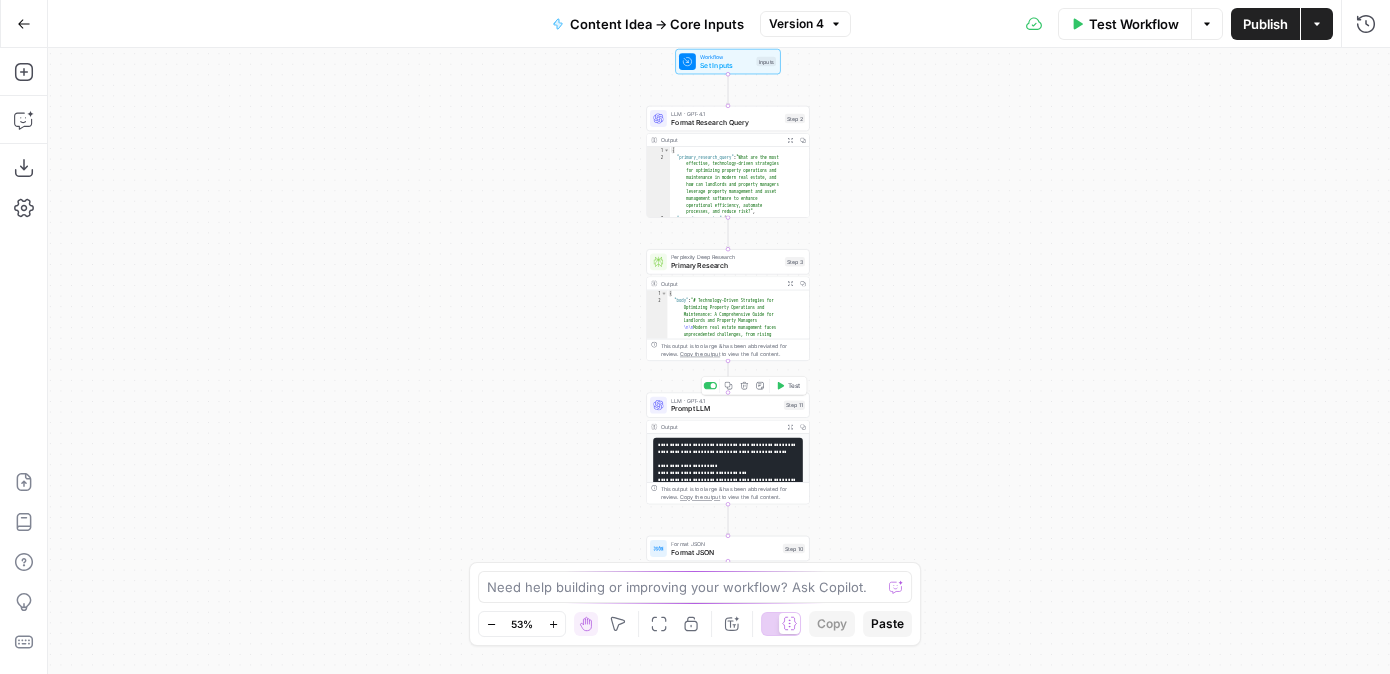 click on "Prompt LLM" at bounding box center [725, 409] 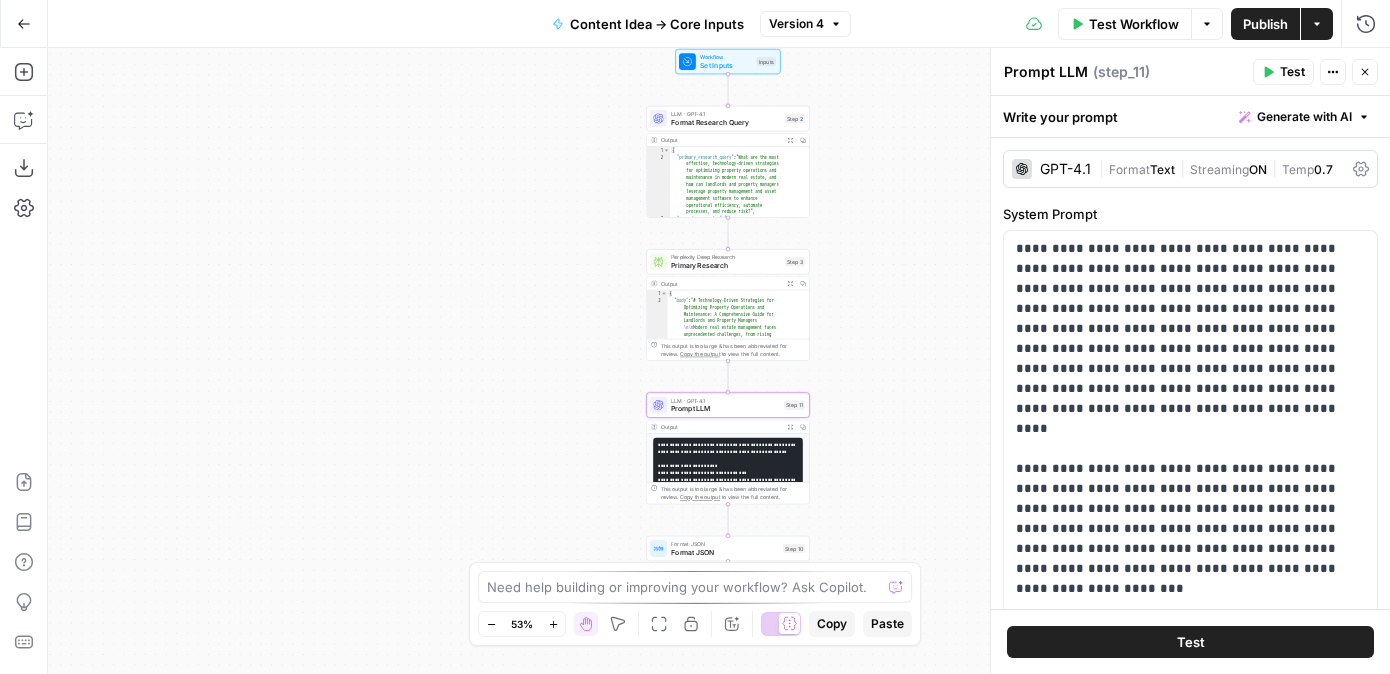 click on "Format" at bounding box center [1129, 169] 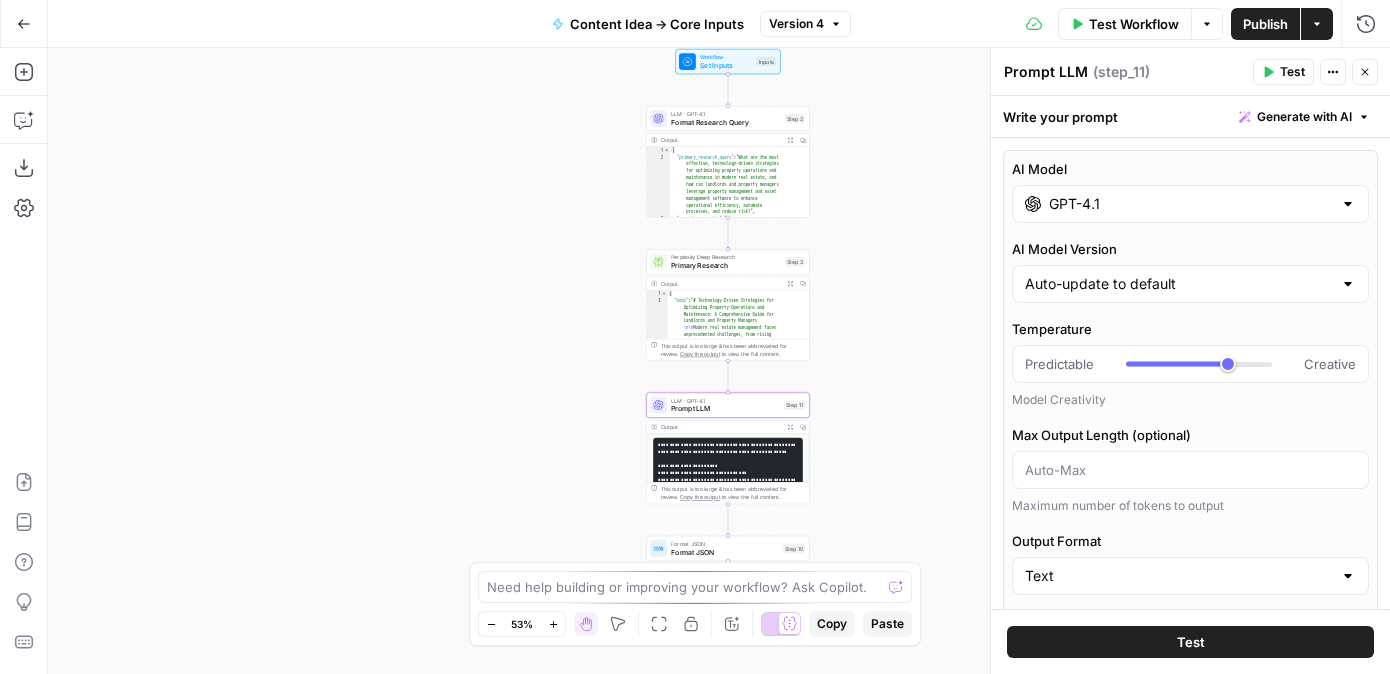 scroll, scrollTop: 111, scrollLeft: 0, axis: vertical 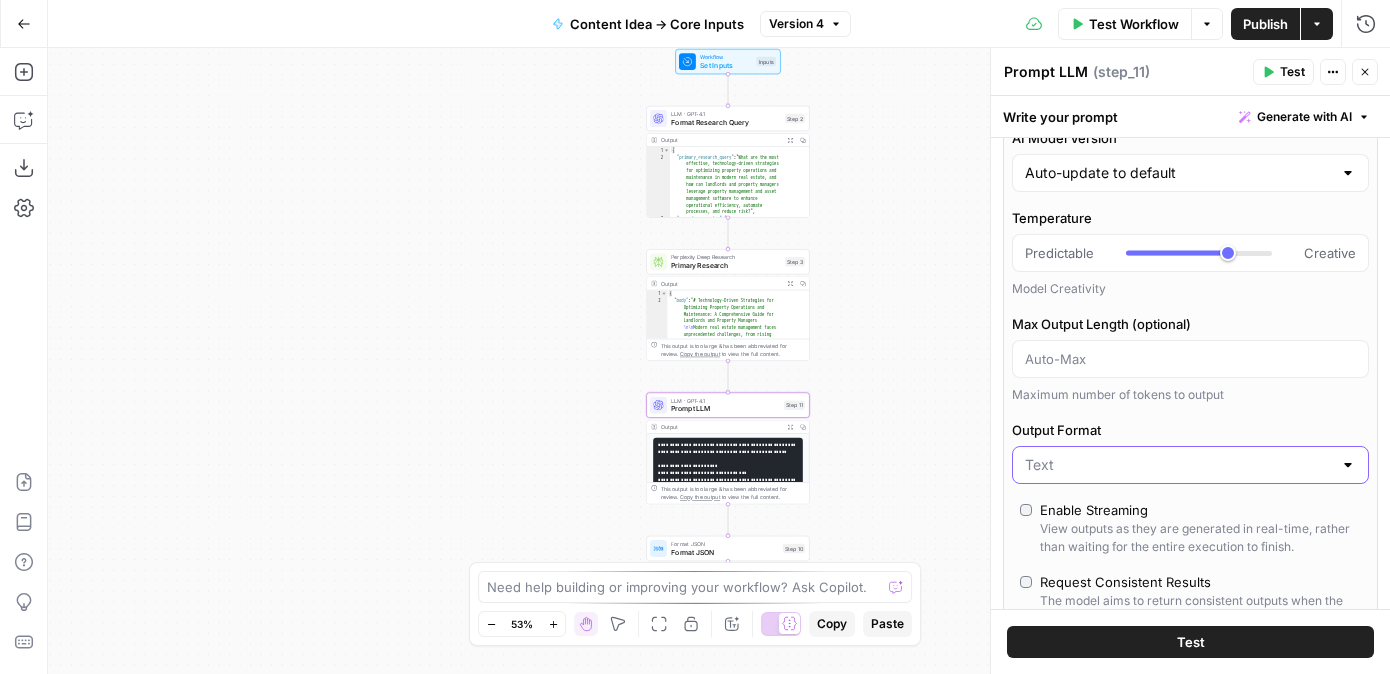 click on "Output Format" at bounding box center [1178, 465] 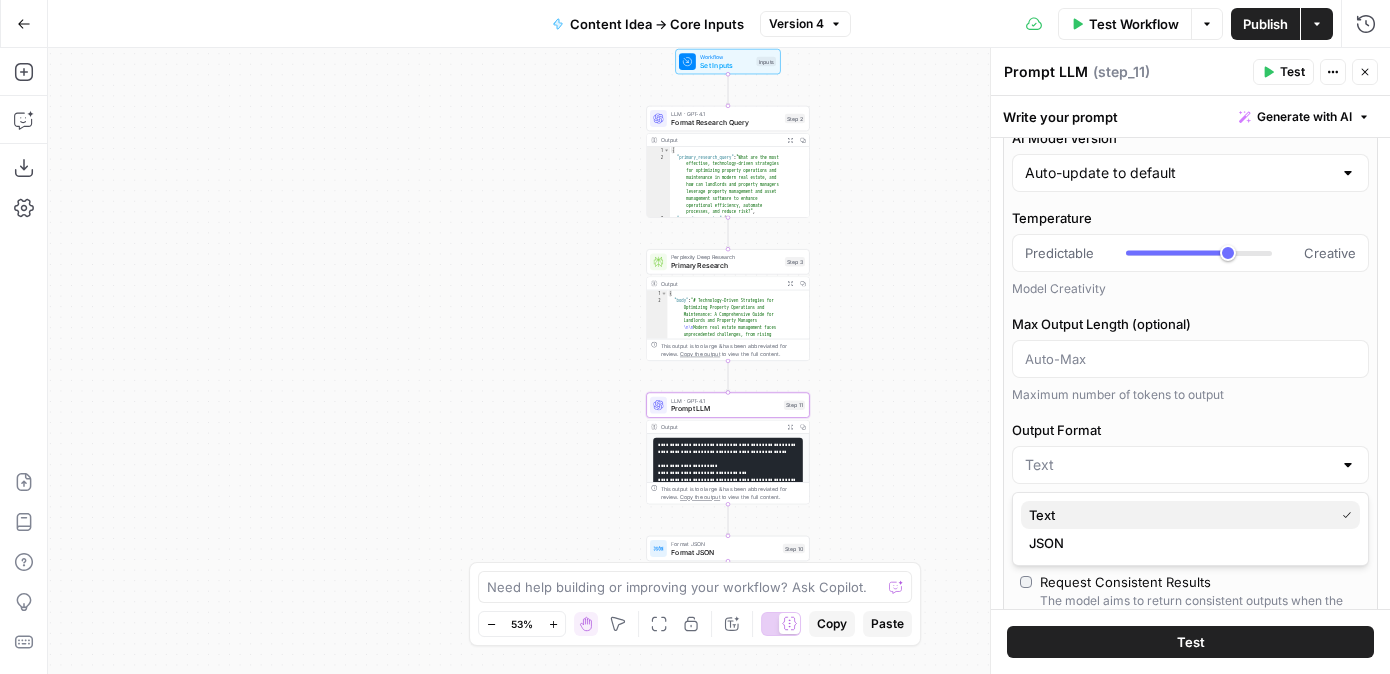 click on "Text" at bounding box center (1177, 515) 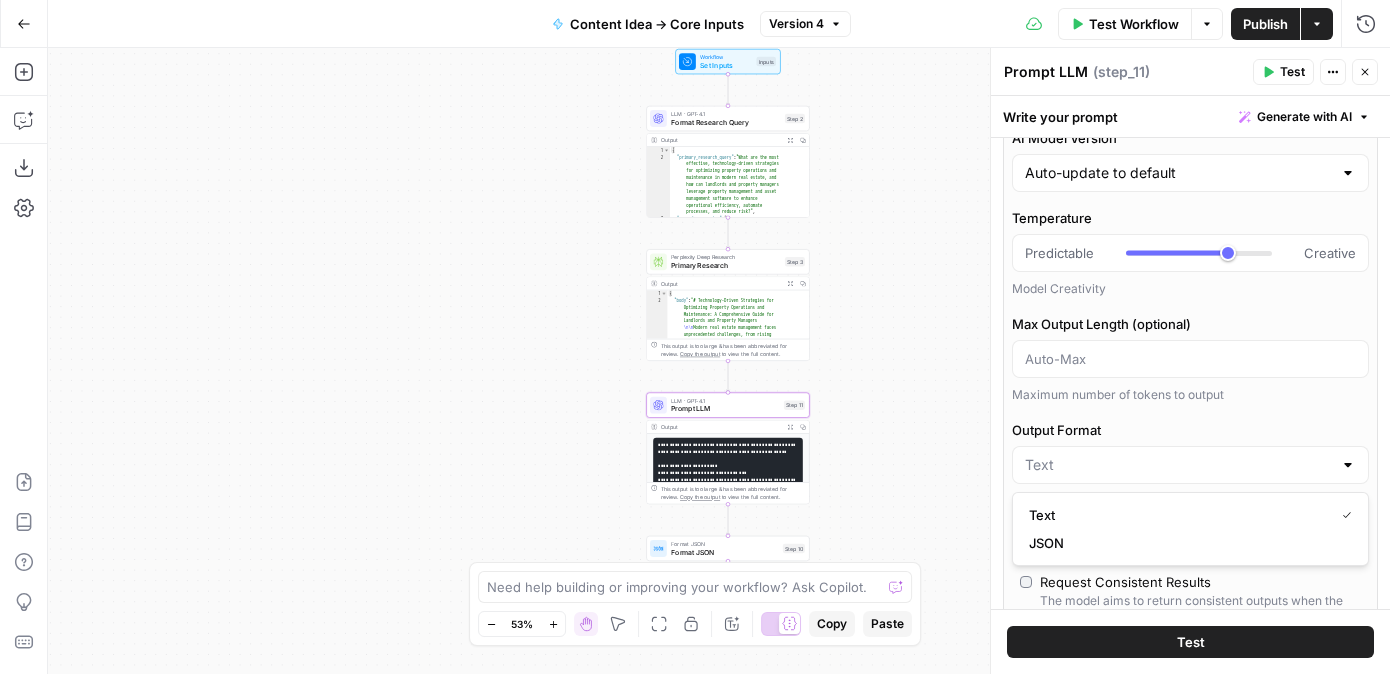 type on "Text" 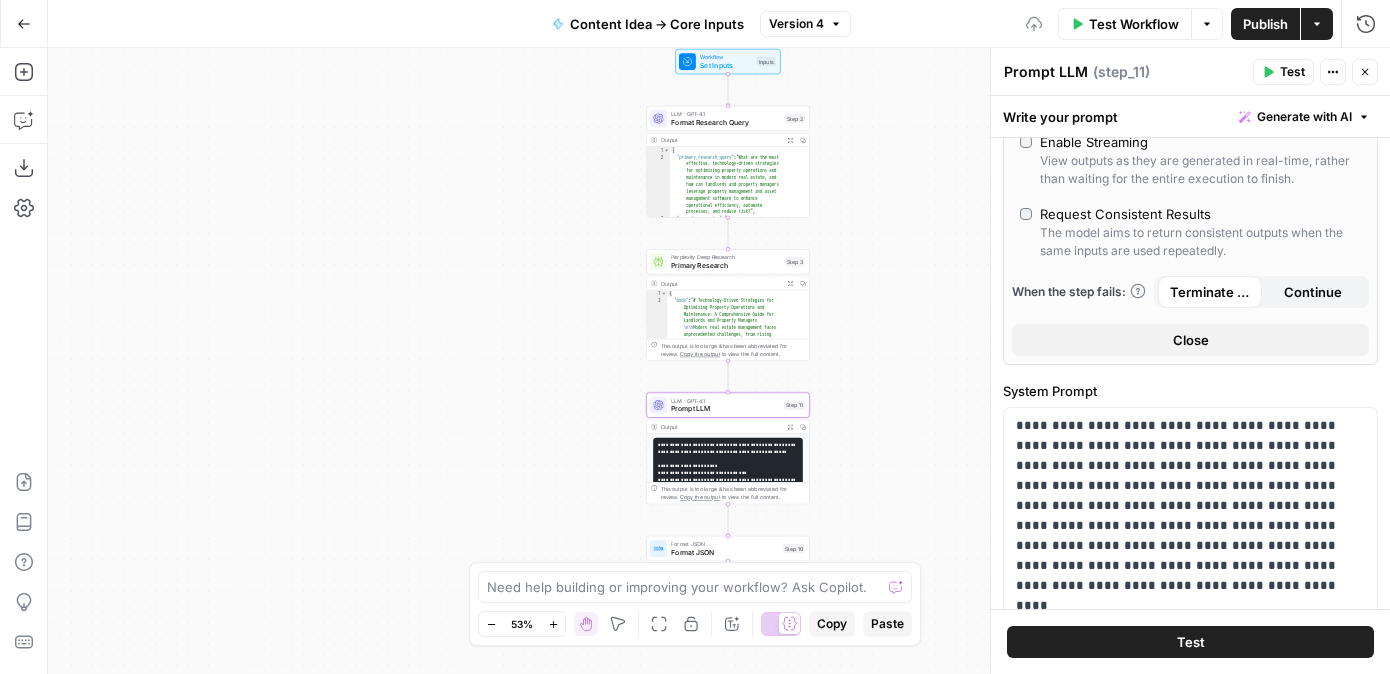 scroll, scrollTop: 639, scrollLeft: 0, axis: vertical 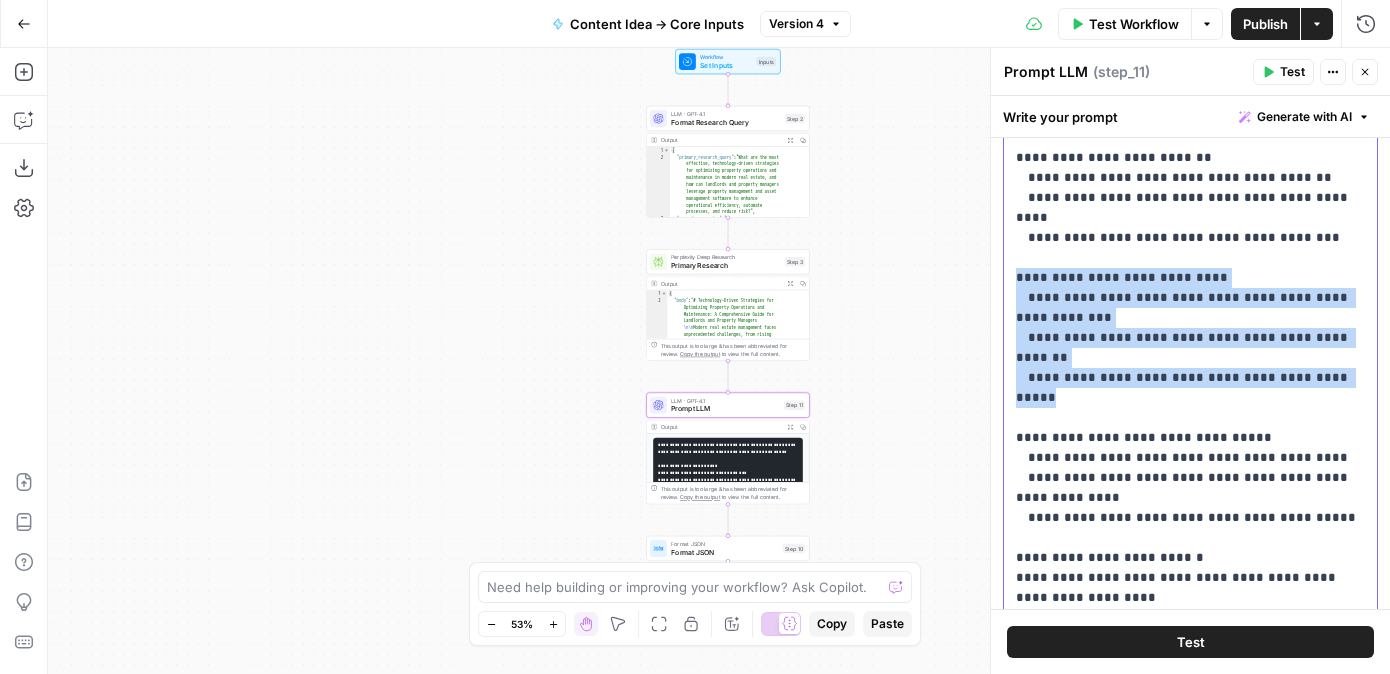 drag, startPoint x: 1350, startPoint y: 314, endPoint x: 1010, endPoint y: 220, distance: 352.75488 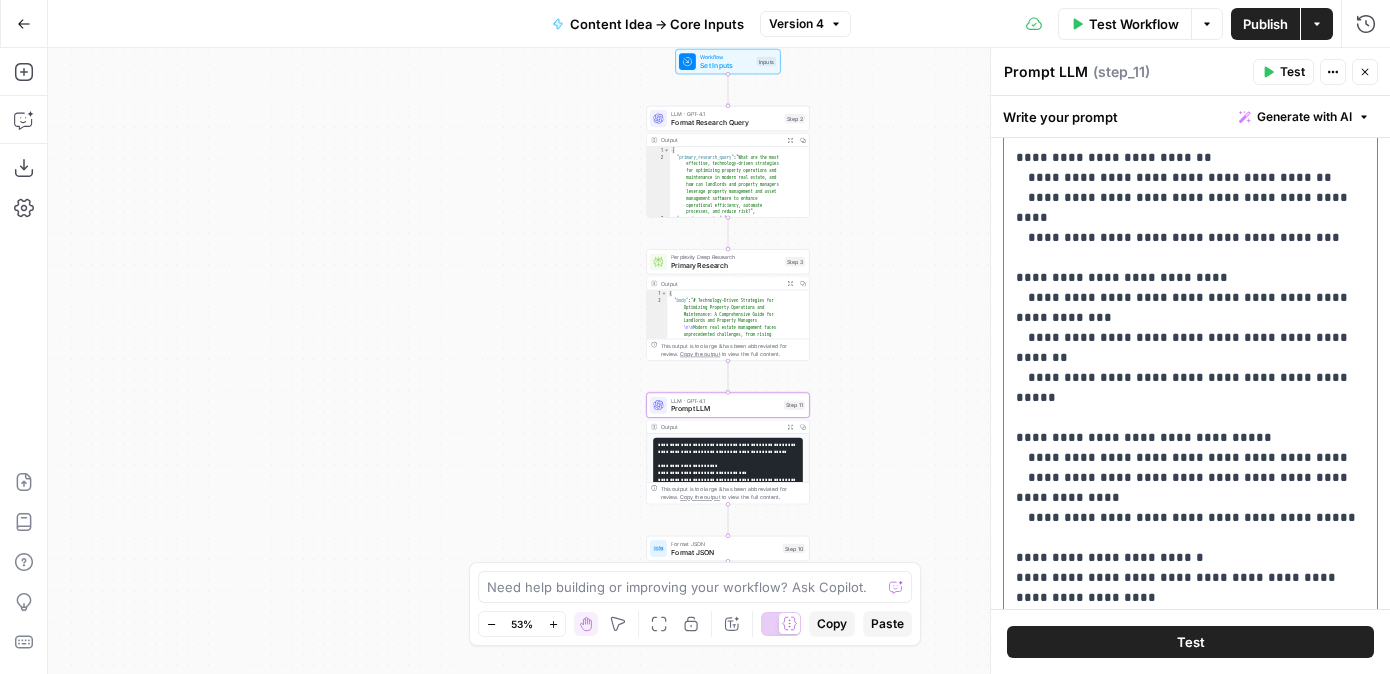 scroll, scrollTop: 1101, scrollLeft: 0, axis: vertical 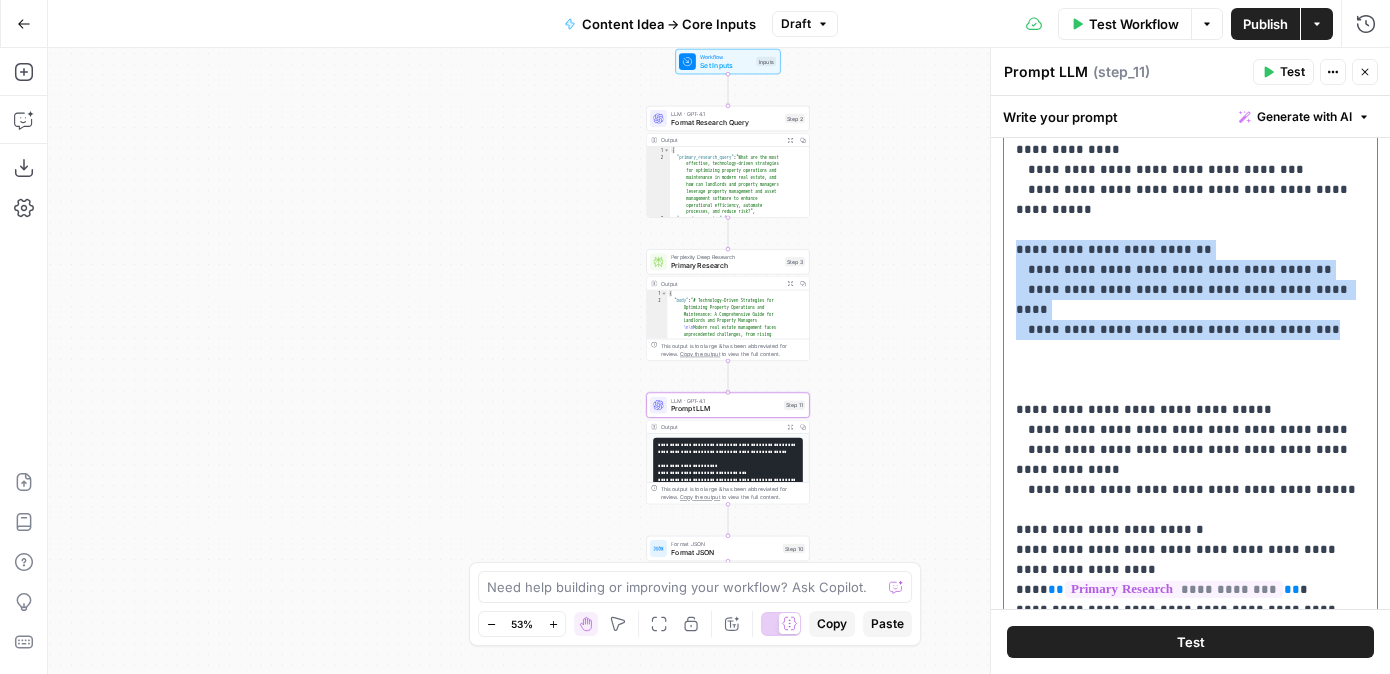 drag, startPoint x: 1341, startPoint y: 271, endPoint x: 1000, endPoint y: 201, distance: 348.11063 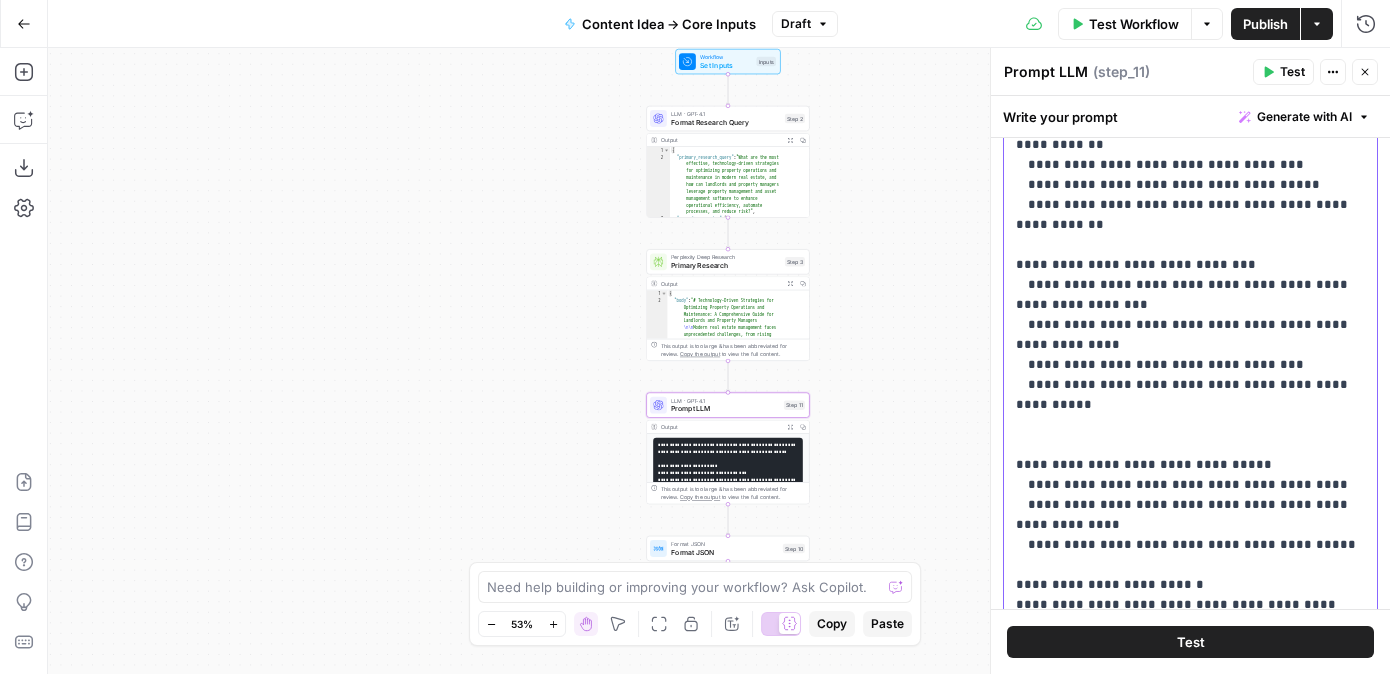 scroll, scrollTop: 892, scrollLeft: 0, axis: vertical 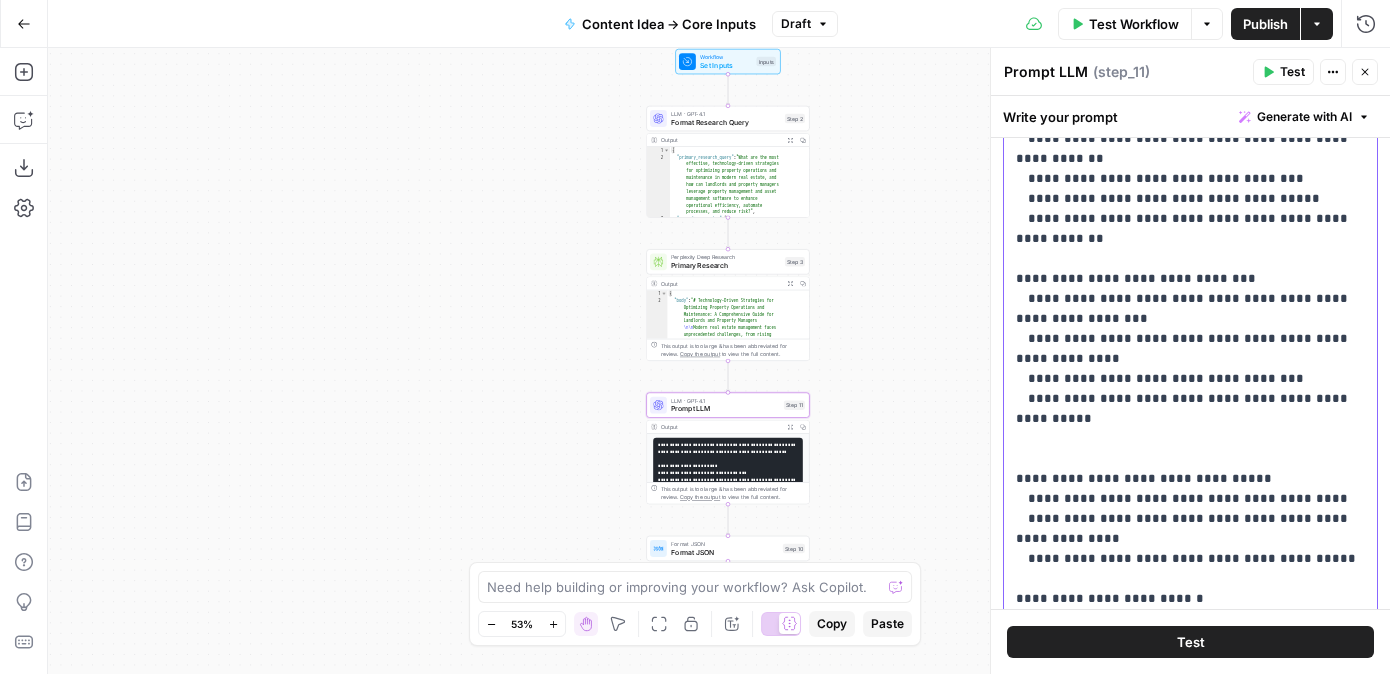 click on "**********" at bounding box center (1190, 19) 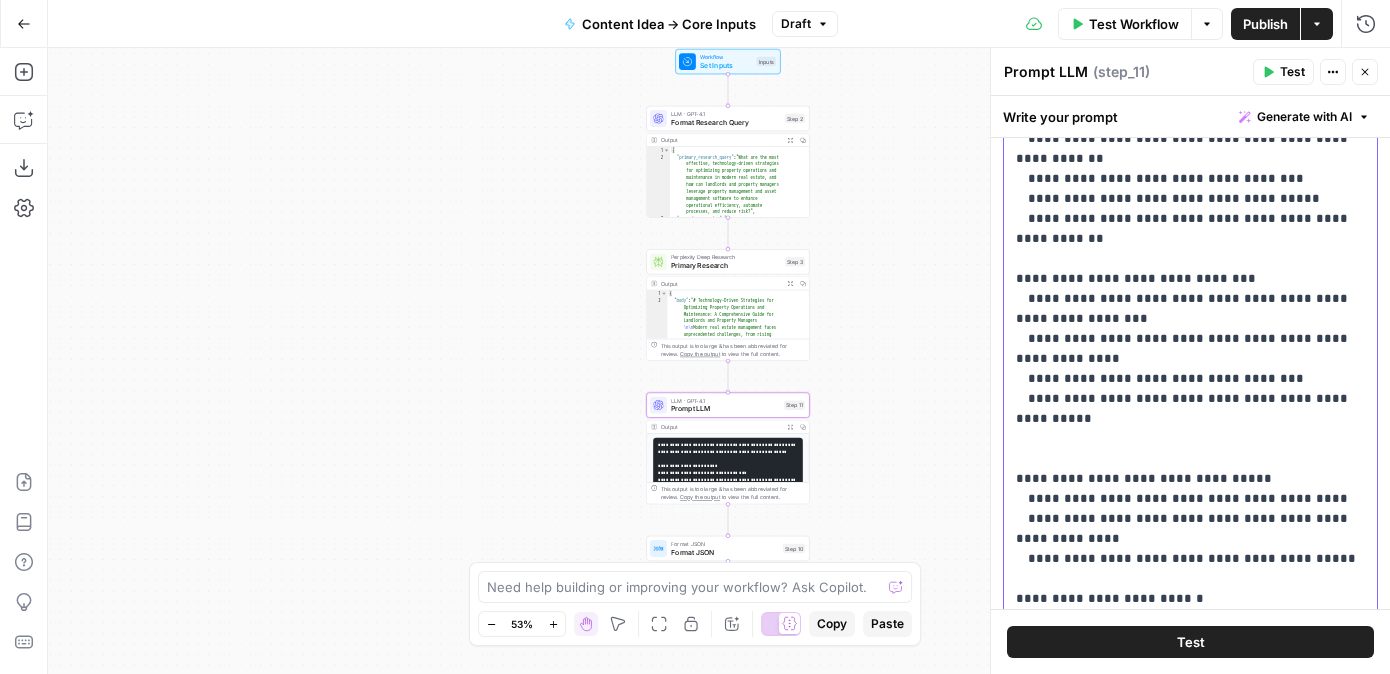 type 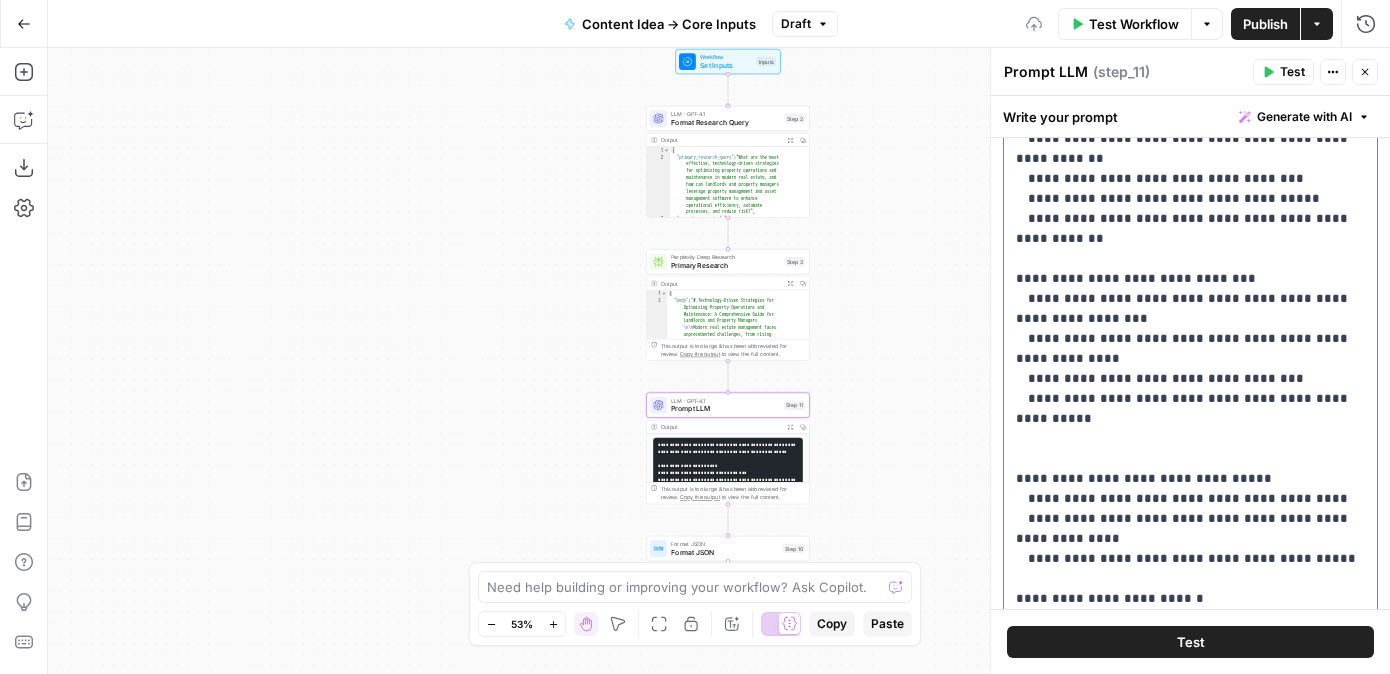 scroll, scrollTop: 981, scrollLeft: 0, axis: vertical 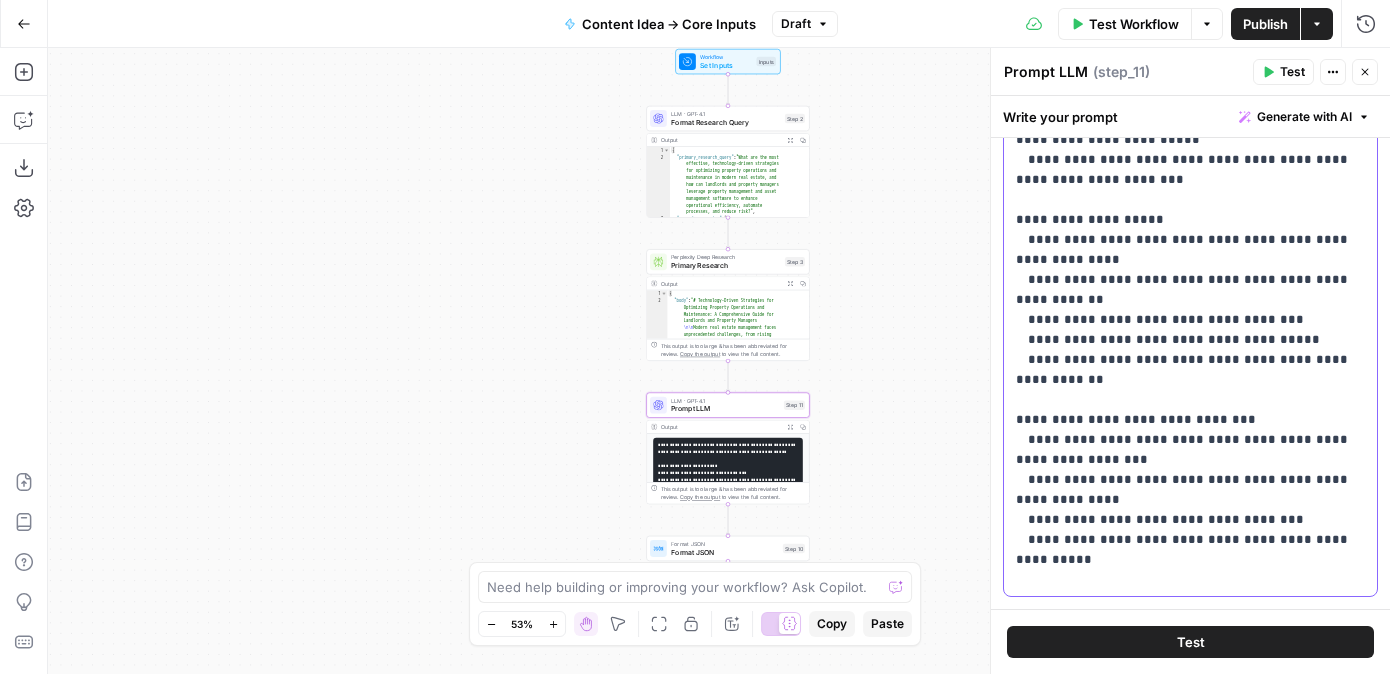 click on "**********" at bounding box center (1190, 160) 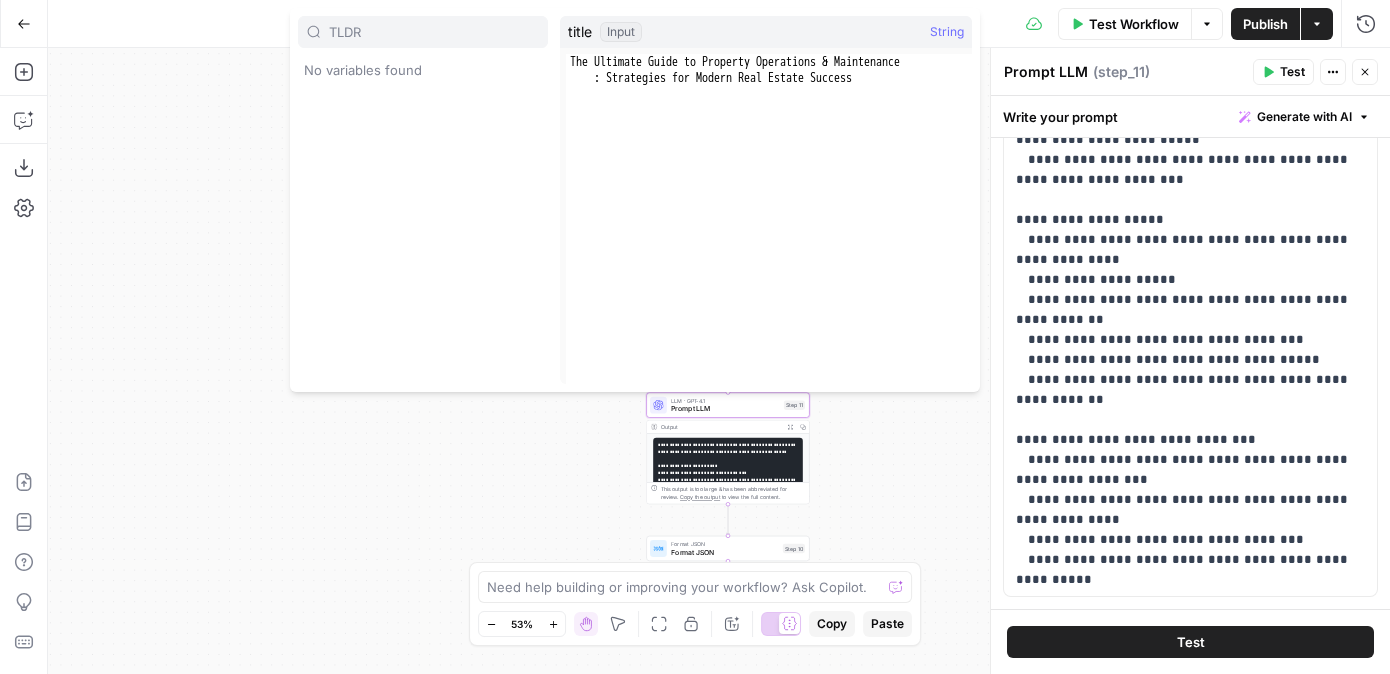 type on "TLDR" 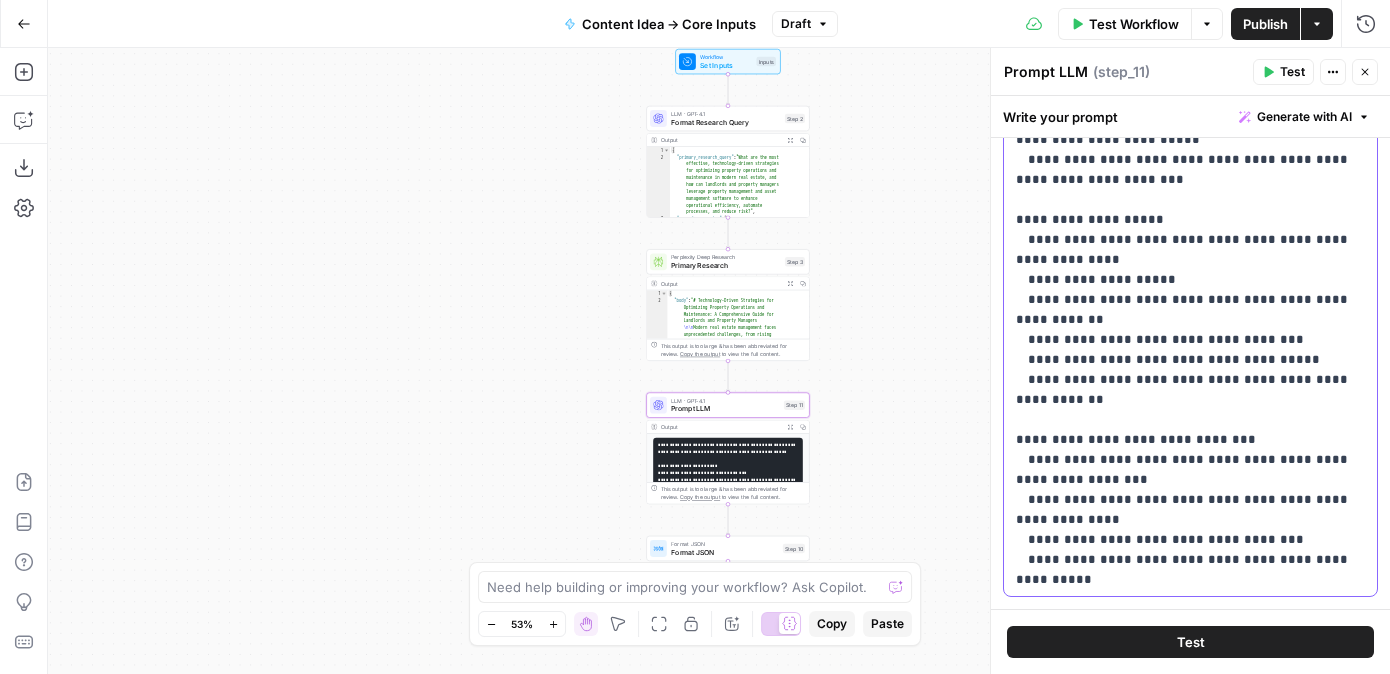 click on "**********" at bounding box center (1190, 170) 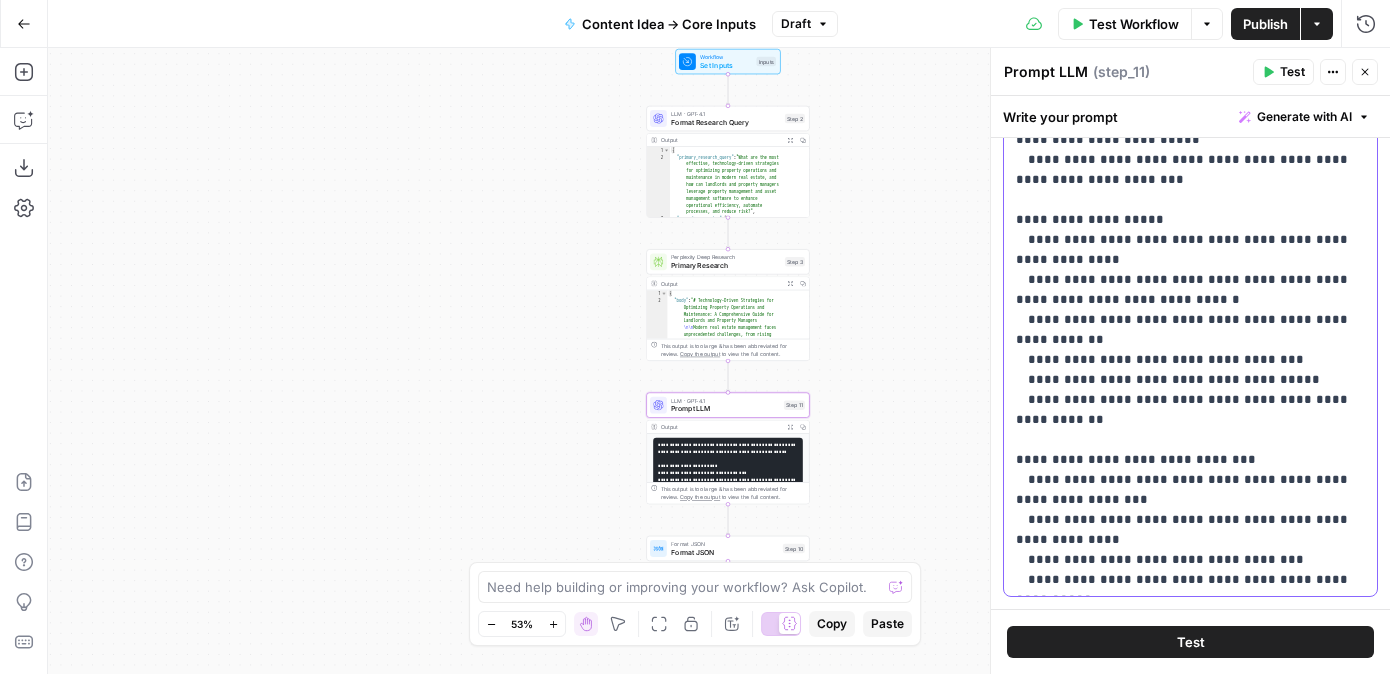 click on "**********" at bounding box center [1190, 180] 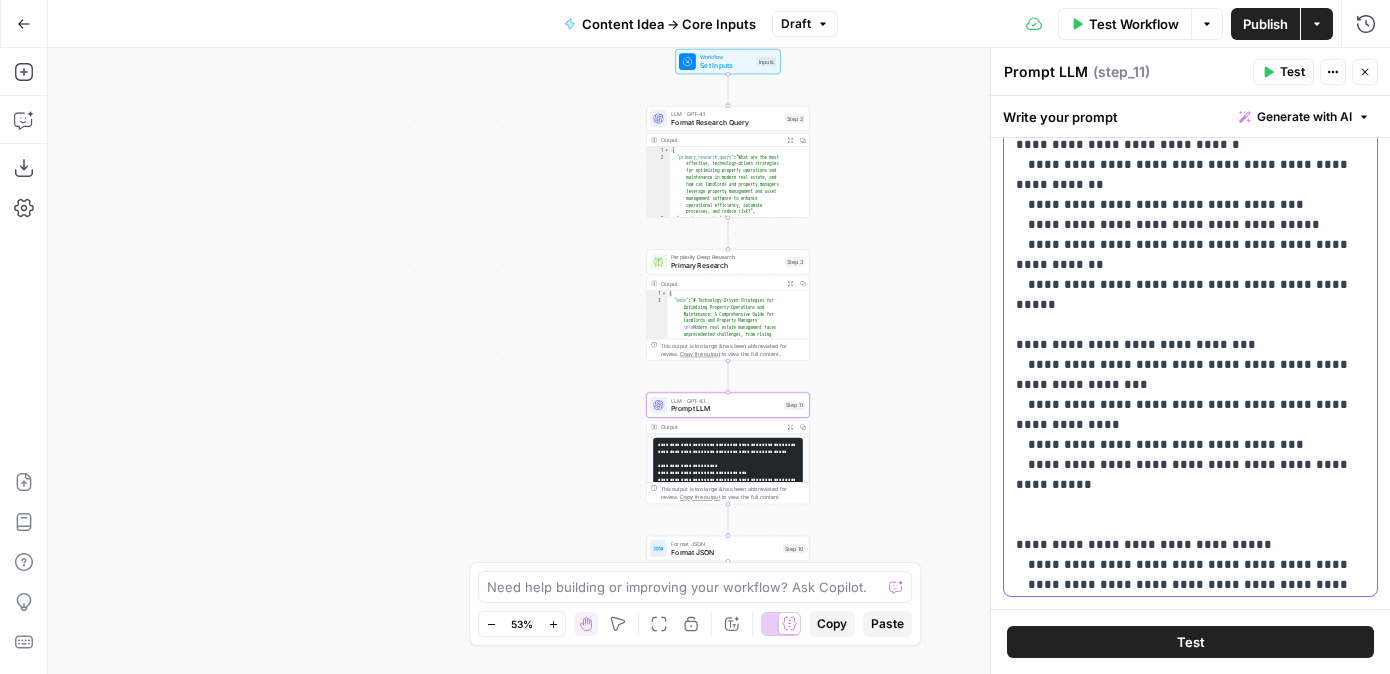 scroll, scrollTop: 672, scrollLeft: 0, axis: vertical 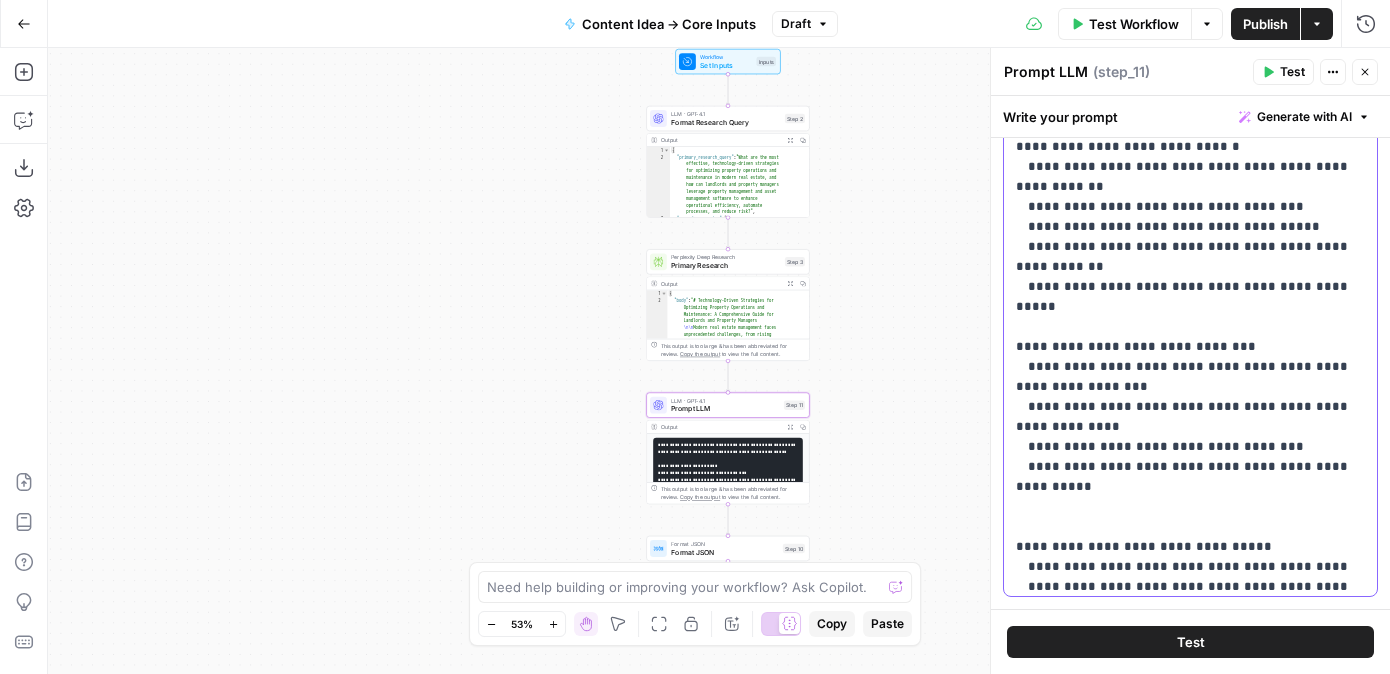 click on "**********" at bounding box center [1190, 37] 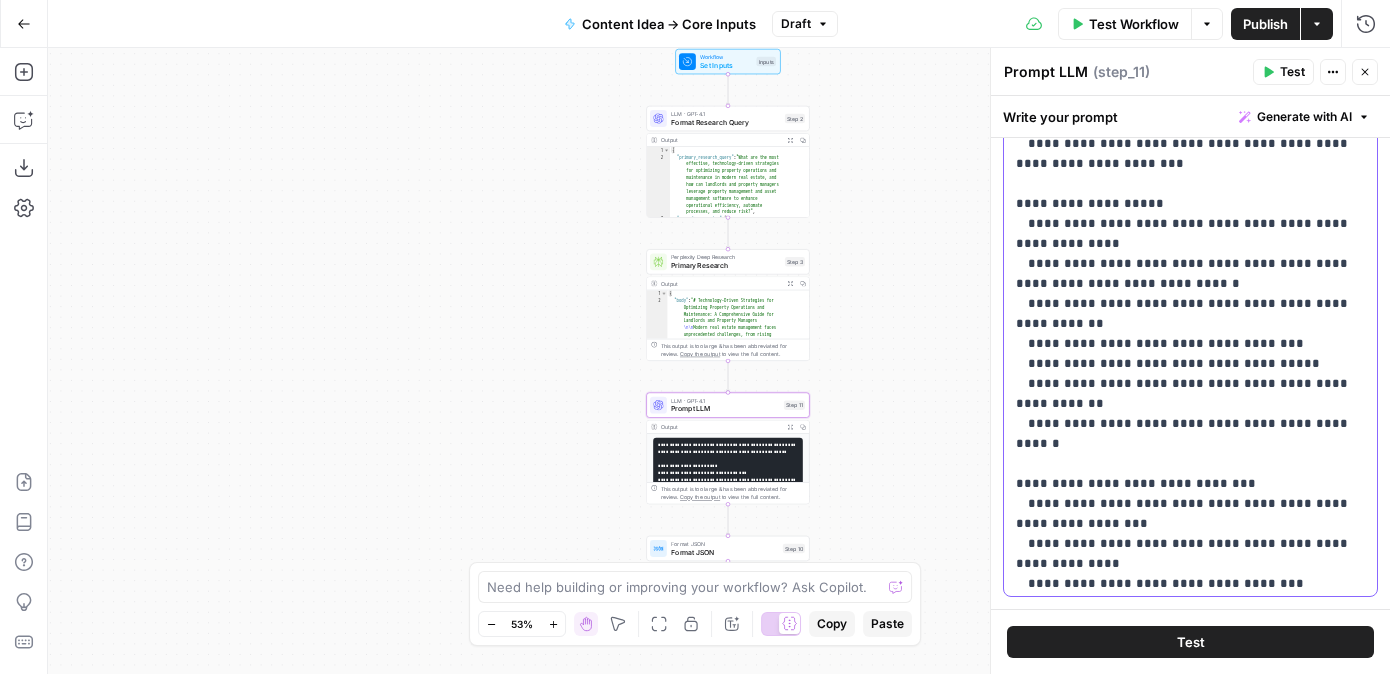 scroll, scrollTop: 514, scrollLeft: 0, axis: vertical 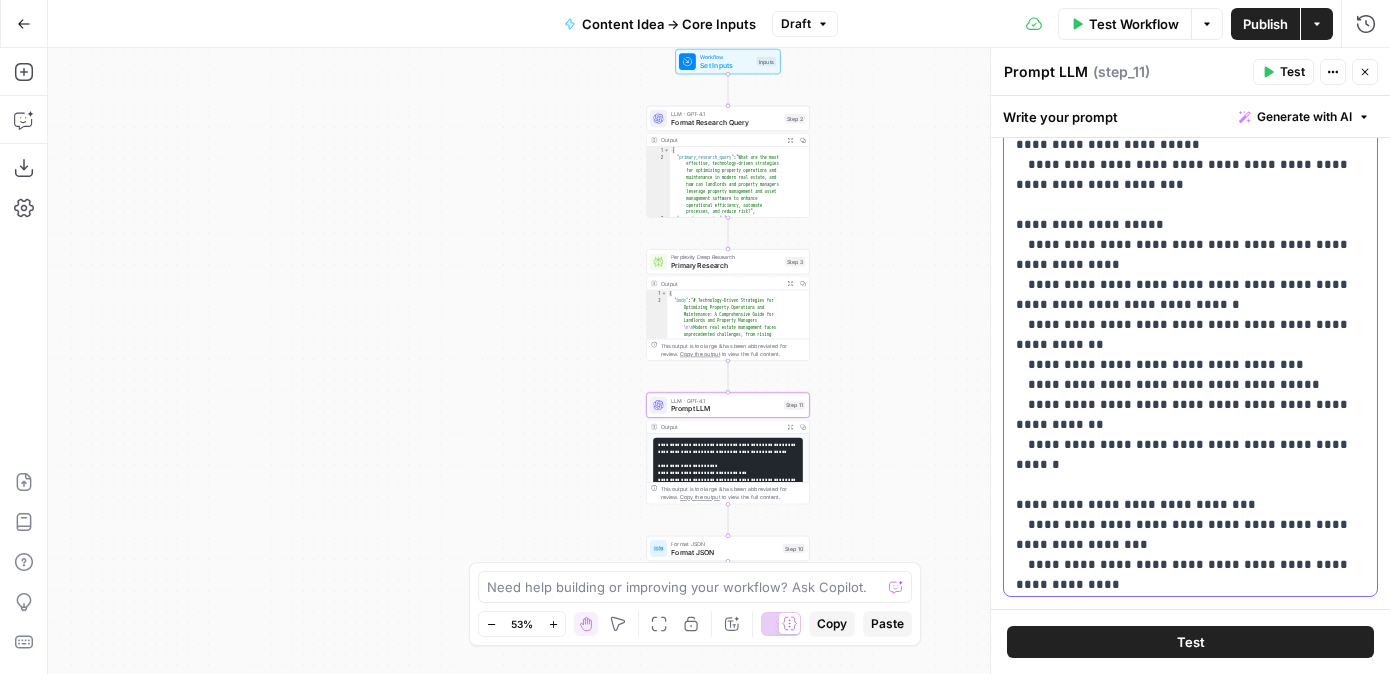 click on "**********" at bounding box center (1190, 195) 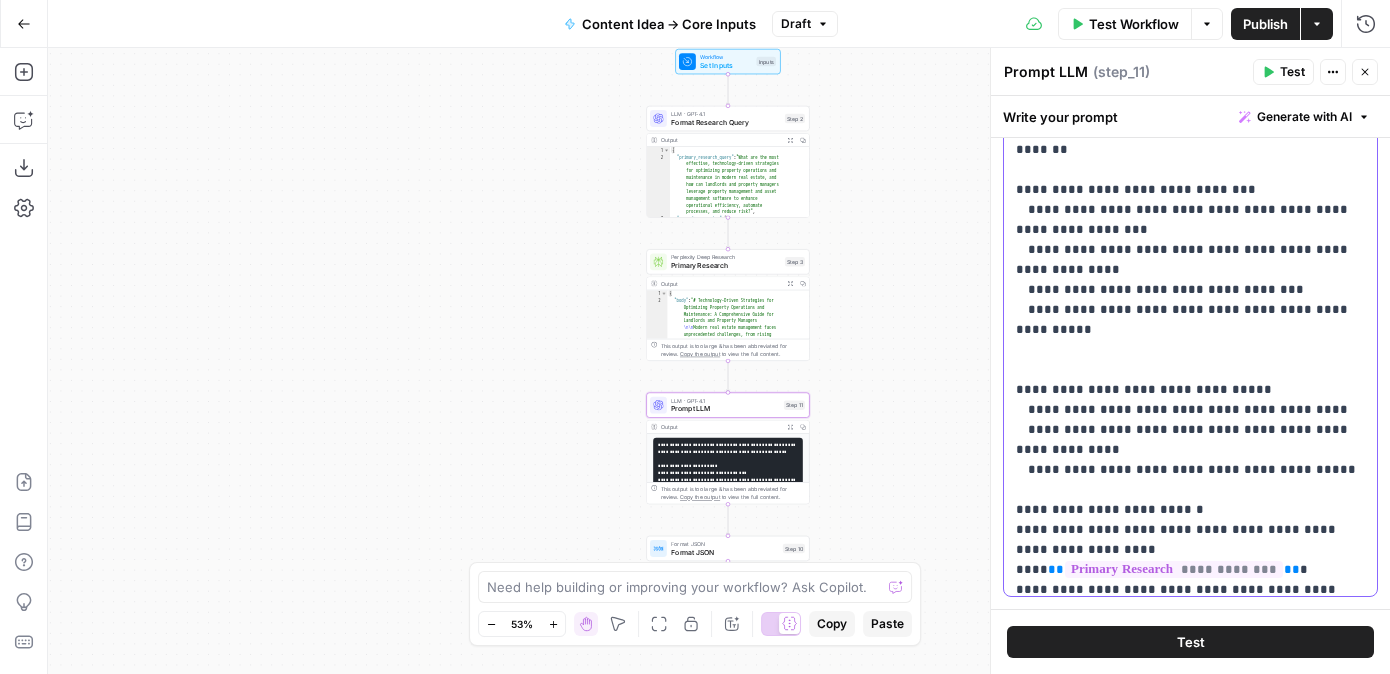 scroll, scrollTop: 1101, scrollLeft: 0, axis: vertical 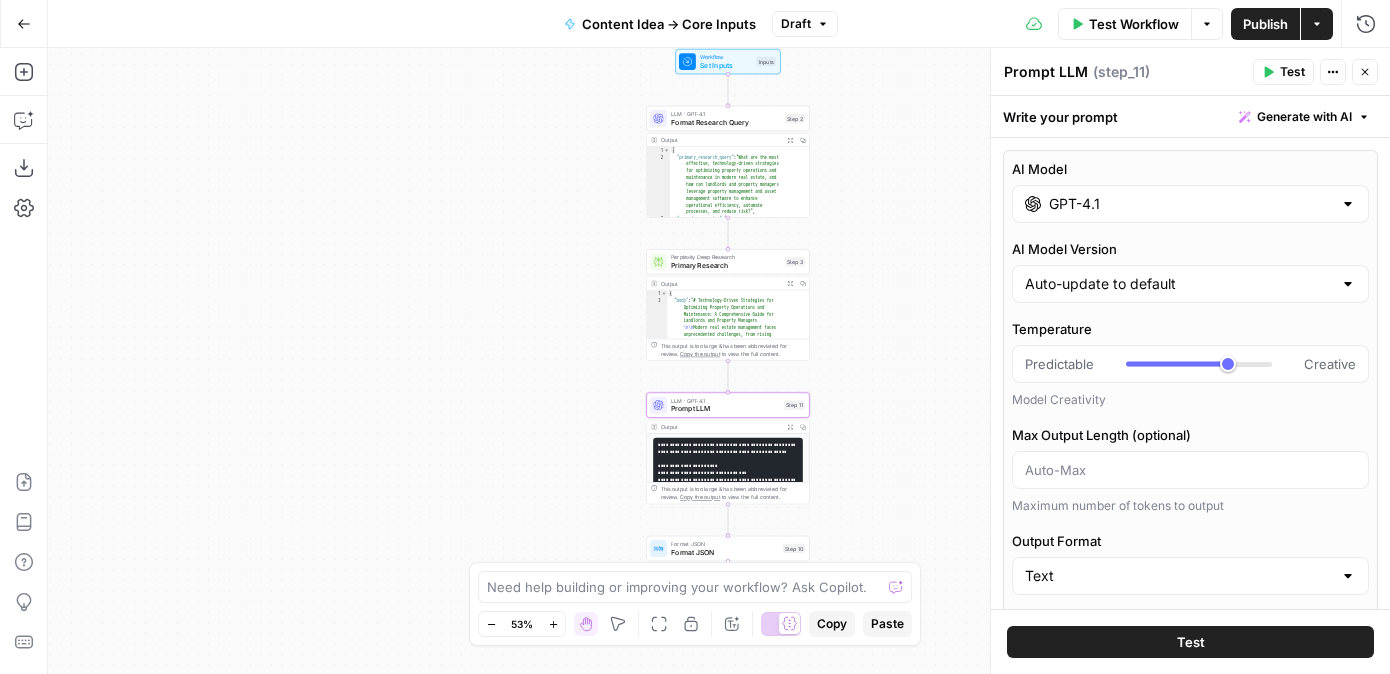 click on "Test" at bounding box center [1190, 642] 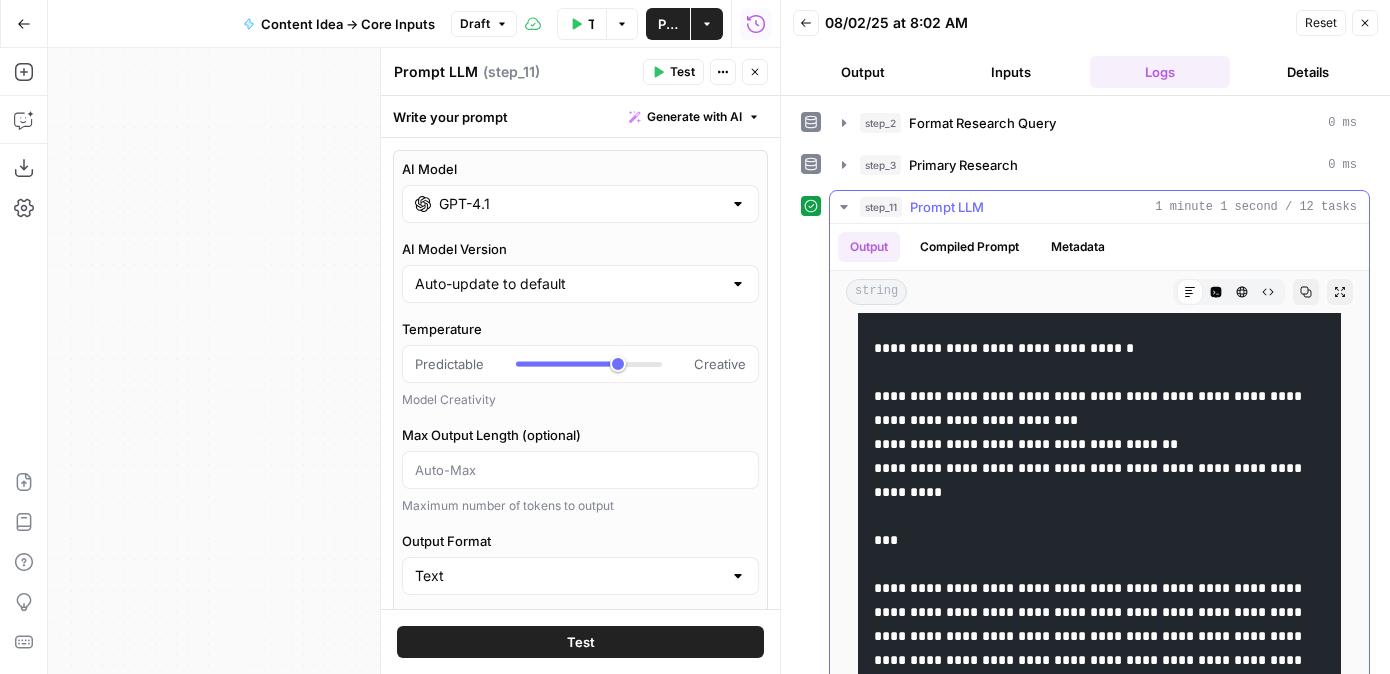 scroll, scrollTop: 9509, scrollLeft: 0, axis: vertical 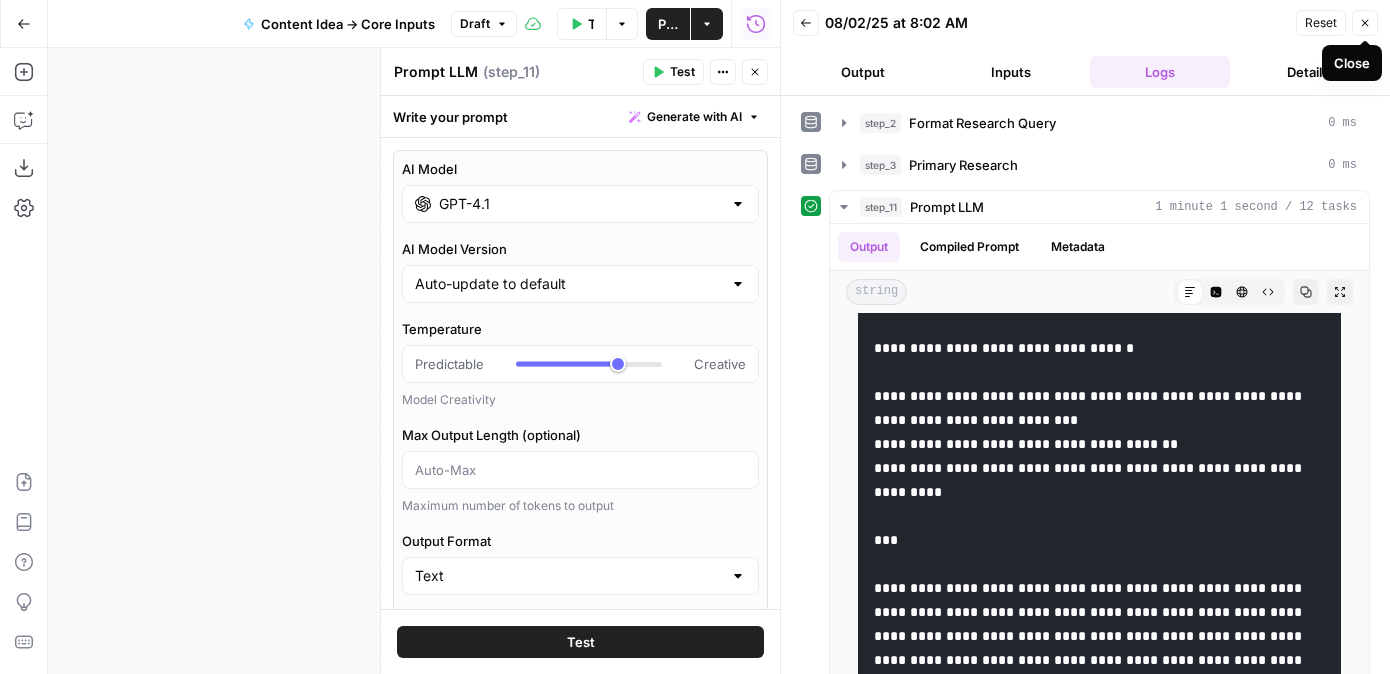 click 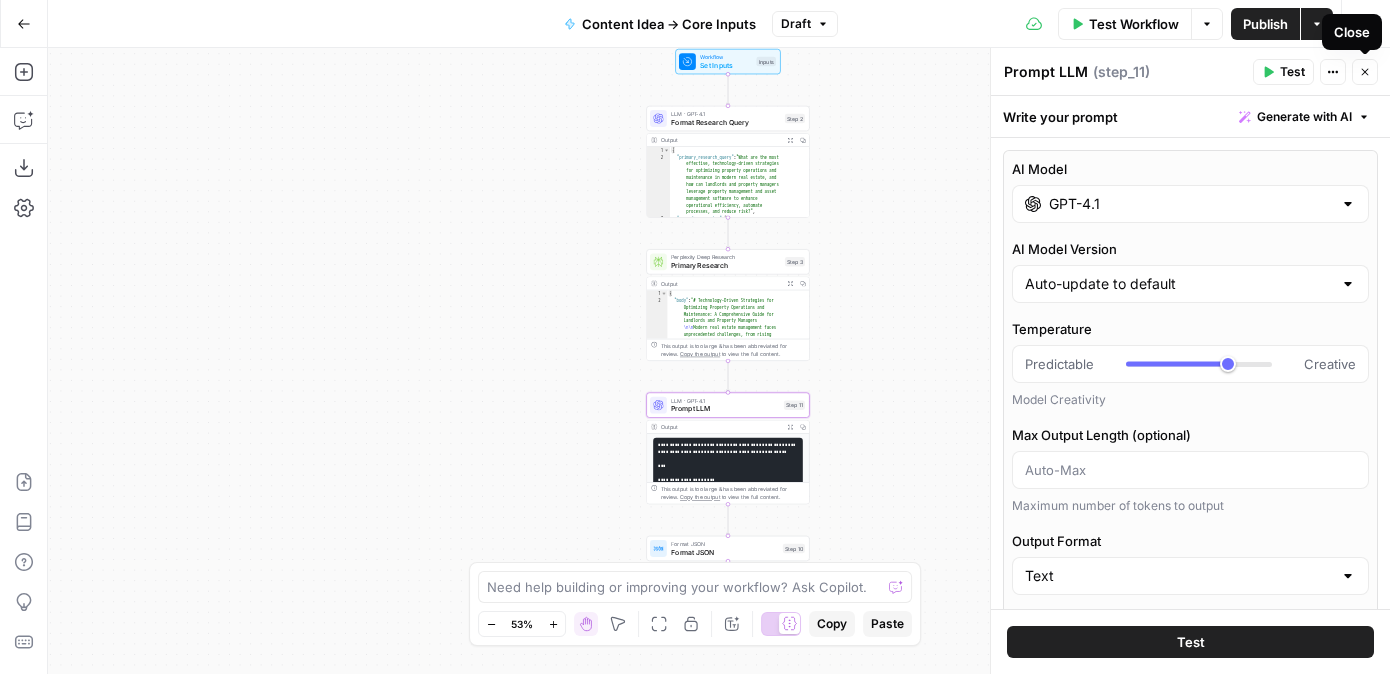 click on "Close" at bounding box center (1365, 72) 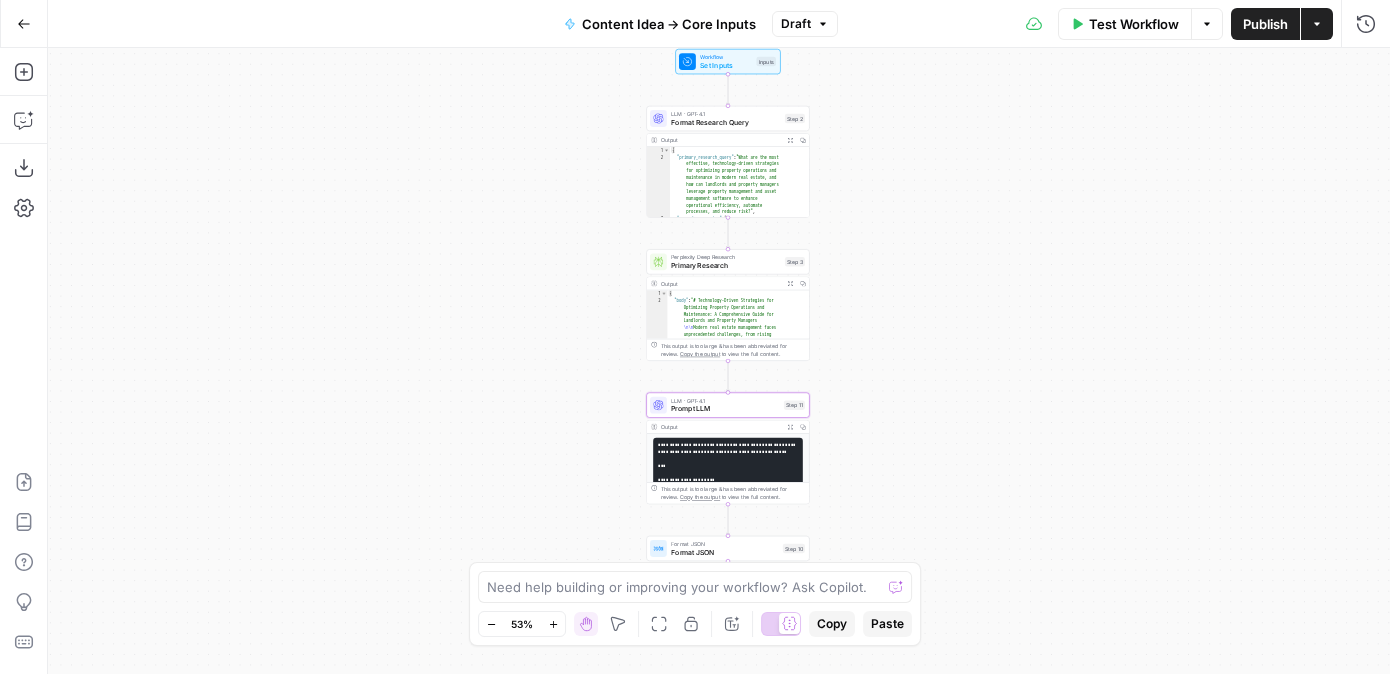 click on "Publish" at bounding box center [1265, 24] 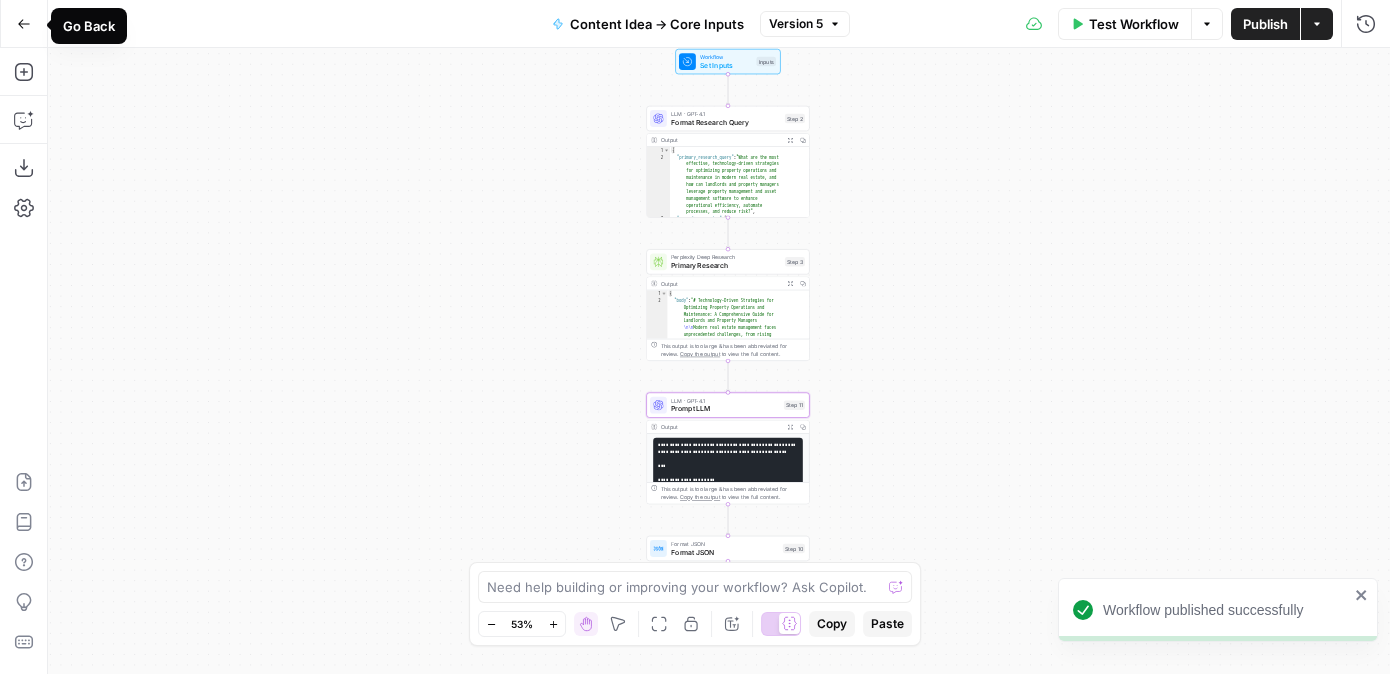 click 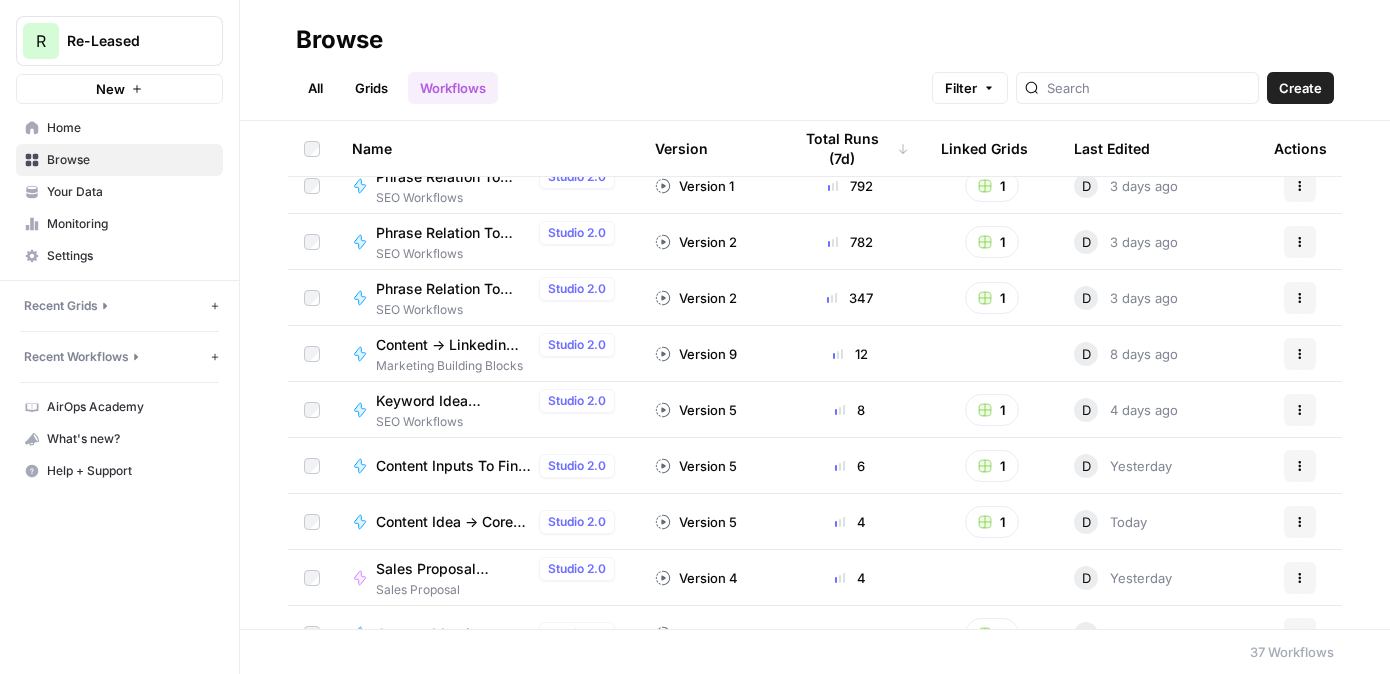 scroll, scrollTop: 151, scrollLeft: 0, axis: vertical 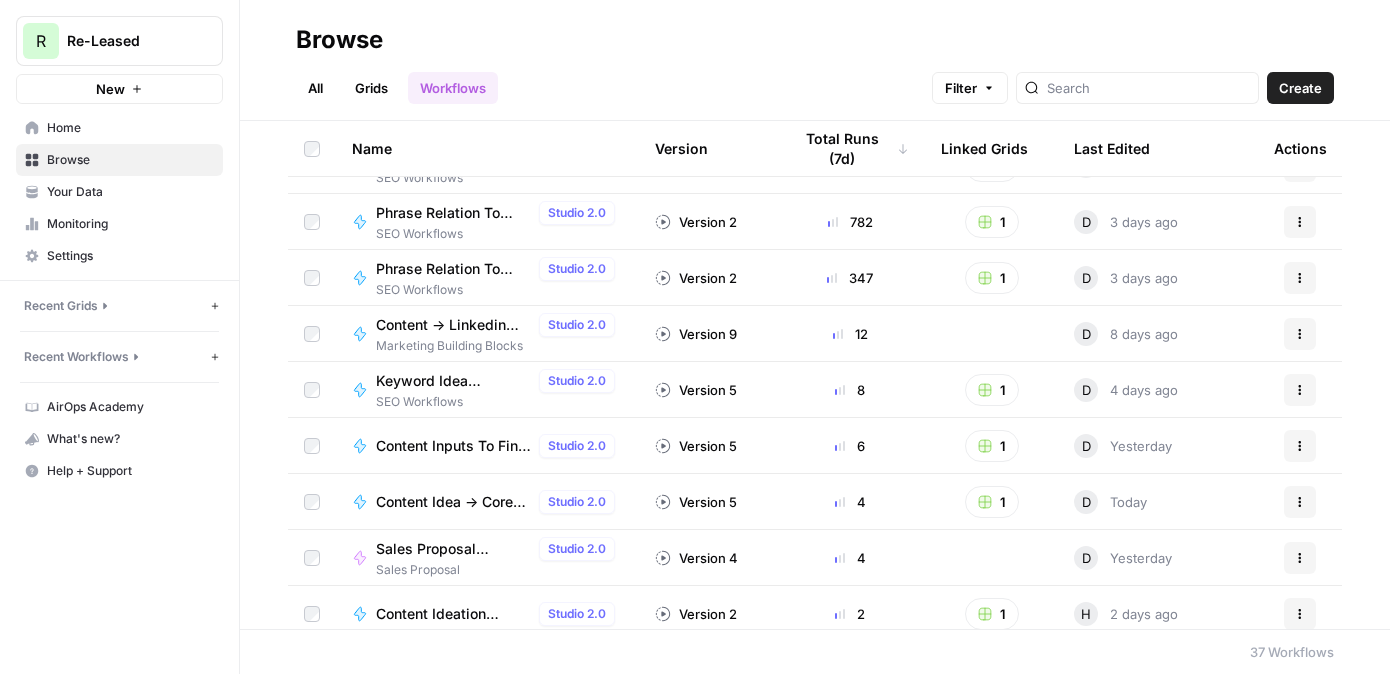 click on "Content Idea -> Core Inputs" at bounding box center [453, 502] 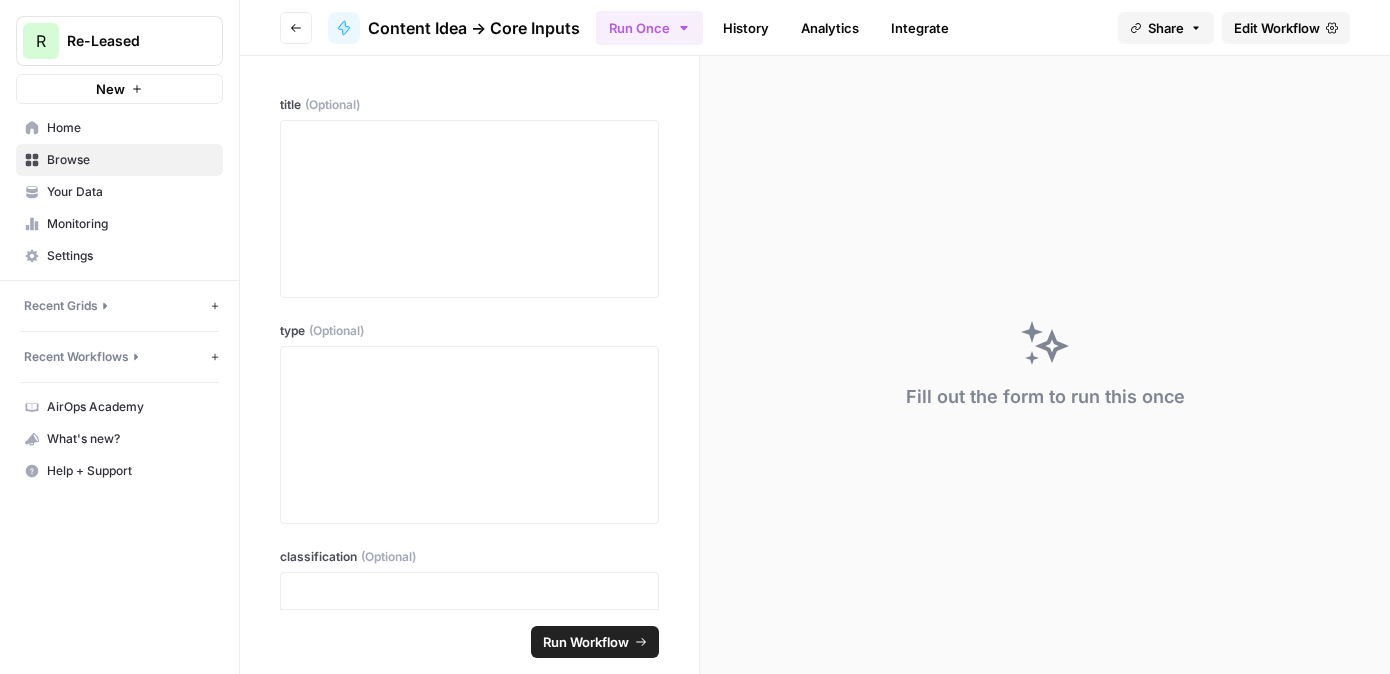 click on "Edit Workflow" at bounding box center [1277, 28] 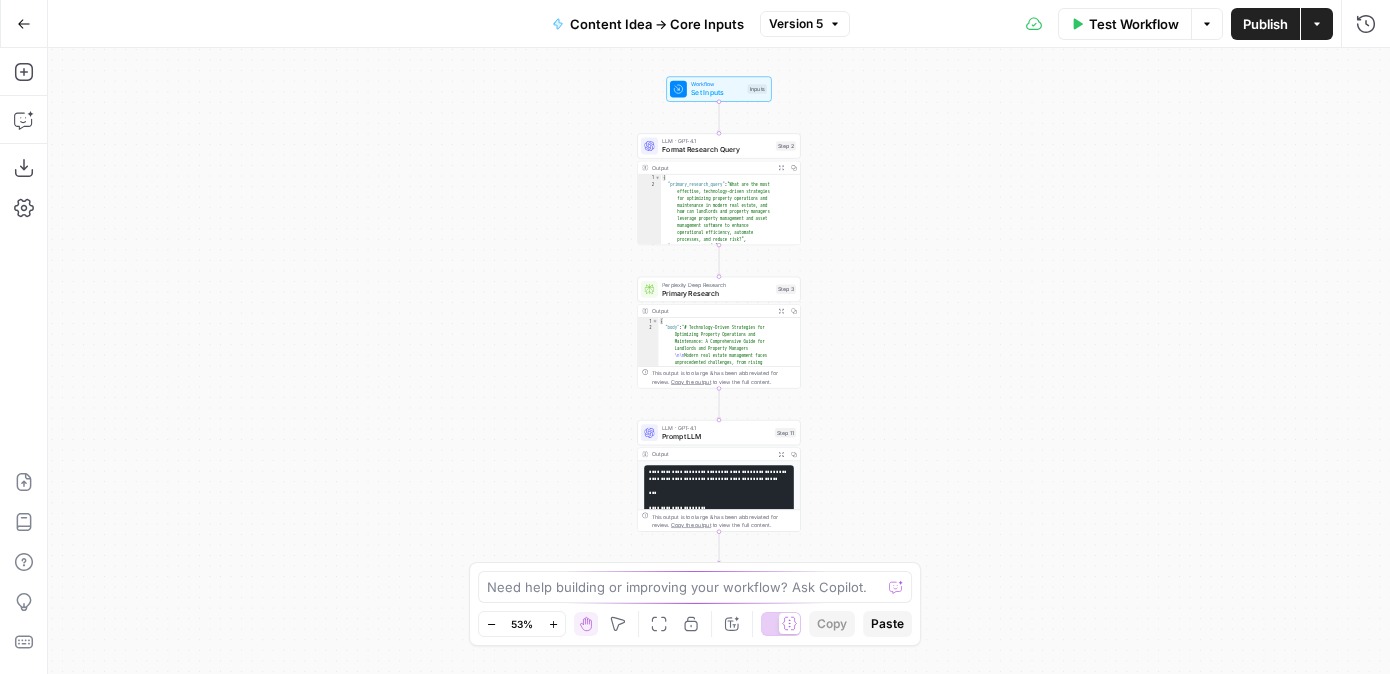 click on "Content Idea -> Core Inputs" at bounding box center [657, 24] 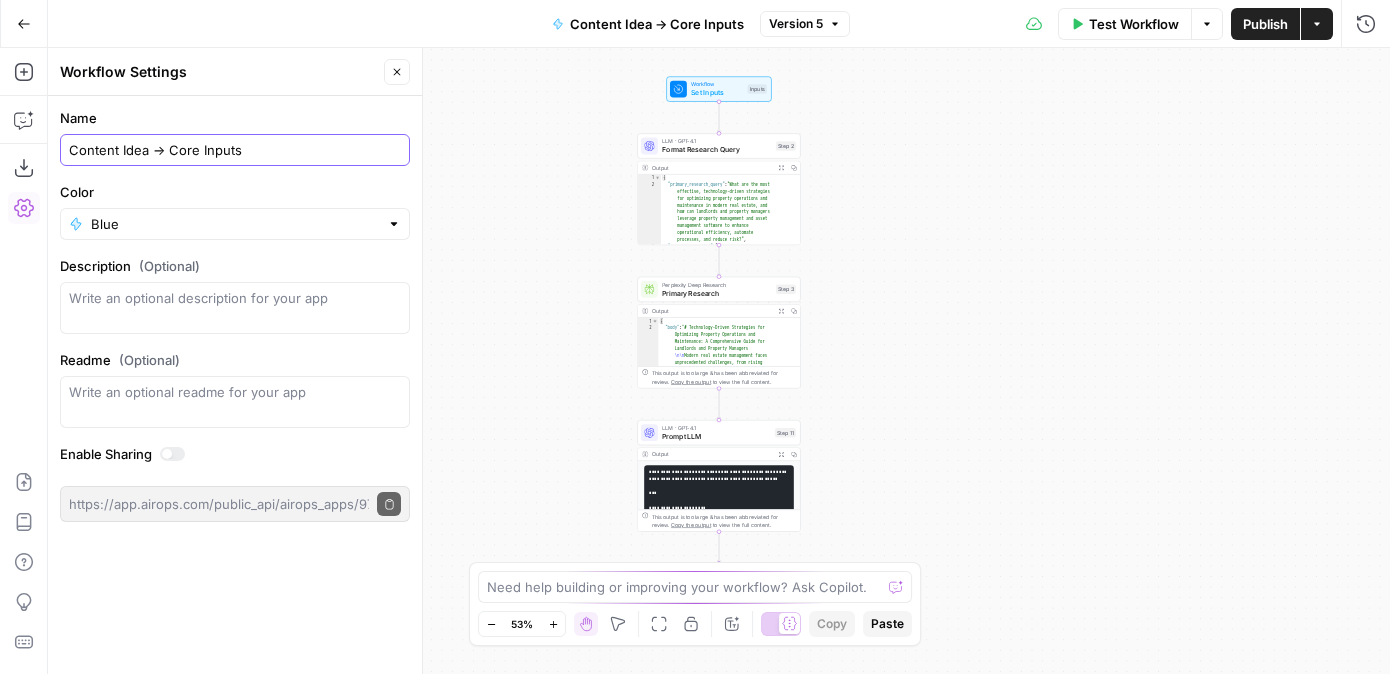 drag, startPoint x: 198, startPoint y: 150, endPoint x: 179, endPoint y: 150, distance: 19 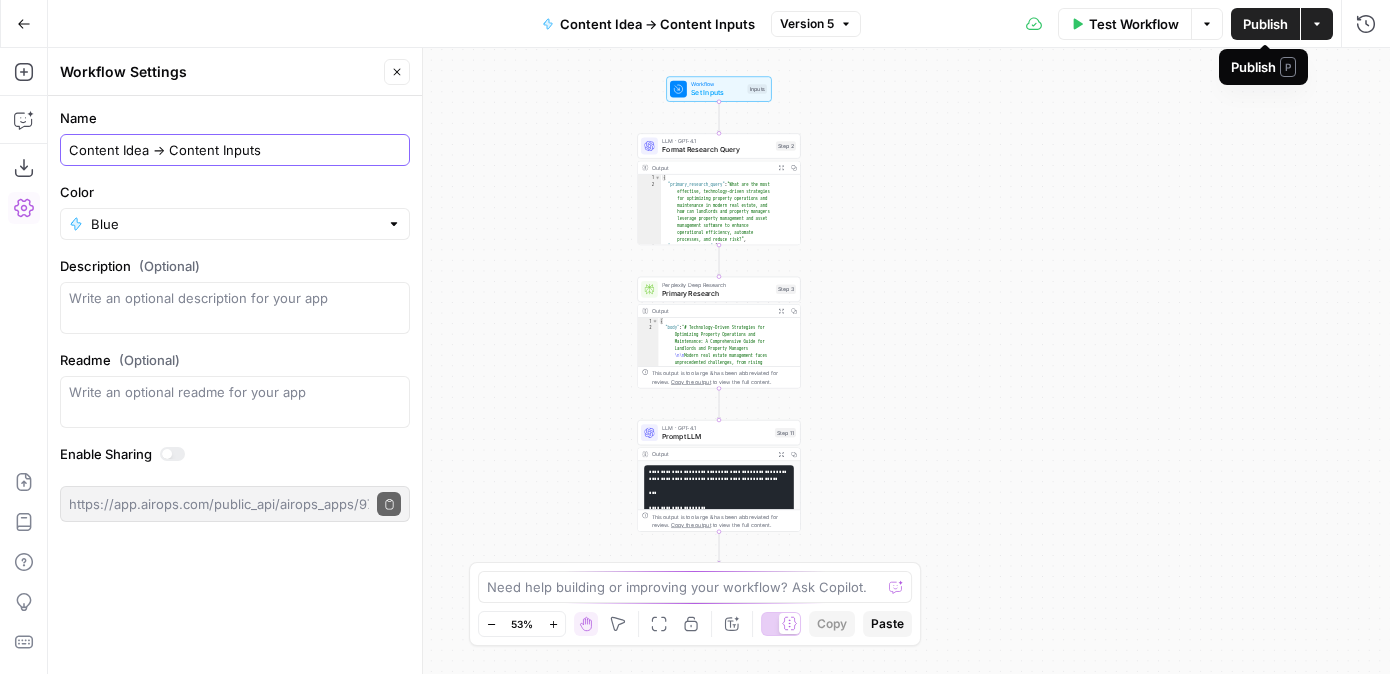type on "Content Idea -> Content Inputs" 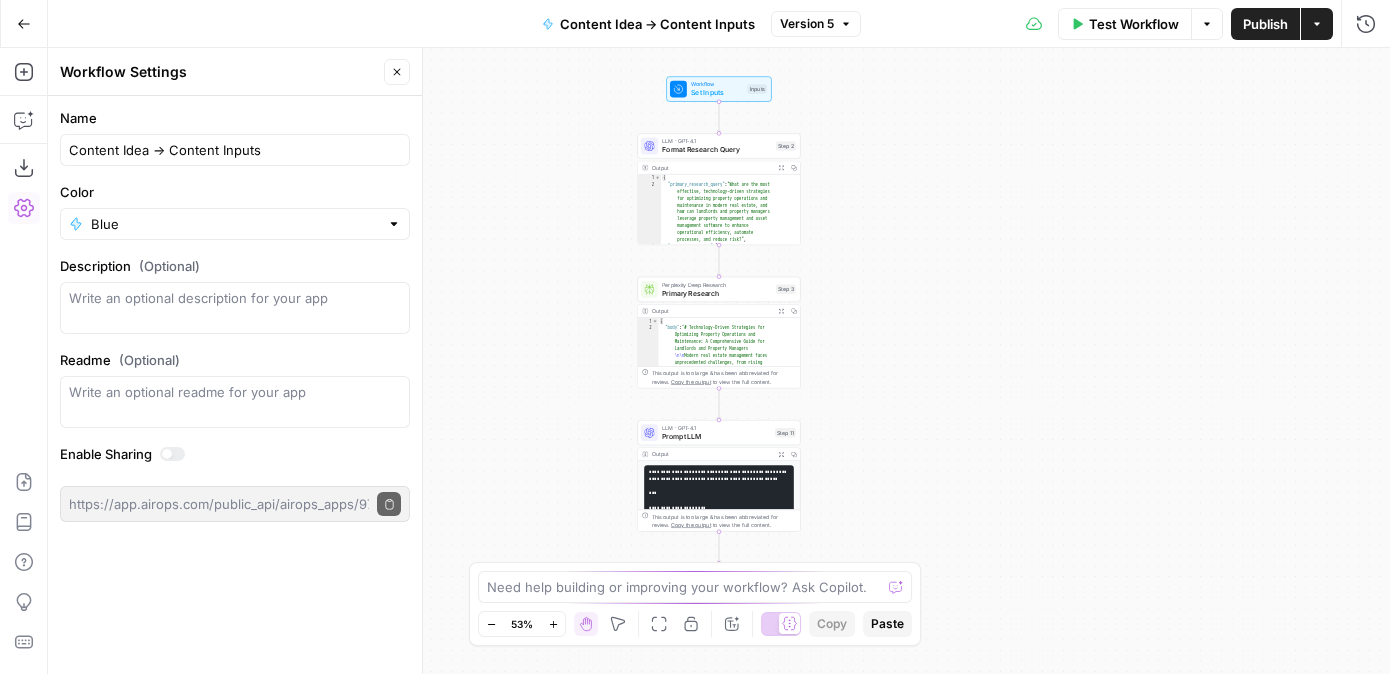 click on "Name" at bounding box center (235, 118) 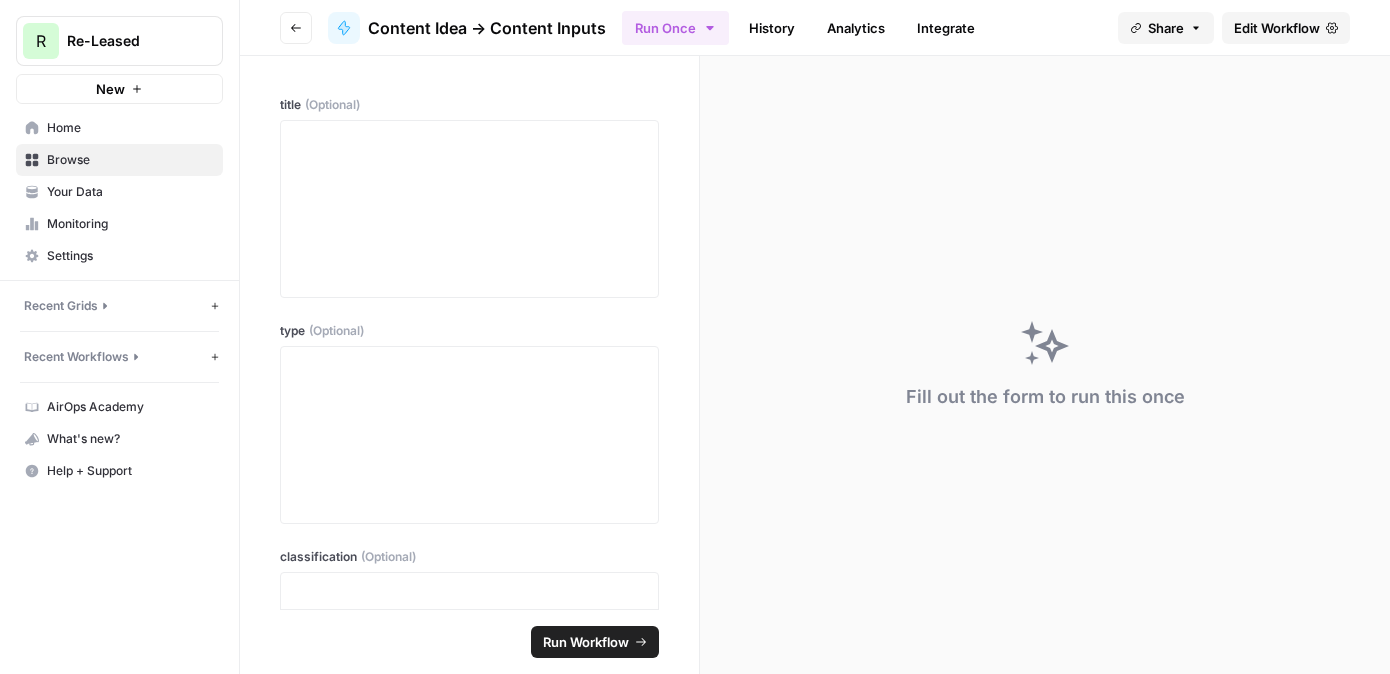 click 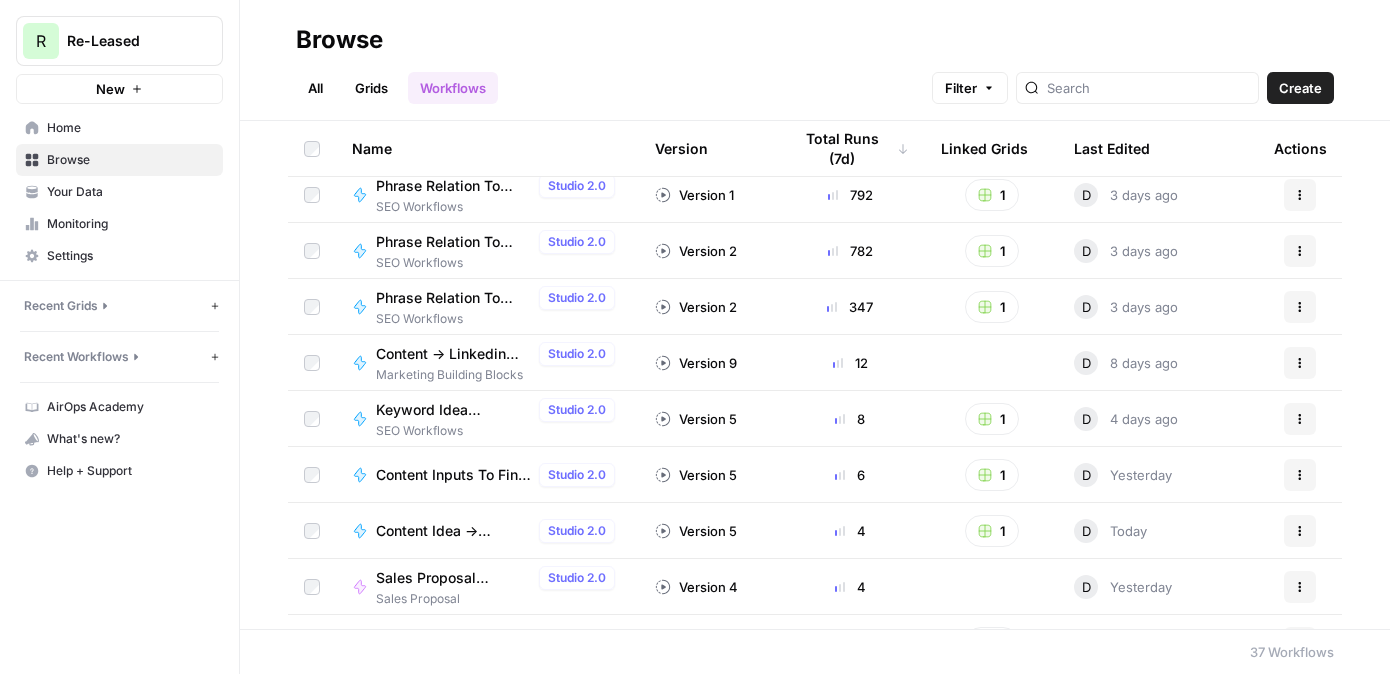 scroll, scrollTop: 244, scrollLeft: 0, axis: vertical 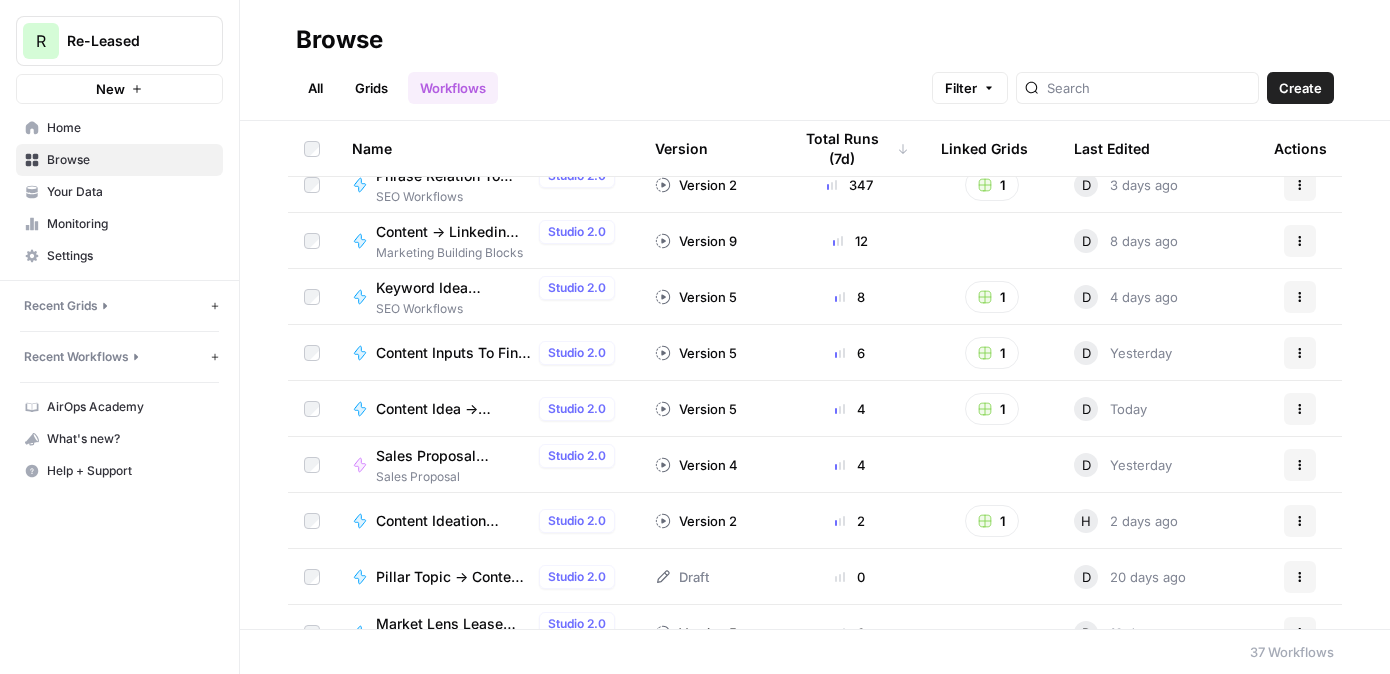 click on "Content Inputs To Final Outputs" at bounding box center (453, 353) 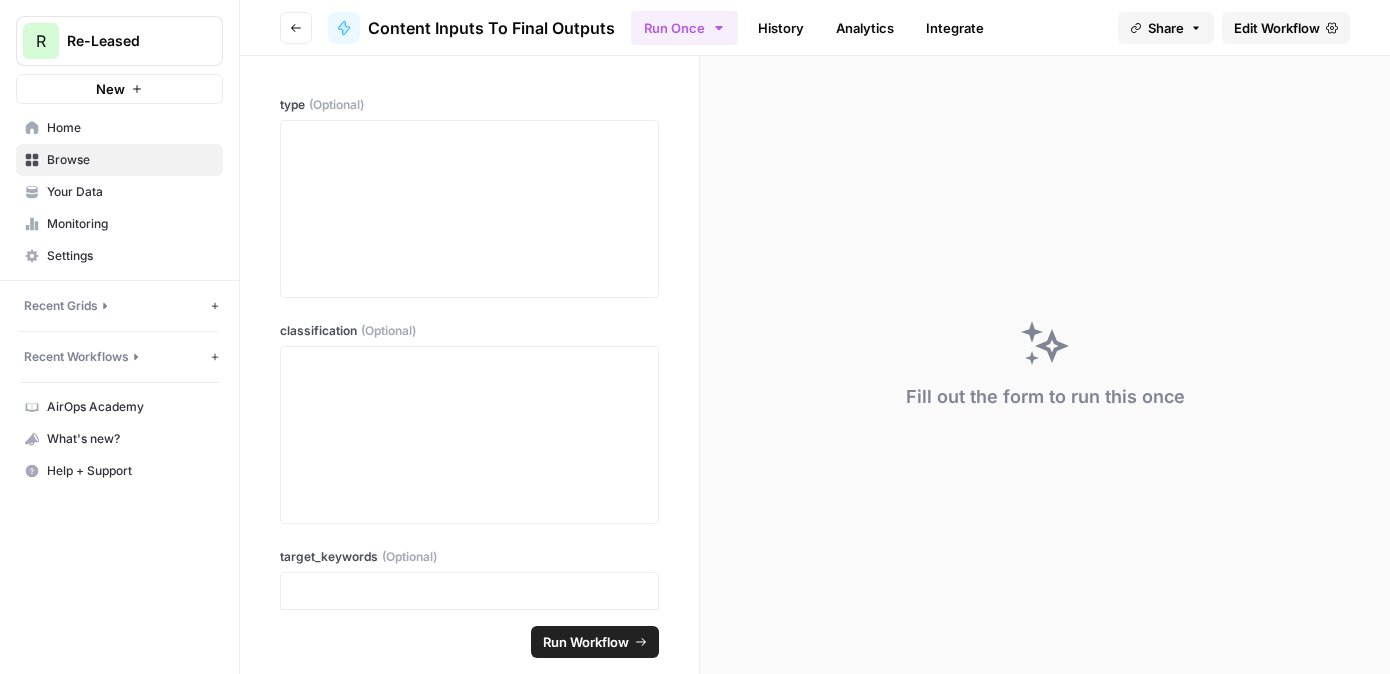 click on "Edit Workflow" at bounding box center (1277, 28) 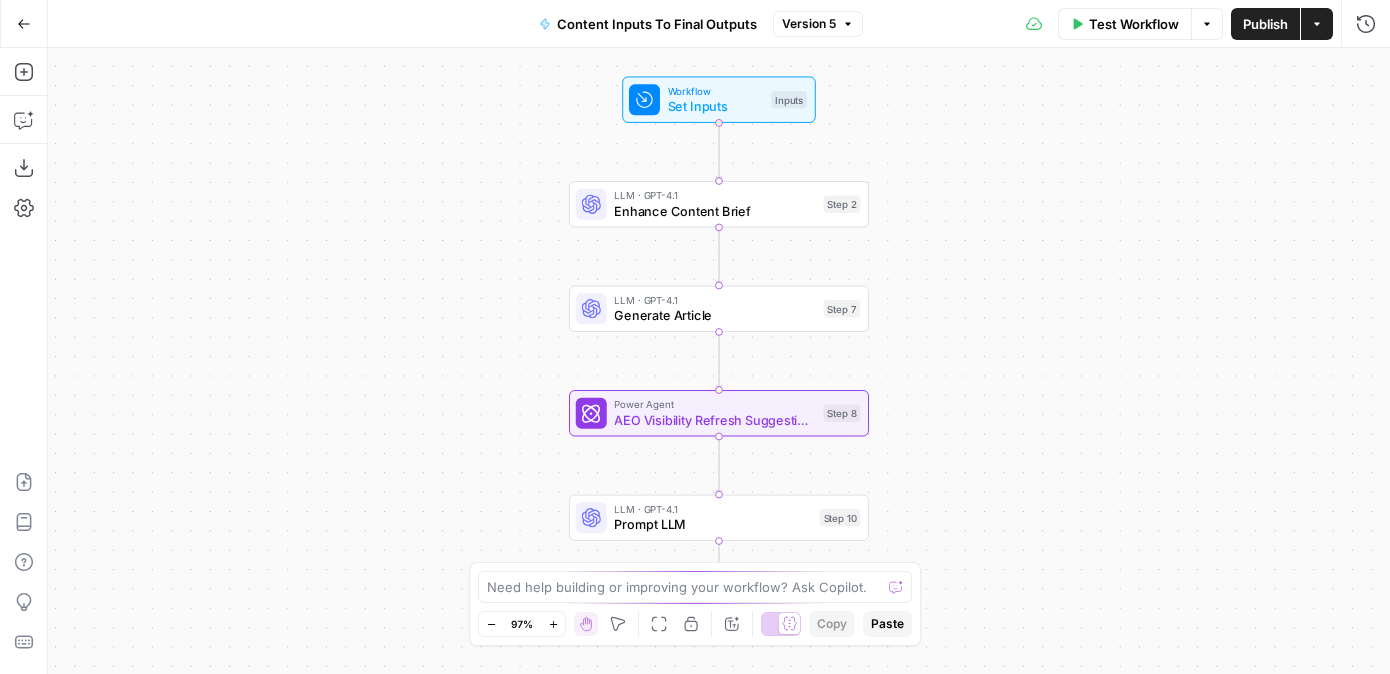 click on "Content Inputs To Final Outputs" at bounding box center (657, 24) 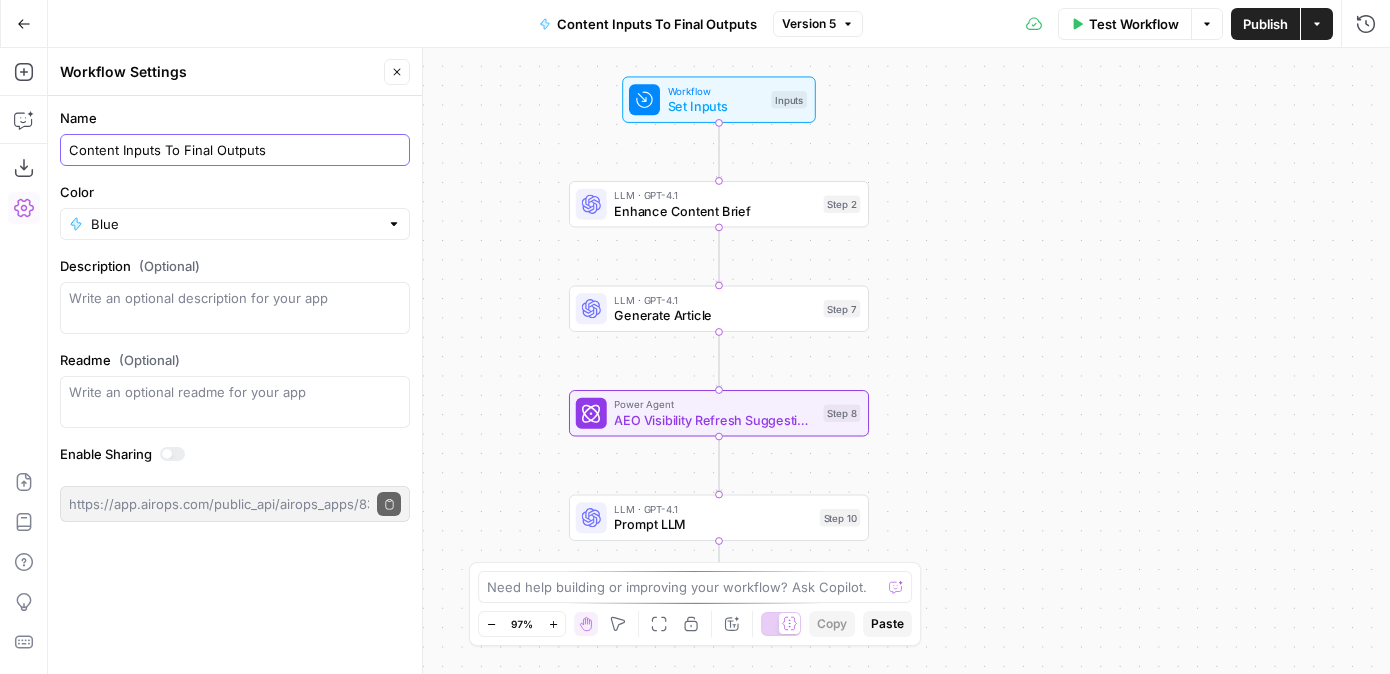 click on "Content Inputs To Final Outputs" at bounding box center (235, 150) 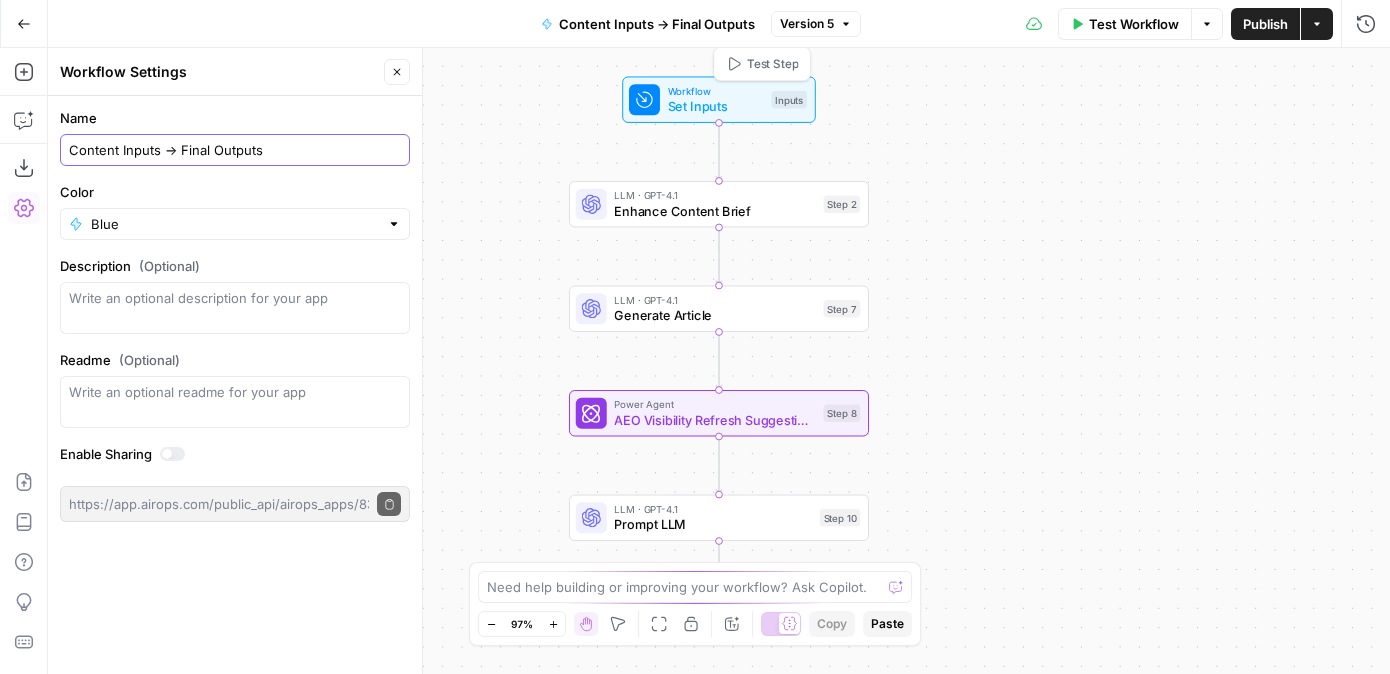 type on "Content Inputs -> Final Outputs" 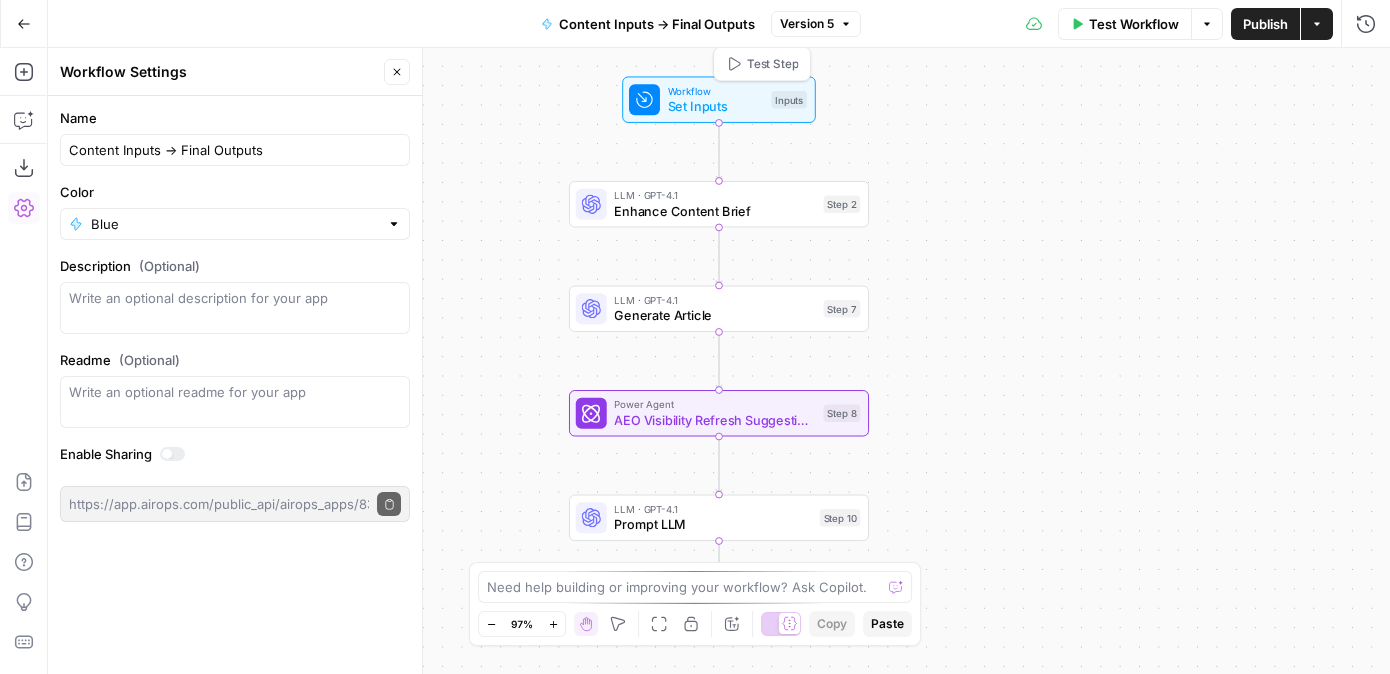 click on "Set Inputs" at bounding box center [716, 106] 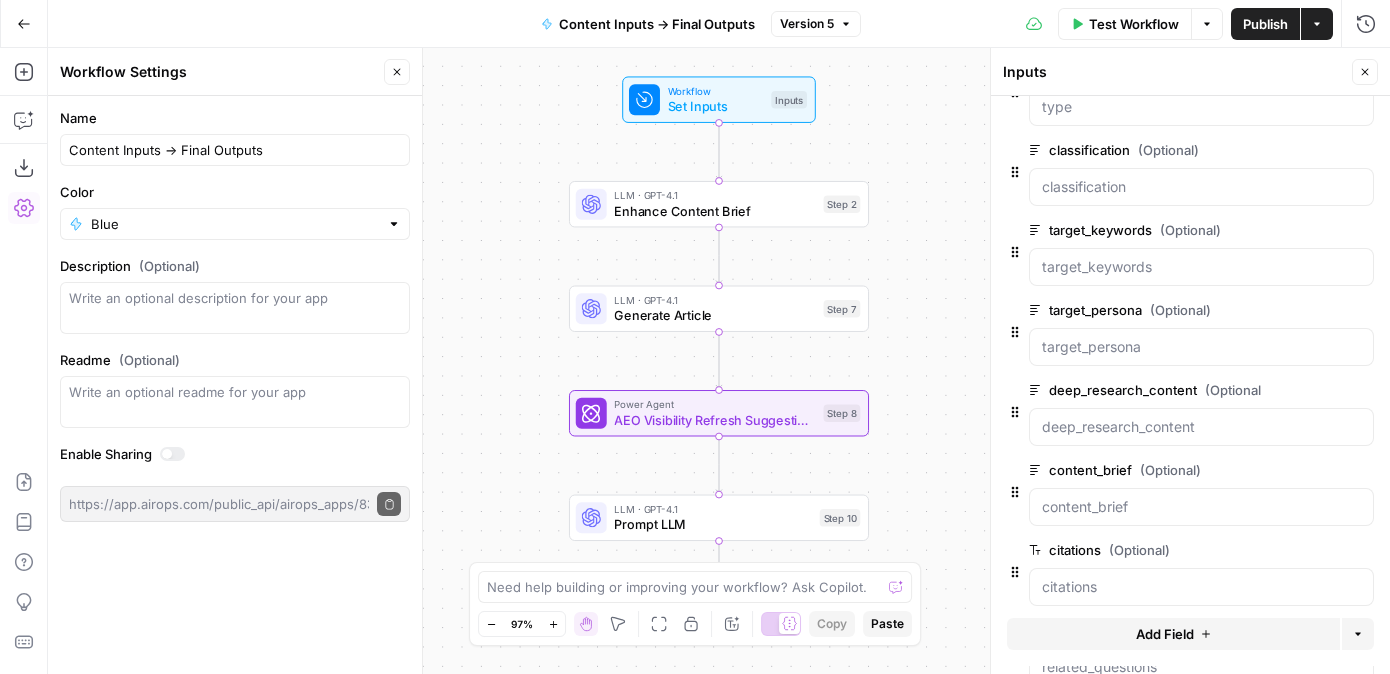 scroll, scrollTop: 0, scrollLeft: 0, axis: both 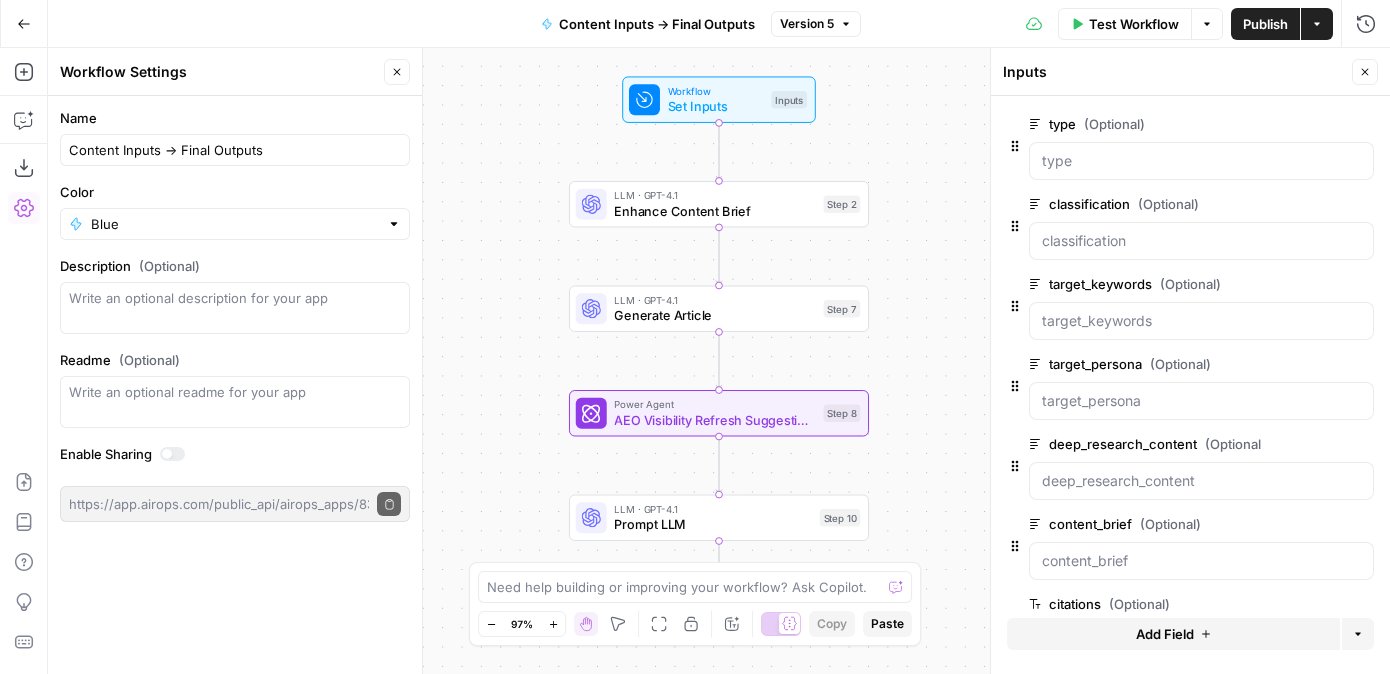 click on "Add Field" at bounding box center [1165, 634] 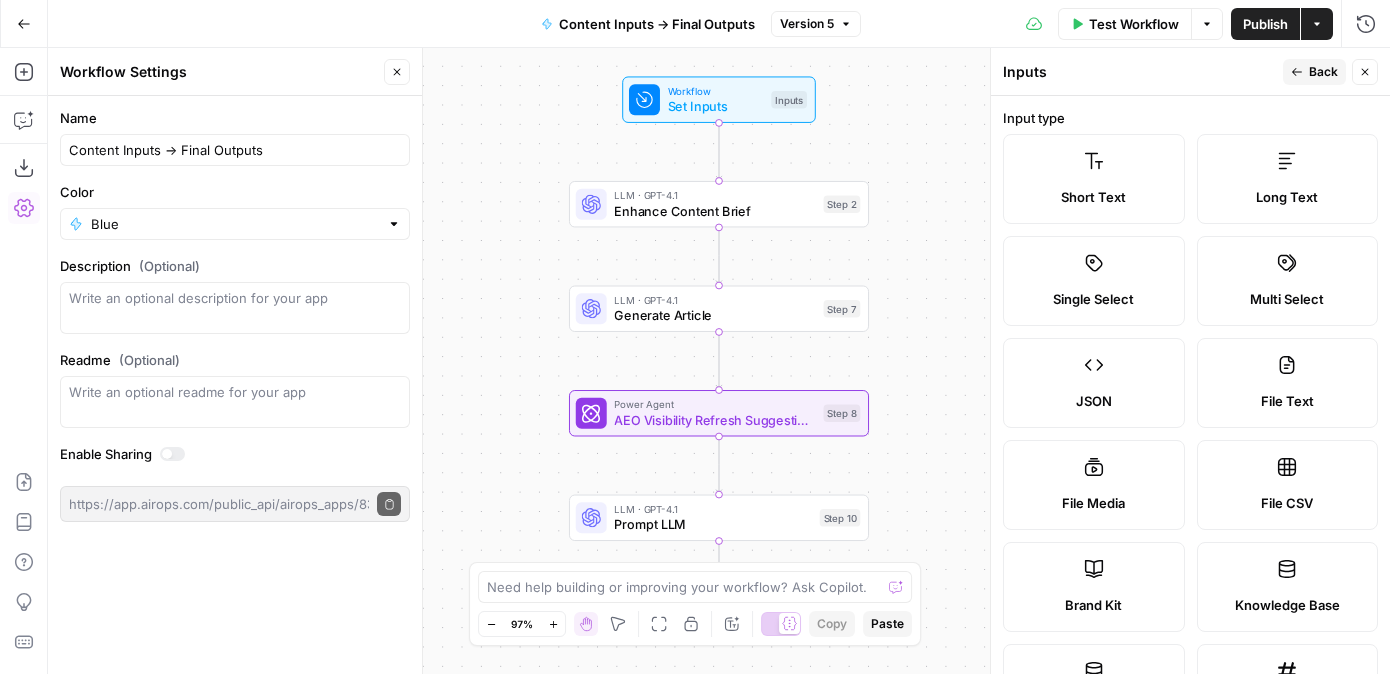 click on "Short Text" at bounding box center [1094, 179] 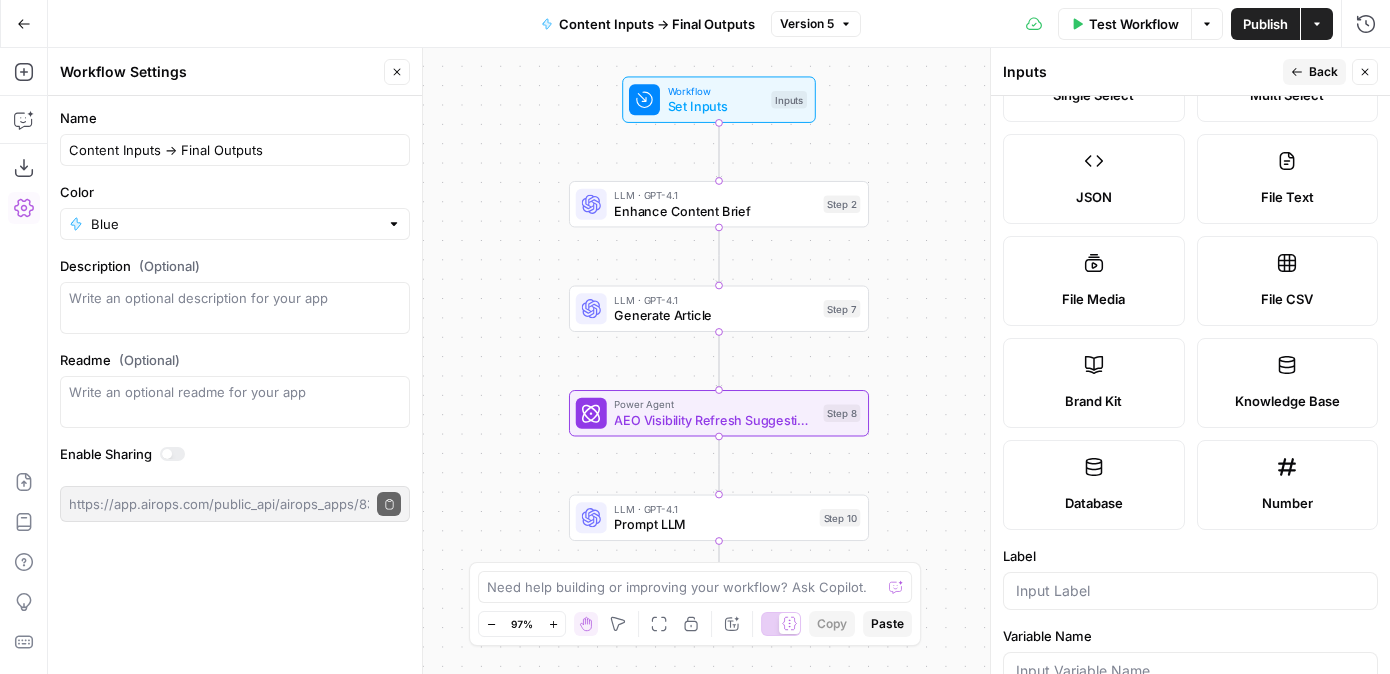 scroll, scrollTop: 350, scrollLeft: 0, axis: vertical 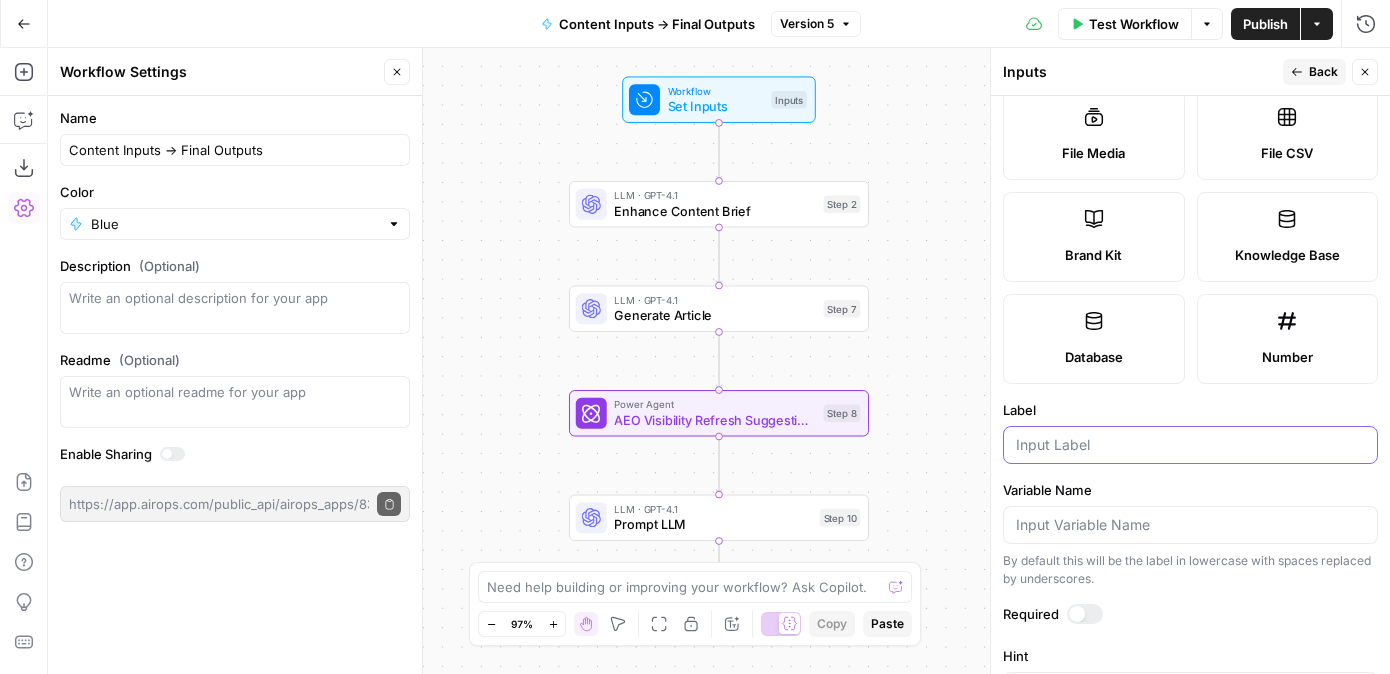 click on "Label" at bounding box center (1190, 445) 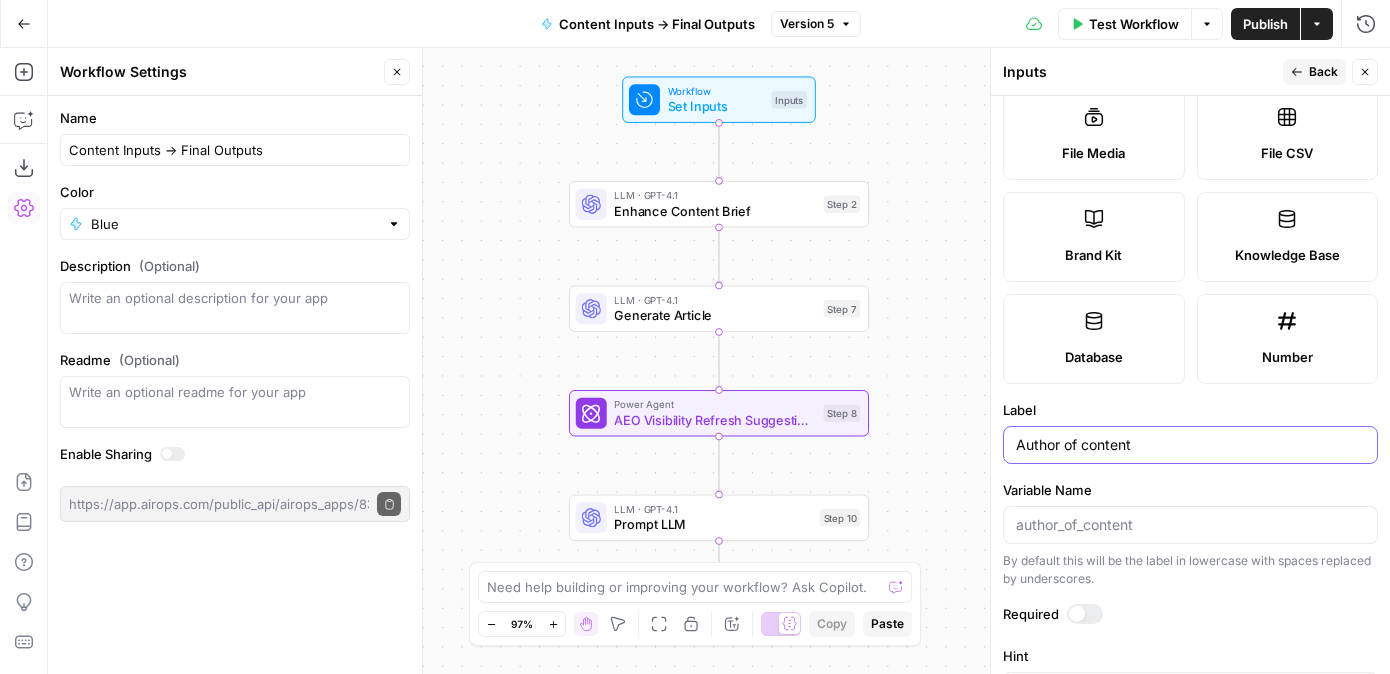scroll, scrollTop: 410, scrollLeft: 0, axis: vertical 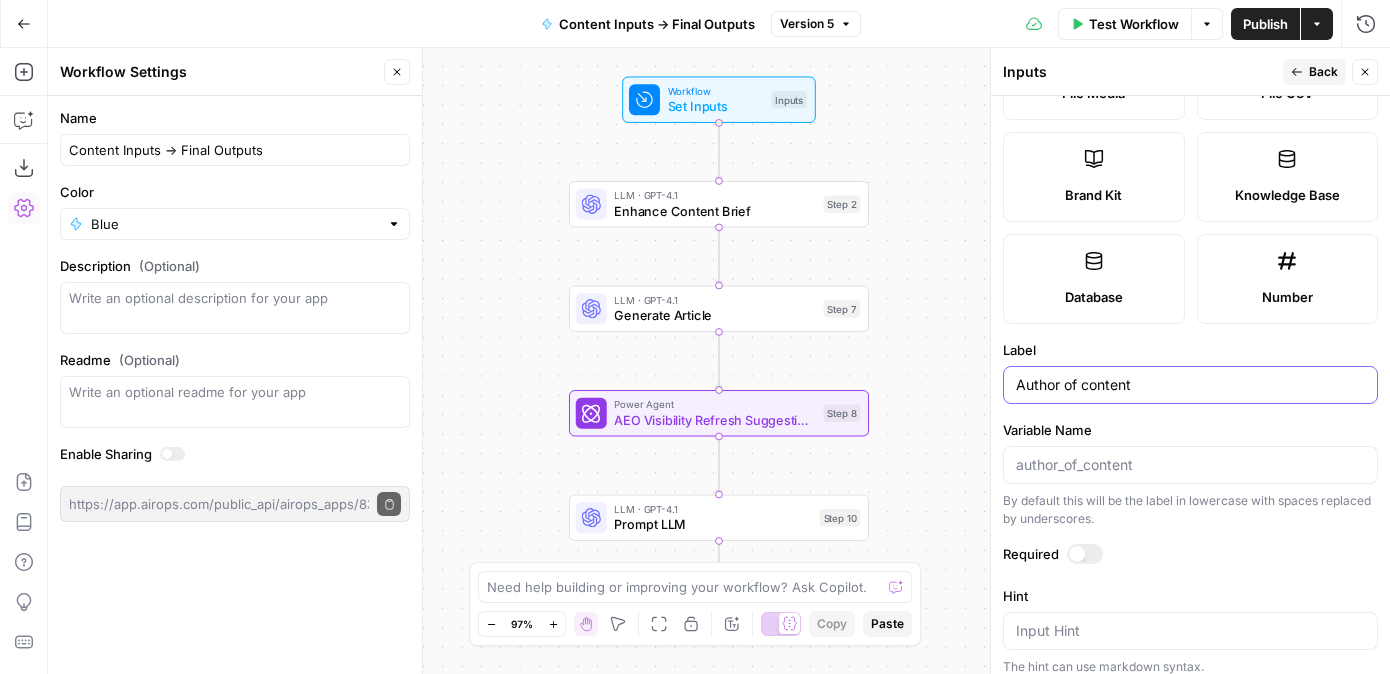 type on "Author of content" 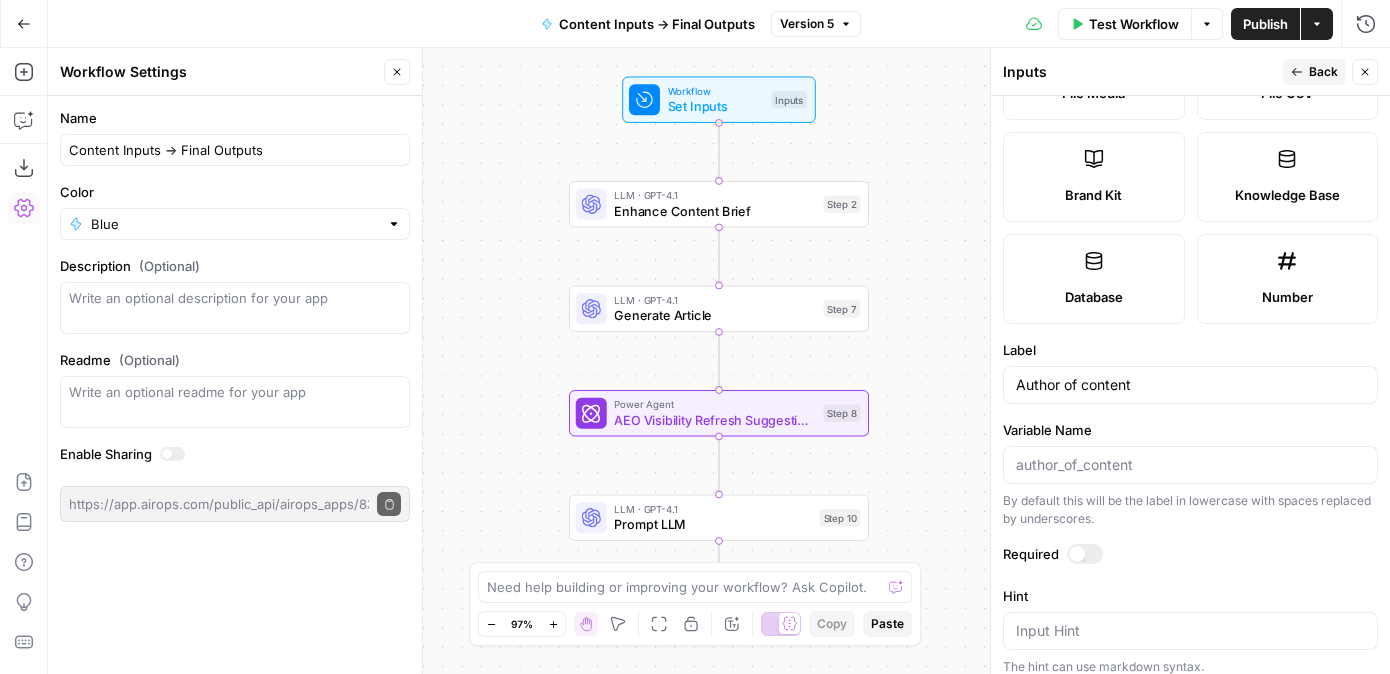 click at bounding box center [1085, 554] 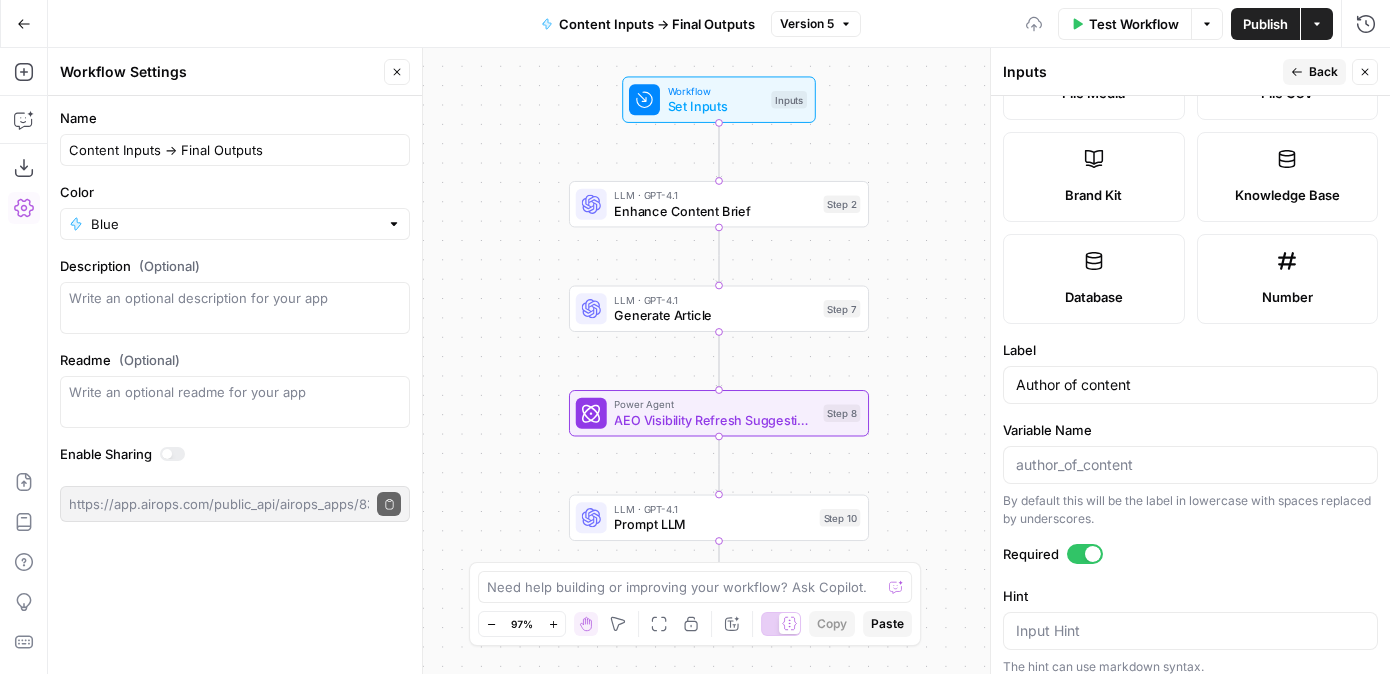 click on "Back" at bounding box center (1314, 72) 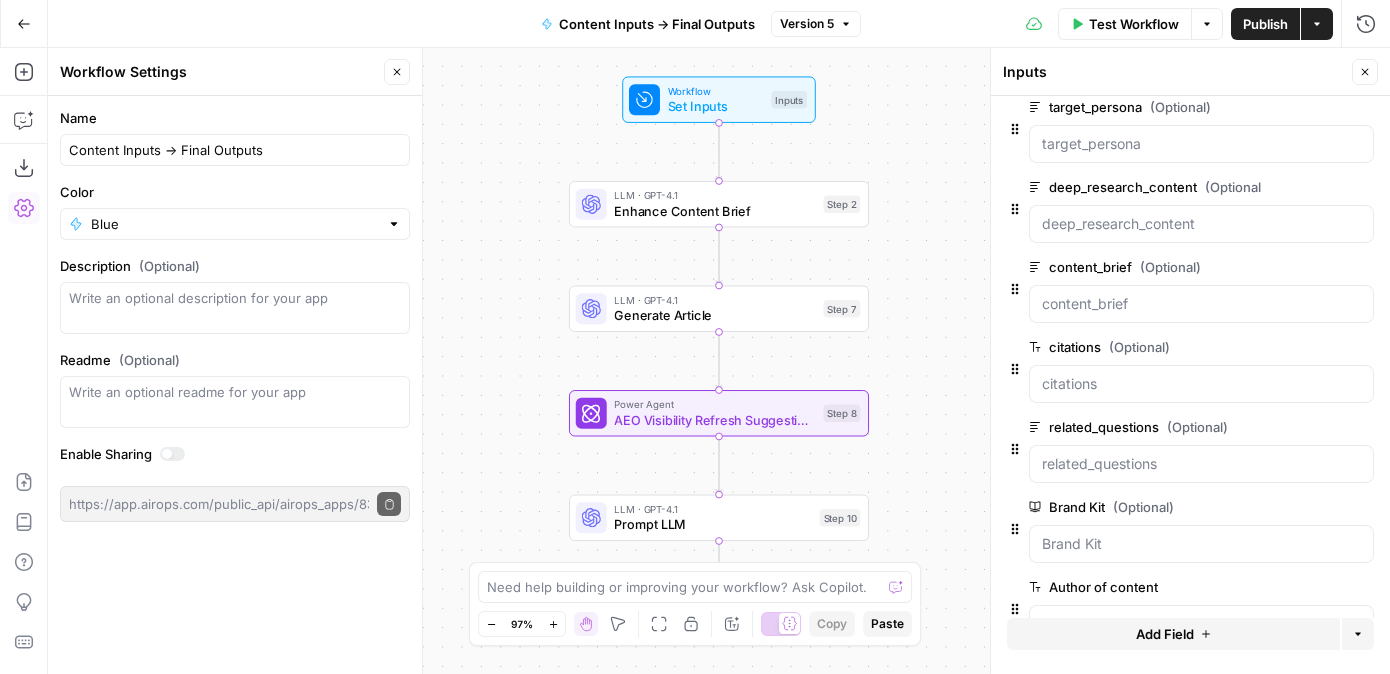 scroll, scrollTop: 310, scrollLeft: 0, axis: vertical 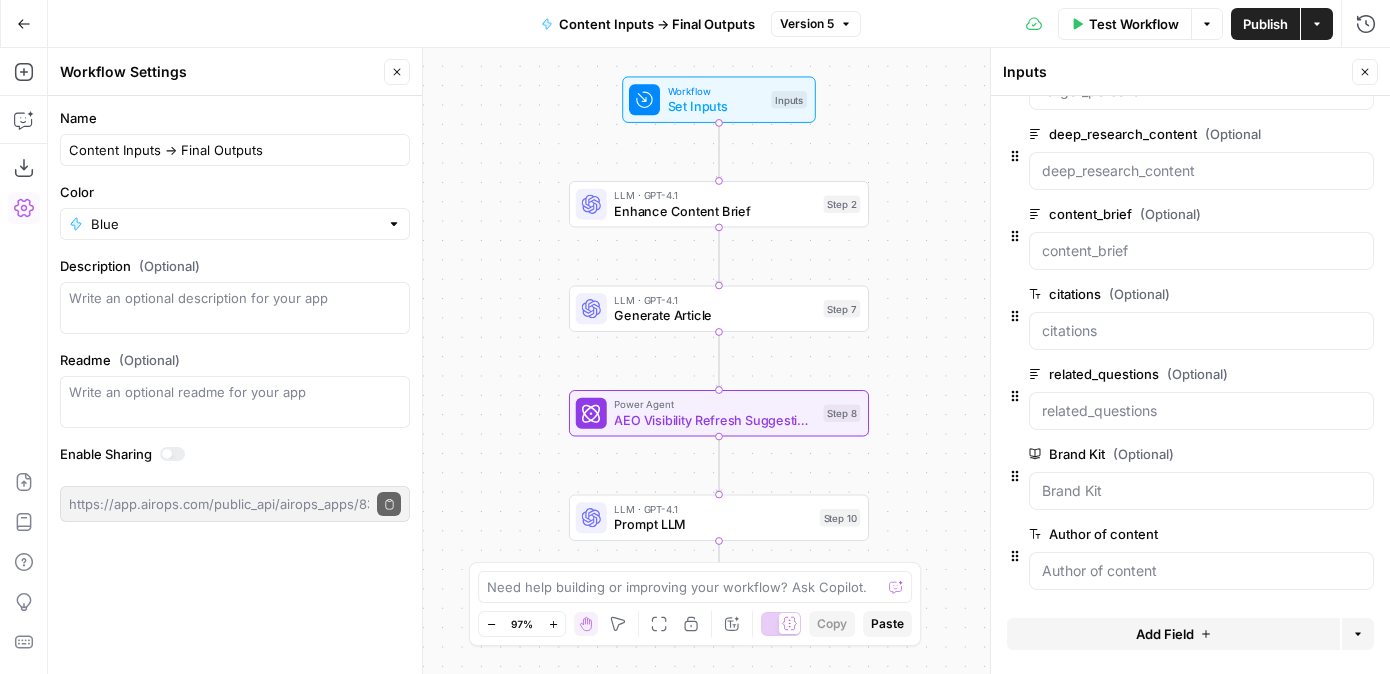 click on "Add Field" at bounding box center [1173, 634] 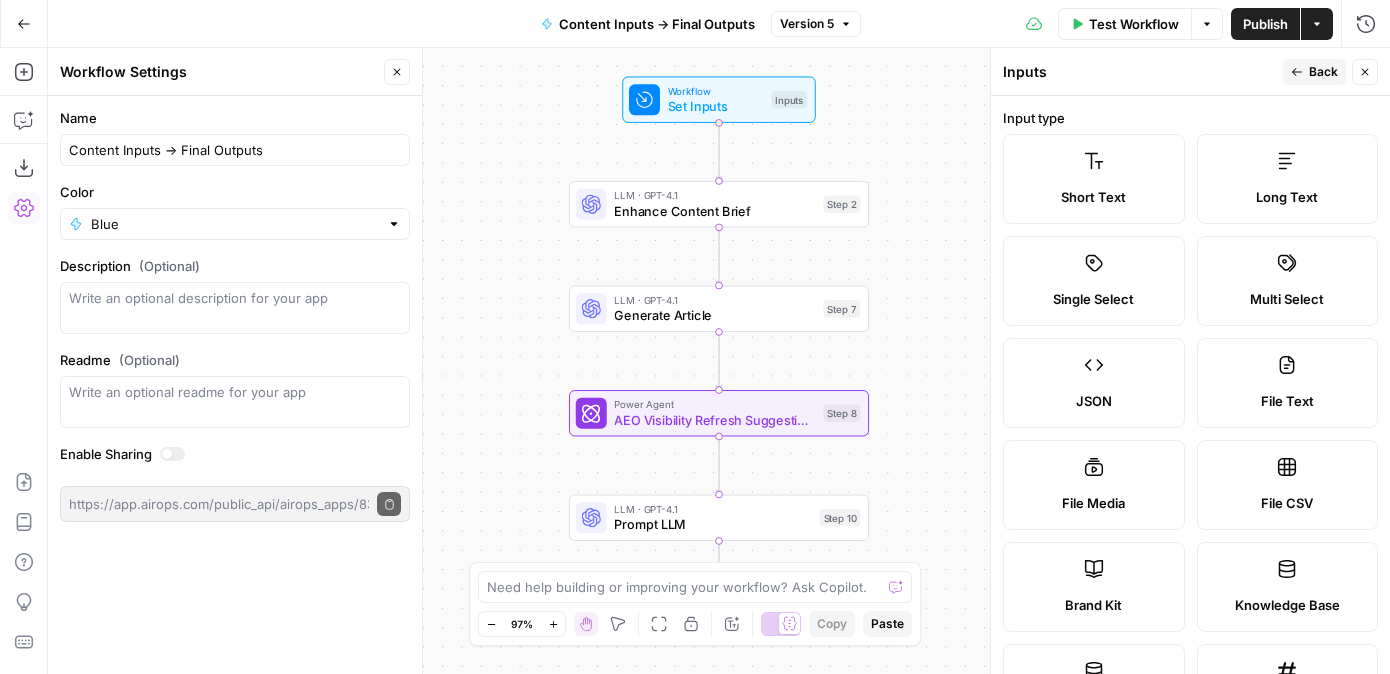 click on "Long Text" at bounding box center (1288, 179) 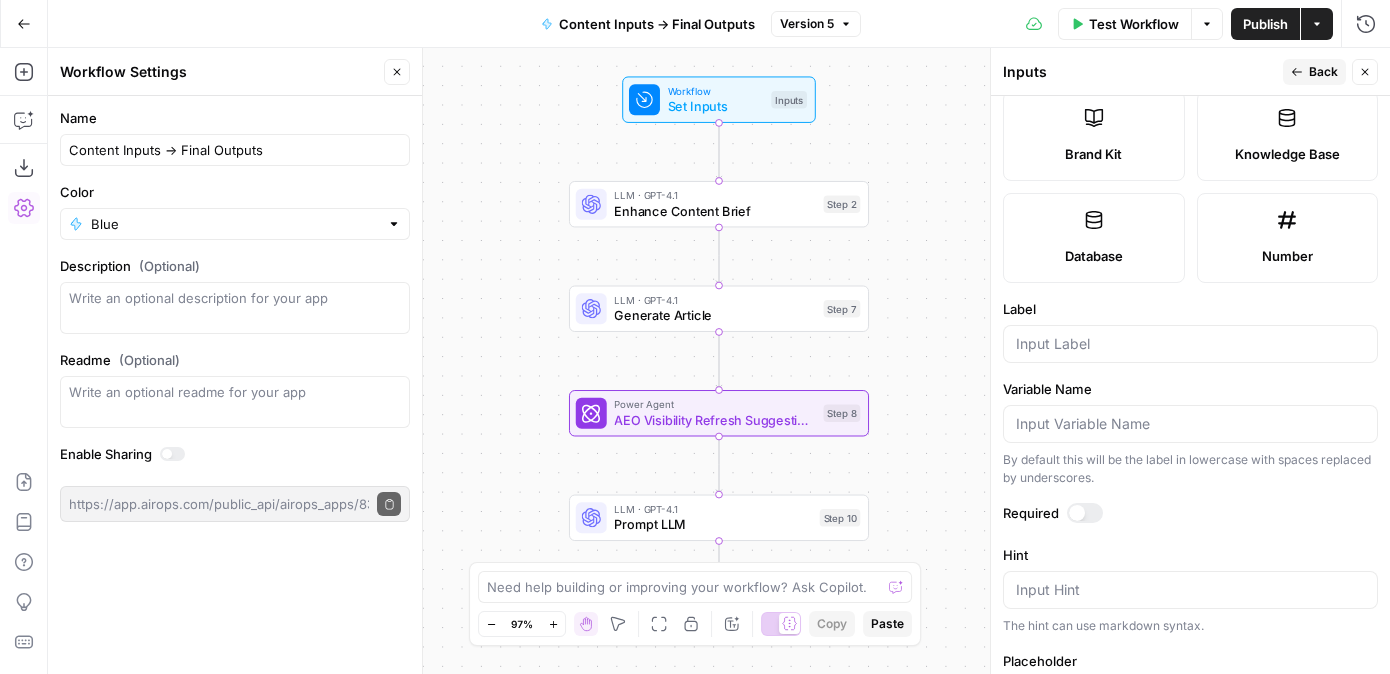 scroll, scrollTop: 504, scrollLeft: 0, axis: vertical 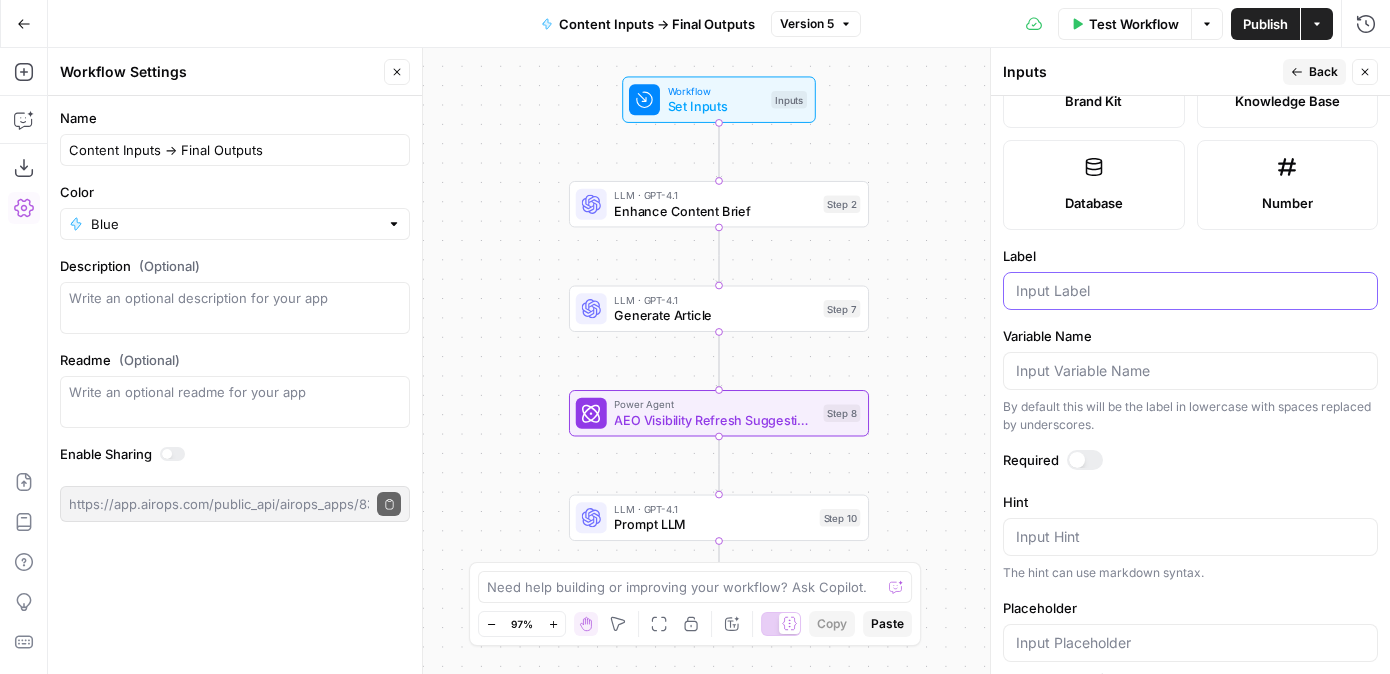 click on "Label" at bounding box center [1190, 291] 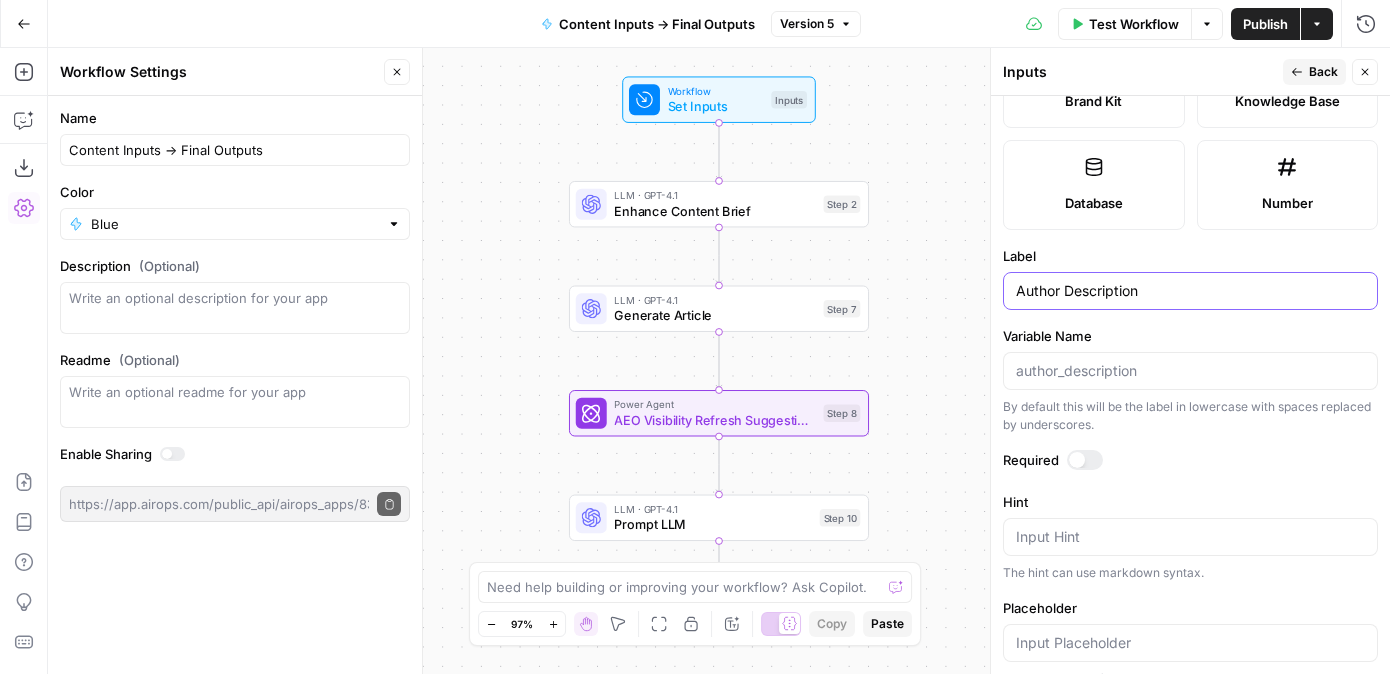 type on "Author Description" 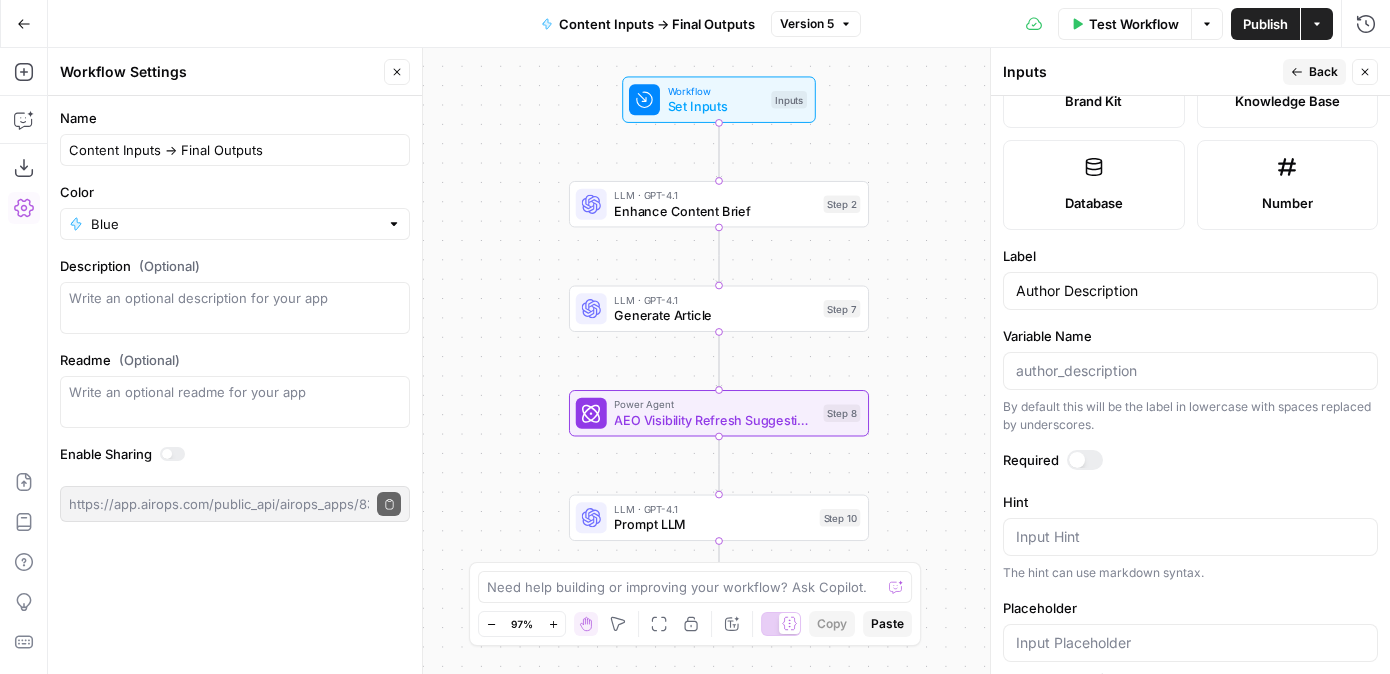 click on "Input type Short Text Long Text Single Select Multi Select JSON File Text File Media File CSV Brand Kit Knowledge Base Database Number Label Author Description Variable Name By default this will be the label in lowercase with spaces replaced by underscores. Required Hint Input Hint The hint can use markdown syntax. Placeholder Placeholder text for the input. Default Value   (Optional) Default to this value if input is not provided" at bounding box center [1190, 385] 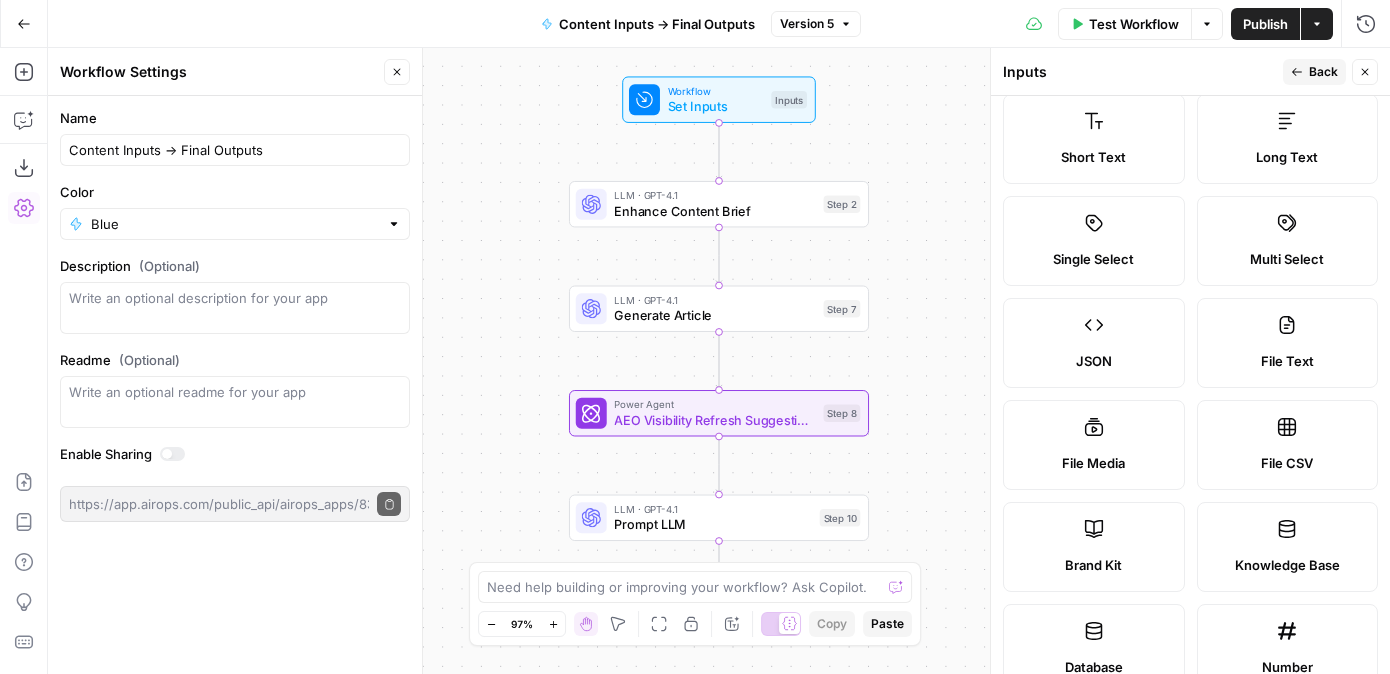 scroll, scrollTop: 33, scrollLeft: 0, axis: vertical 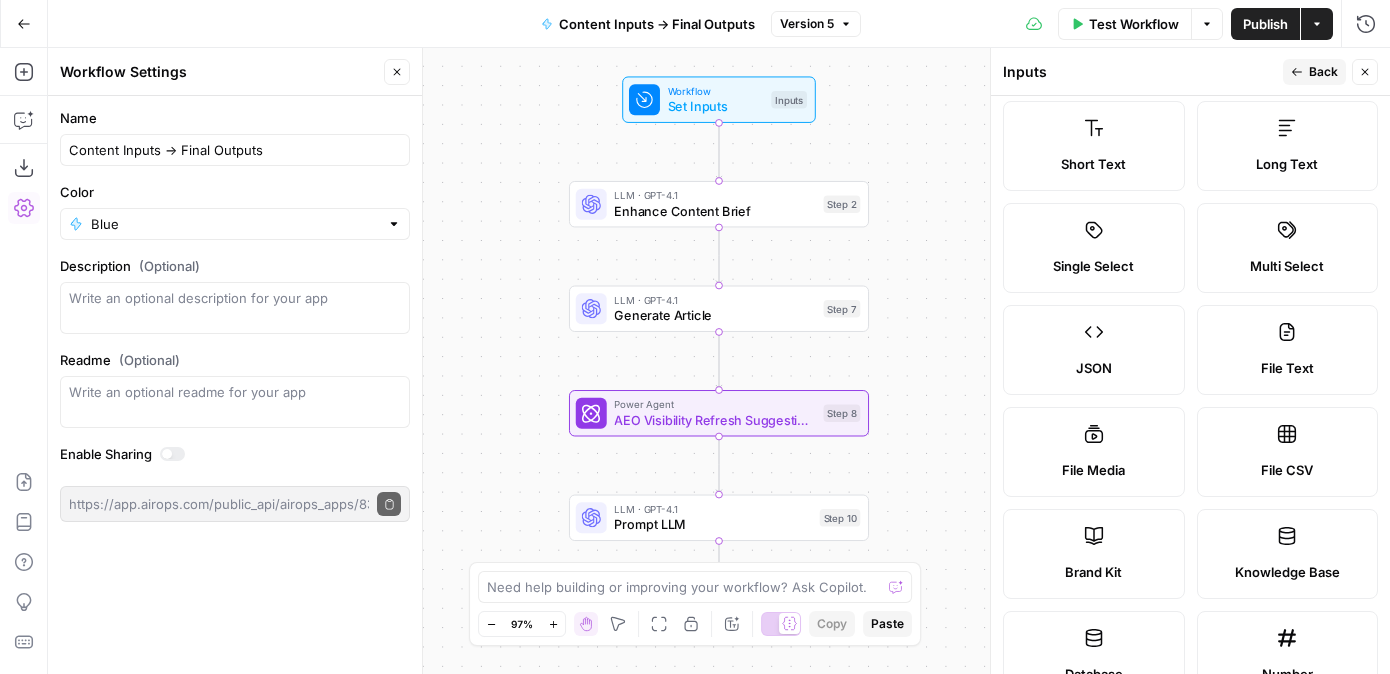 click on "Back" at bounding box center (1323, 72) 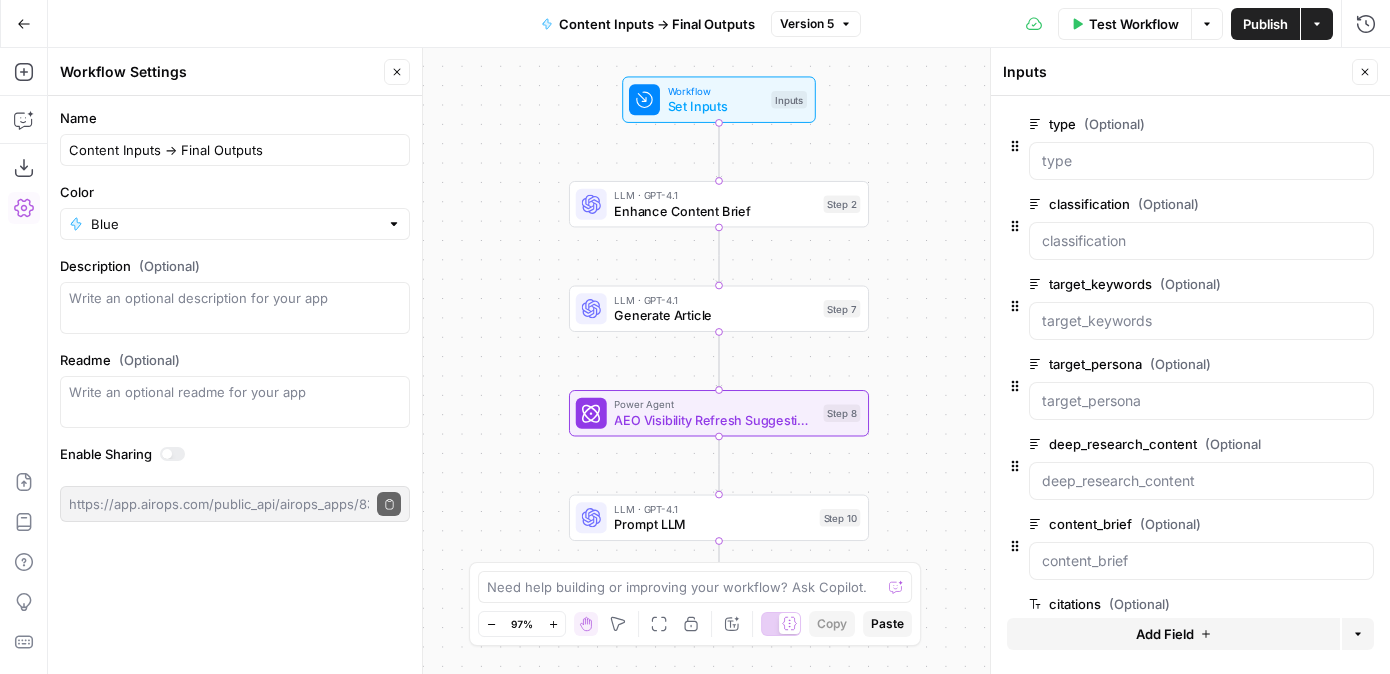 click on "Add Field" at bounding box center (1173, 634) 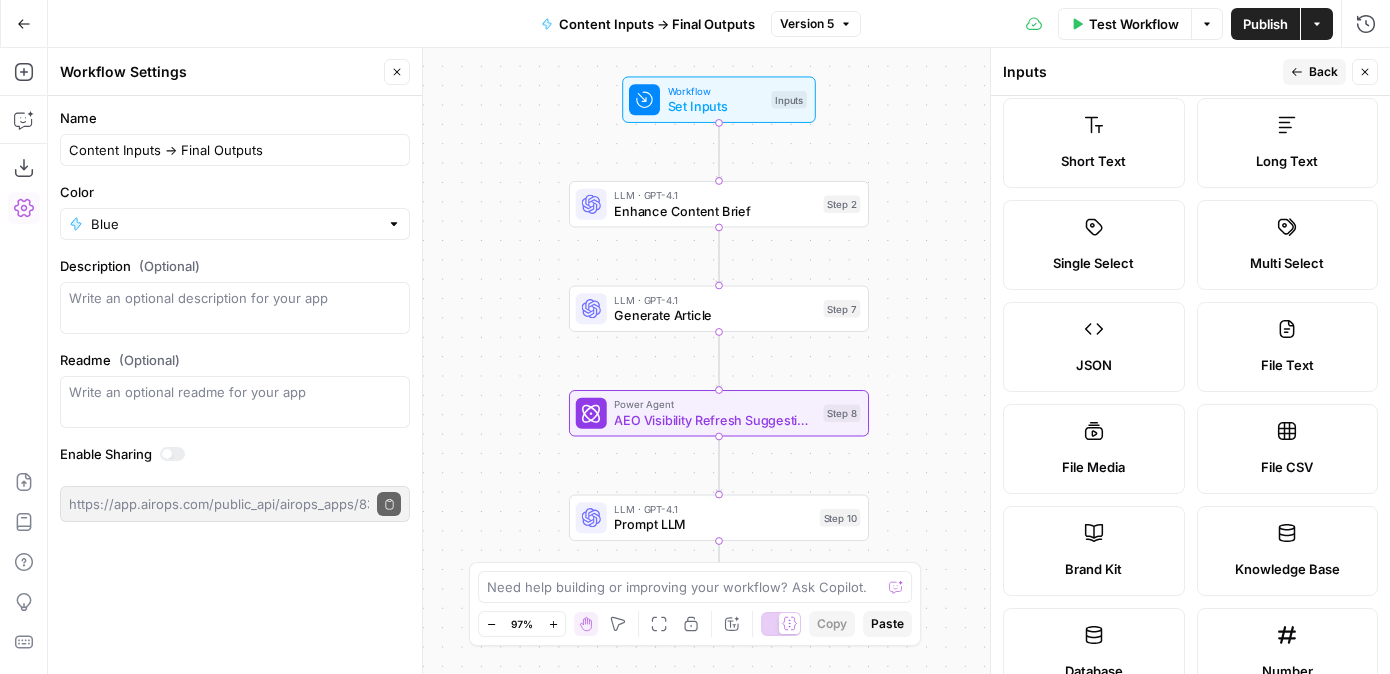 scroll, scrollTop: 503, scrollLeft: 0, axis: vertical 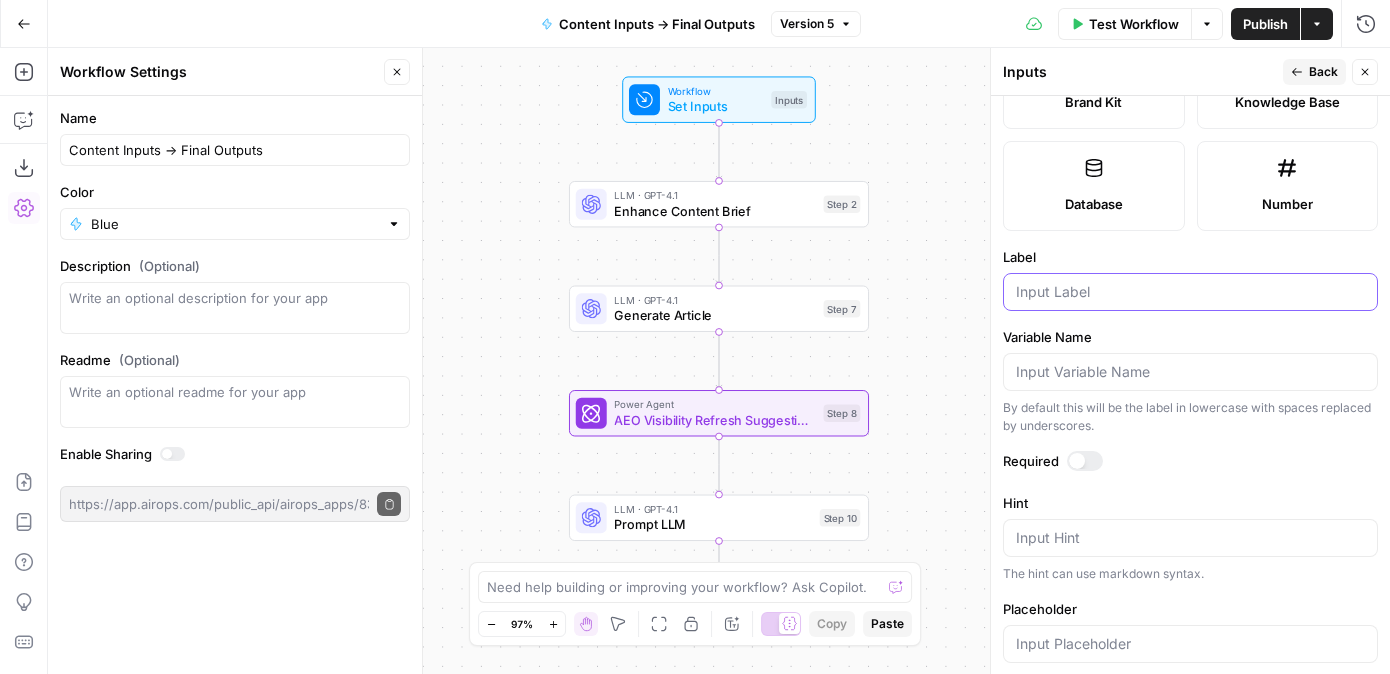 click on "Label" at bounding box center [1190, 292] 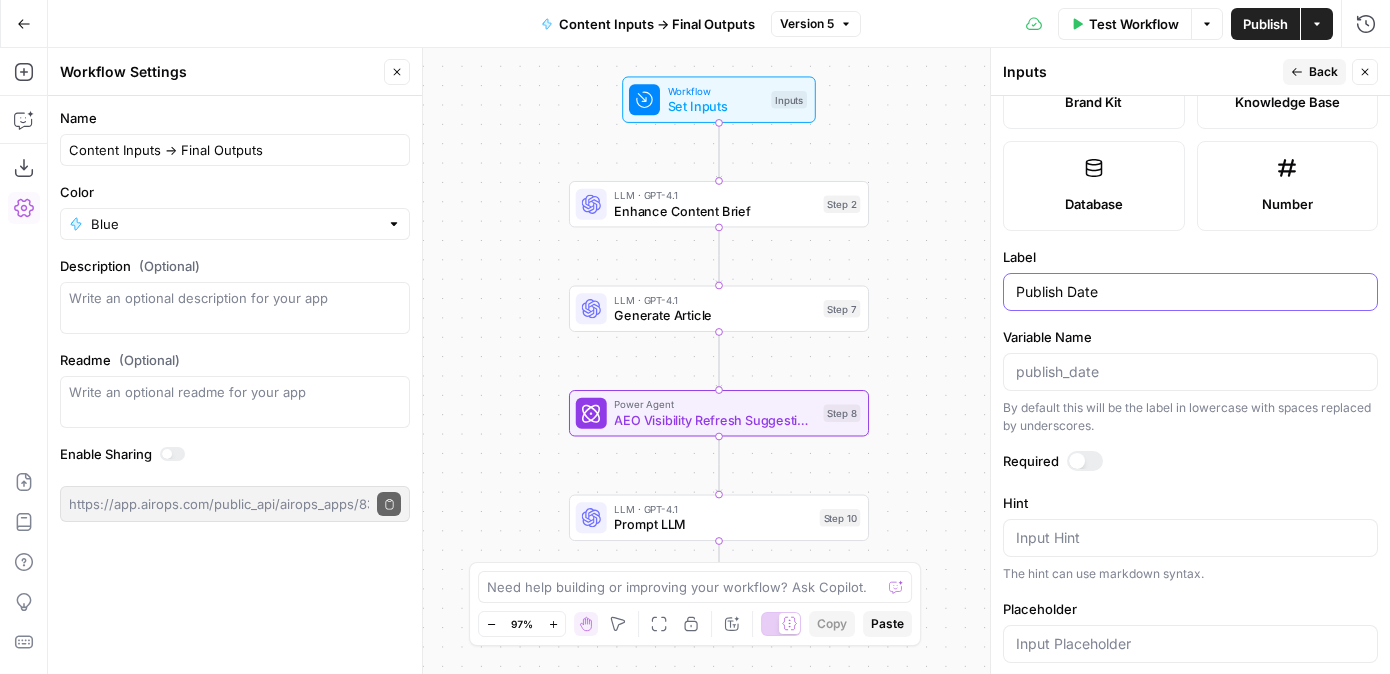 type on "Publish Date" 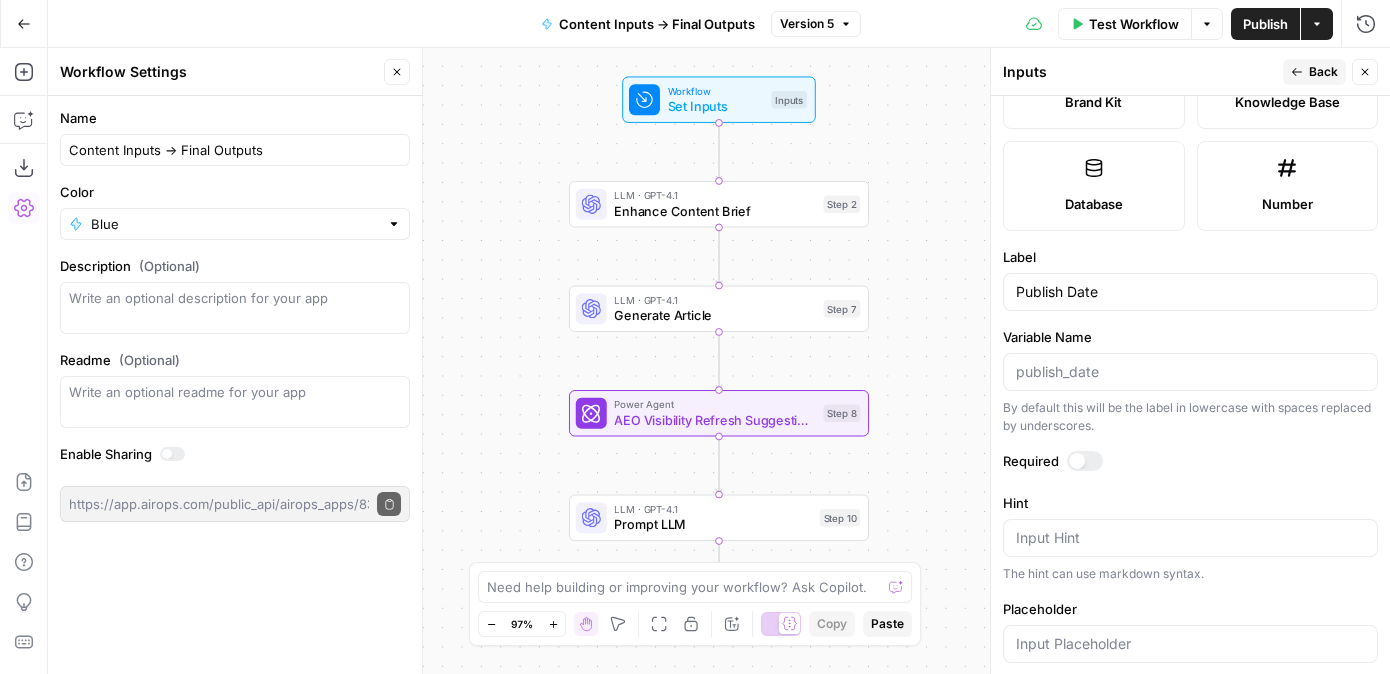 click 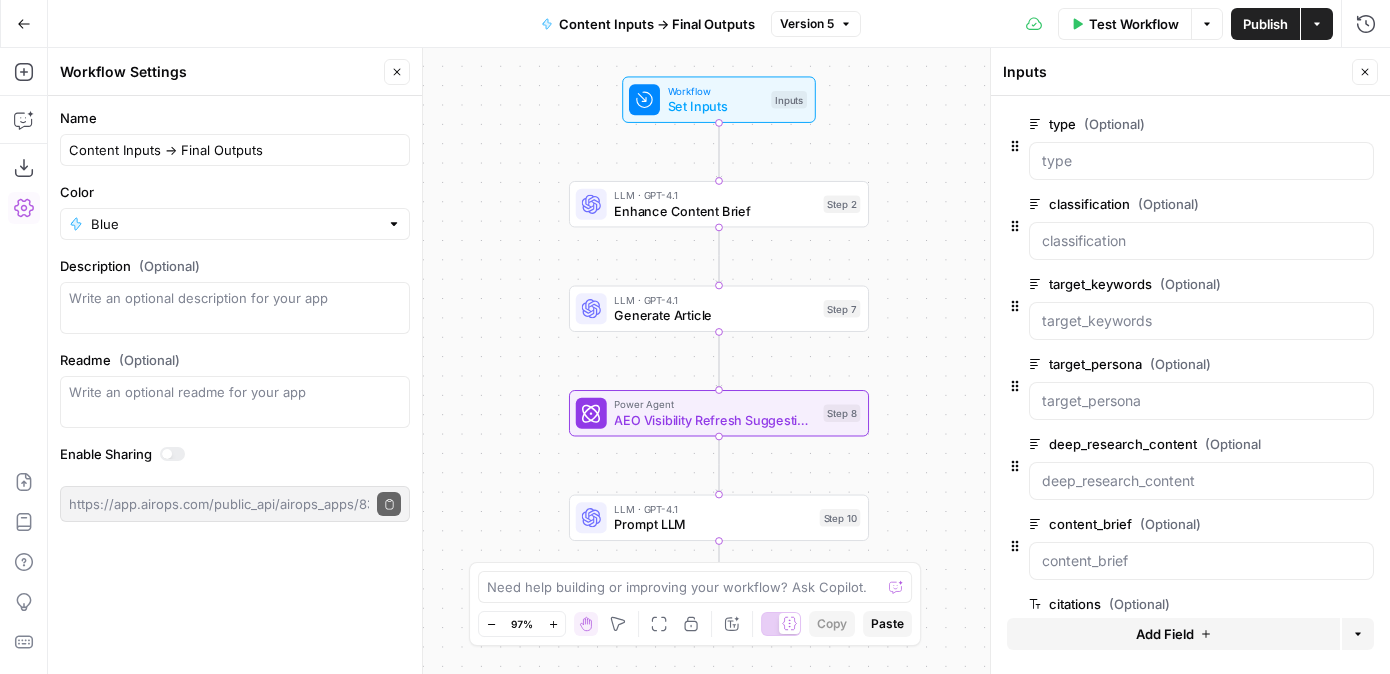 scroll, scrollTop: 470, scrollLeft: 0, axis: vertical 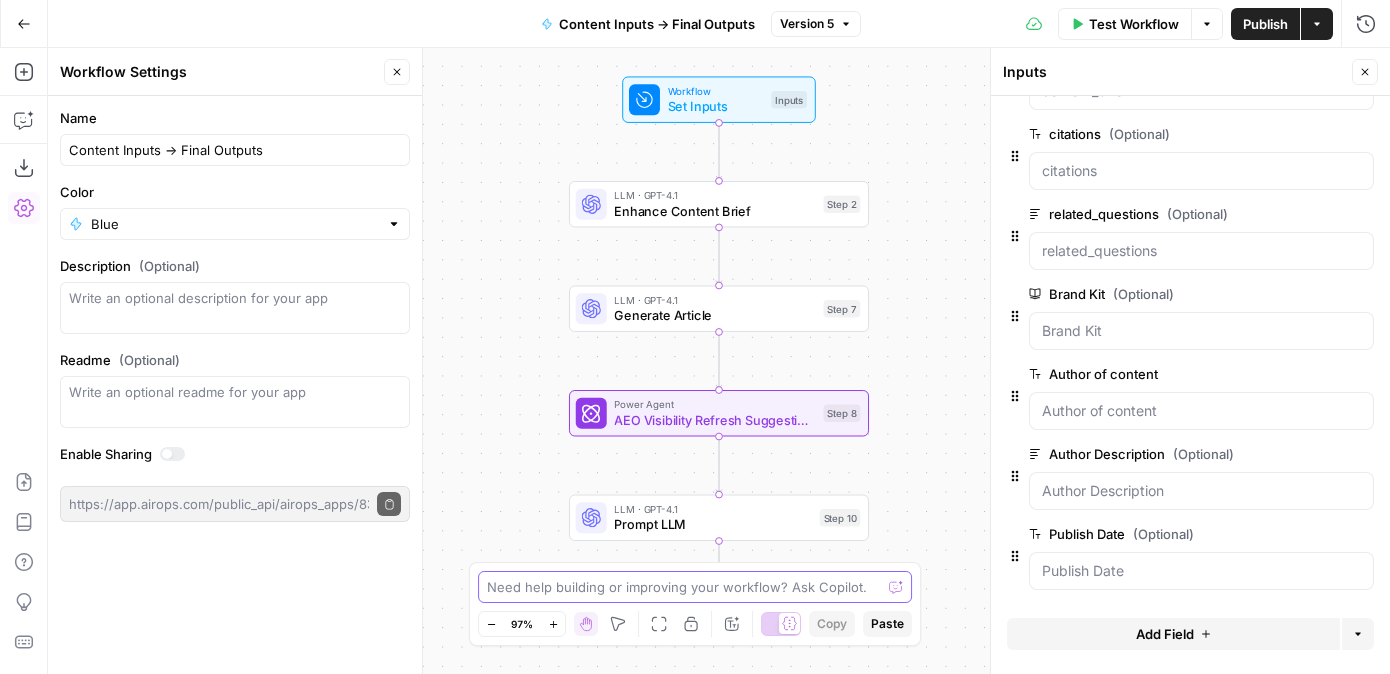 click at bounding box center [684, 587] 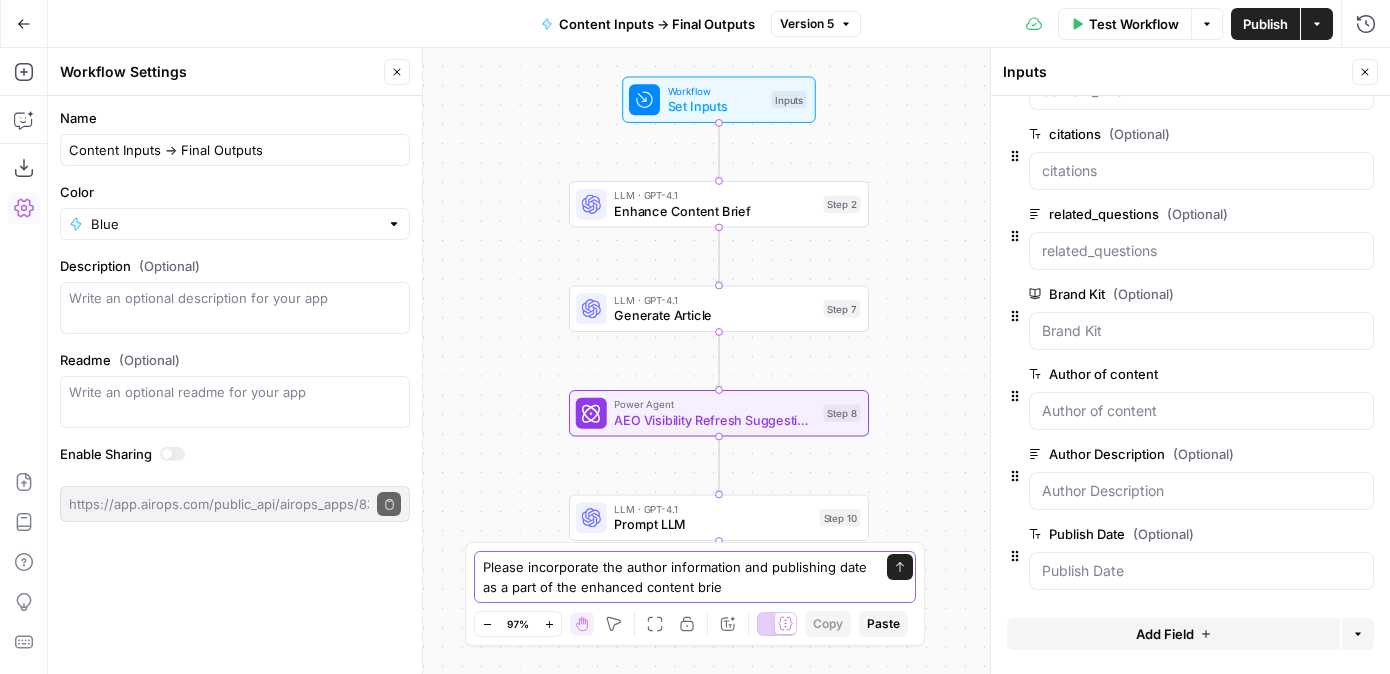 type on "Please incorporate the author information and publishing date as a part of the enhanced content brief" 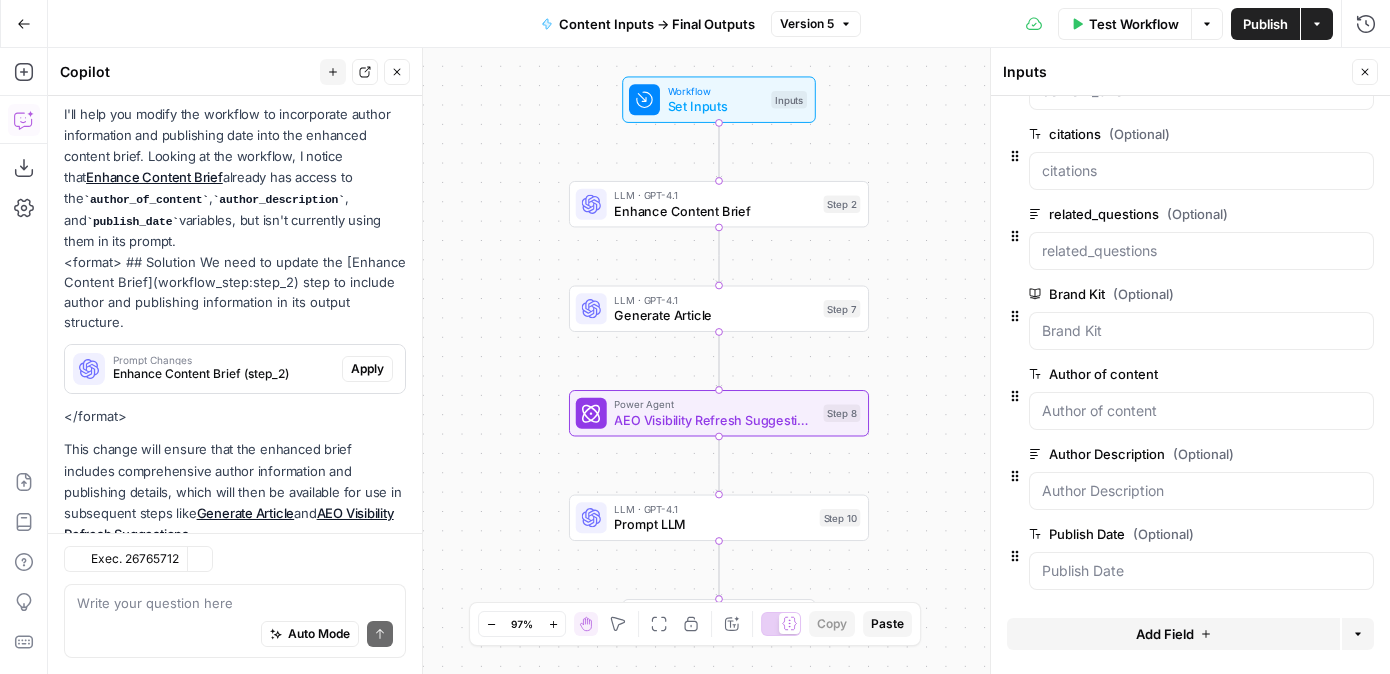 scroll, scrollTop: 747, scrollLeft: 0, axis: vertical 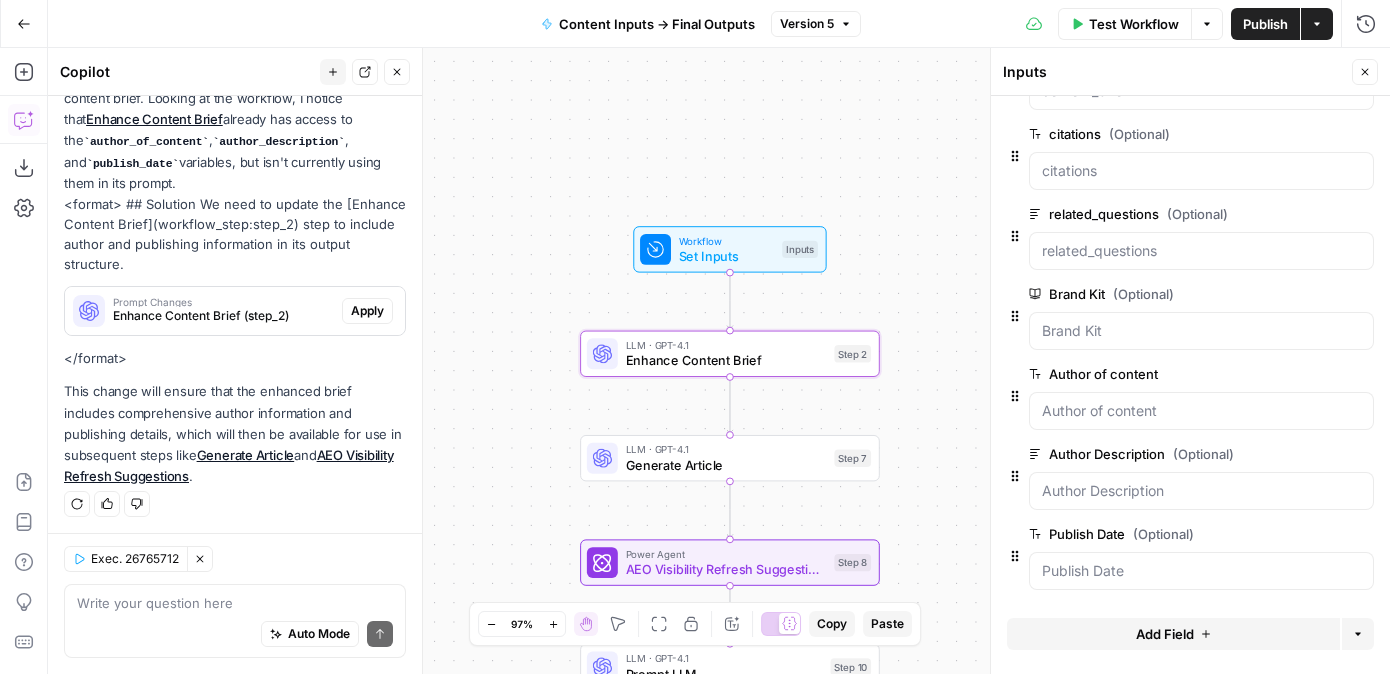 click on "Enhance Content Brief (step_2)" at bounding box center [223, 316] 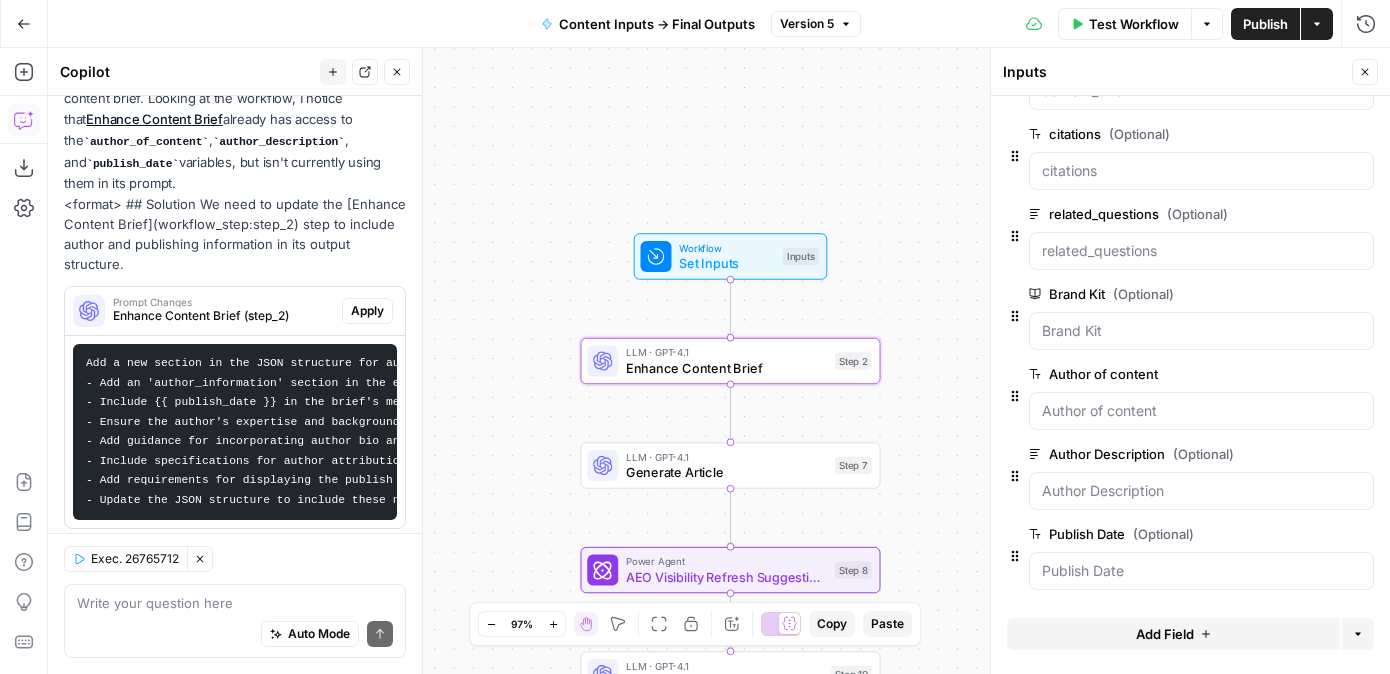 click on "Apply" at bounding box center [367, 311] 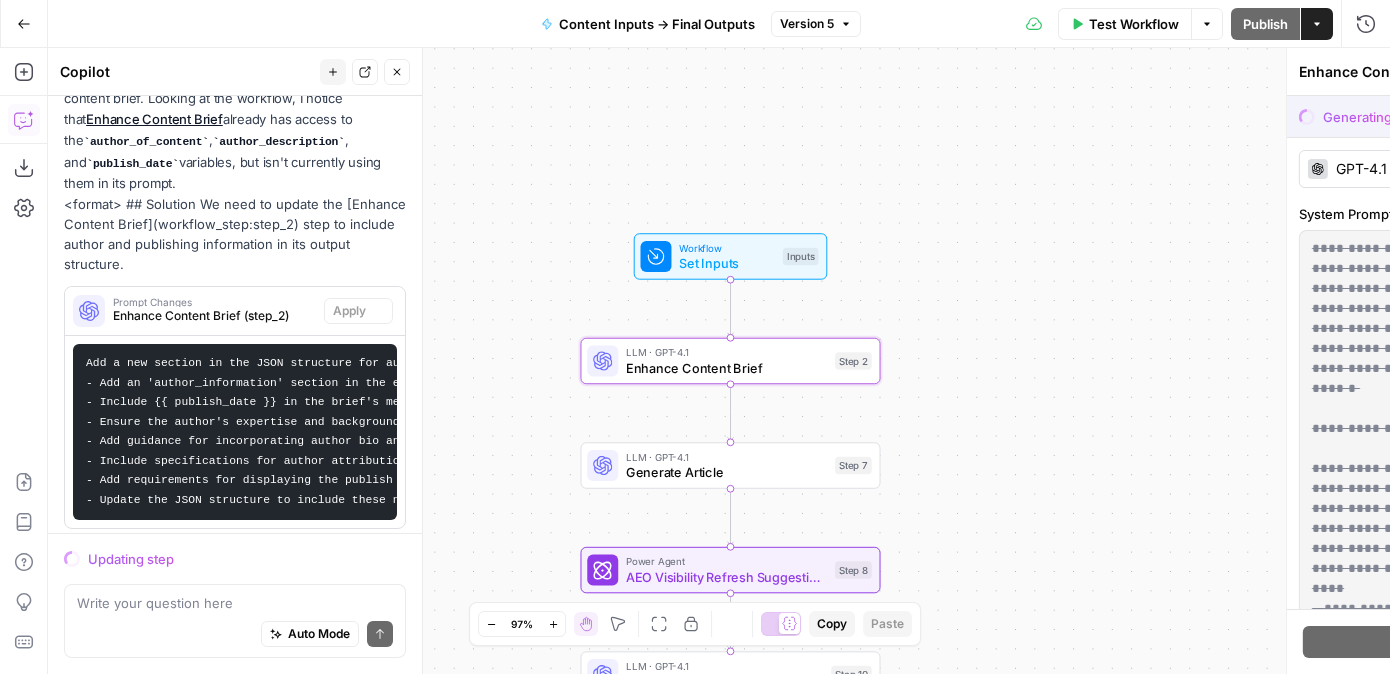 scroll, scrollTop: 940, scrollLeft: 0, axis: vertical 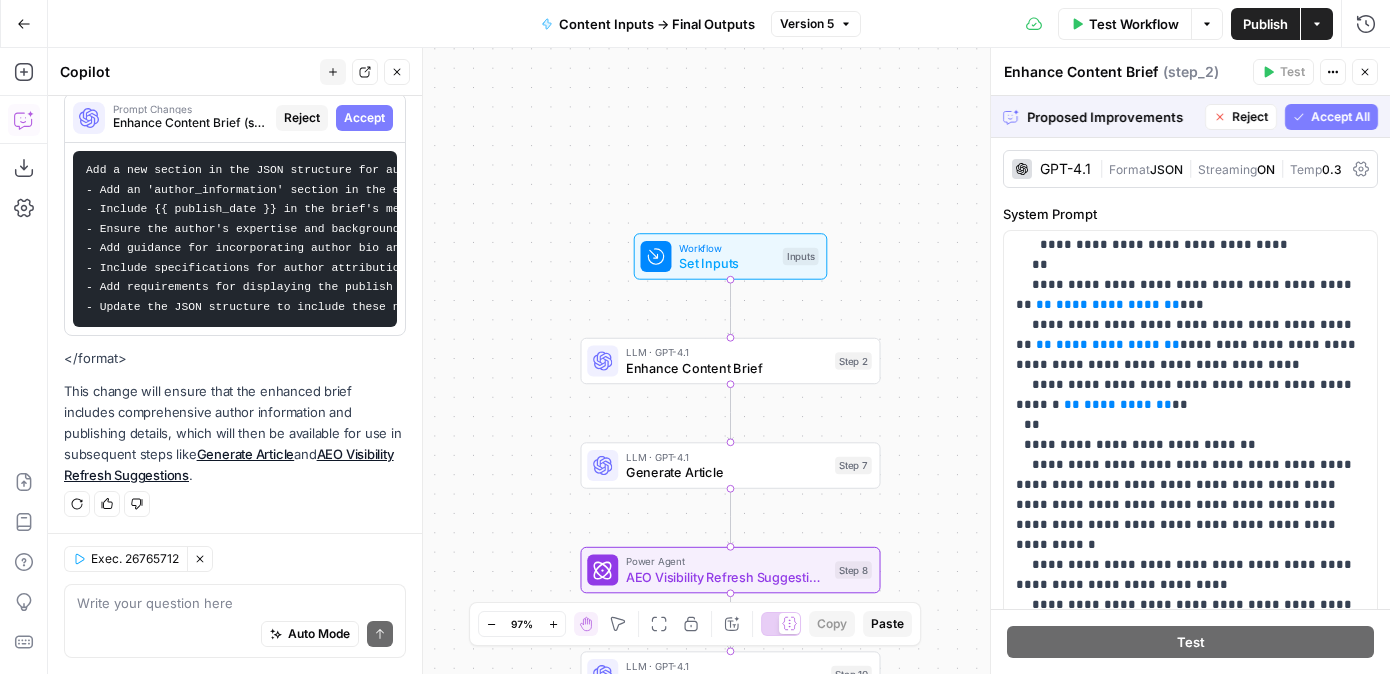 click on "Accept All" at bounding box center [1340, 117] 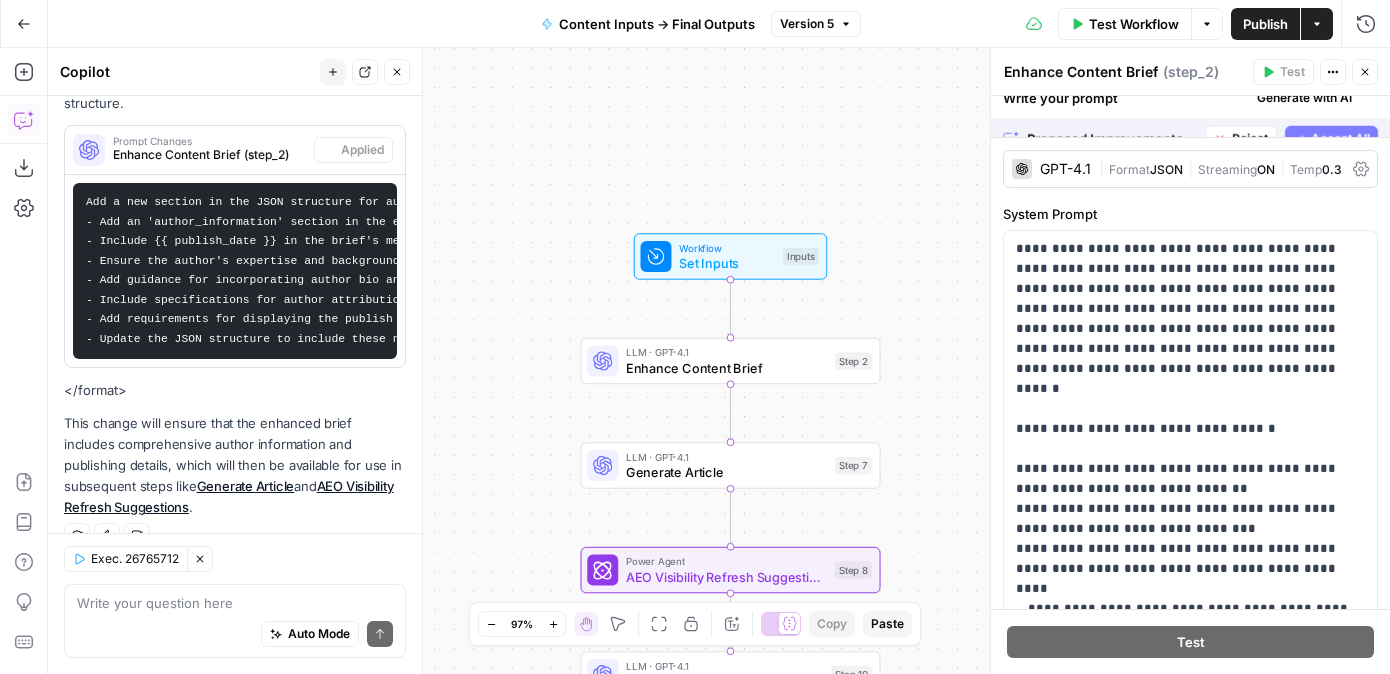 scroll, scrollTop: 972, scrollLeft: 0, axis: vertical 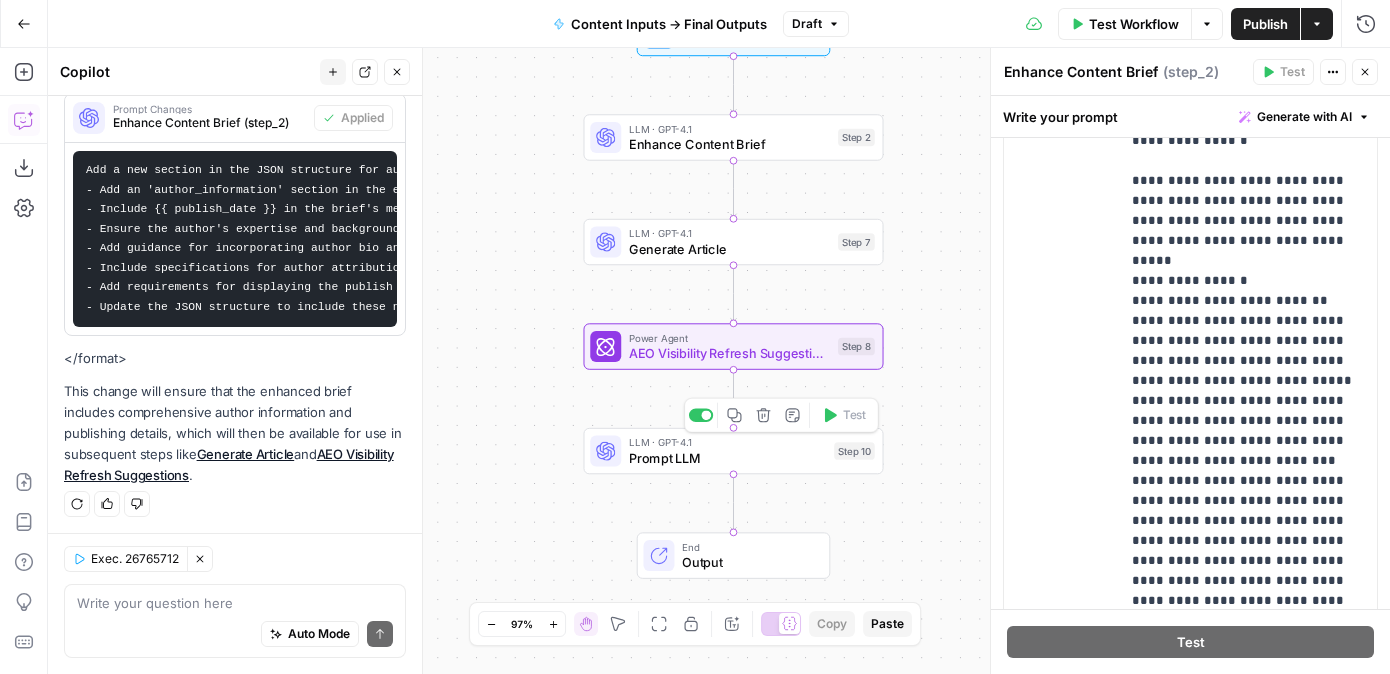 click on "Prompt LLM" at bounding box center (727, 457) 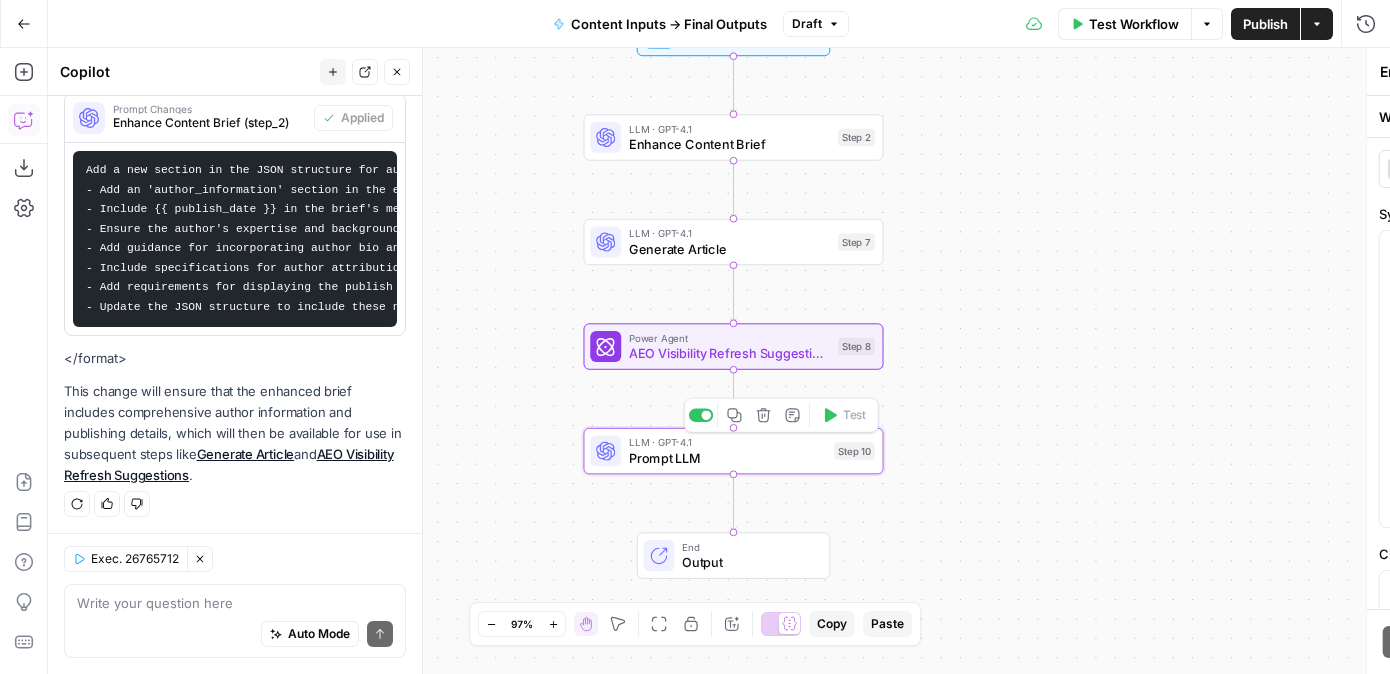 type on "Prompt LLM" 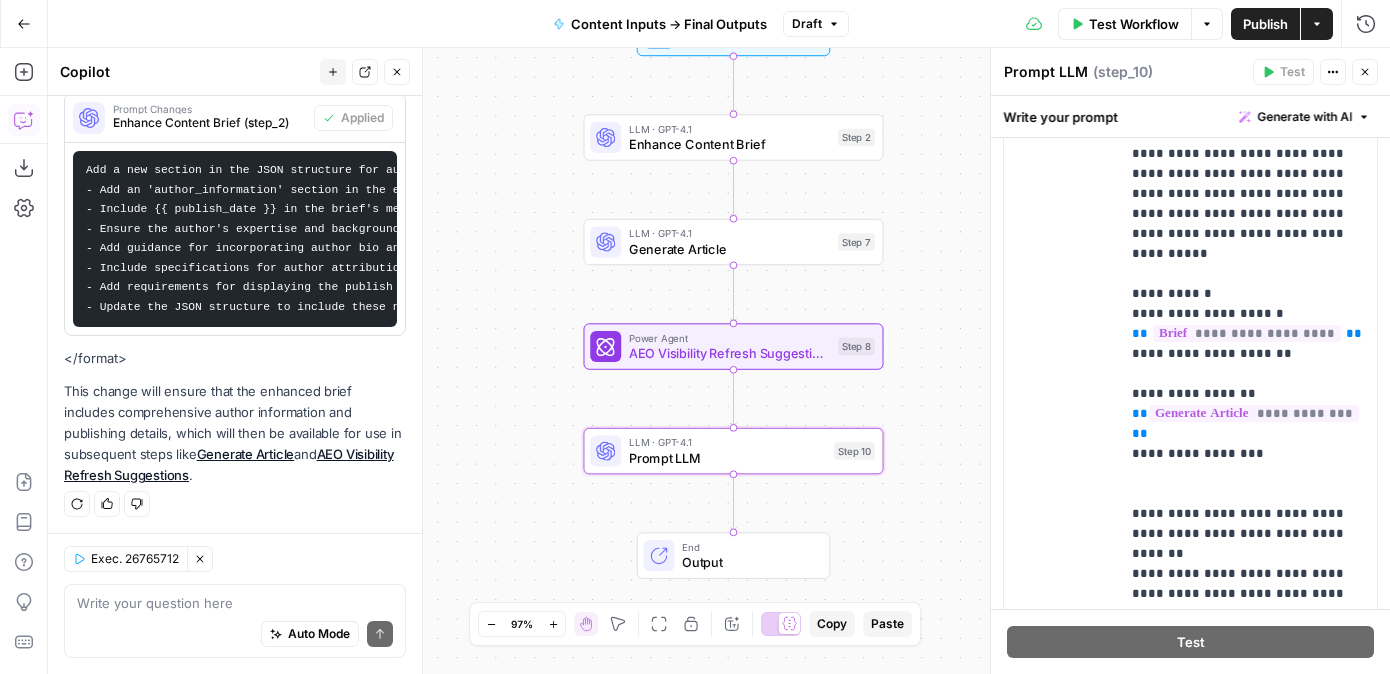 scroll, scrollTop: 461, scrollLeft: 0, axis: vertical 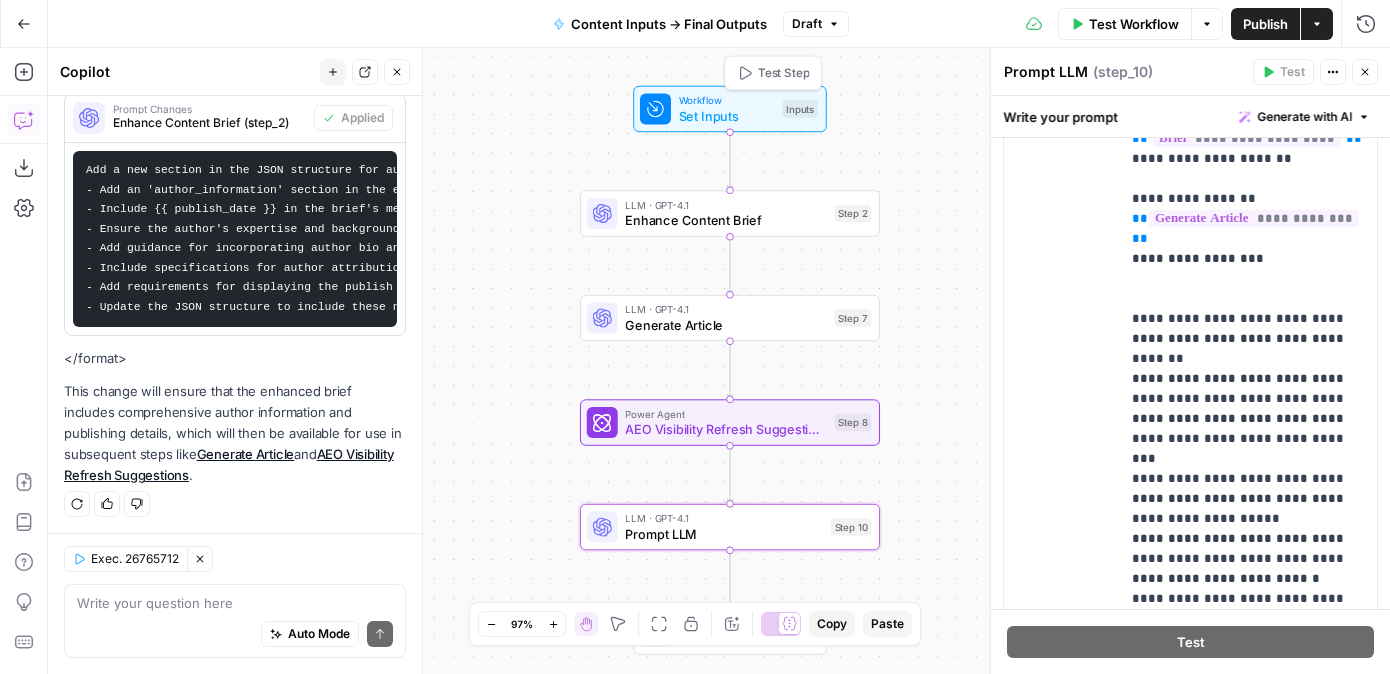 click on "Set Inputs" at bounding box center [727, 115] 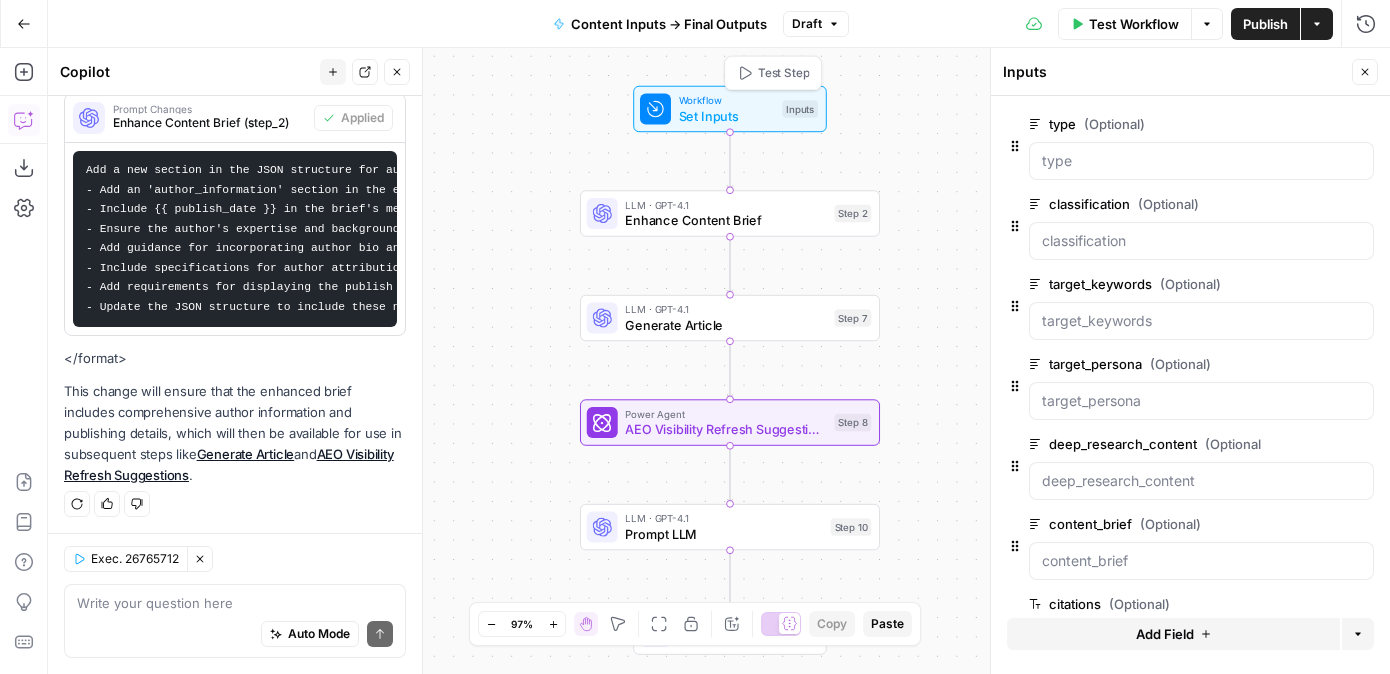 click on "Test Workflow" at bounding box center [1134, 24] 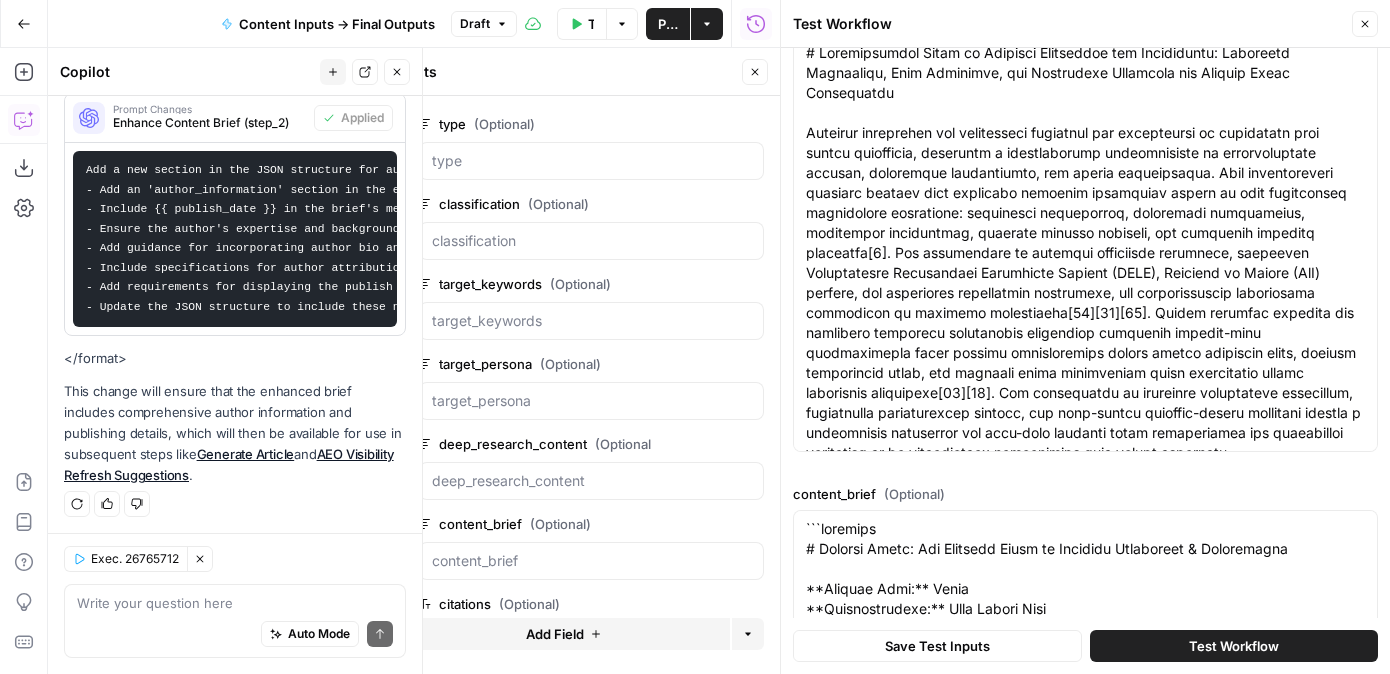 scroll, scrollTop: 708, scrollLeft: 0, axis: vertical 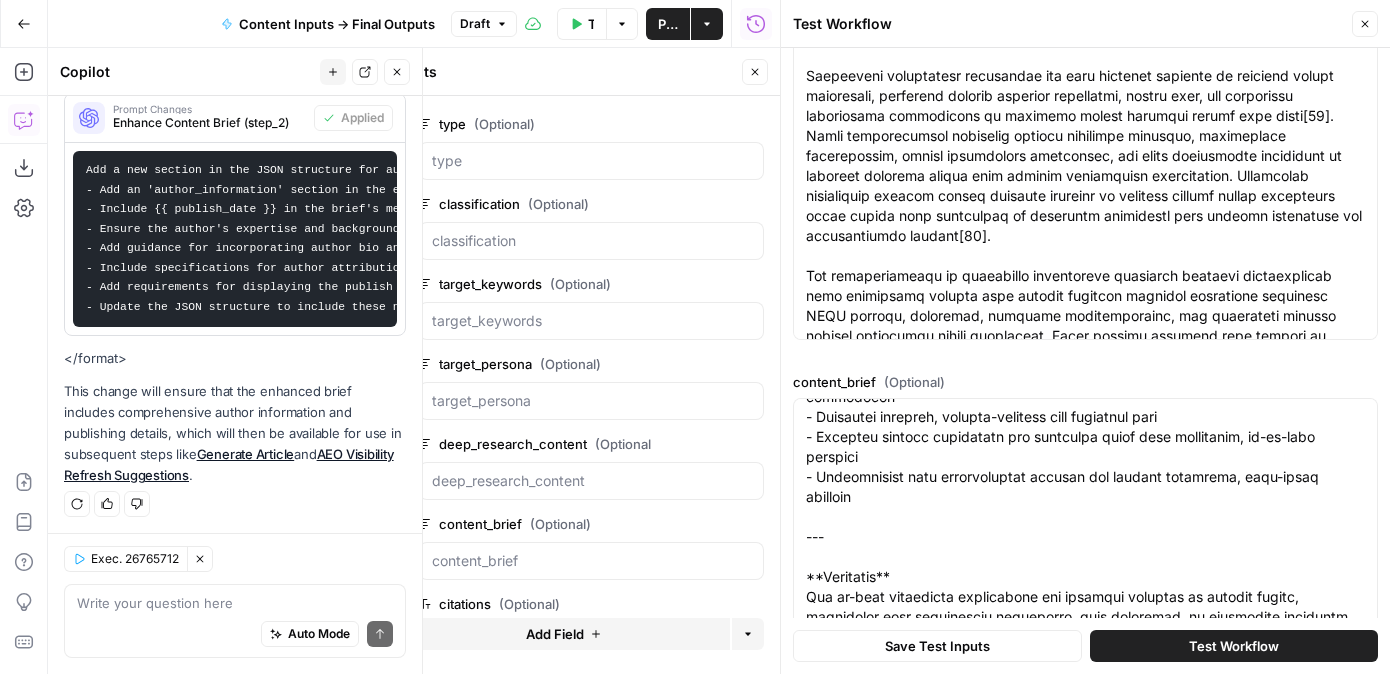 click on "Save Test Inputs" at bounding box center (937, 646) 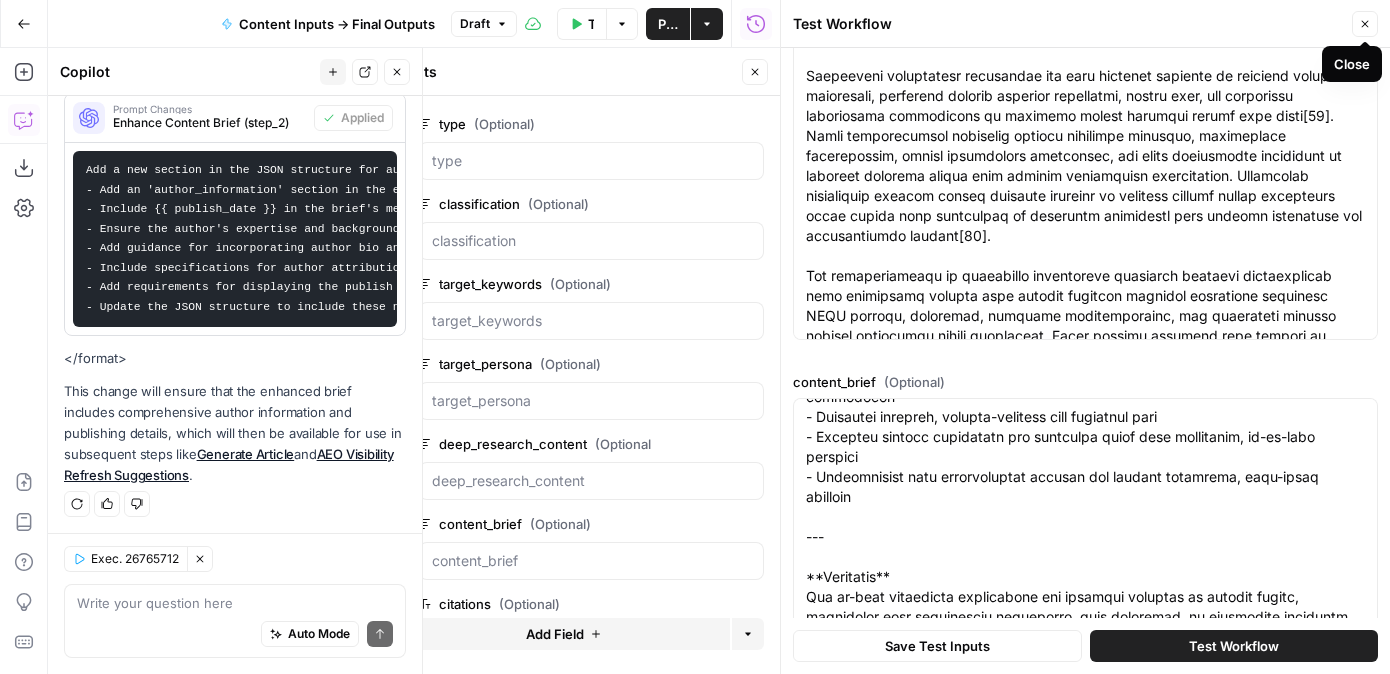 click on "Close" at bounding box center (1365, 24) 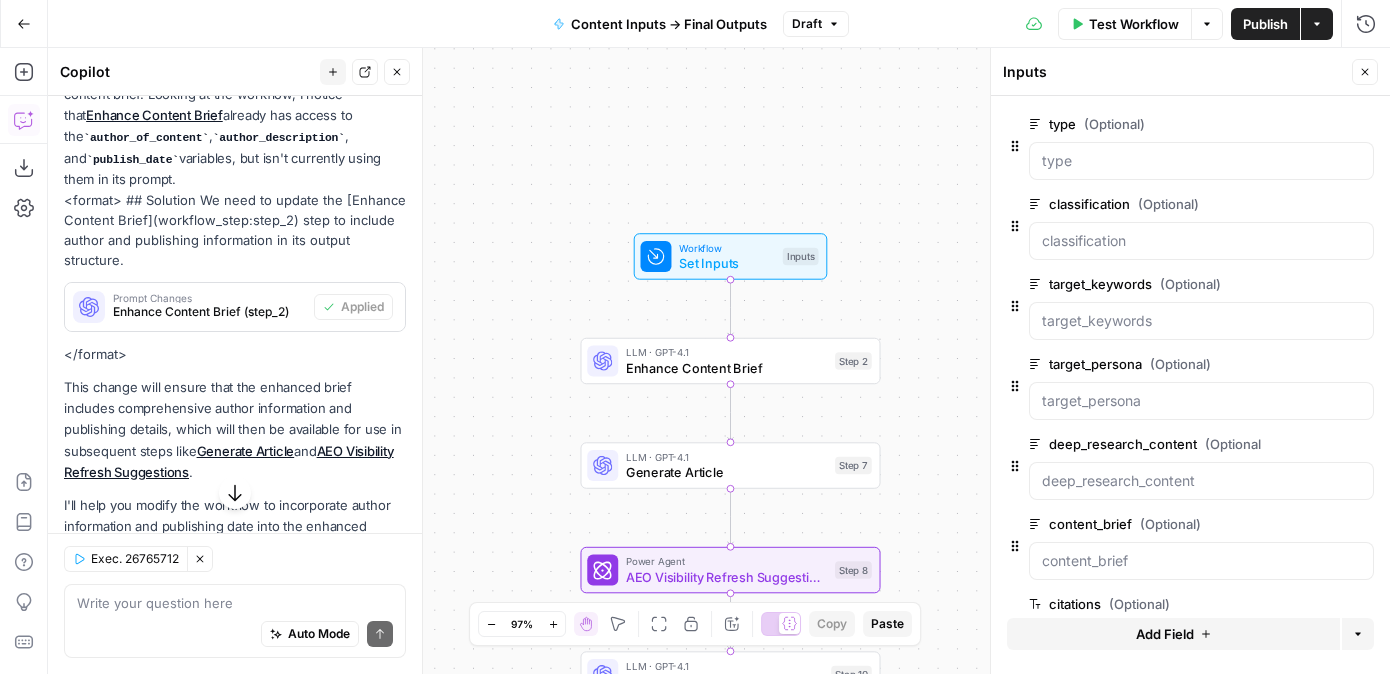 scroll, scrollTop: 355, scrollLeft: 0, axis: vertical 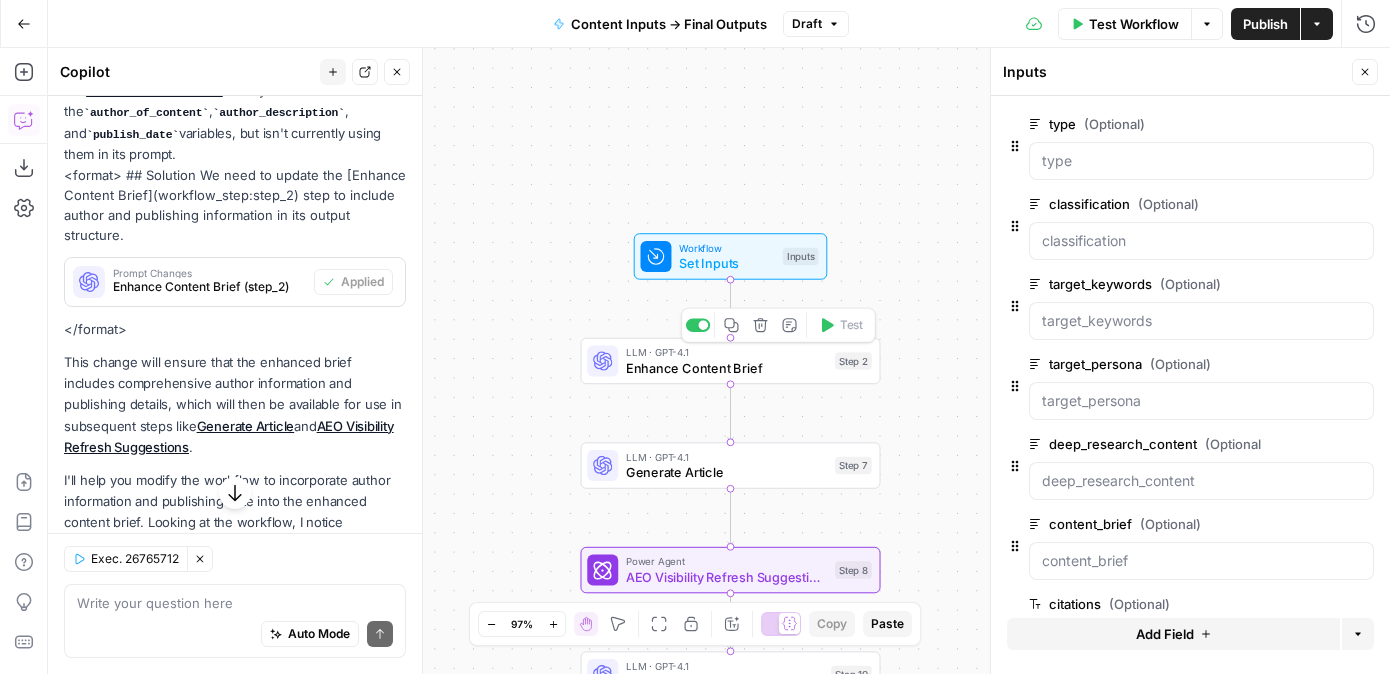 click on "Enhance Content Brief" at bounding box center (726, 367) 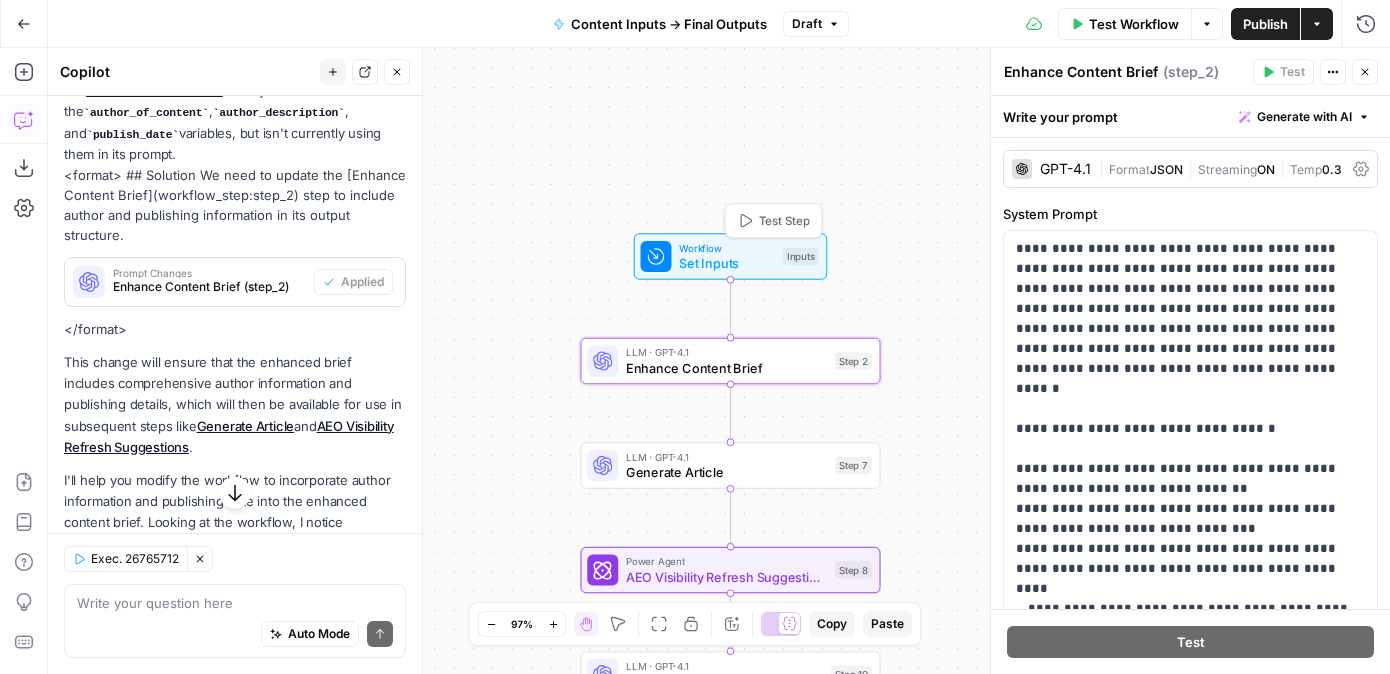 click on "Set Inputs" at bounding box center [727, 263] 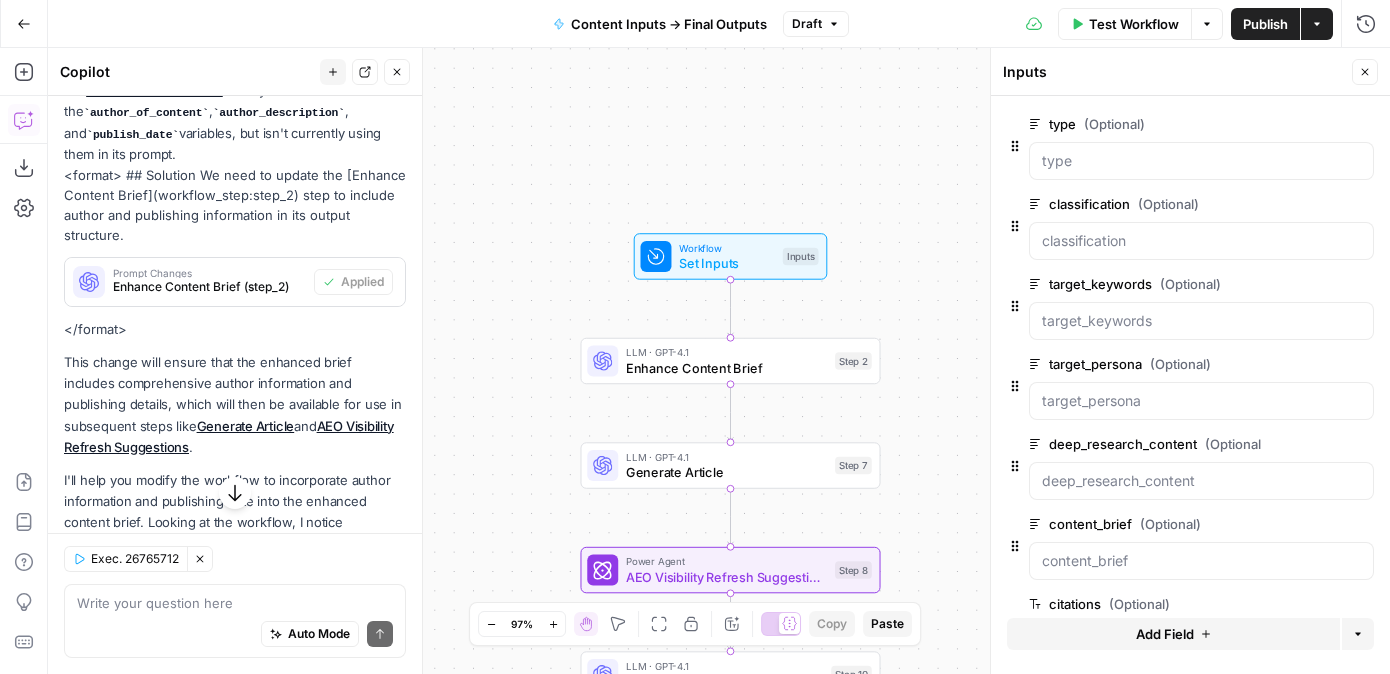 click on "Test Workflow" at bounding box center [1134, 24] 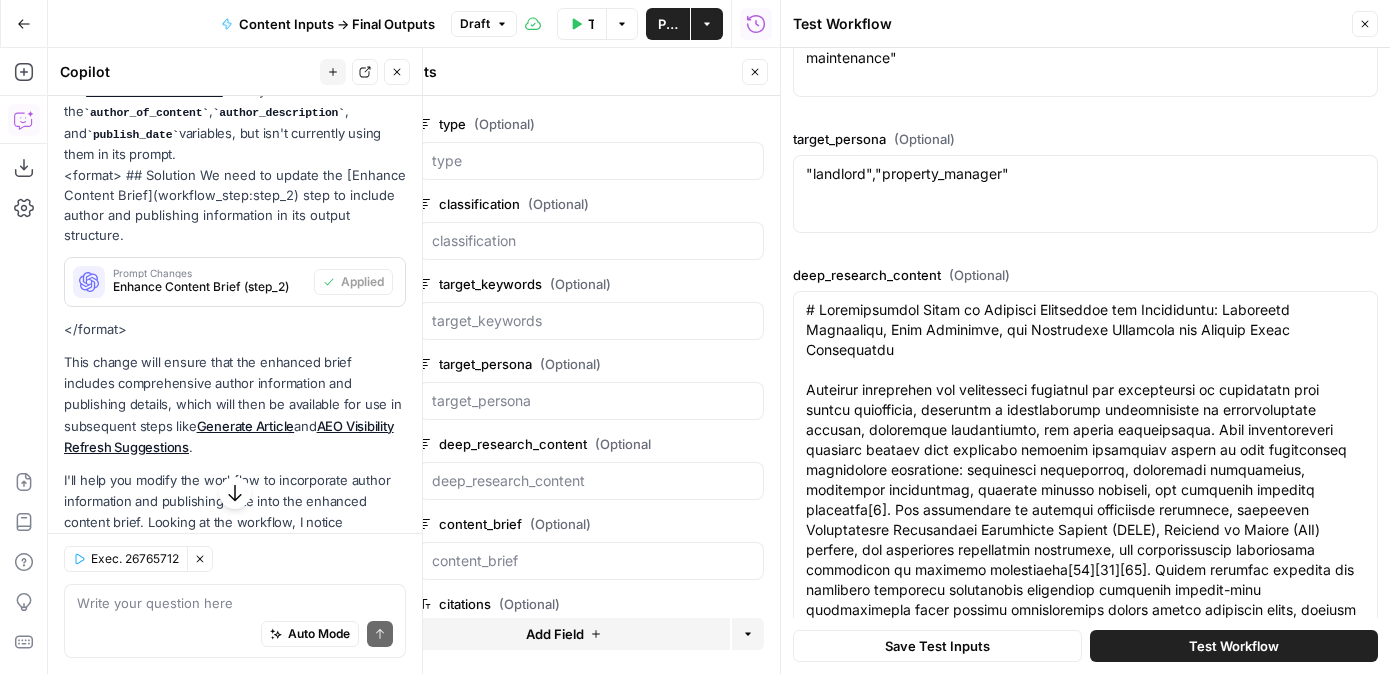 scroll, scrollTop: 569, scrollLeft: 0, axis: vertical 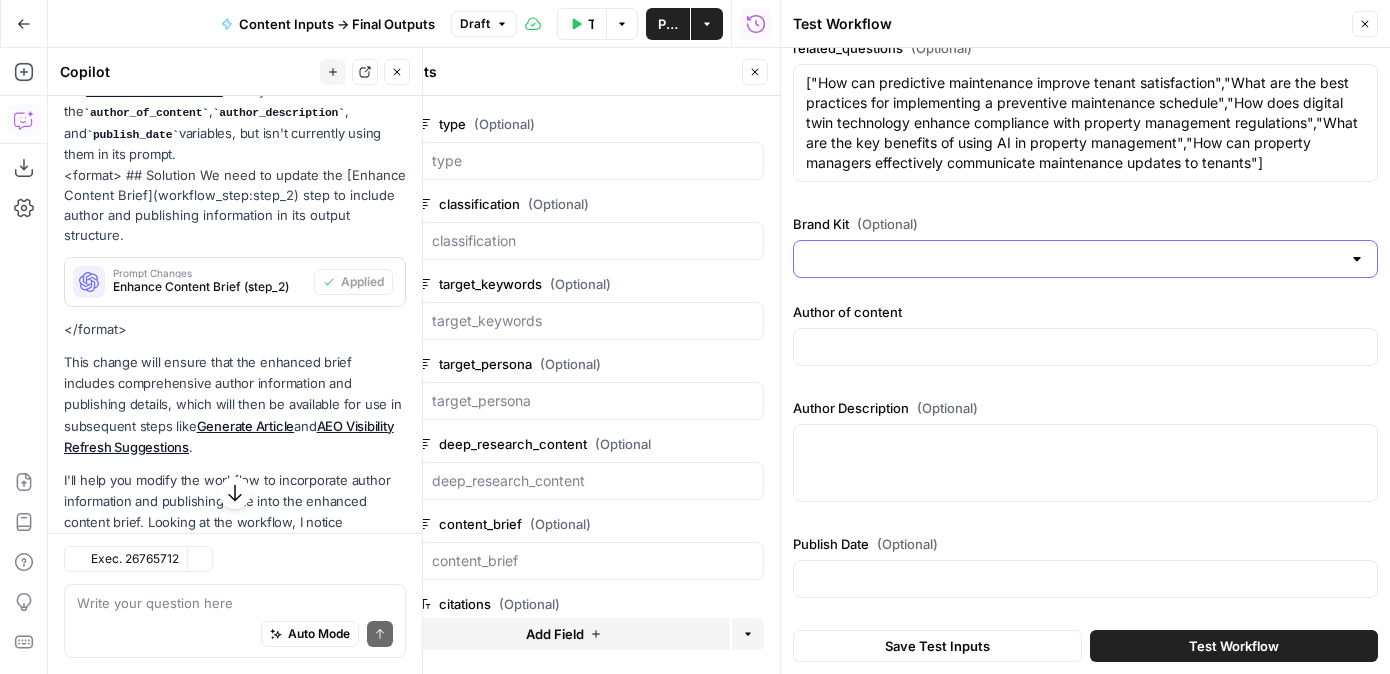 click on "Brand Kit   (Optional)" at bounding box center [1073, 259] 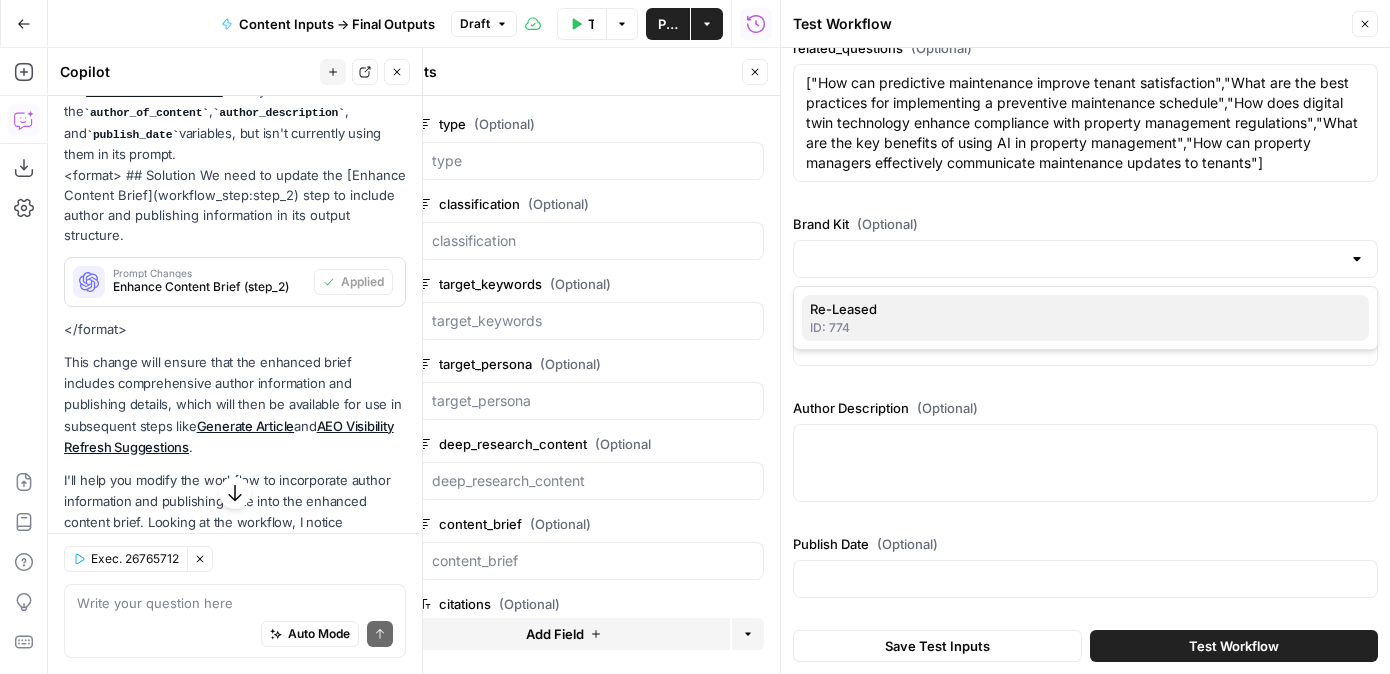 click on "Re-Leased" at bounding box center (1081, 309) 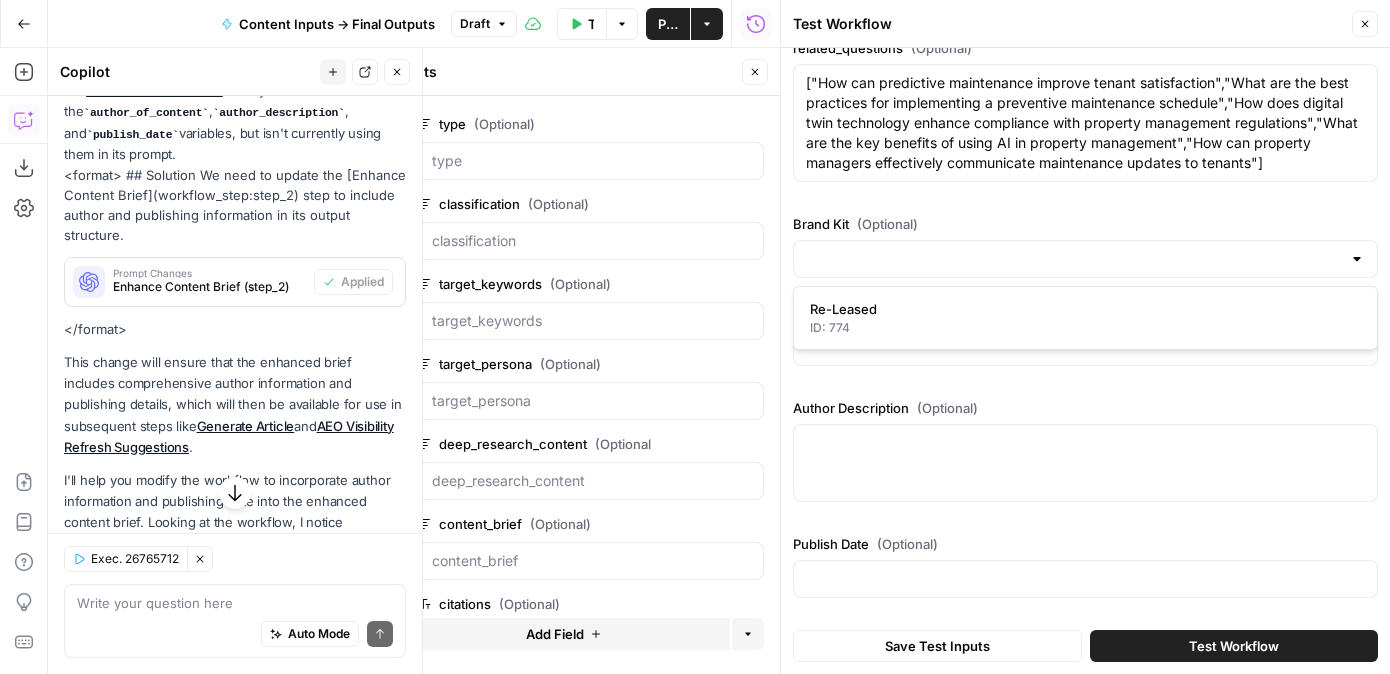 type on "Re-Leased" 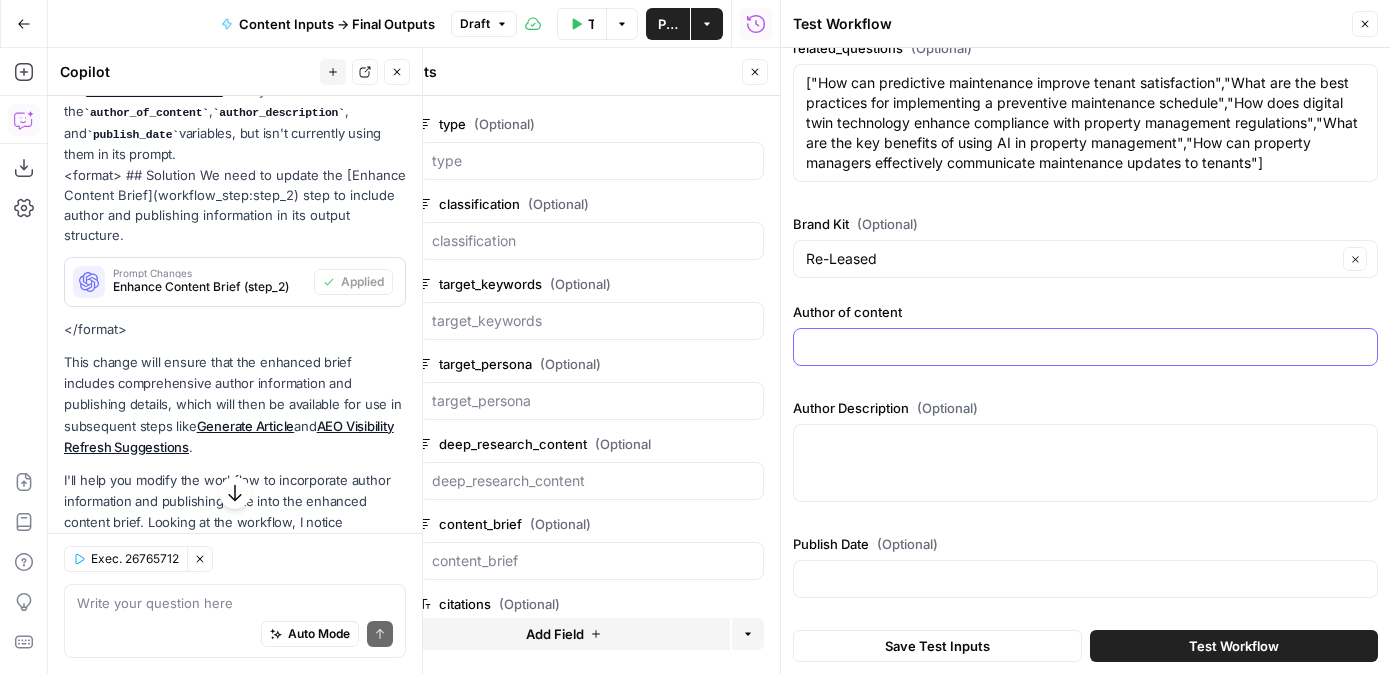 click on "Author of content" at bounding box center [1085, 347] 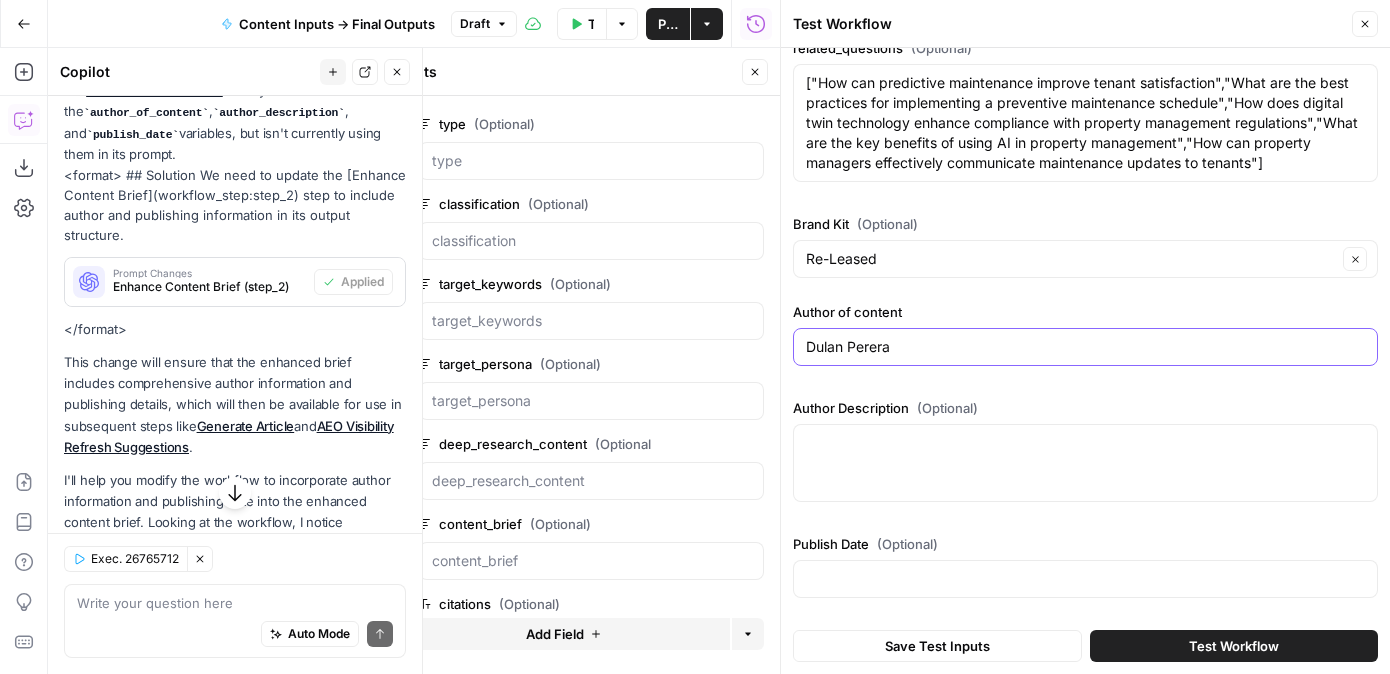 type on "Dulan Perera" 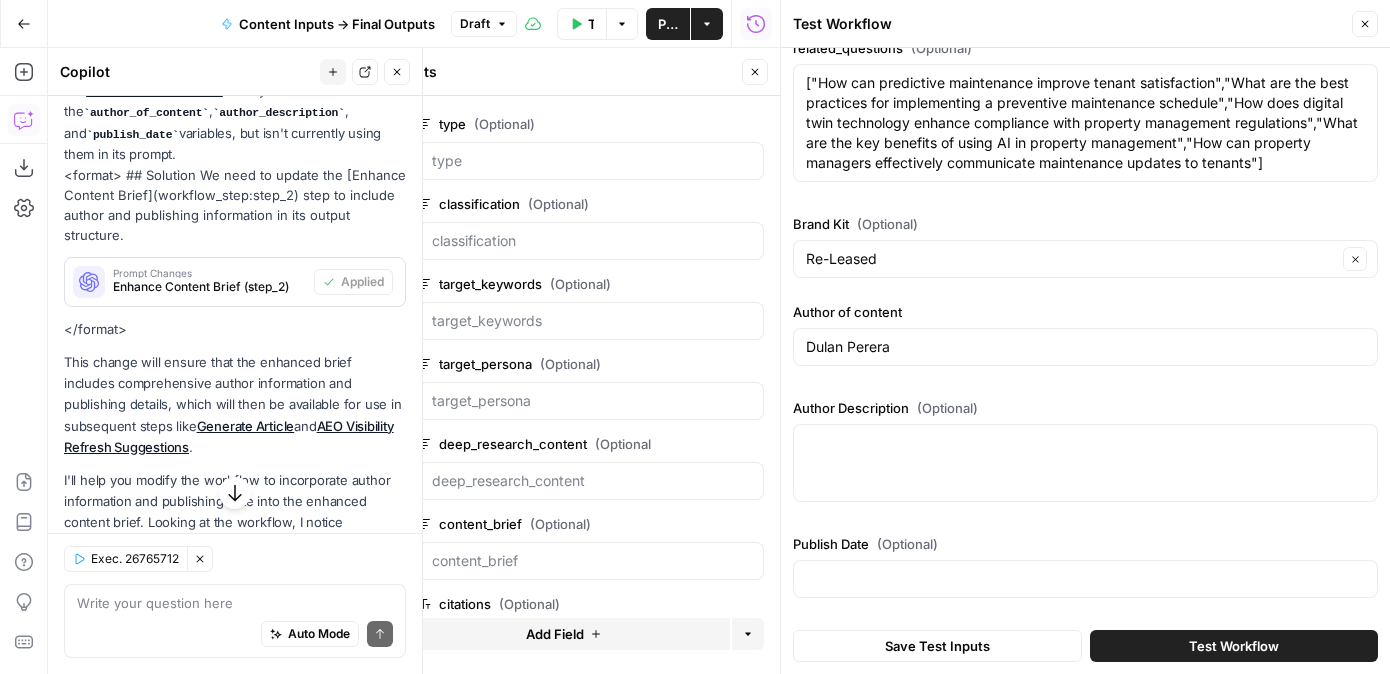 click at bounding box center [1085, 463] 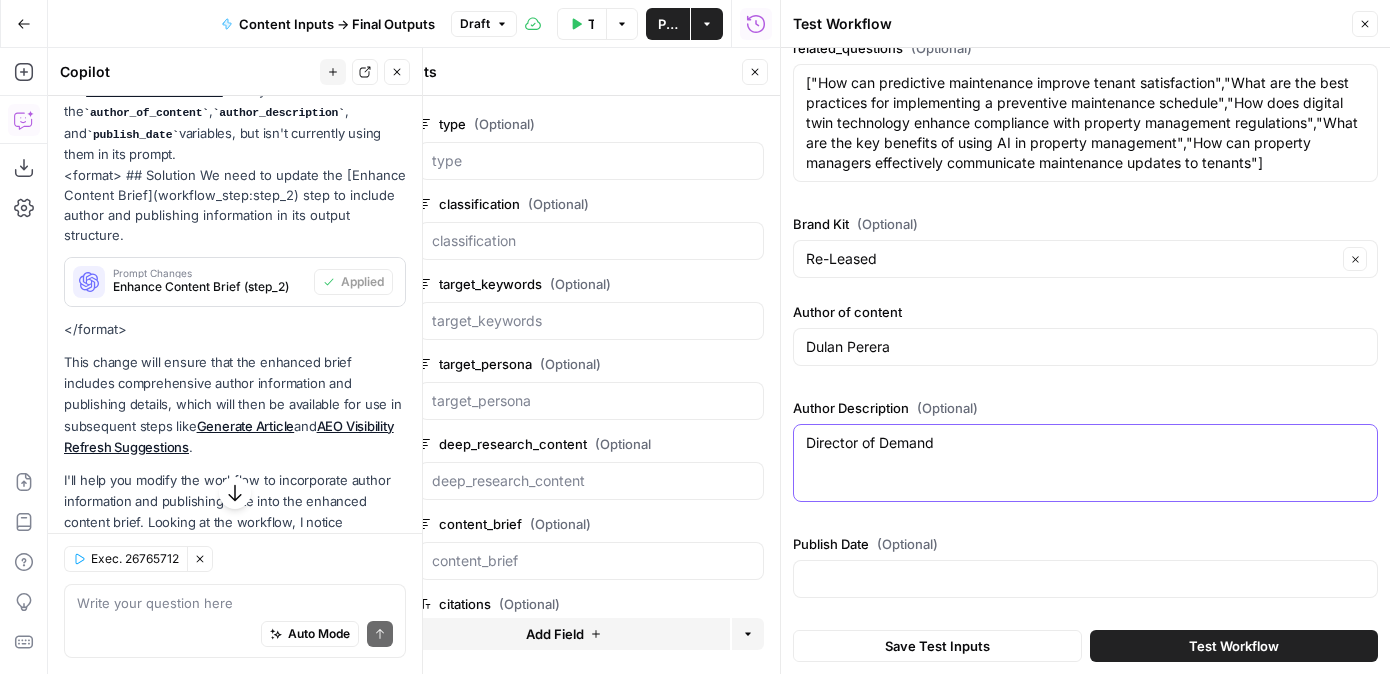 type on "Director of Demand" 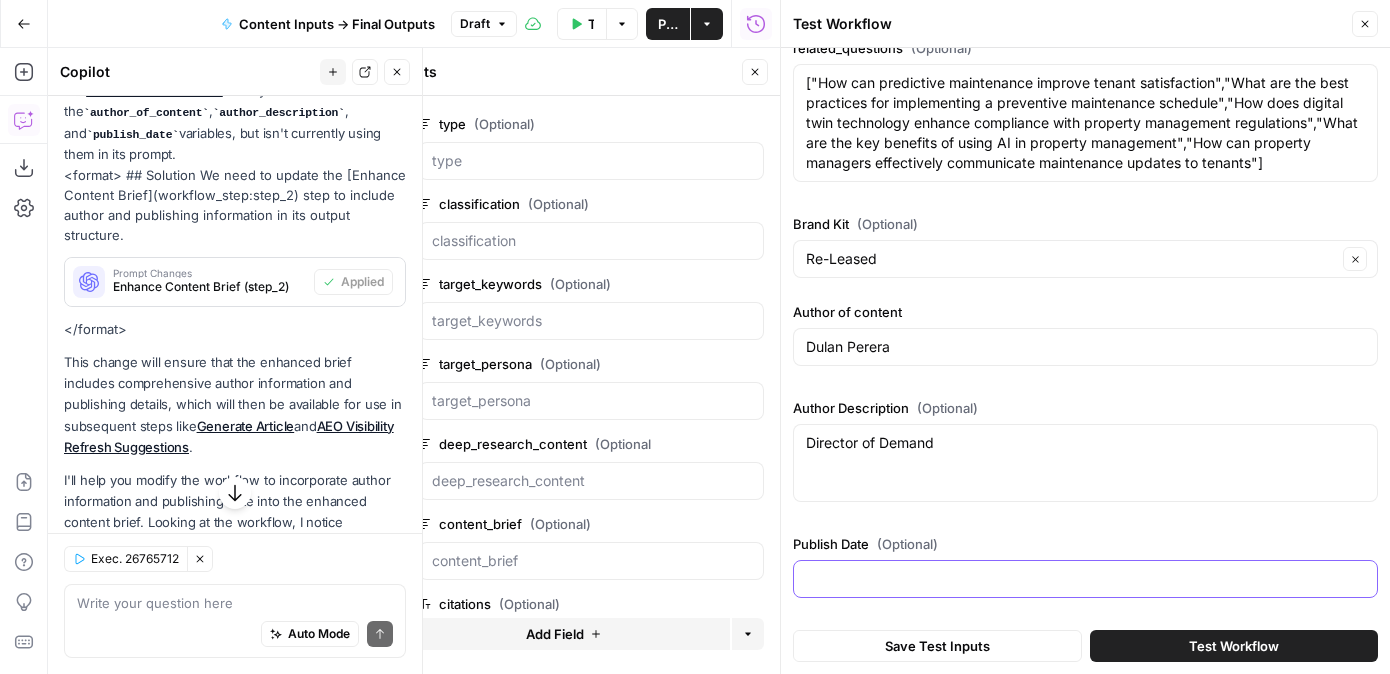 click on "Publish Date   (Optional)" at bounding box center (1085, 579) 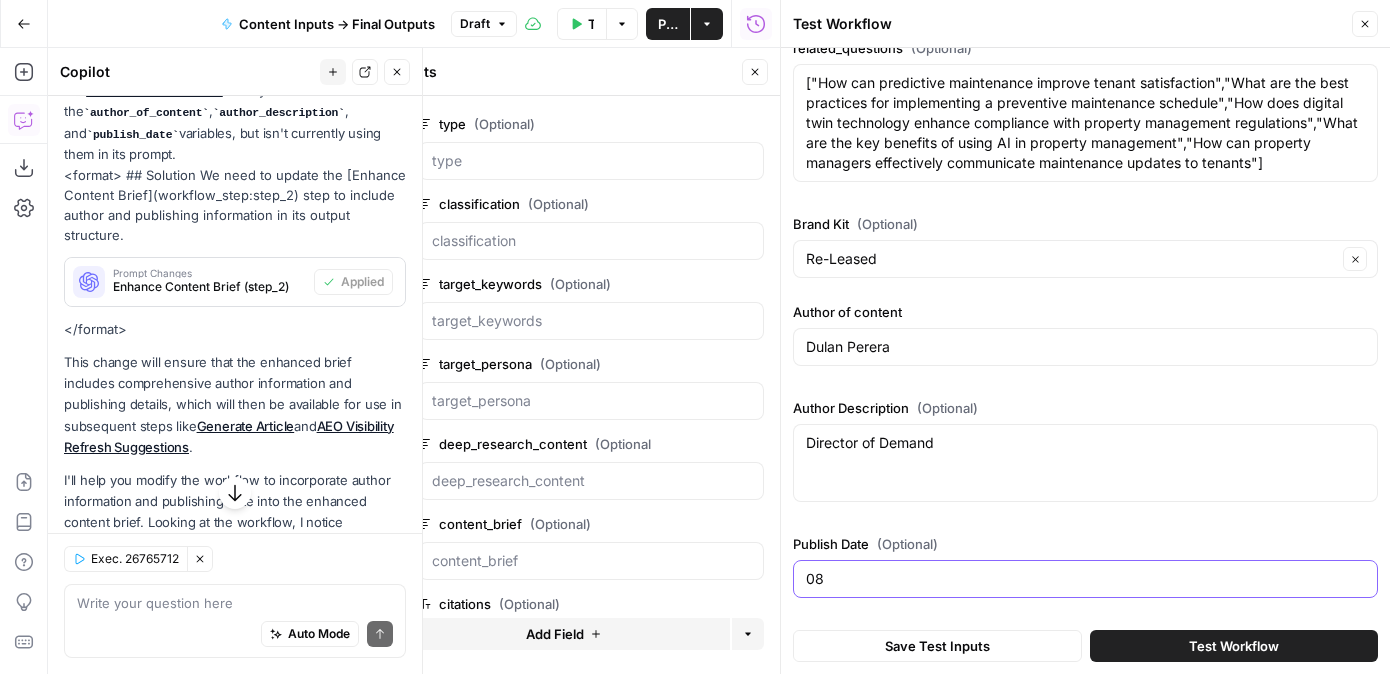 type on "0" 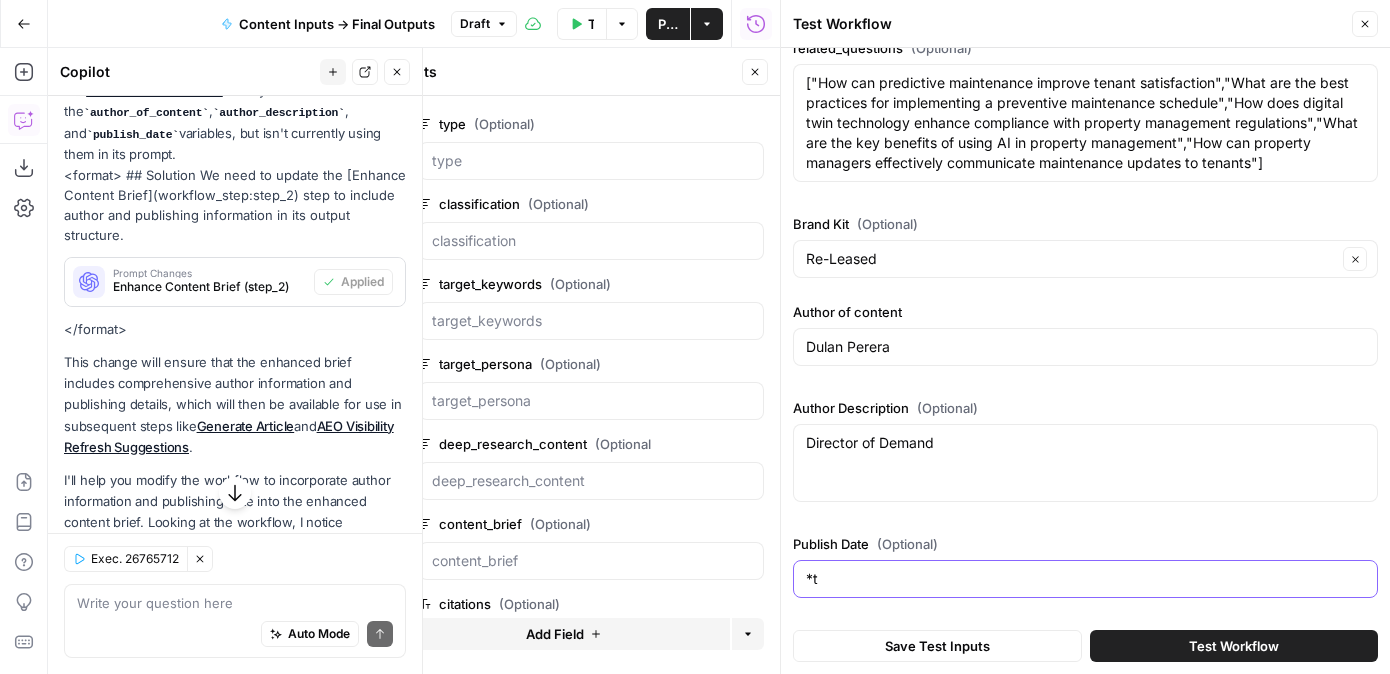 type on "*" 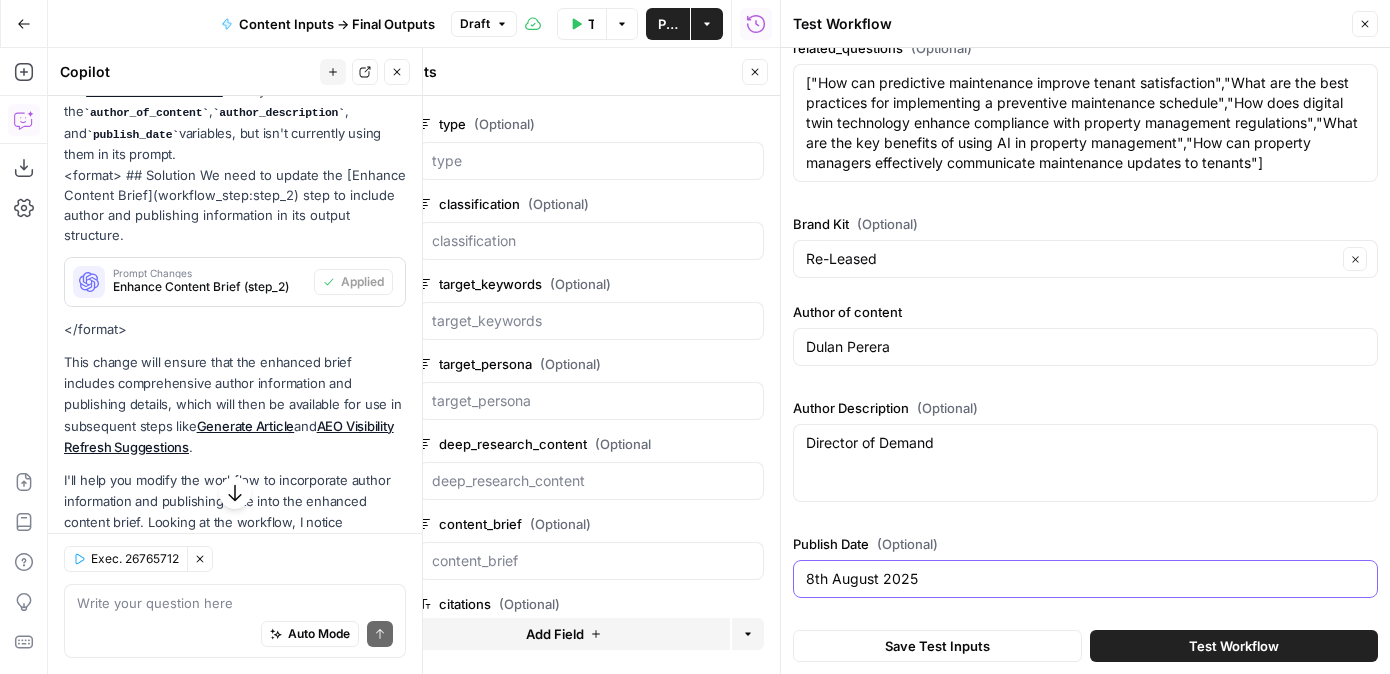 type on "8th August 2025" 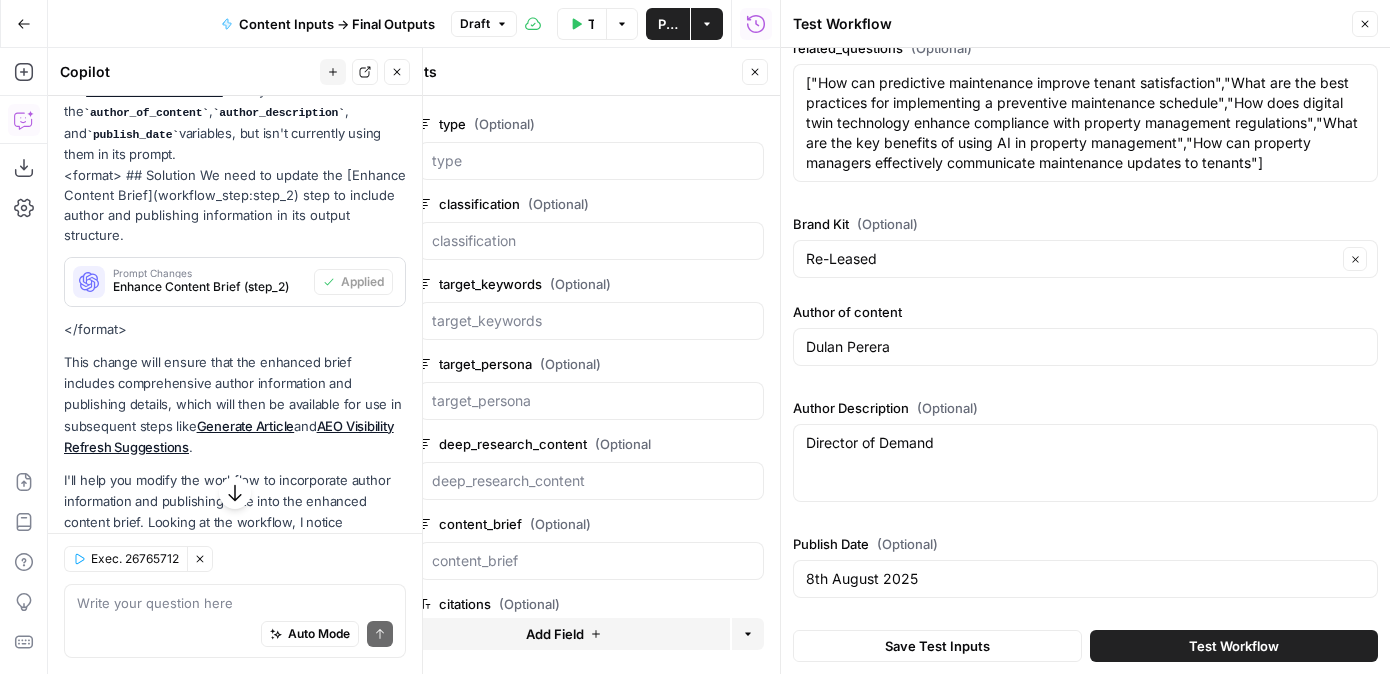click on "Save Test Inputs" at bounding box center [937, 646] 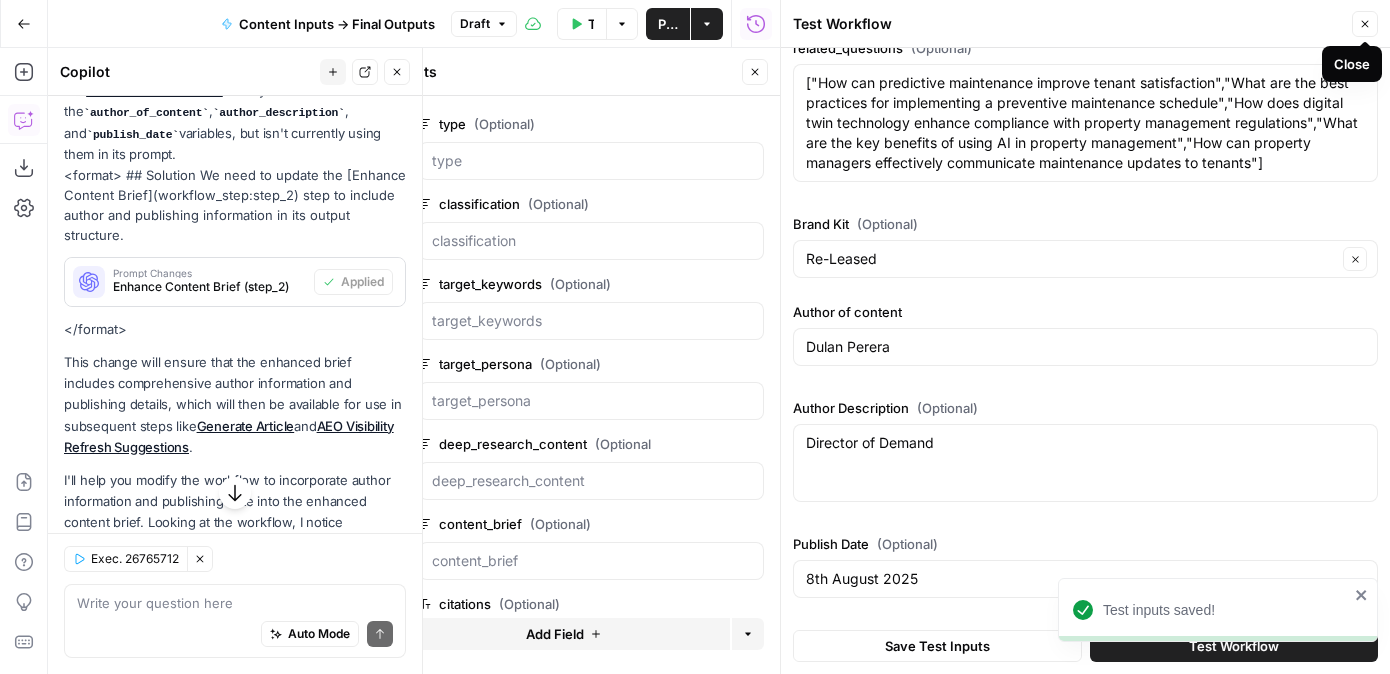 click 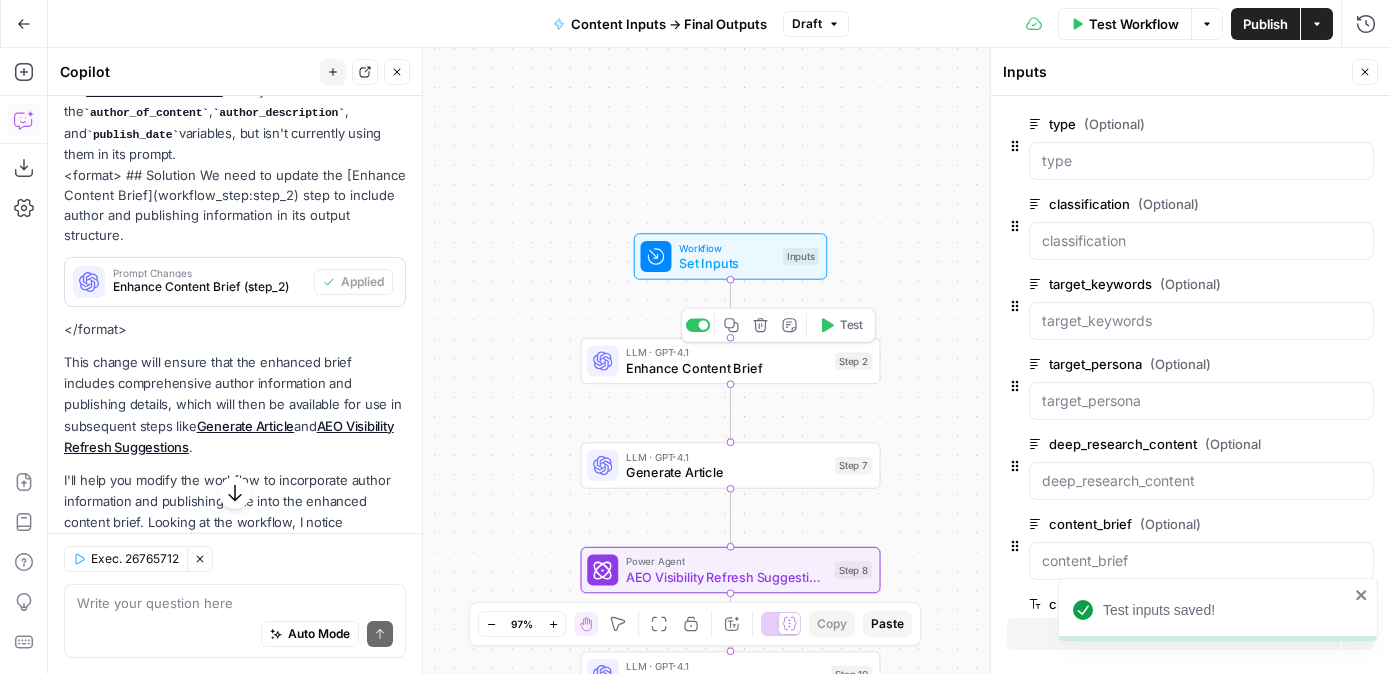 click 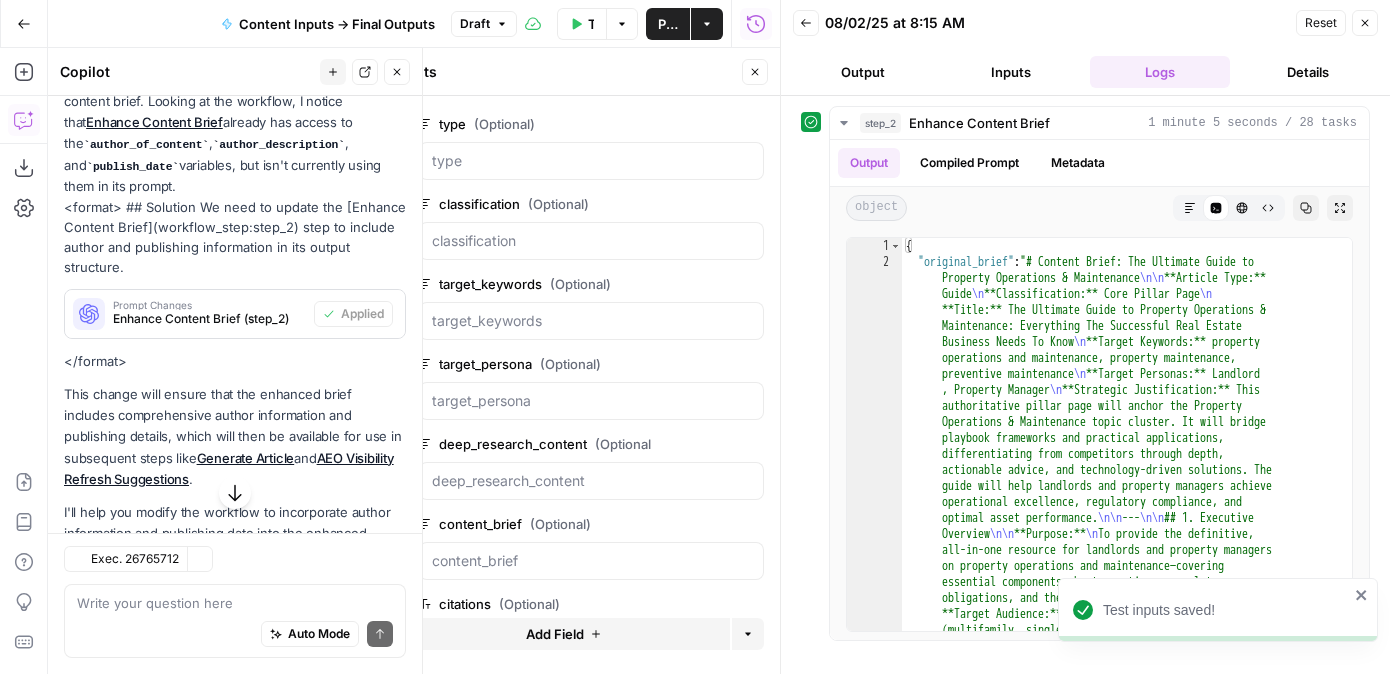 scroll, scrollTop: 355, scrollLeft: 0, axis: vertical 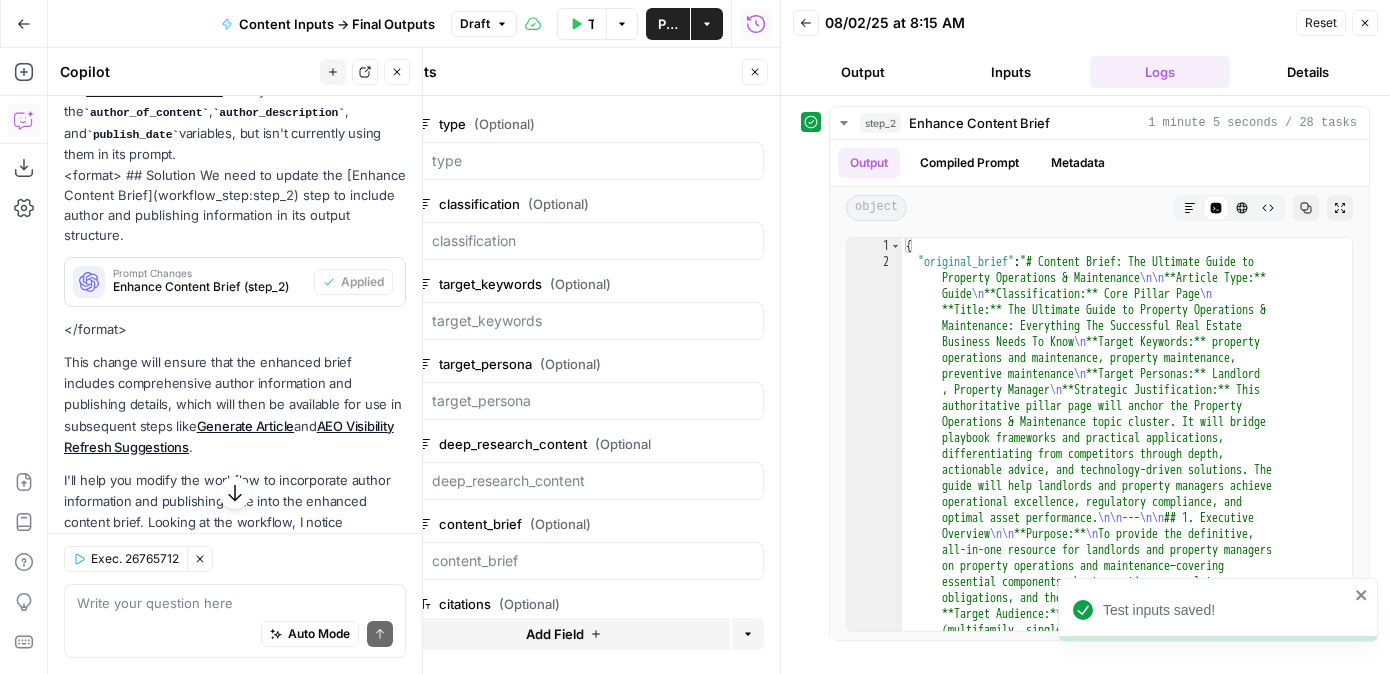 click 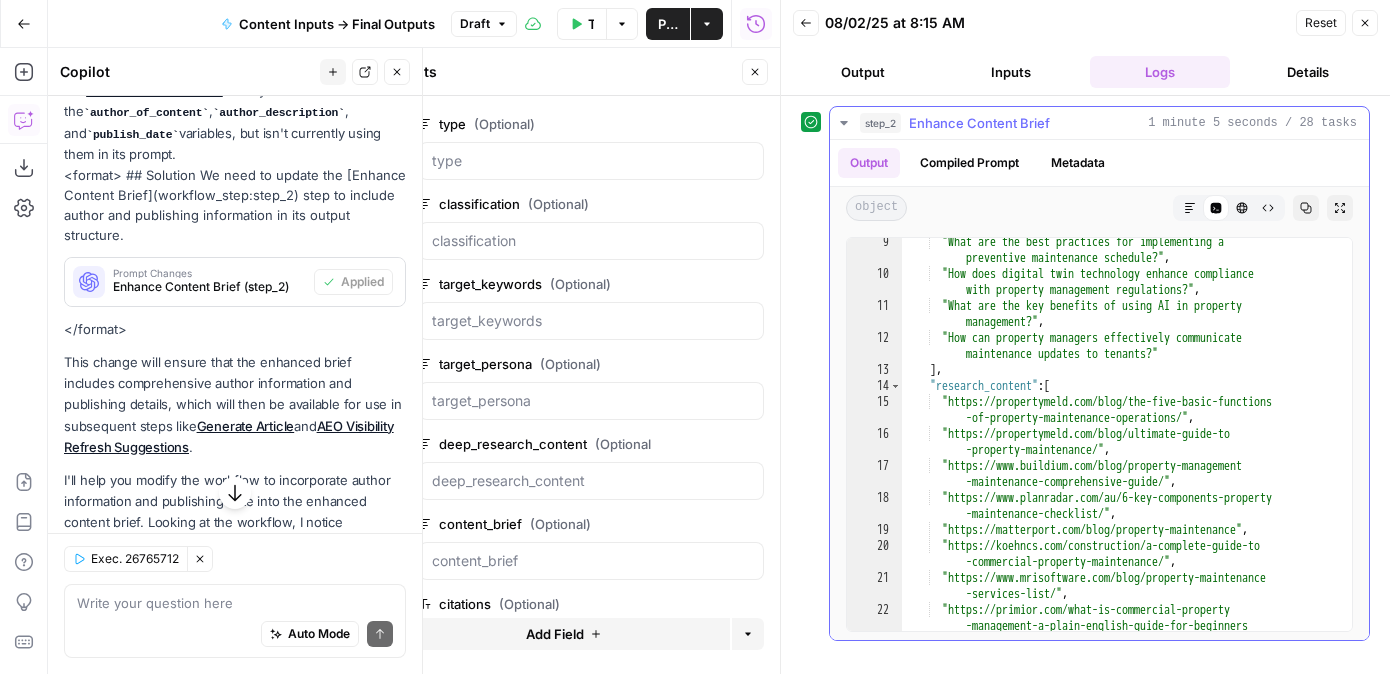 scroll, scrollTop: 4348, scrollLeft: 0, axis: vertical 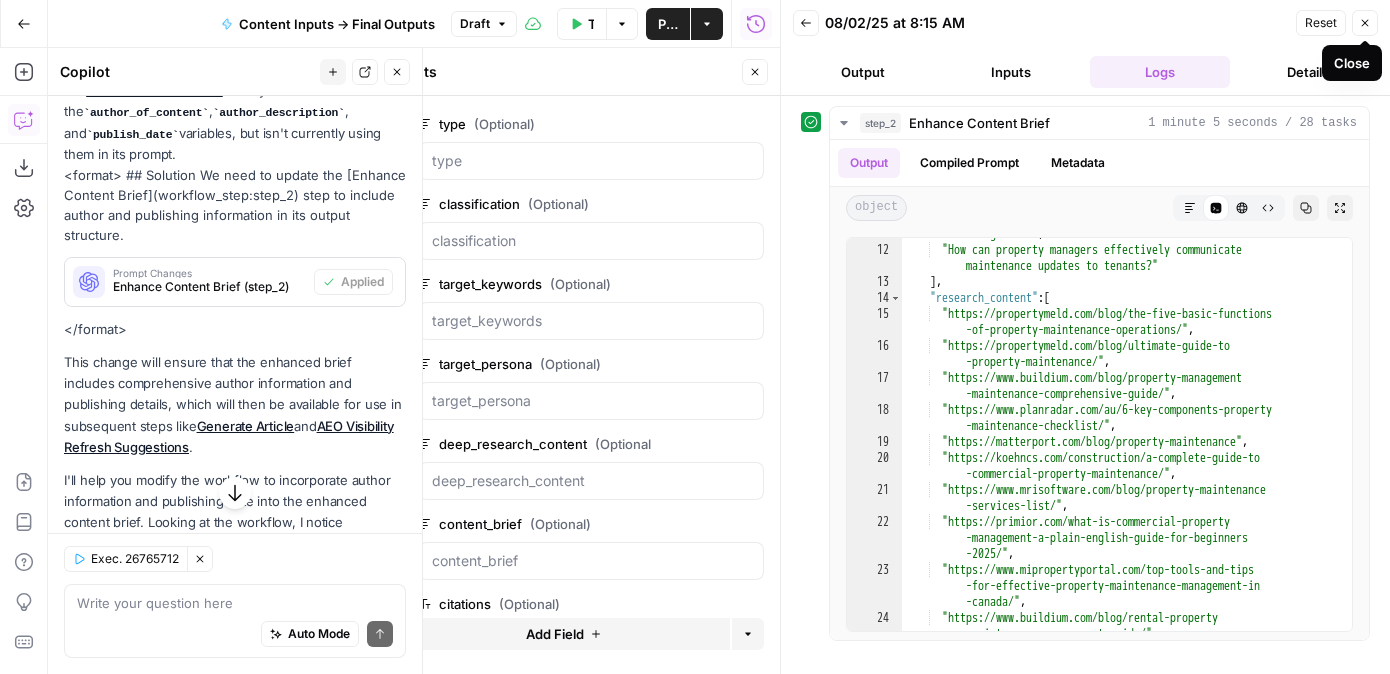 click 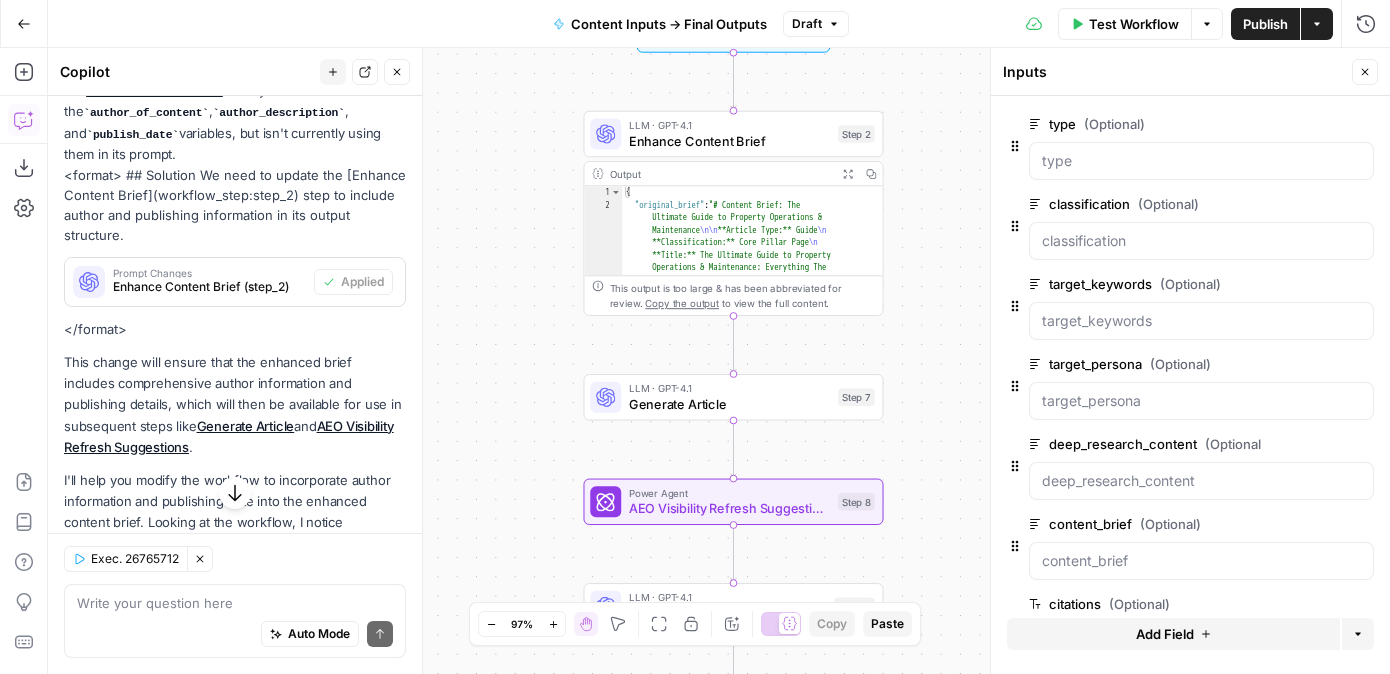 drag, startPoint x: 898, startPoint y: 564, endPoint x: 898, endPoint y: 351, distance: 213 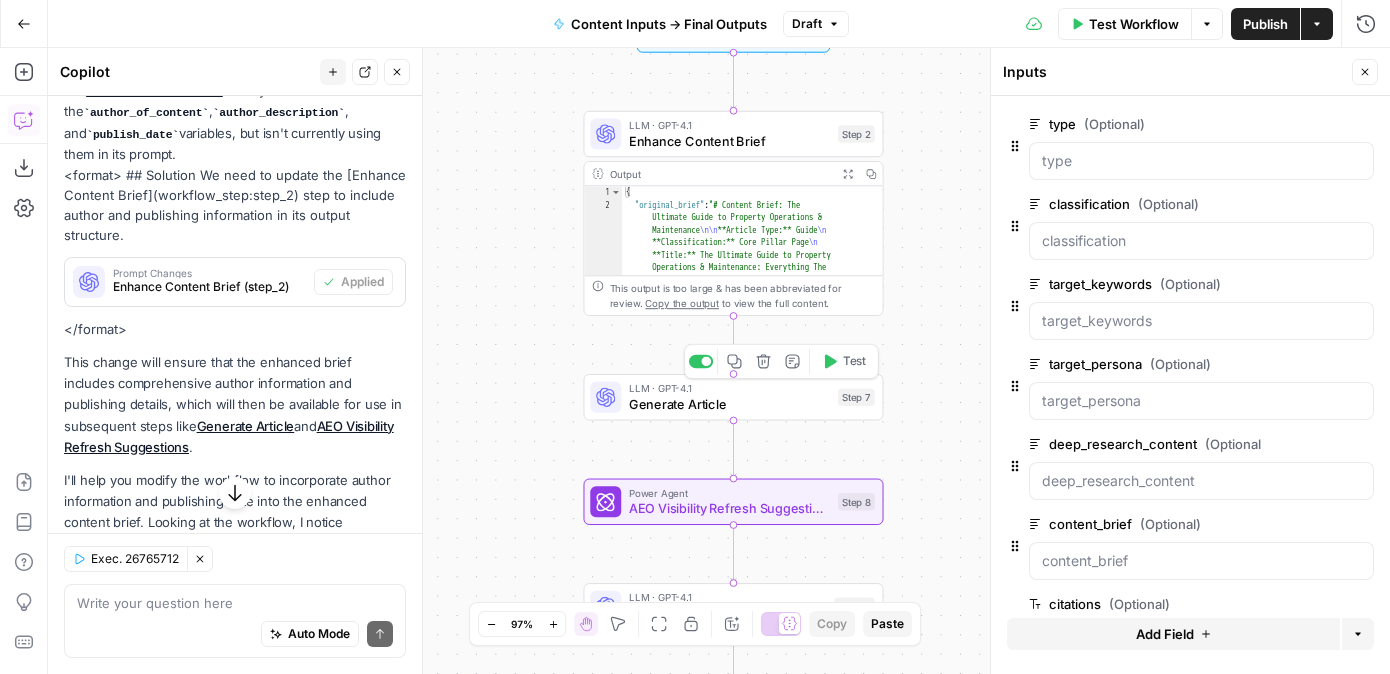 click on "Generate Article" at bounding box center (729, 403) 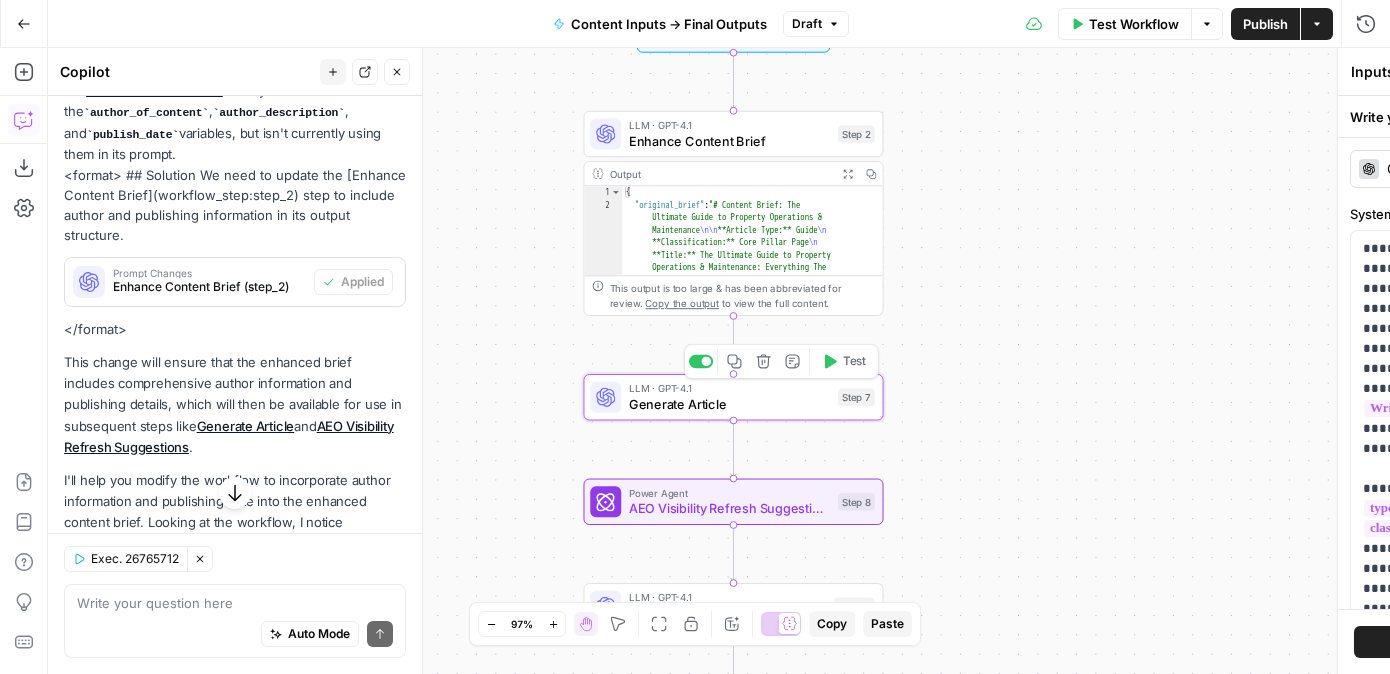 type on "Generate Article" 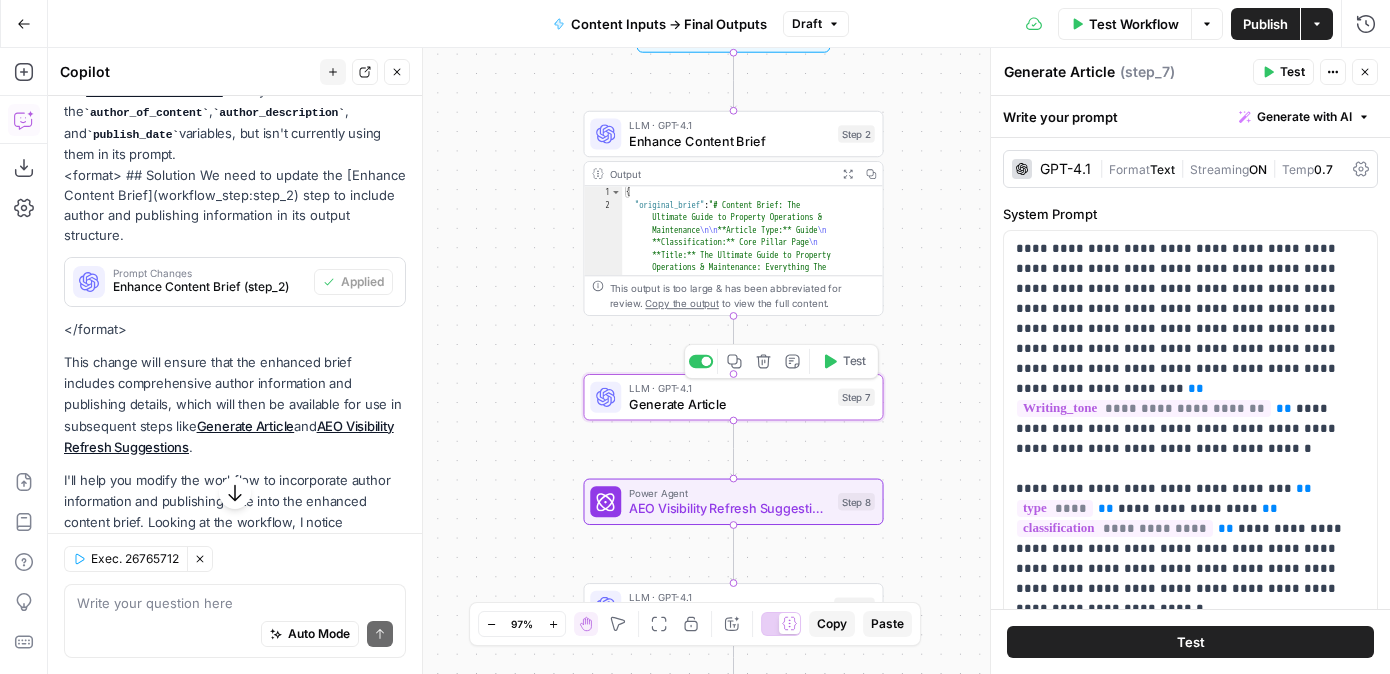 click on "Test" at bounding box center [854, 361] 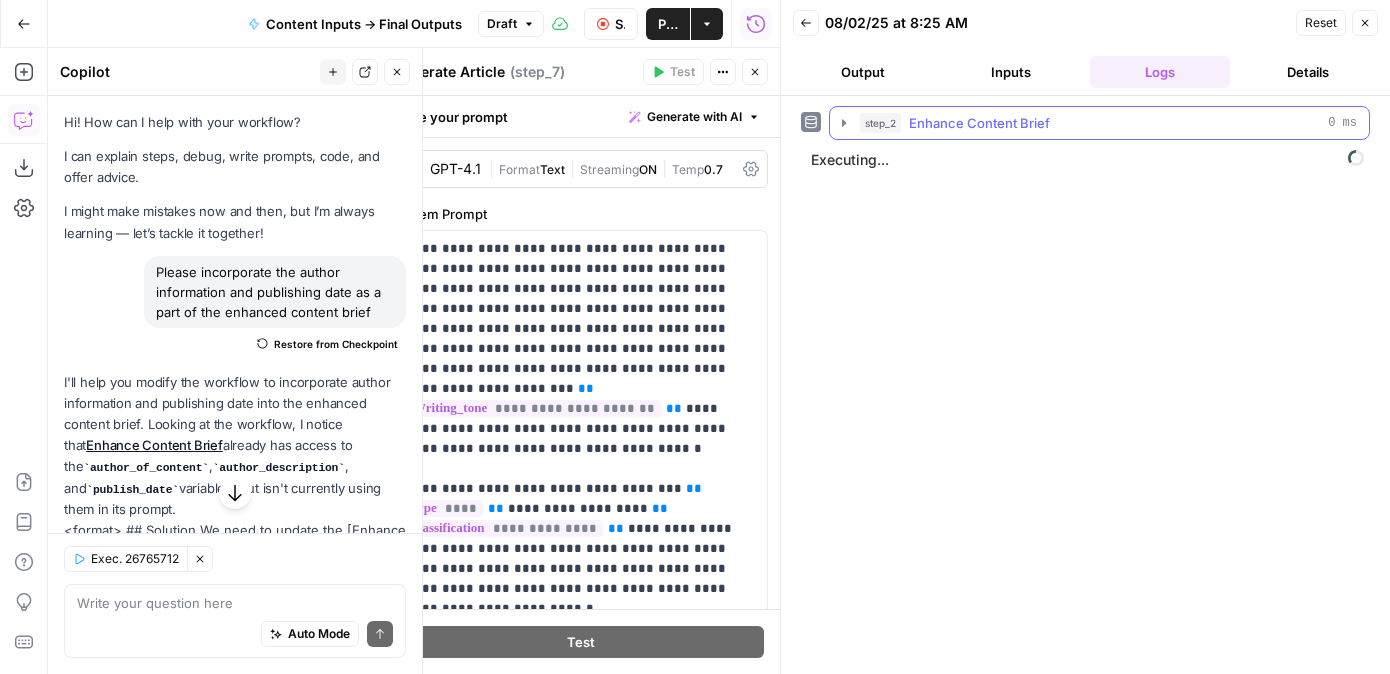 scroll, scrollTop: 0, scrollLeft: 0, axis: both 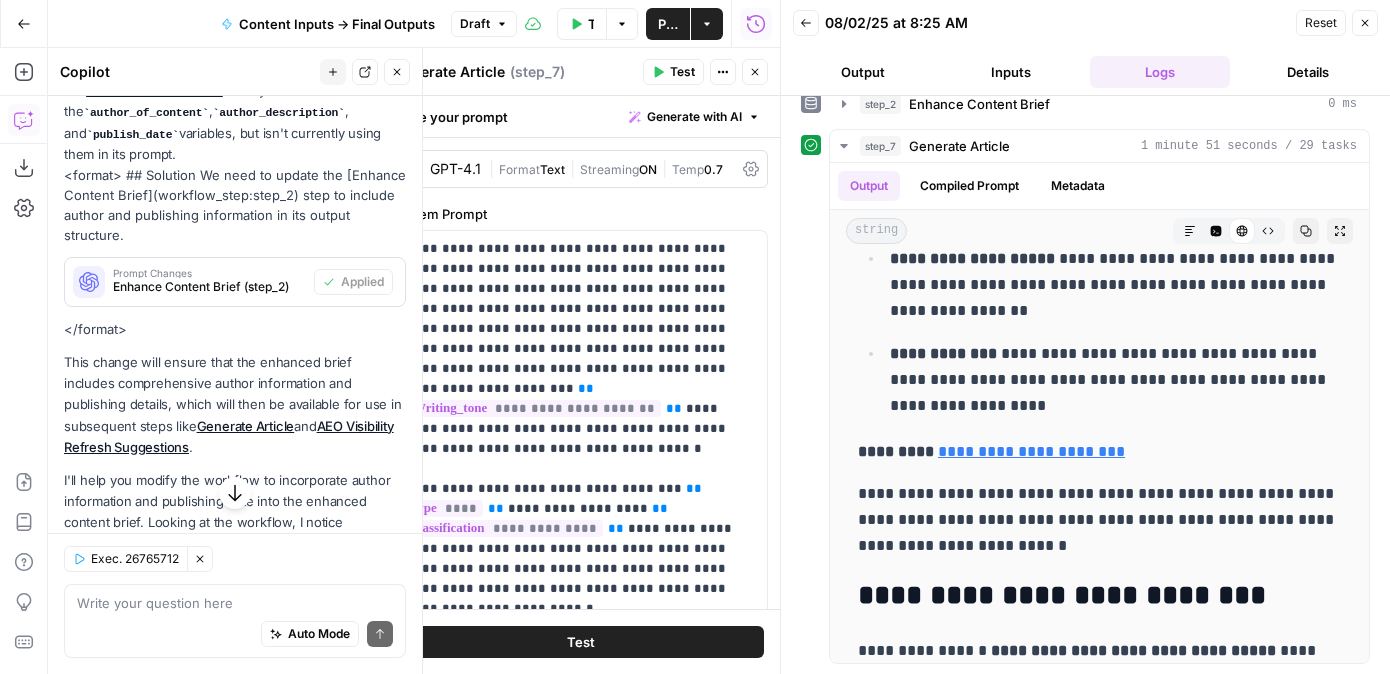 click 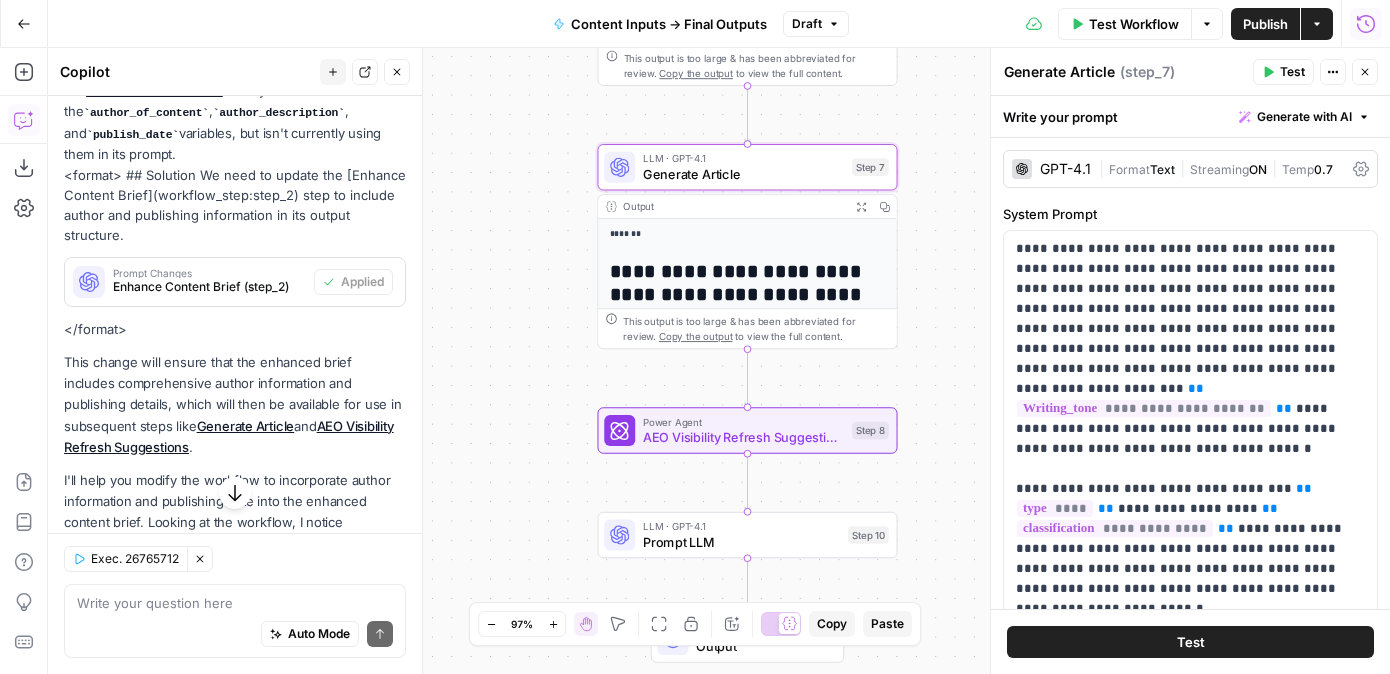 drag, startPoint x: 914, startPoint y: 505, endPoint x: 928, endPoint y: 275, distance: 230.42569 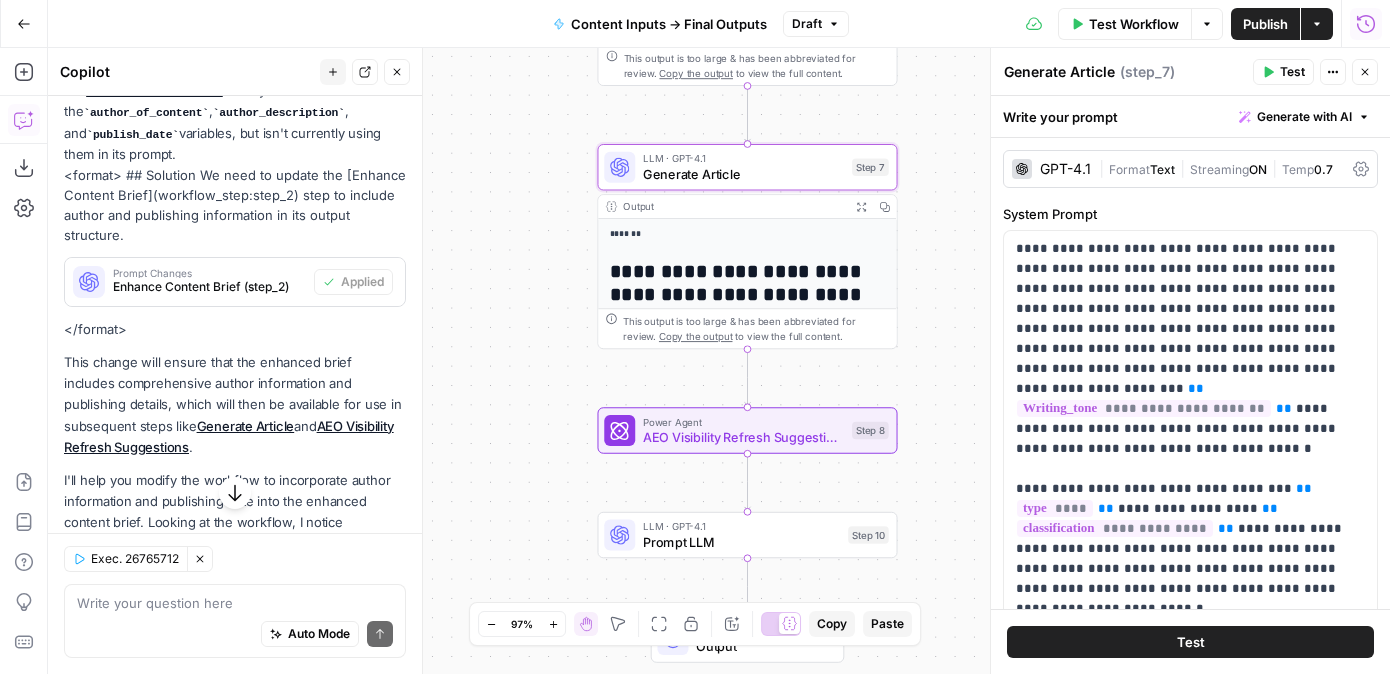 click on "Workflow Set Inputs Inputs LLM · GPT-4.1 Enhance Content Brief Step 2 Output Expand Output Copy 1 2 {    "original_brief" :  "# Content Brief: The         Ultimate Guide to Property Operations &         Maintenance \n\n **Article Type:** Guide   \n        **Classification:** Core Pillar Page   \n        **Title:** The Ultimate Guide to Property         Operations & Maintenance: Everything The         Successful Real Estate Business Needs To         Know   \n **Target Keywords:** property         operations and maintenance, property         maintenance, preventive maintenance   \n        **Target Personas:** Landlord, Property         Manager   \n **Strategic Justification:**         This authoritative pillar page will anchor         the Property Operations & Maintenance         topic cluster. It will bridge playbook         frameworks and practical applications,         differentiating from competitors through  ." at bounding box center [719, 361] 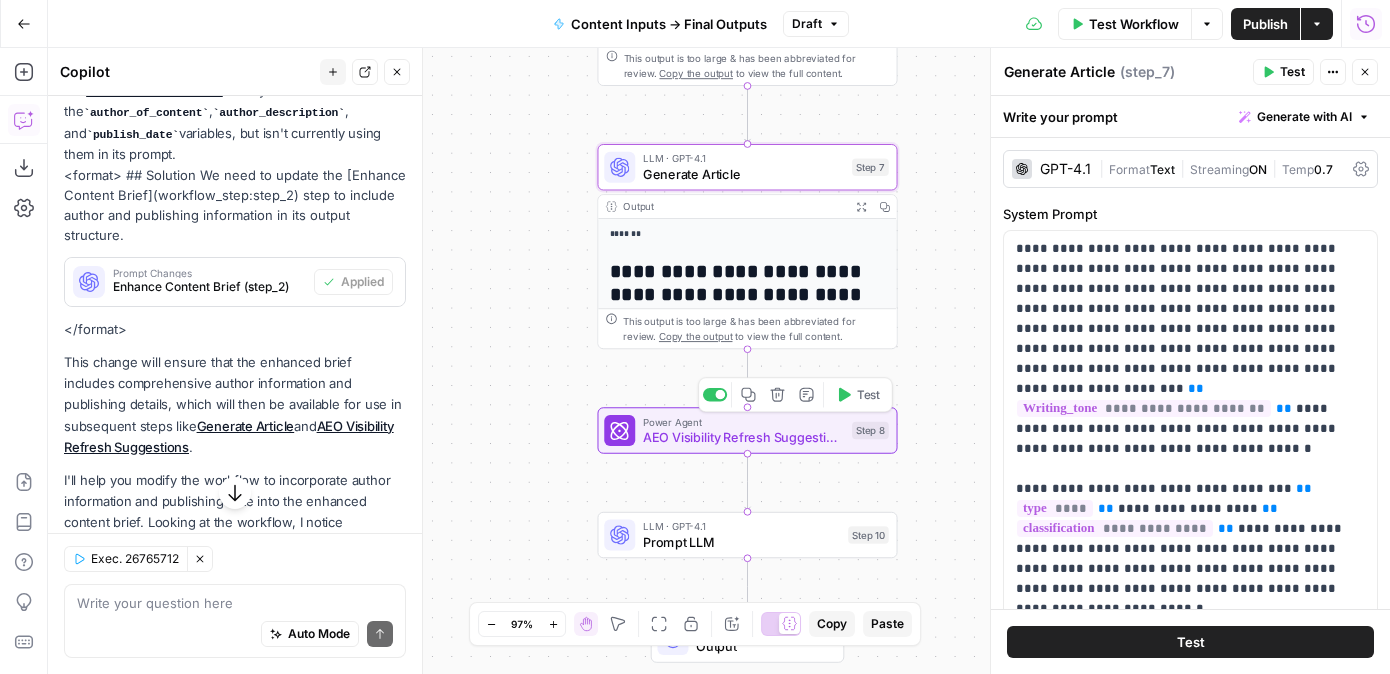 click on "Test" at bounding box center [868, 394] 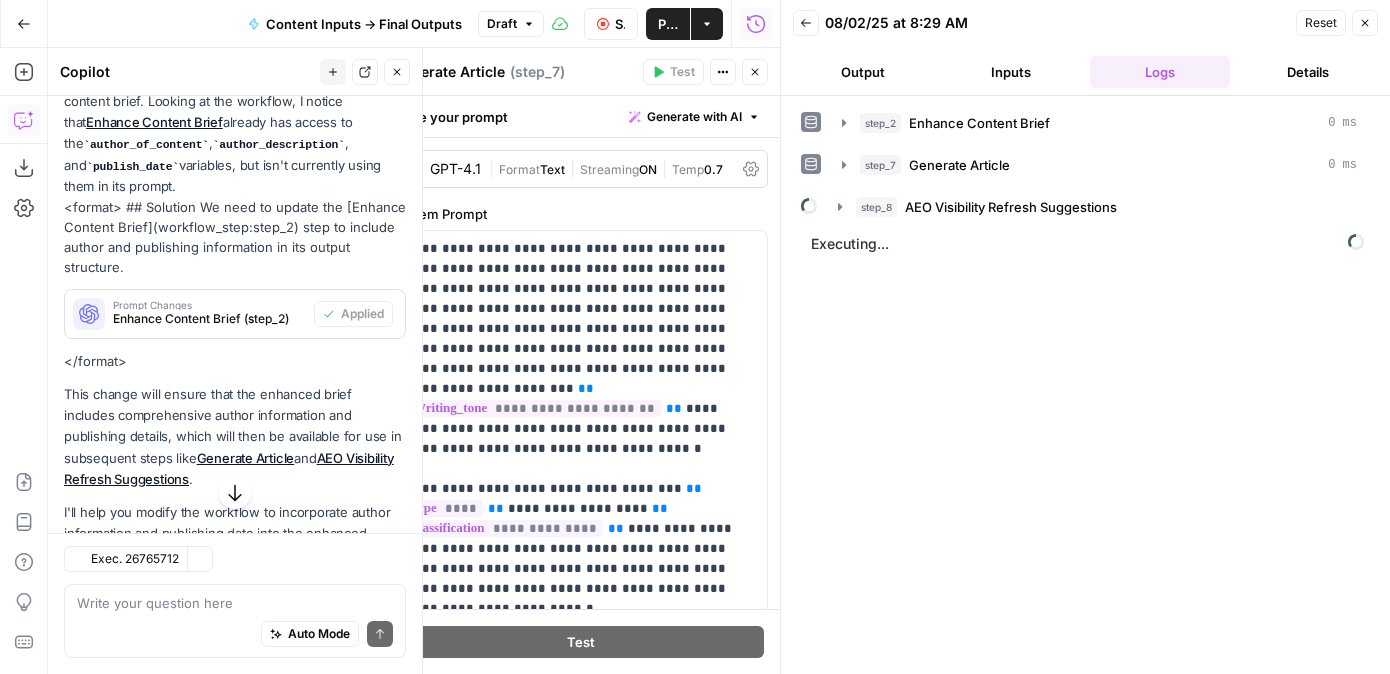 scroll, scrollTop: 355, scrollLeft: 0, axis: vertical 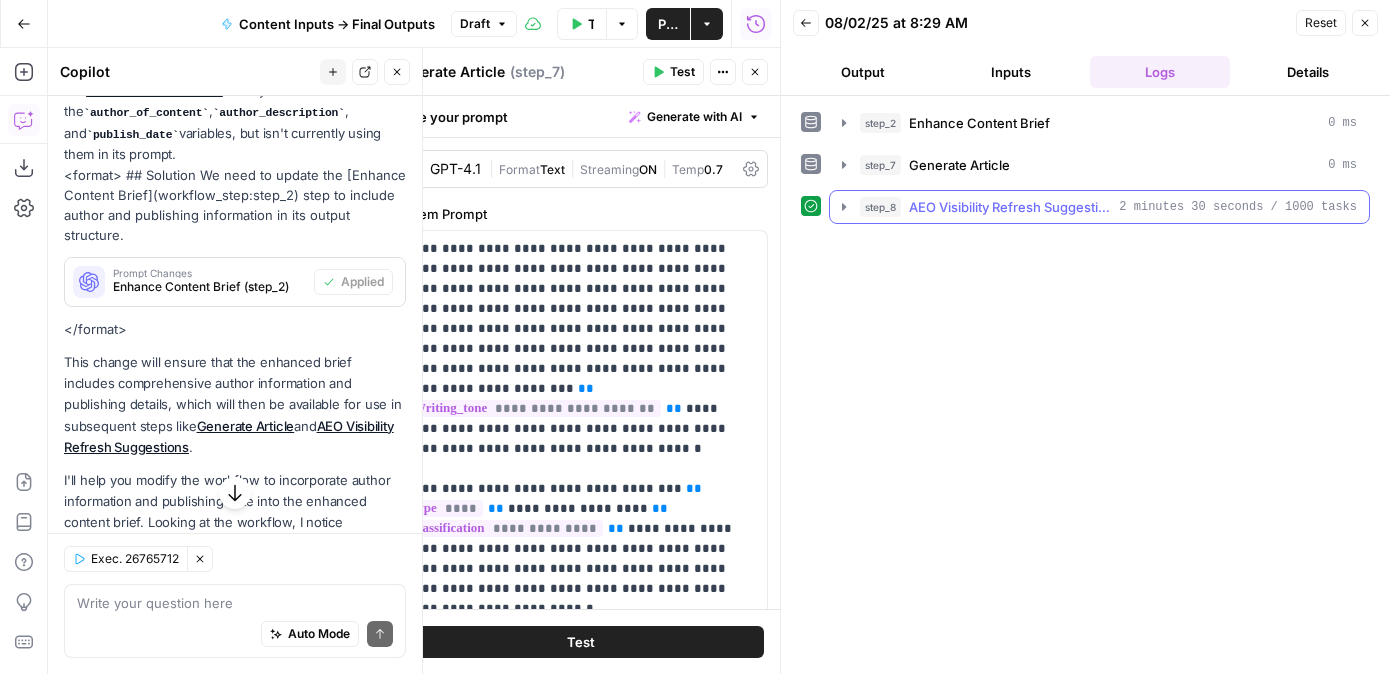 click 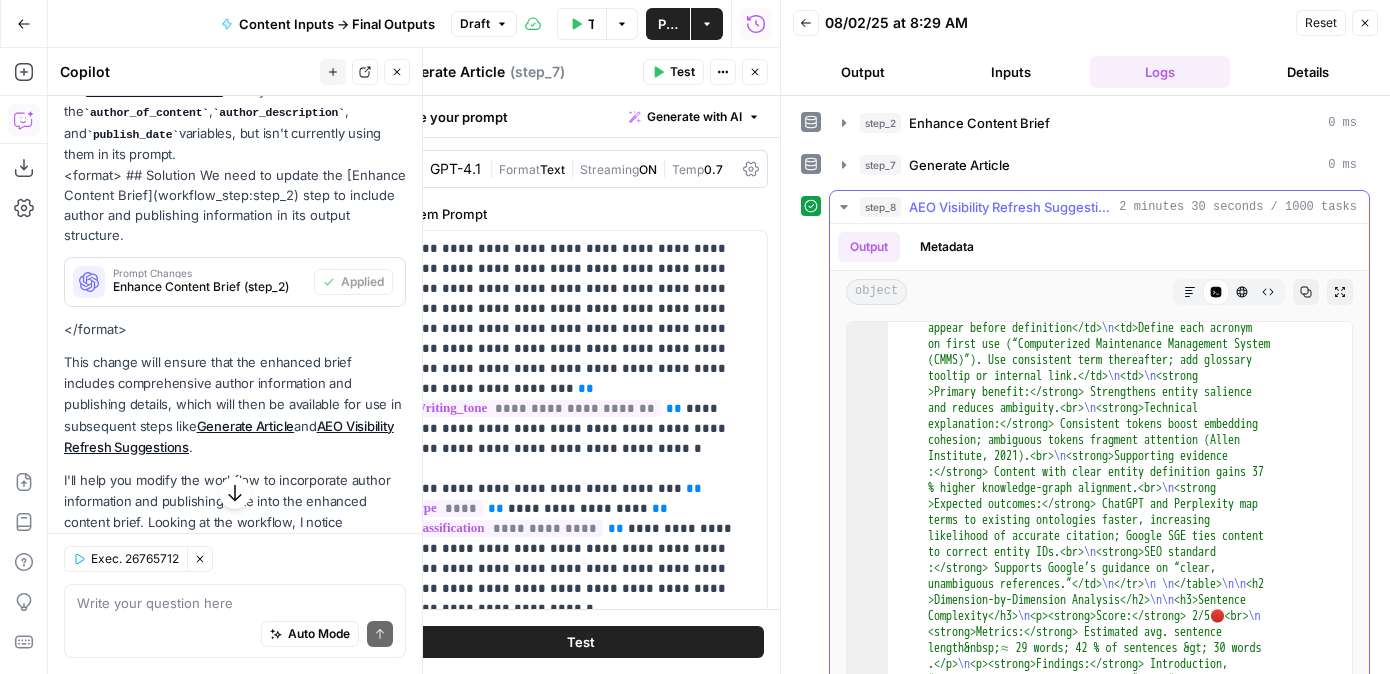 scroll, scrollTop: 1413, scrollLeft: 0, axis: vertical 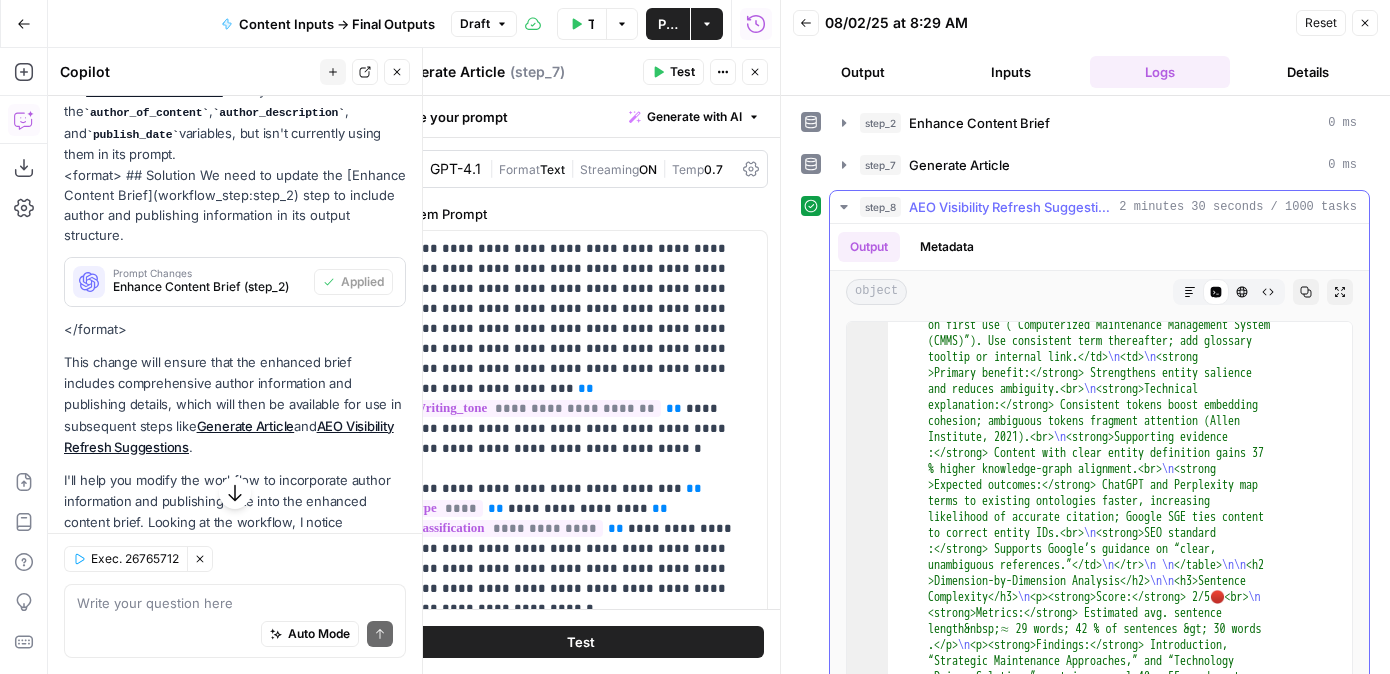 click on "Markdown" at bounding box center (1190, 292) 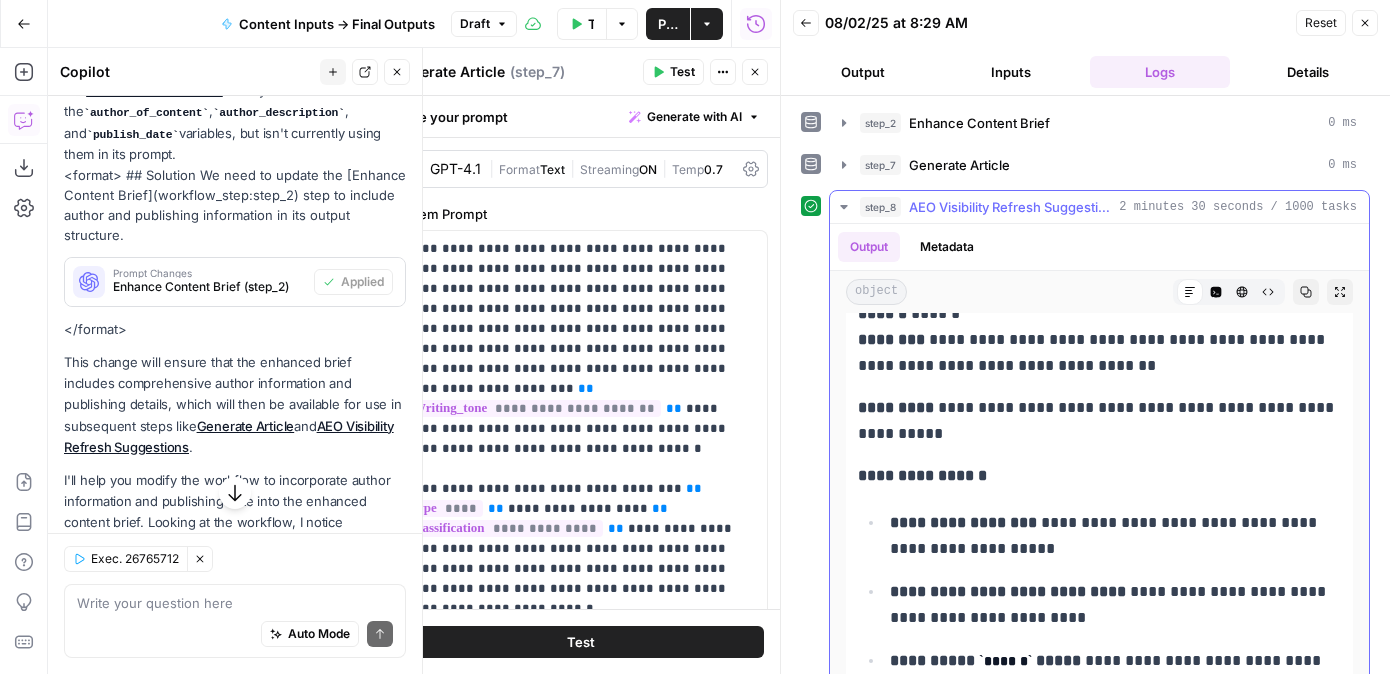 scroll, scrollTop: 8705, scrollLeft: 0, axis: vertical 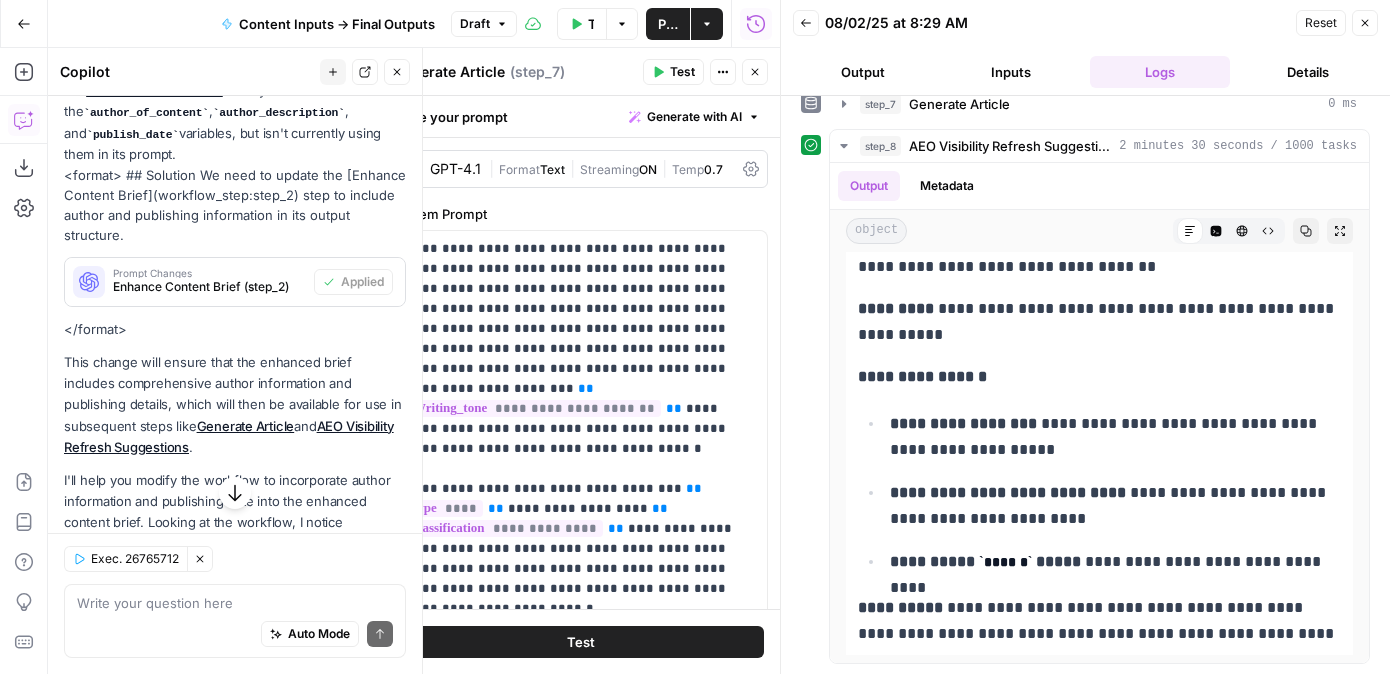 click 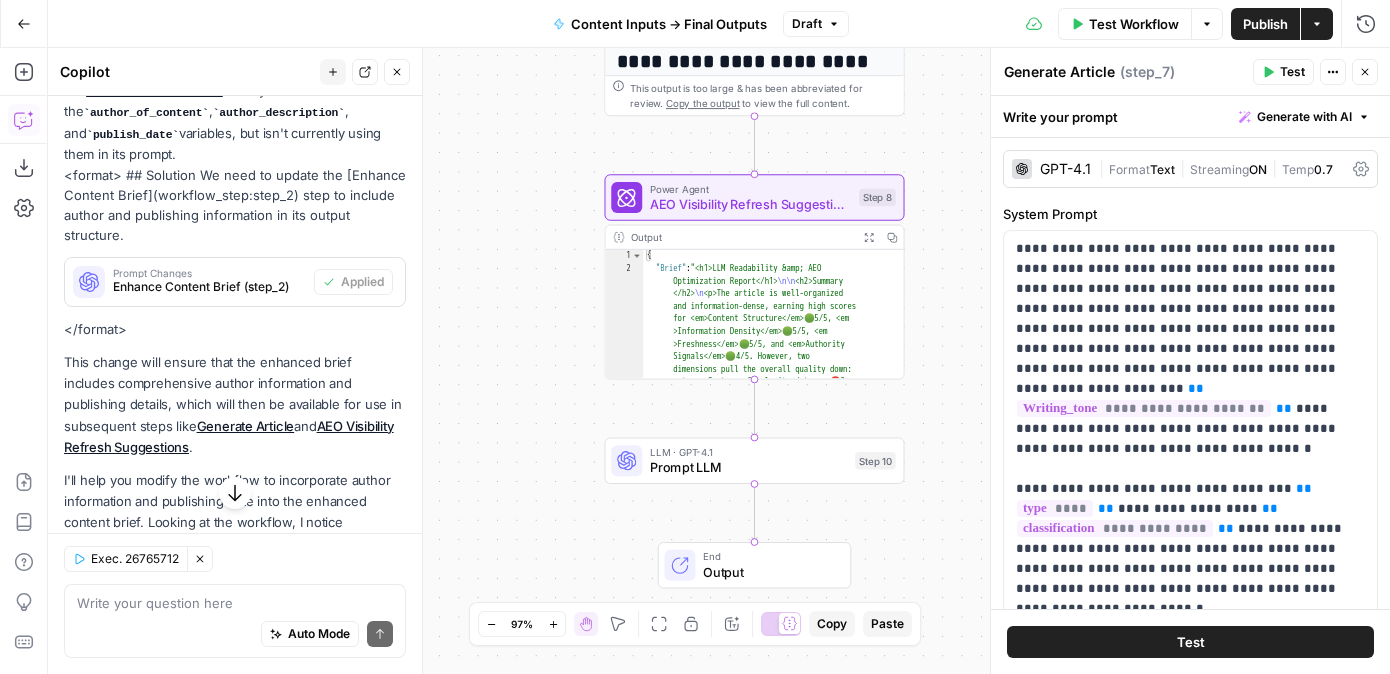 drag, startPoint x: 948, startPoint y: 503, endPoint x: 955, endPoint y: 270, distance: 233.10513 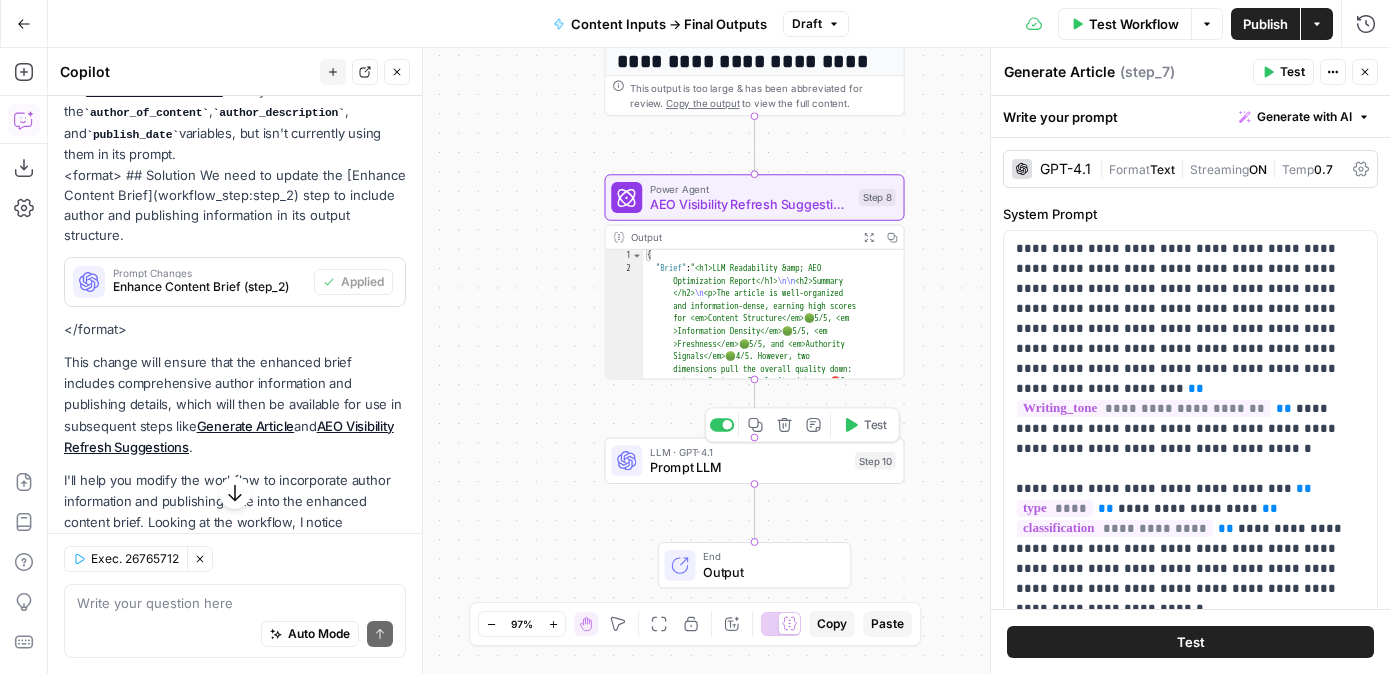 click 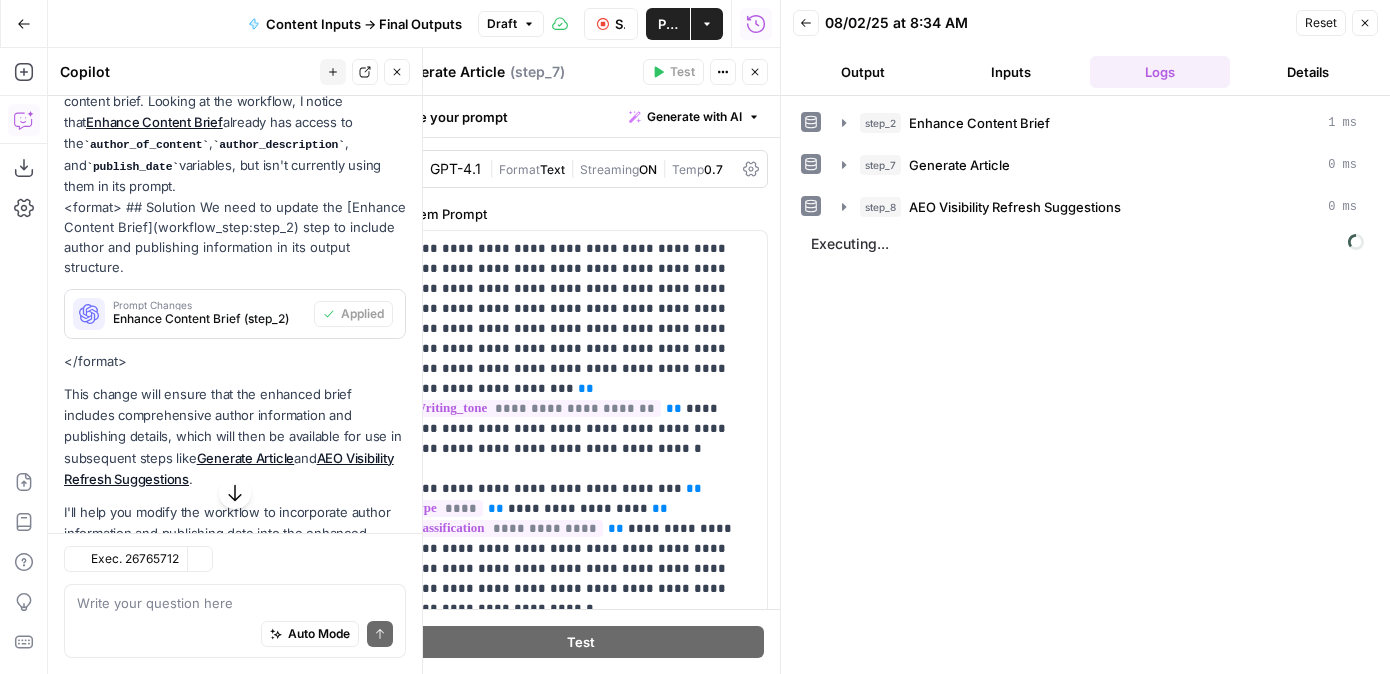 scroll, scrollTop: 355, scrollLeft: 0, axis: vertical 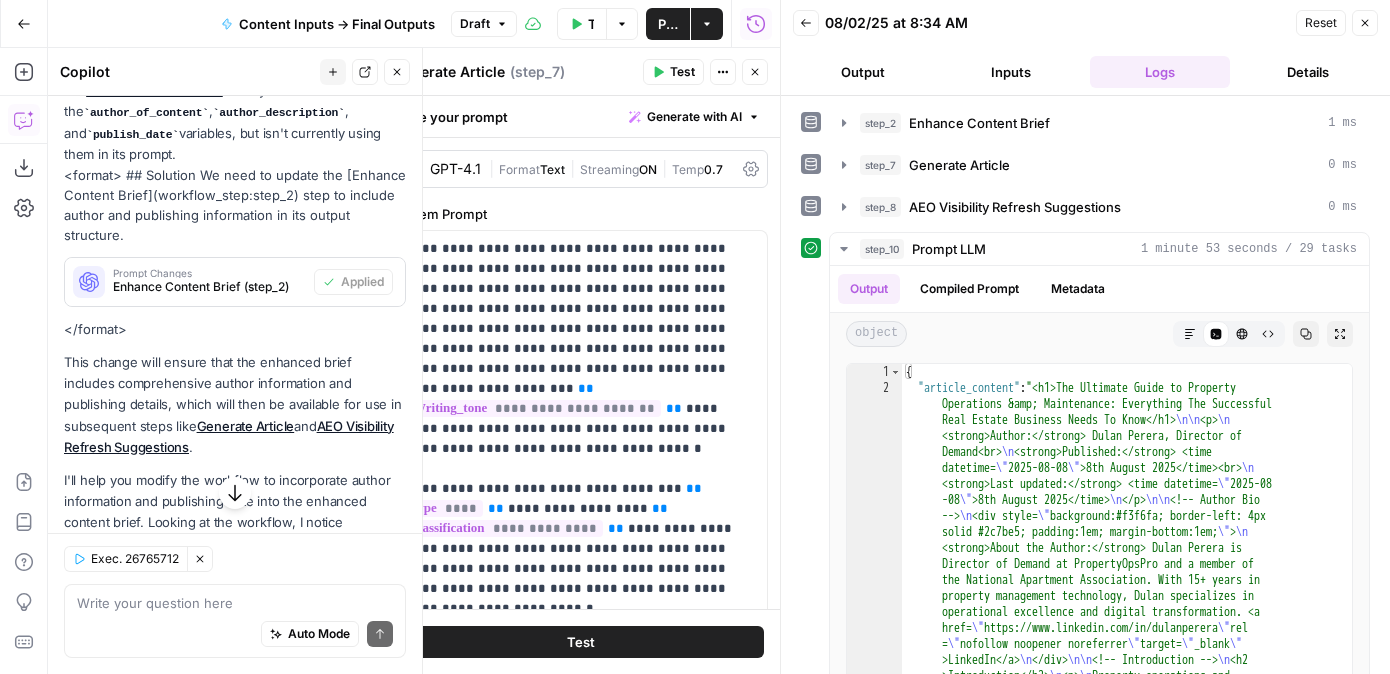 click 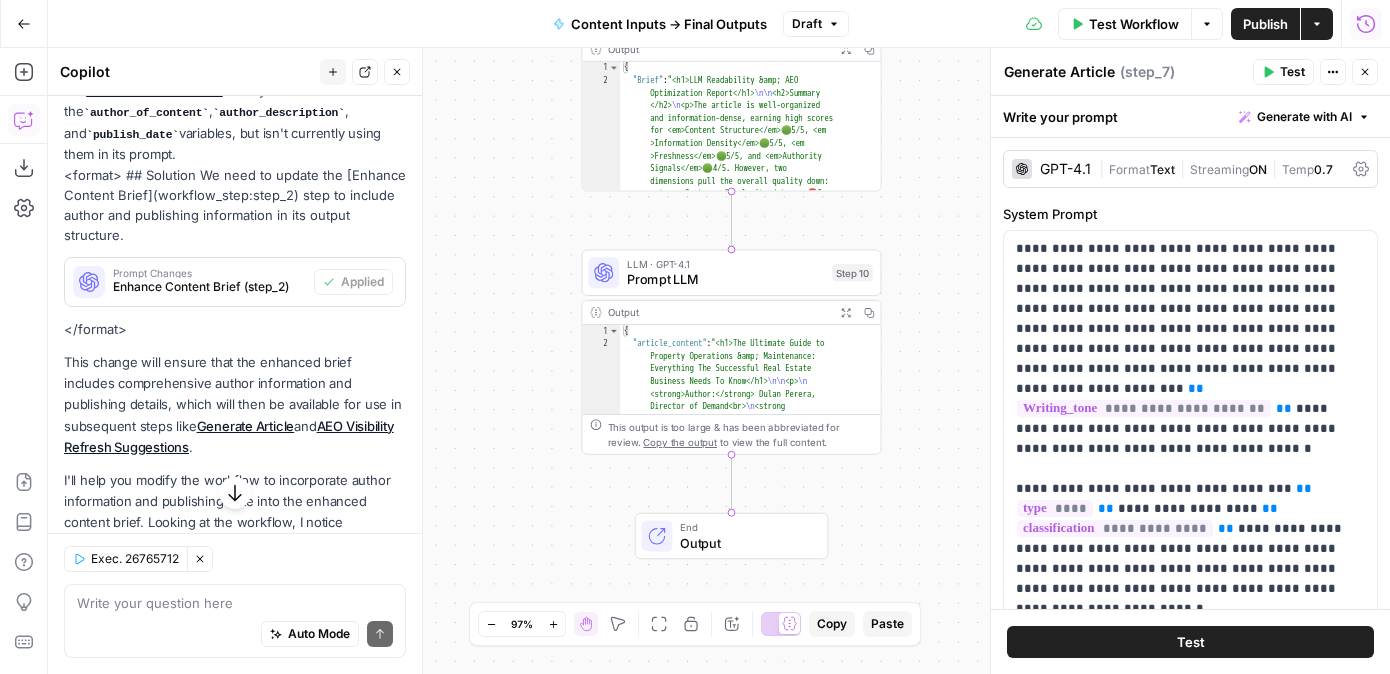 drag, startPoint x: 924, startPoint y: 559, endPoint x: 901, endPoint y: 371, distance: 189.40169 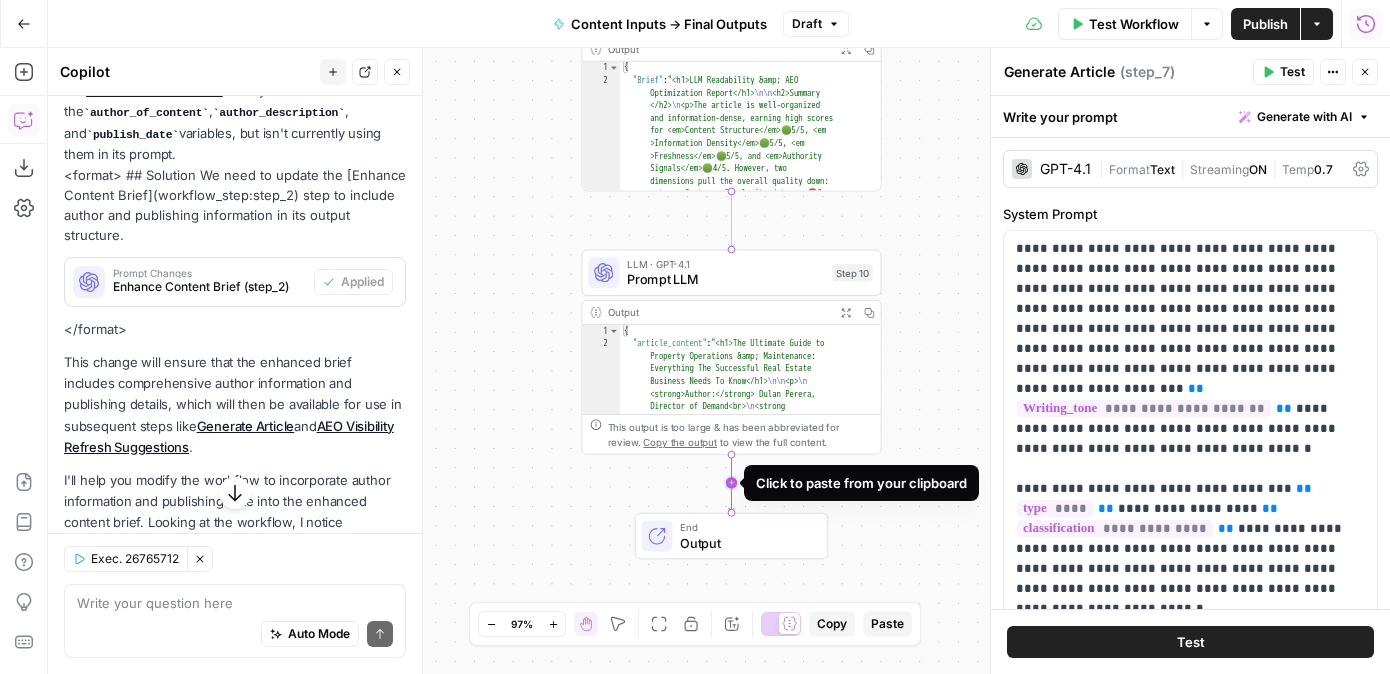 click 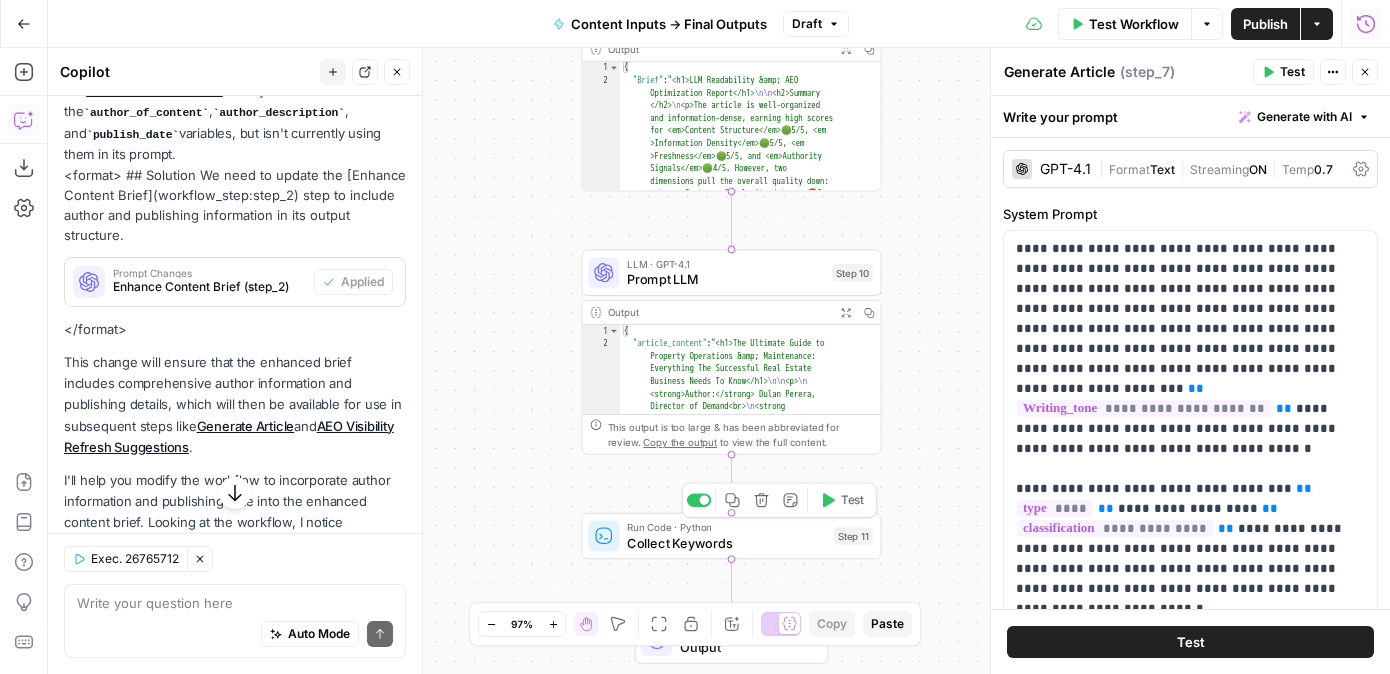 click 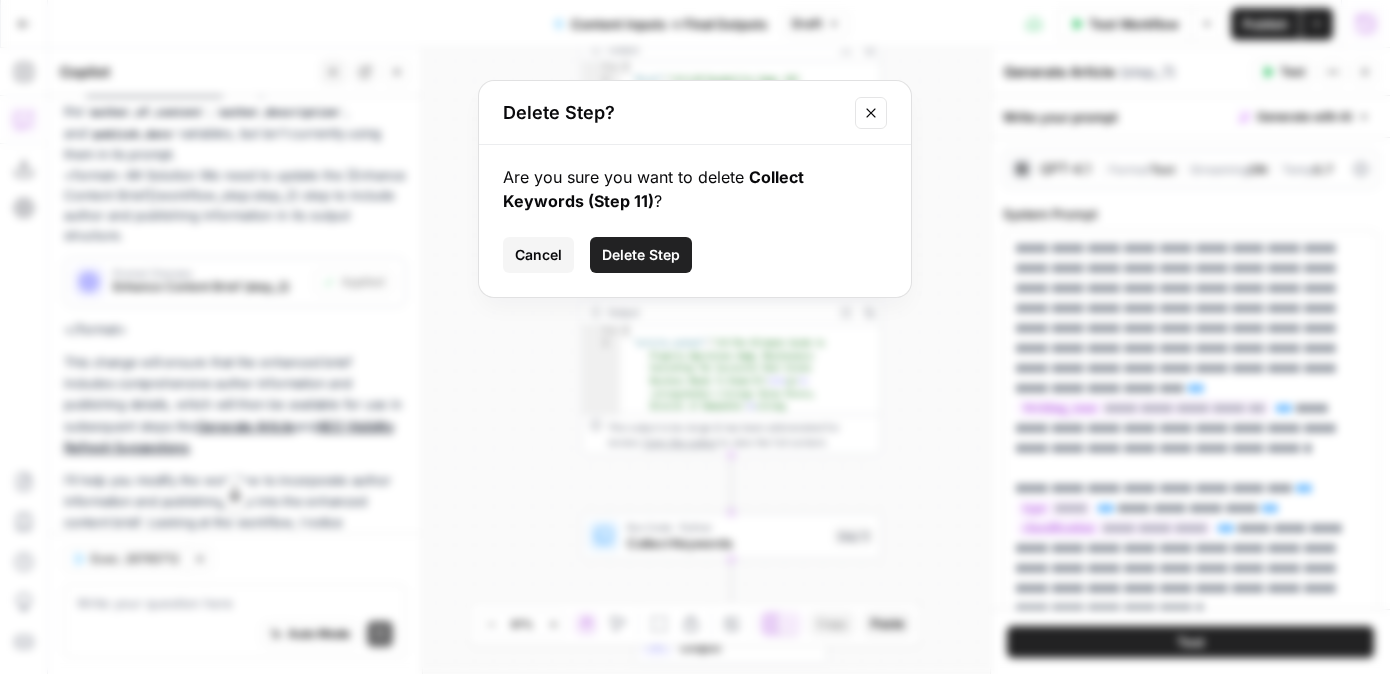 click on "Delete Step" at bounding box center [641, 255] 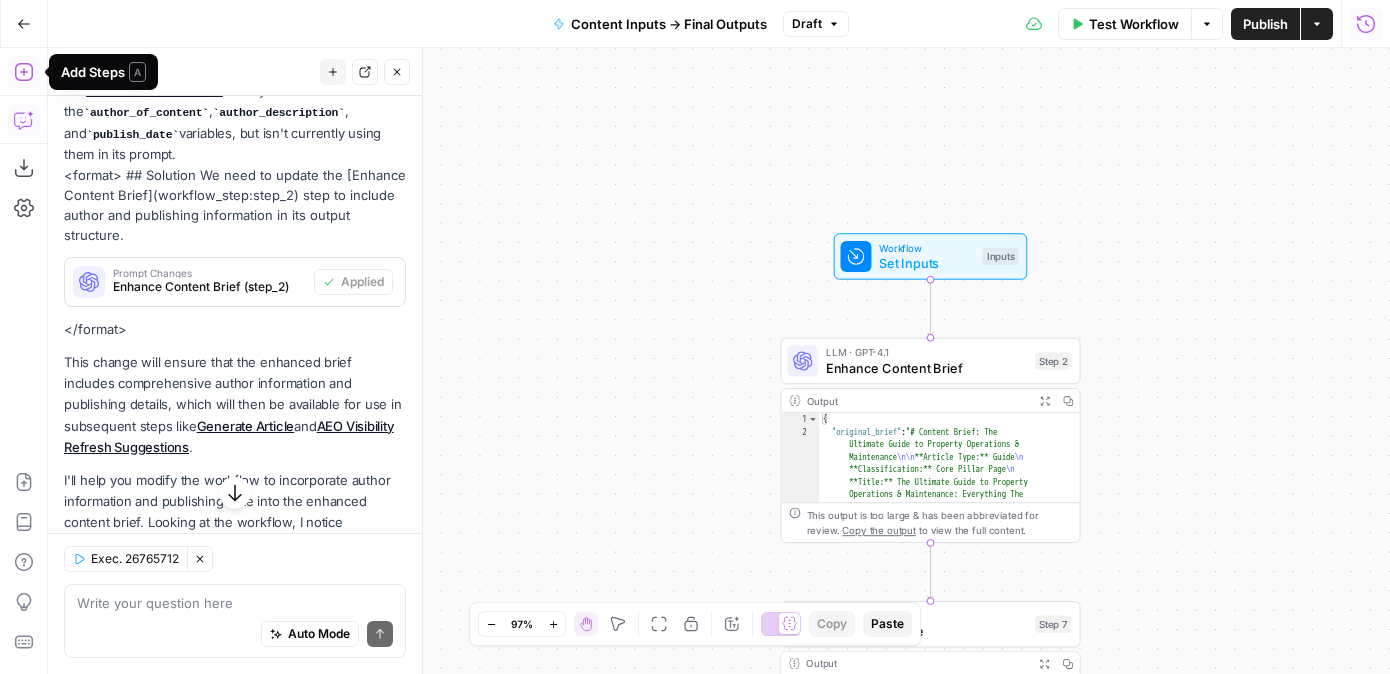 click 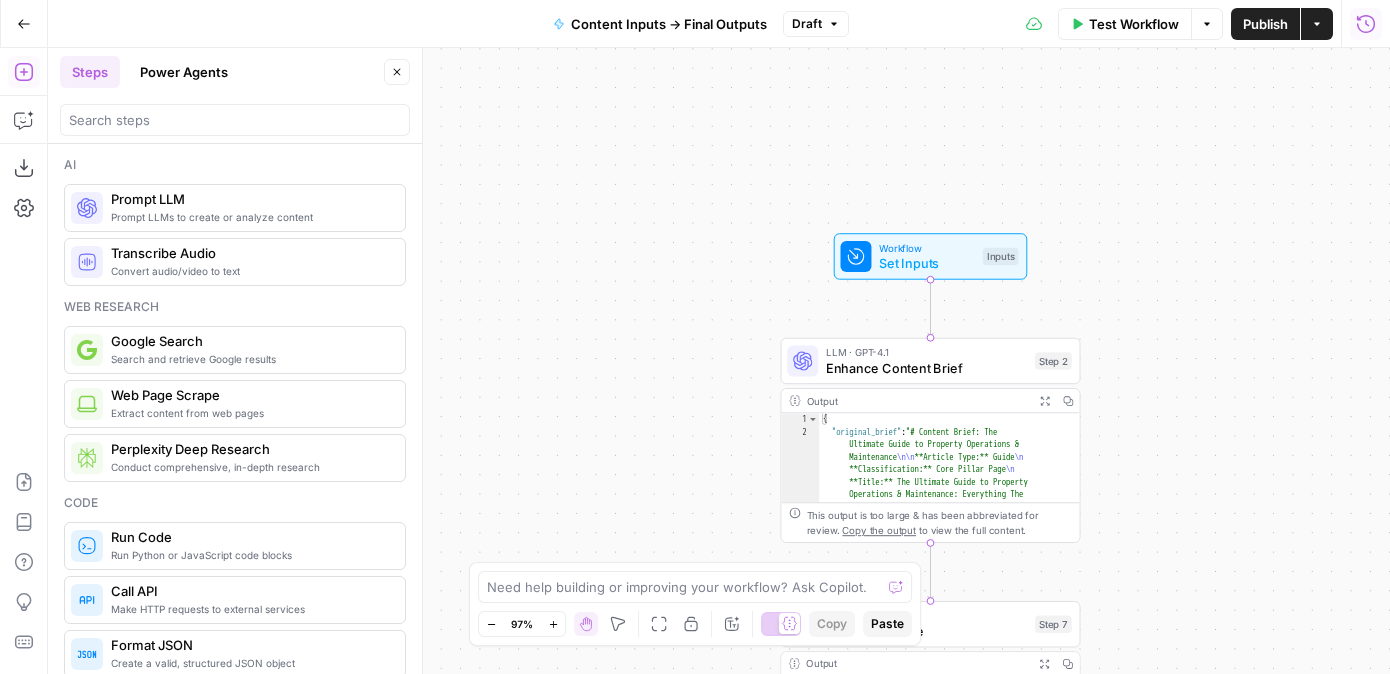 scroll, scrollTop: 277, scrollLeft: 0, axis: vertical 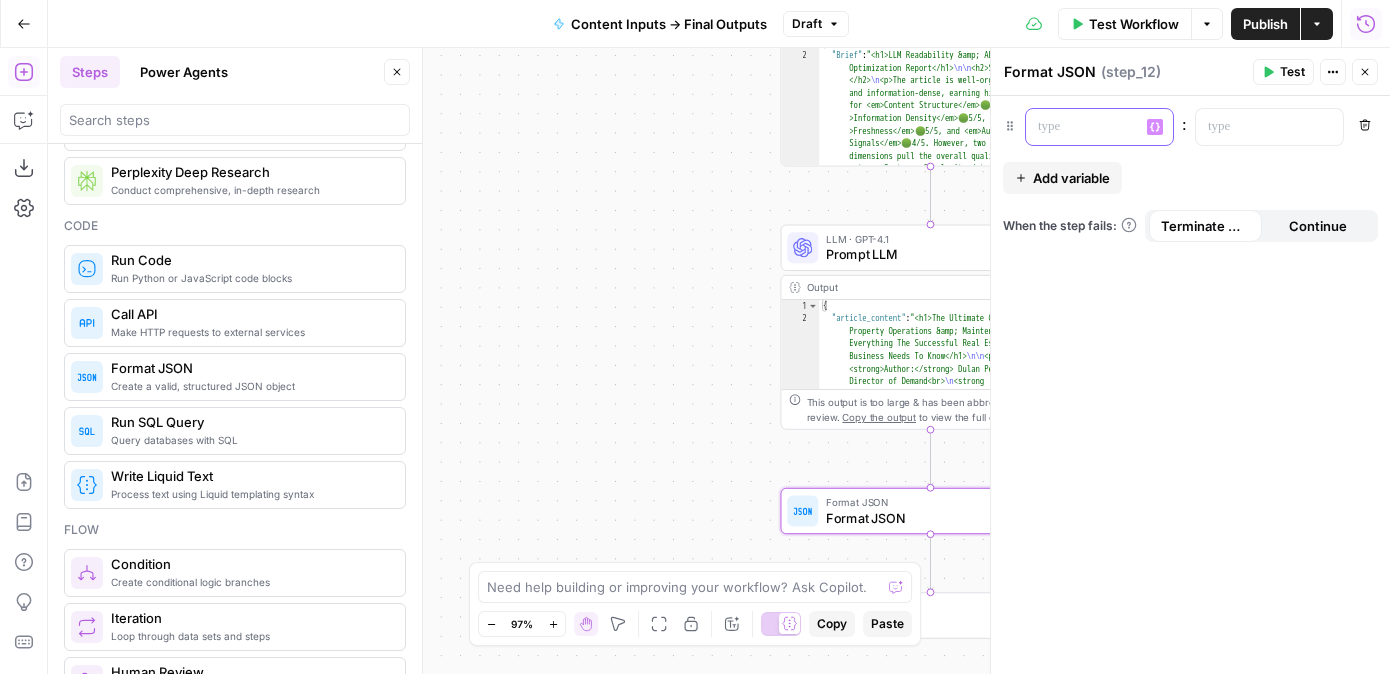click at bounding box center (1083, 127) 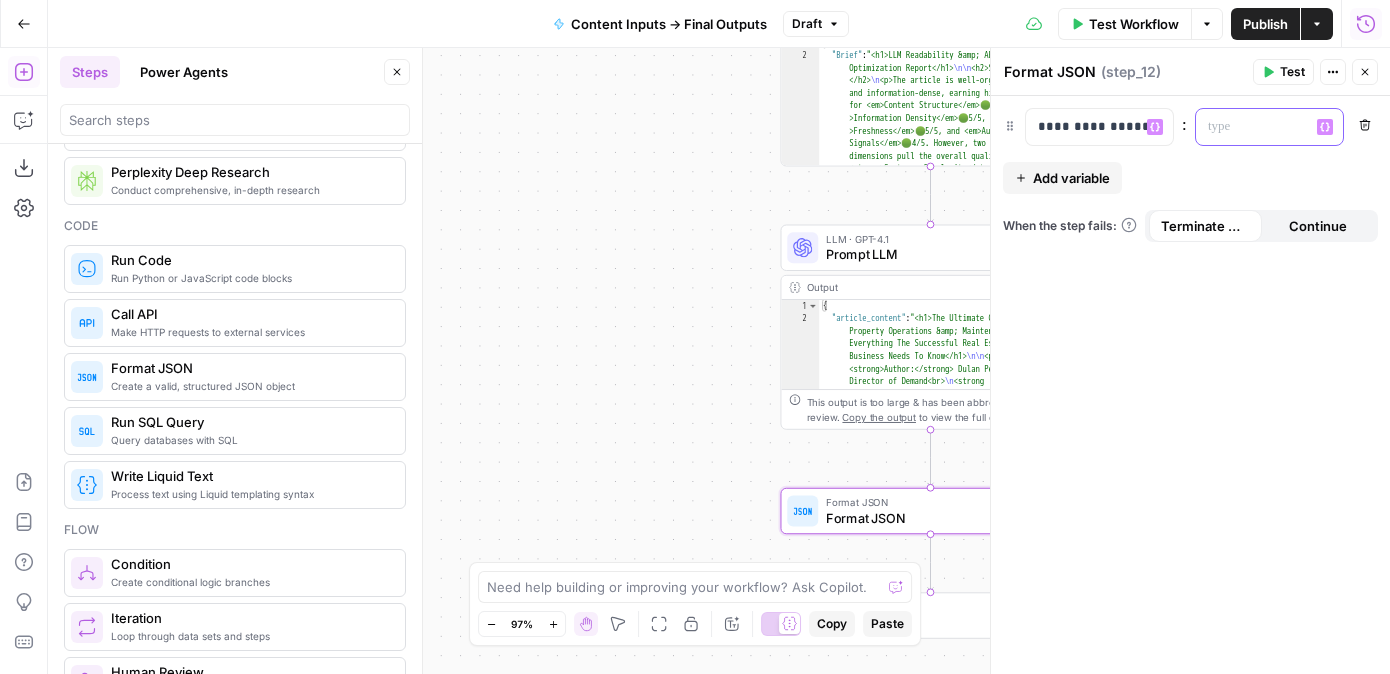click 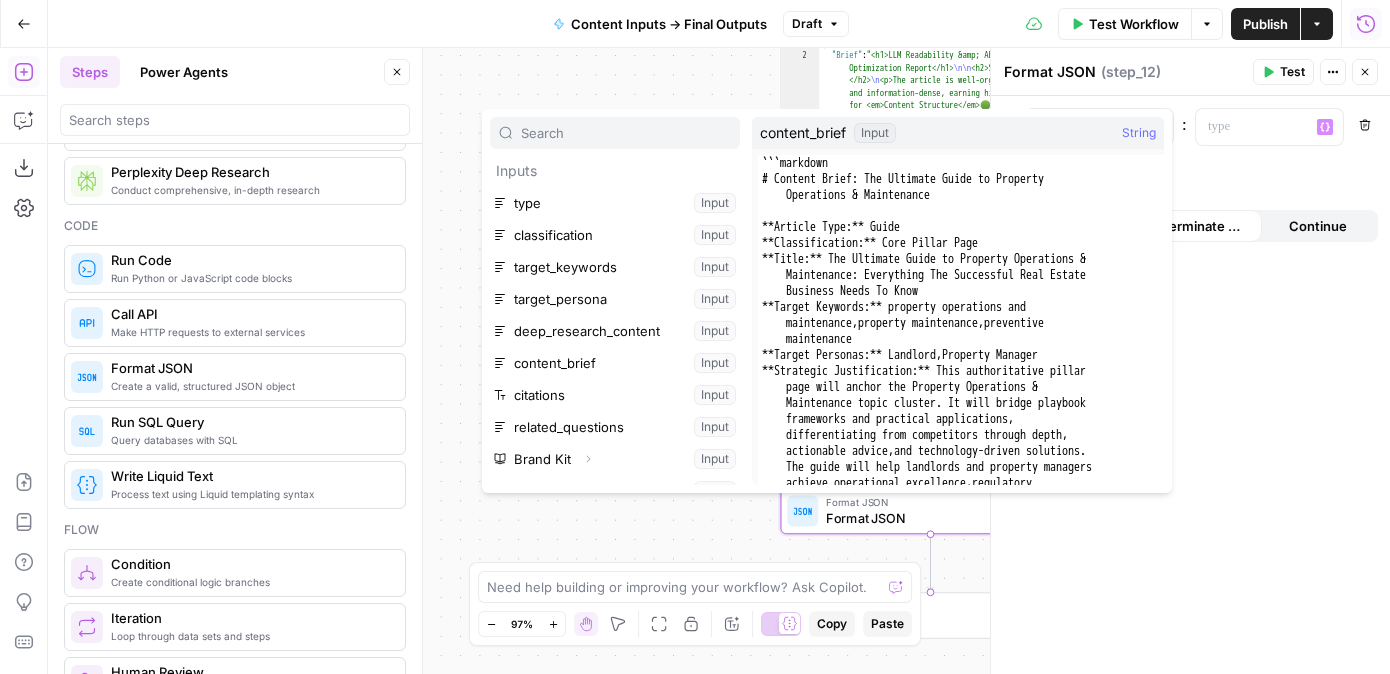 scroll, scrollTop: 246, scrollLeft: 0, axis: vertical 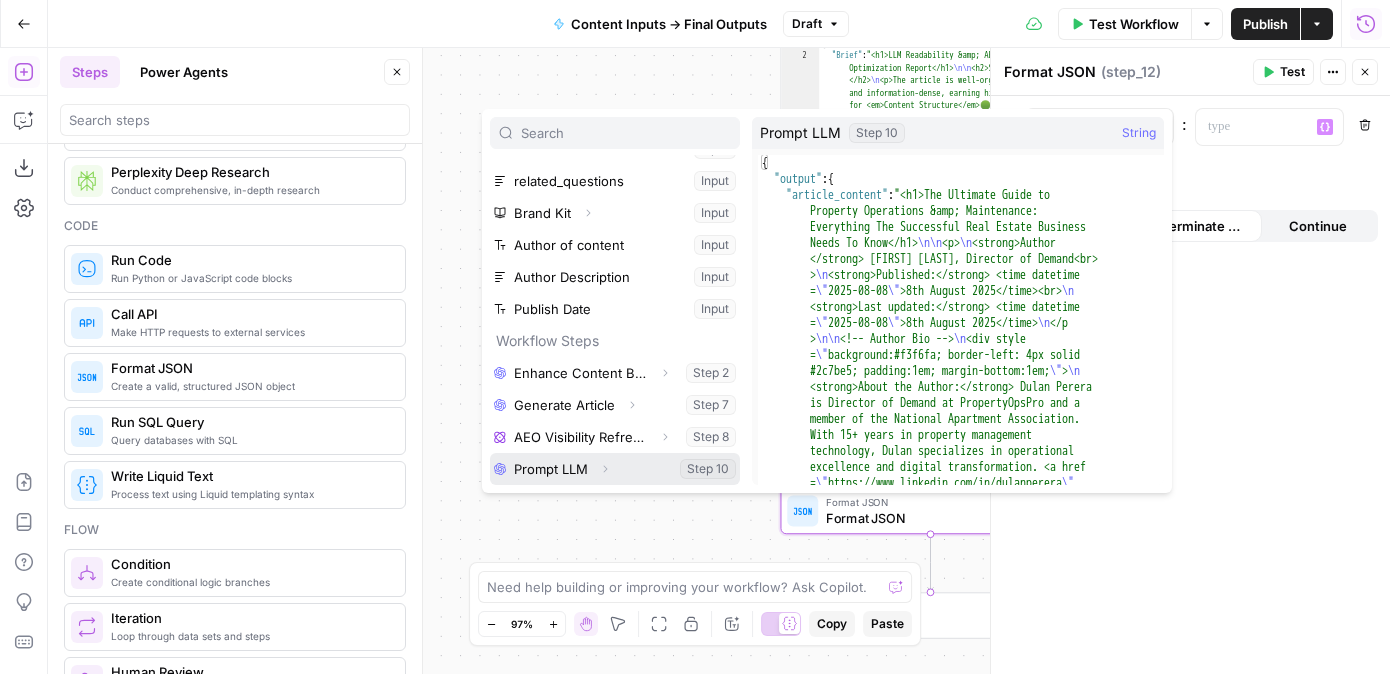 click 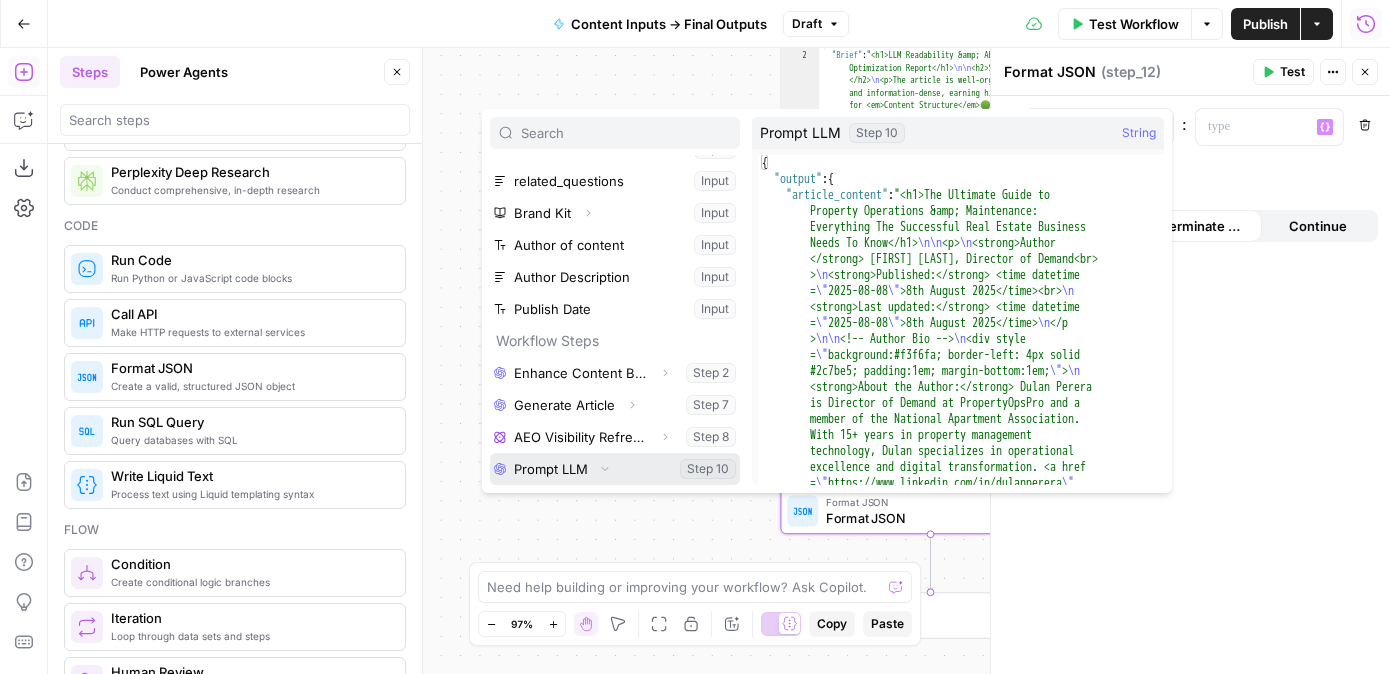 scroll, scrollTop: 278, scrollLeft: 0, axis: vertical 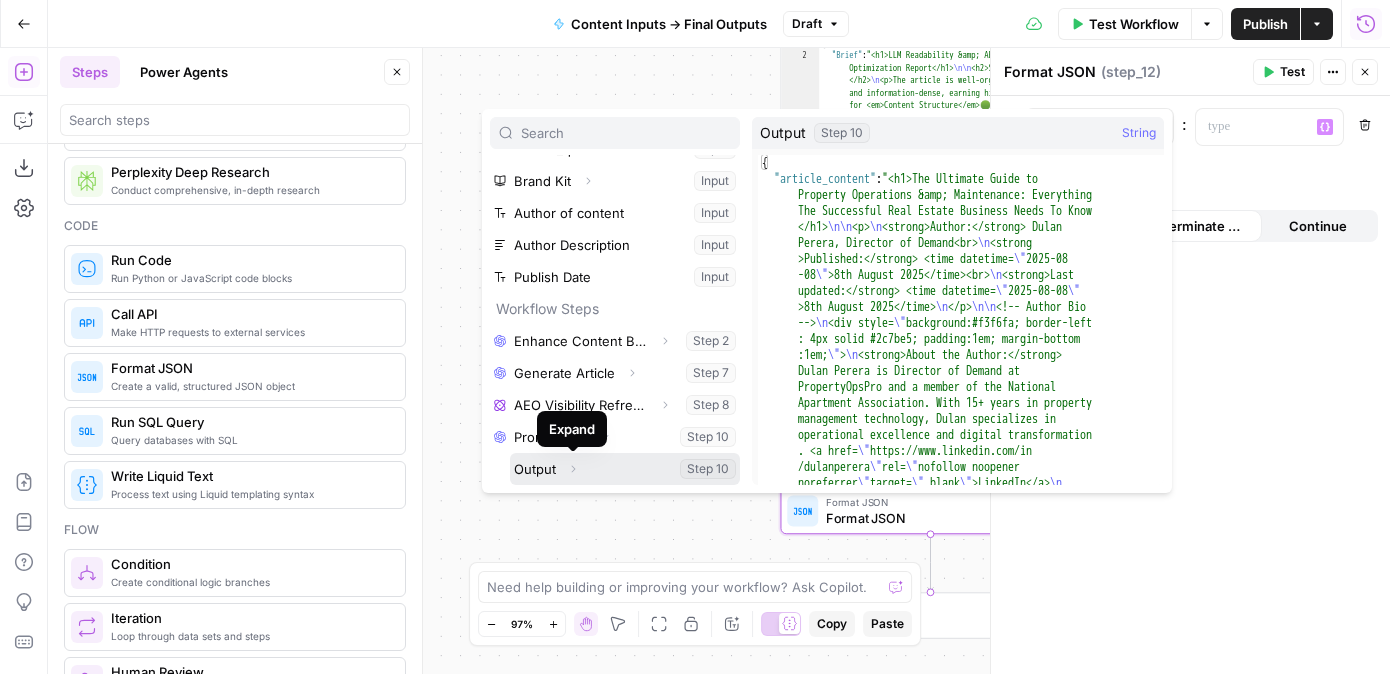 click 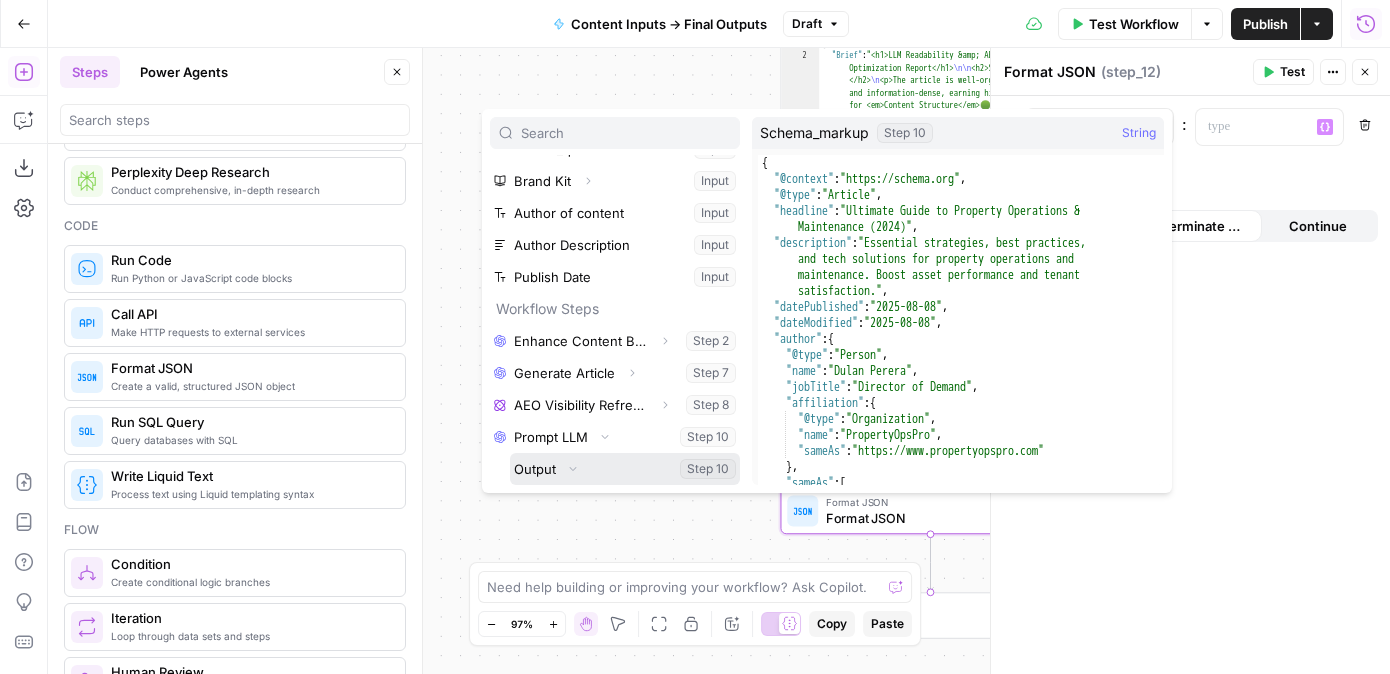 scroll, scrollTop: 406, scrollLeft: 0, axis: vertical 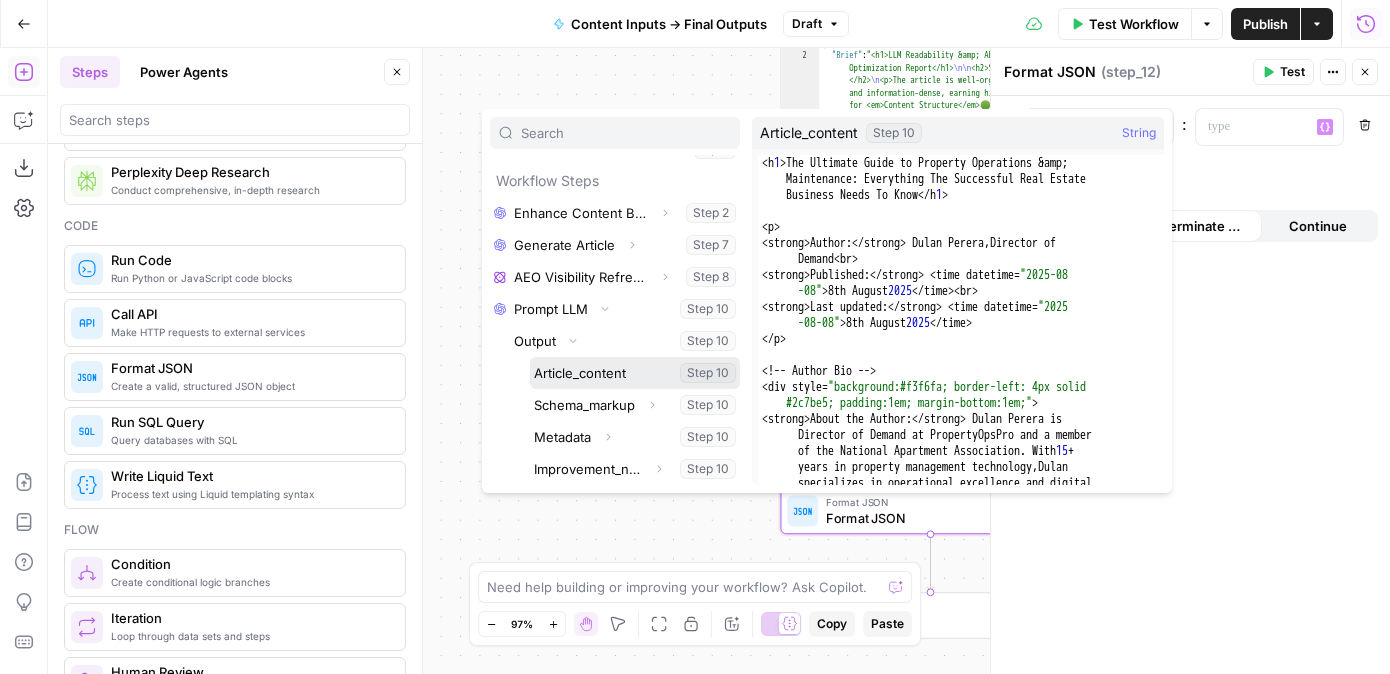 click at bounding box center (635, 373) 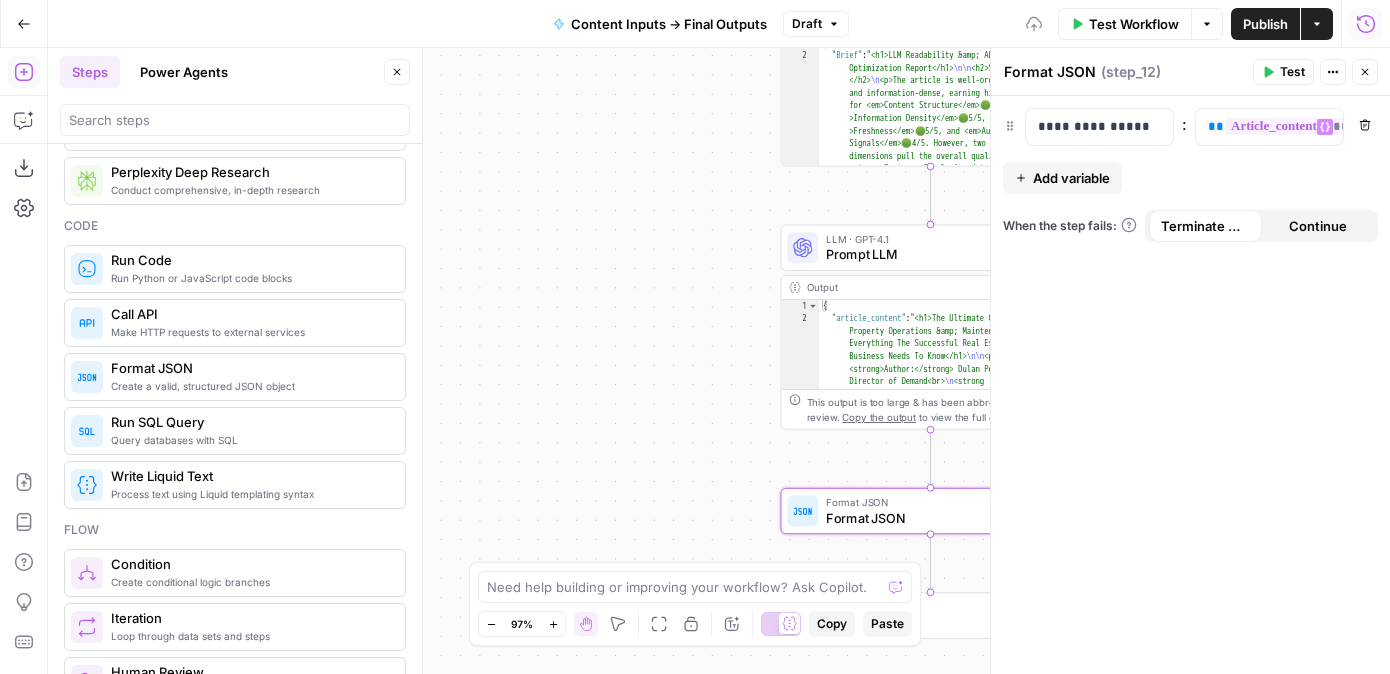 click on "Add variable" at bounding box center [1071, 178] 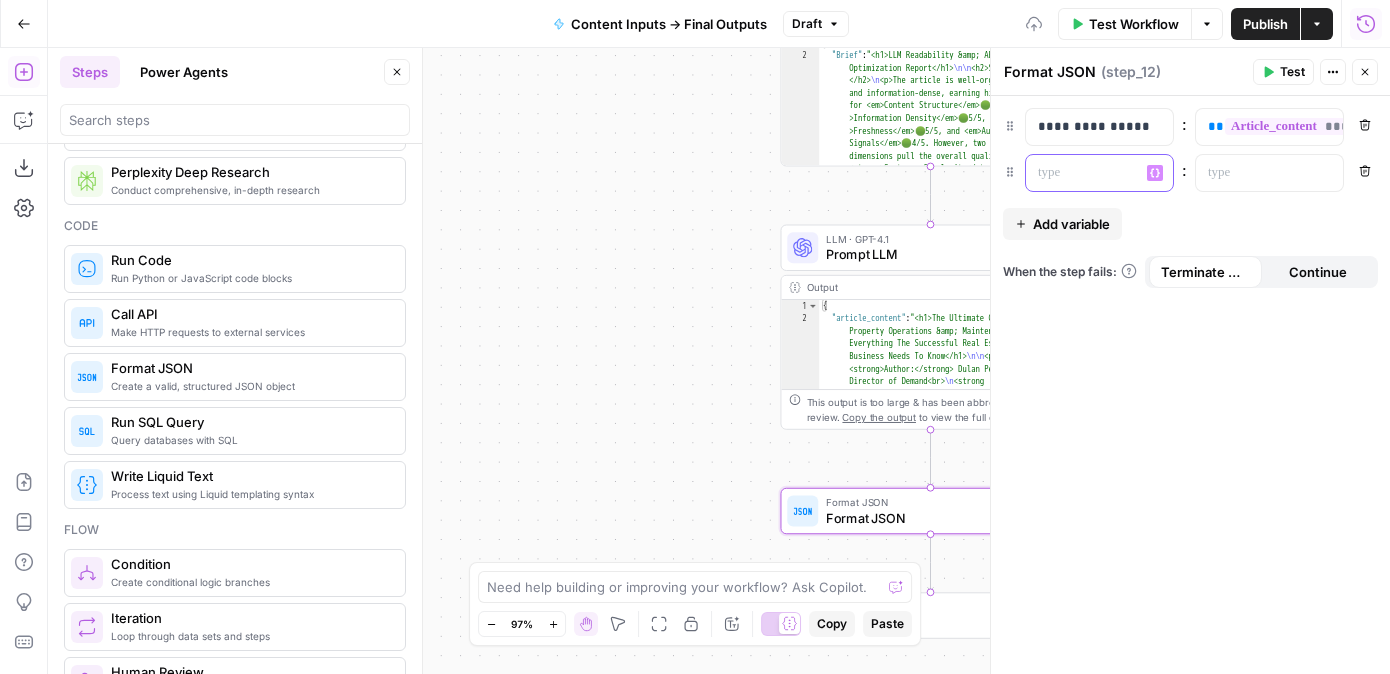 click at bounding box center [1083, 173] 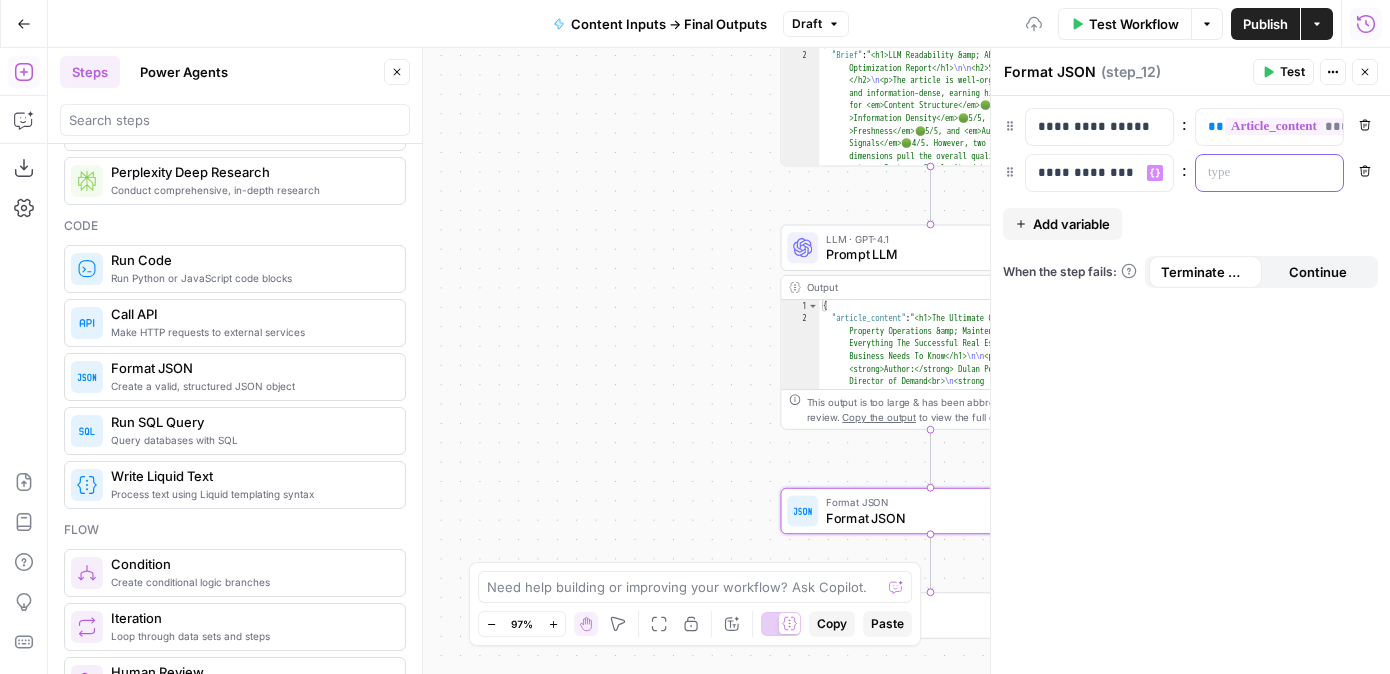 click at bounding box center [1253, 173] 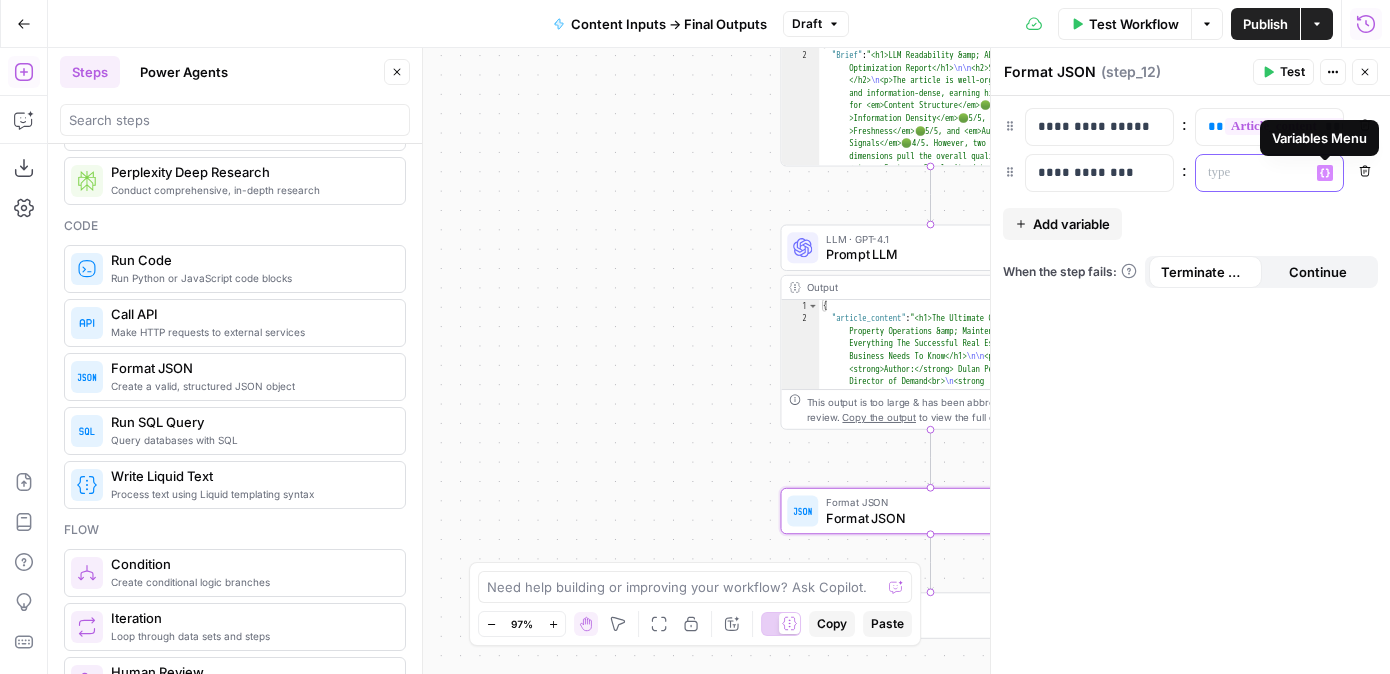 click 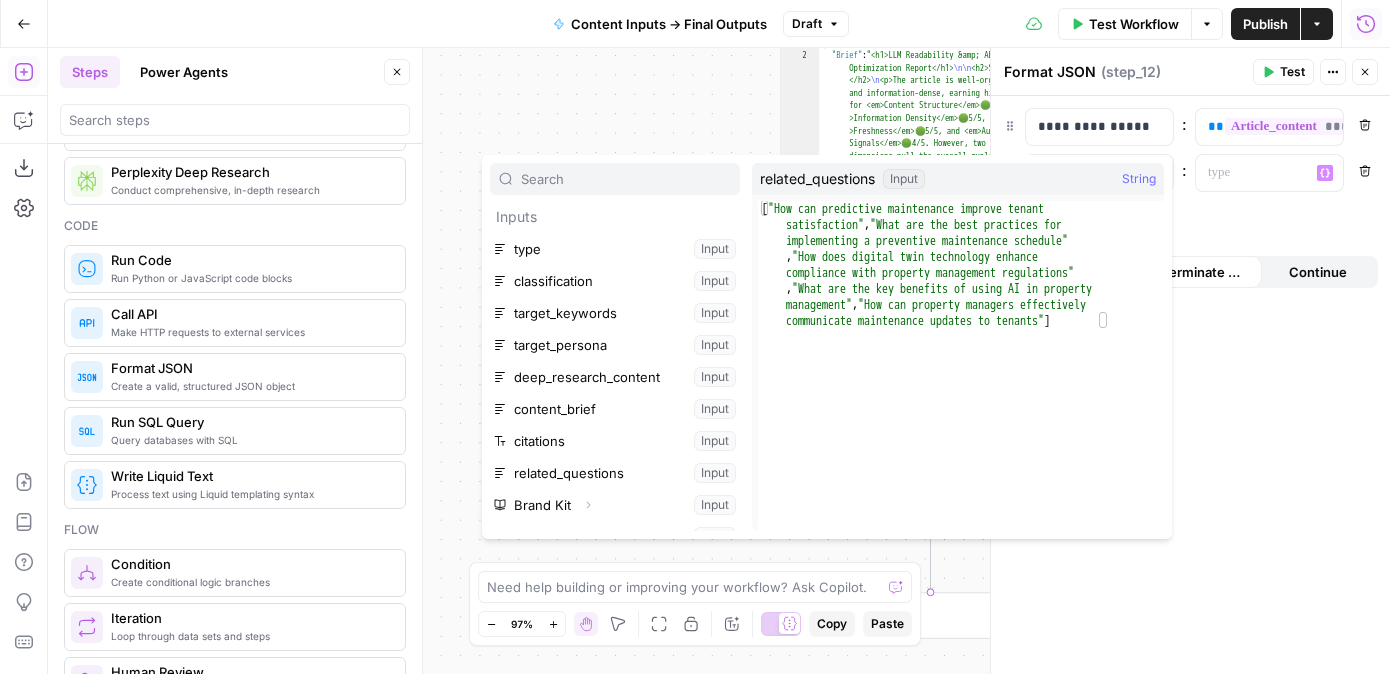 scroll, scrollTop: 246, scrollLeft: 0, axis: vertical 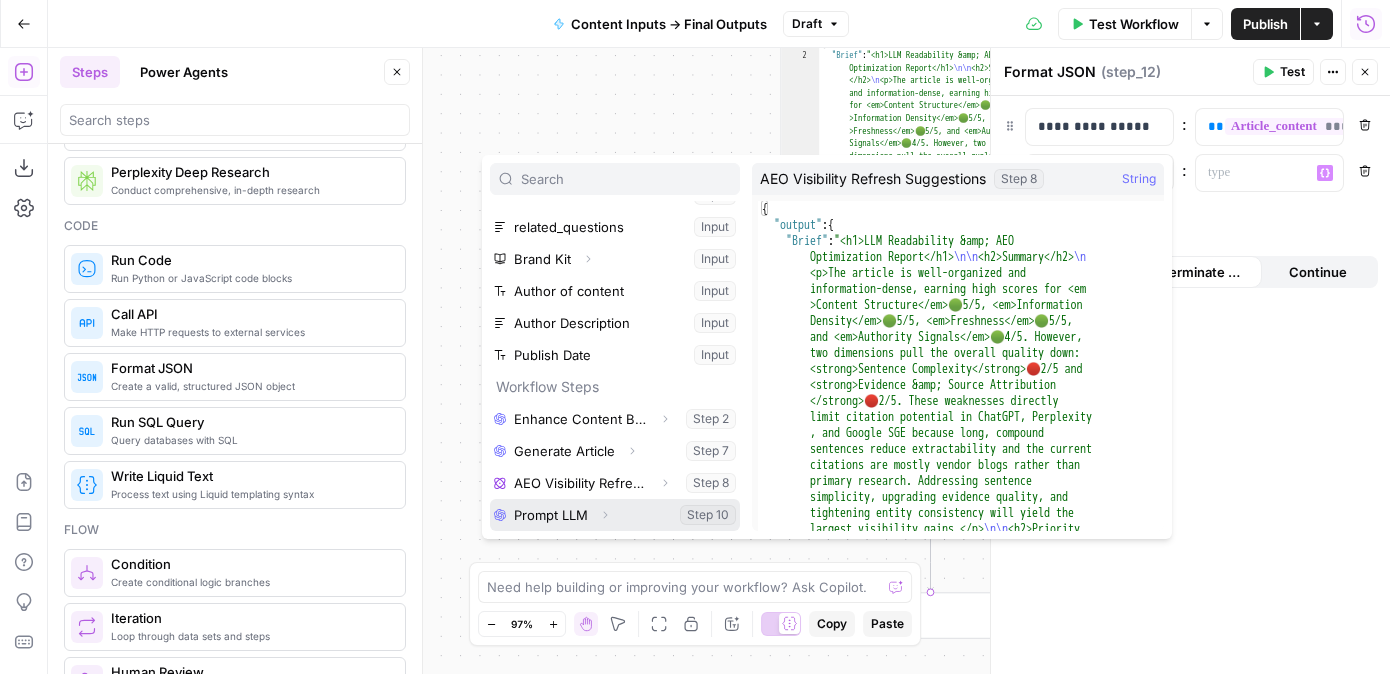 click 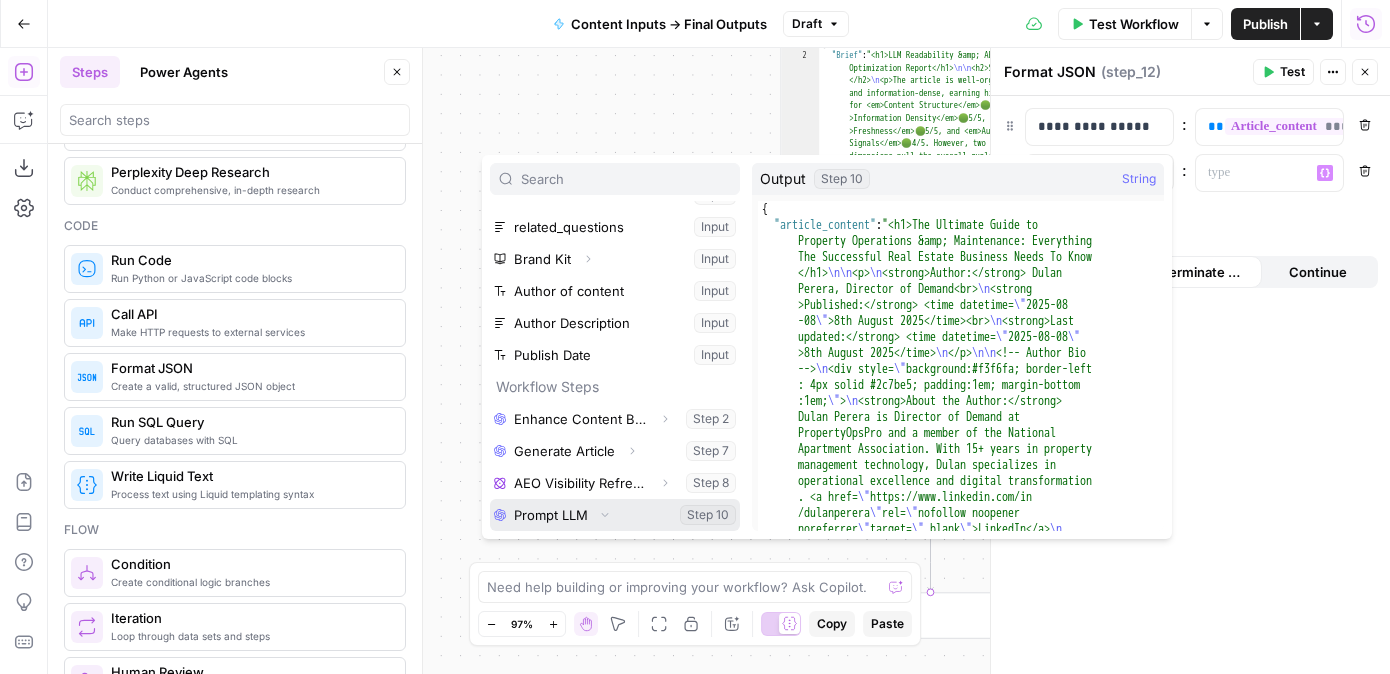 scroll, scrollTop: 278, scrollLeft: 0, axis: vertical 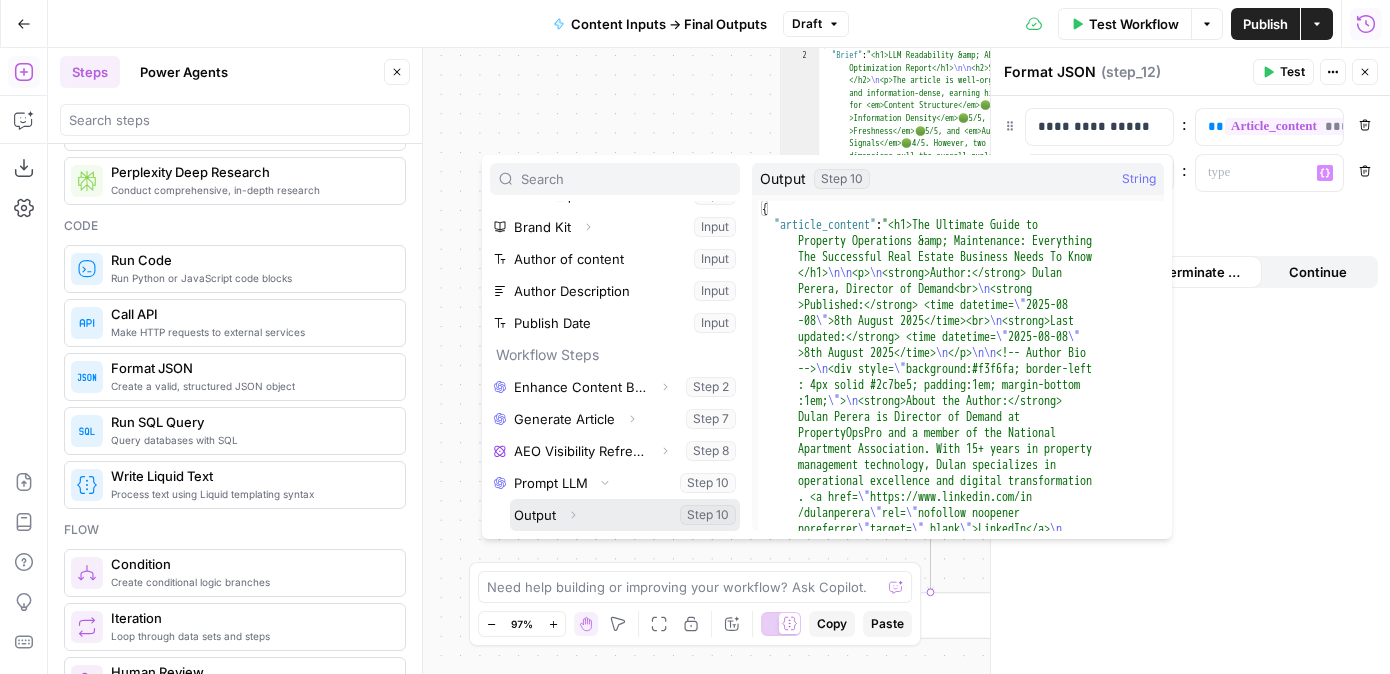 click 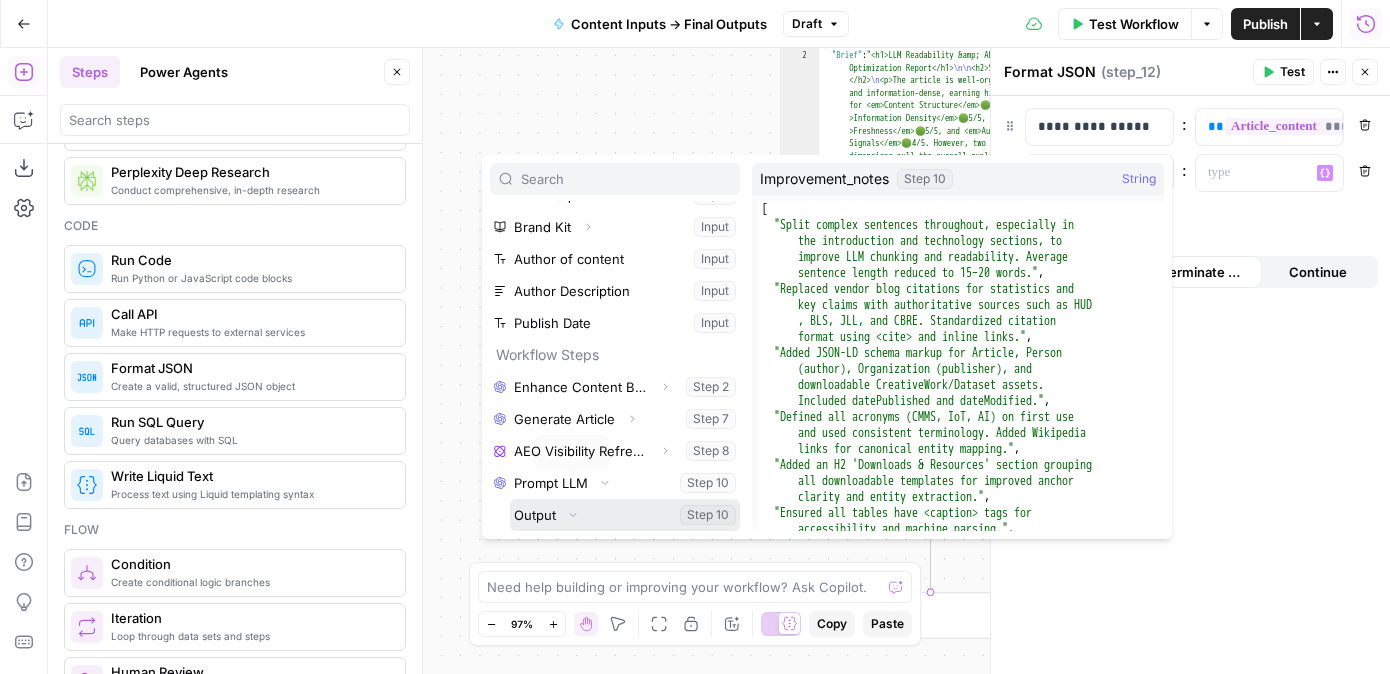 scroll, scrollTop: 406, scrollLeft: 0, axis: vertical 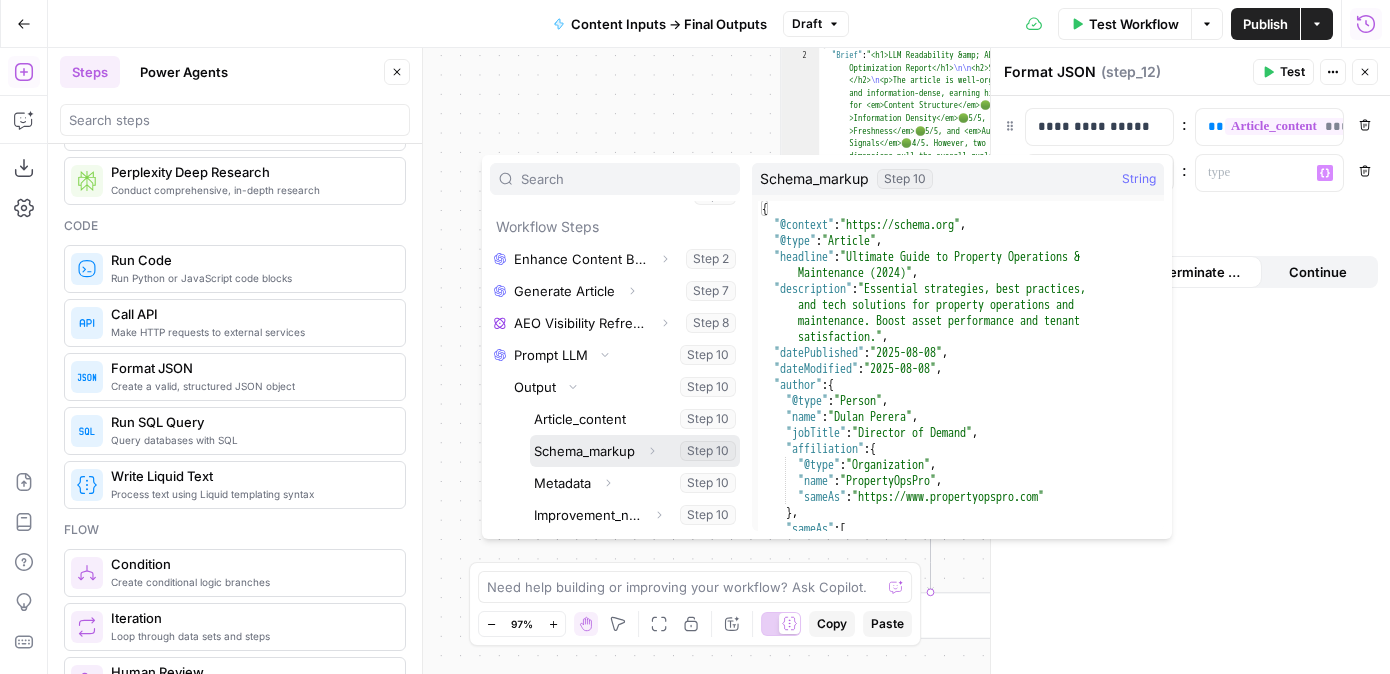 click at bounding box center [635, 451] 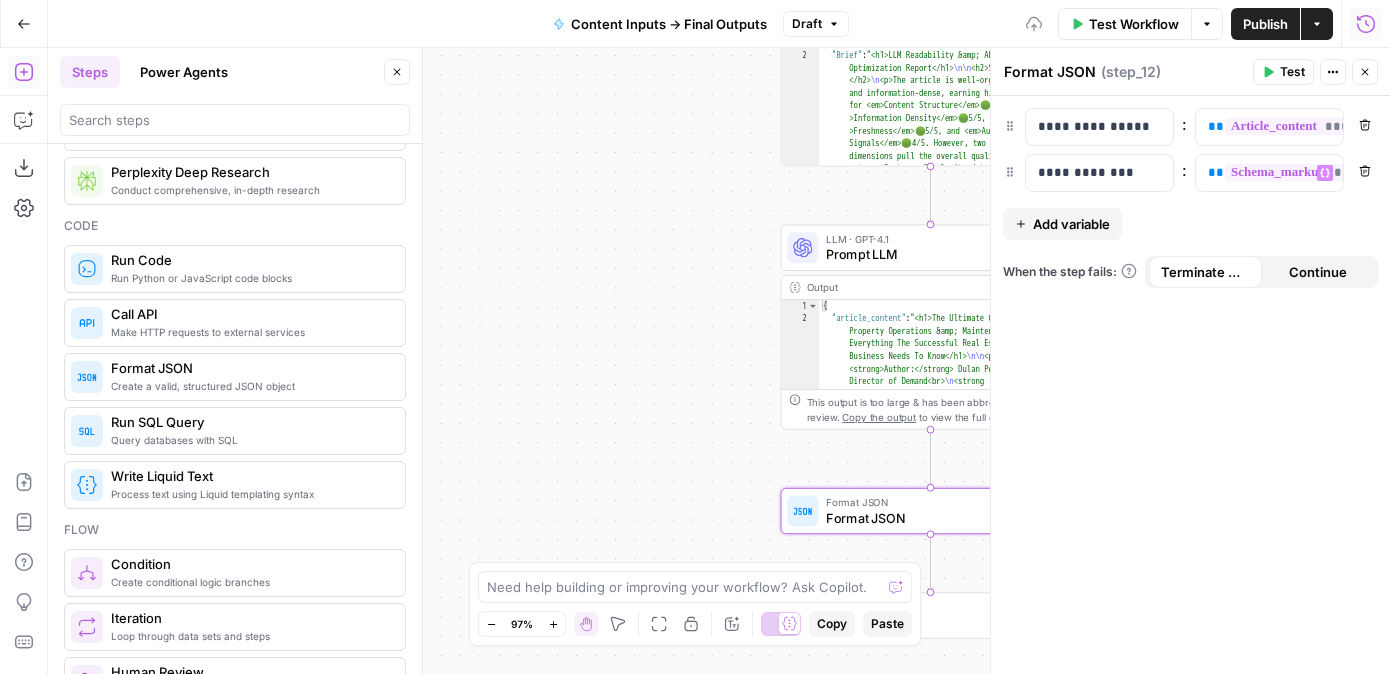 click on "Add variable" at bounding box center [1071, 224] 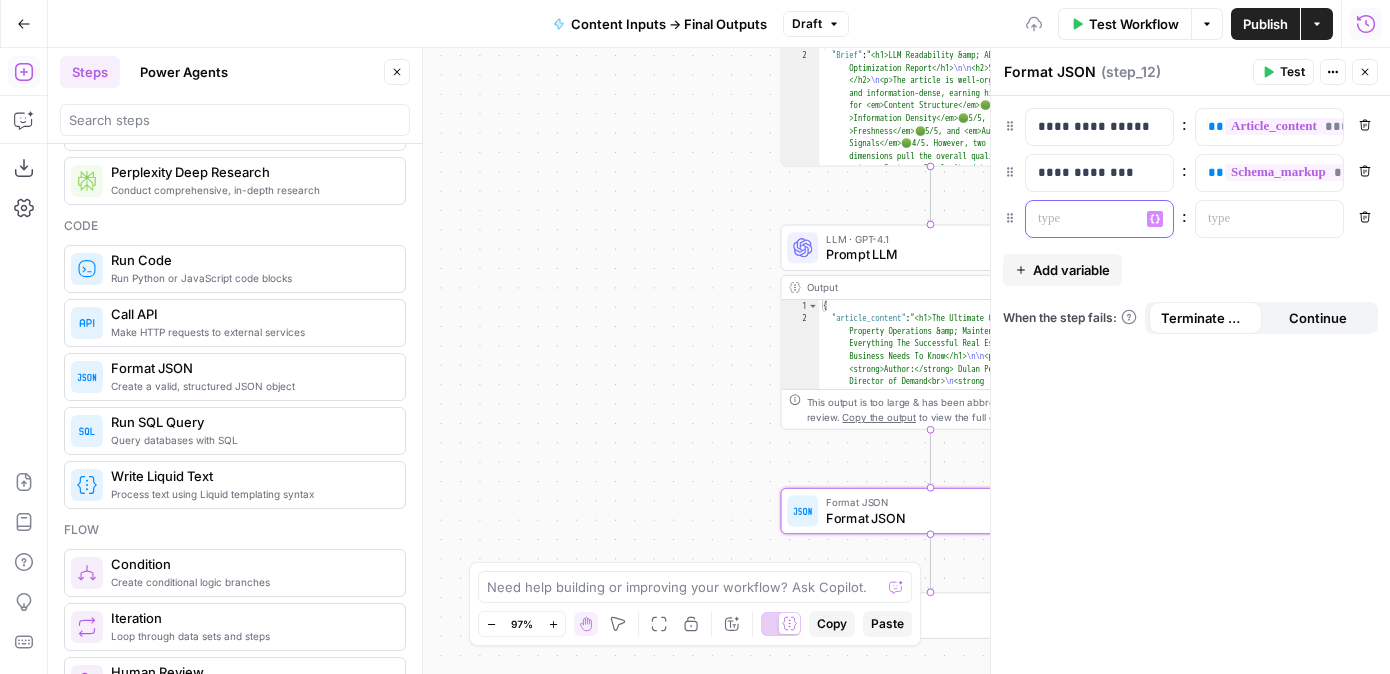 click at bounding box center [1083, 219] 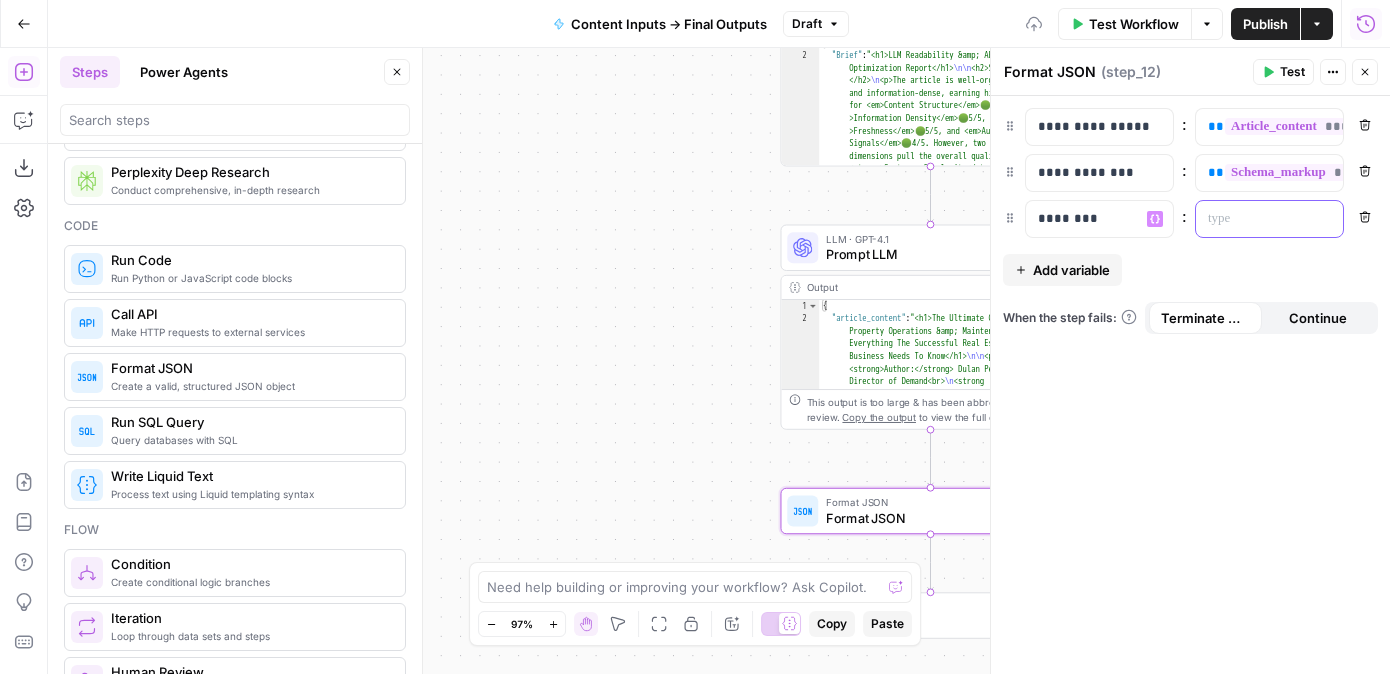 click at bounding box center (1253, 219) 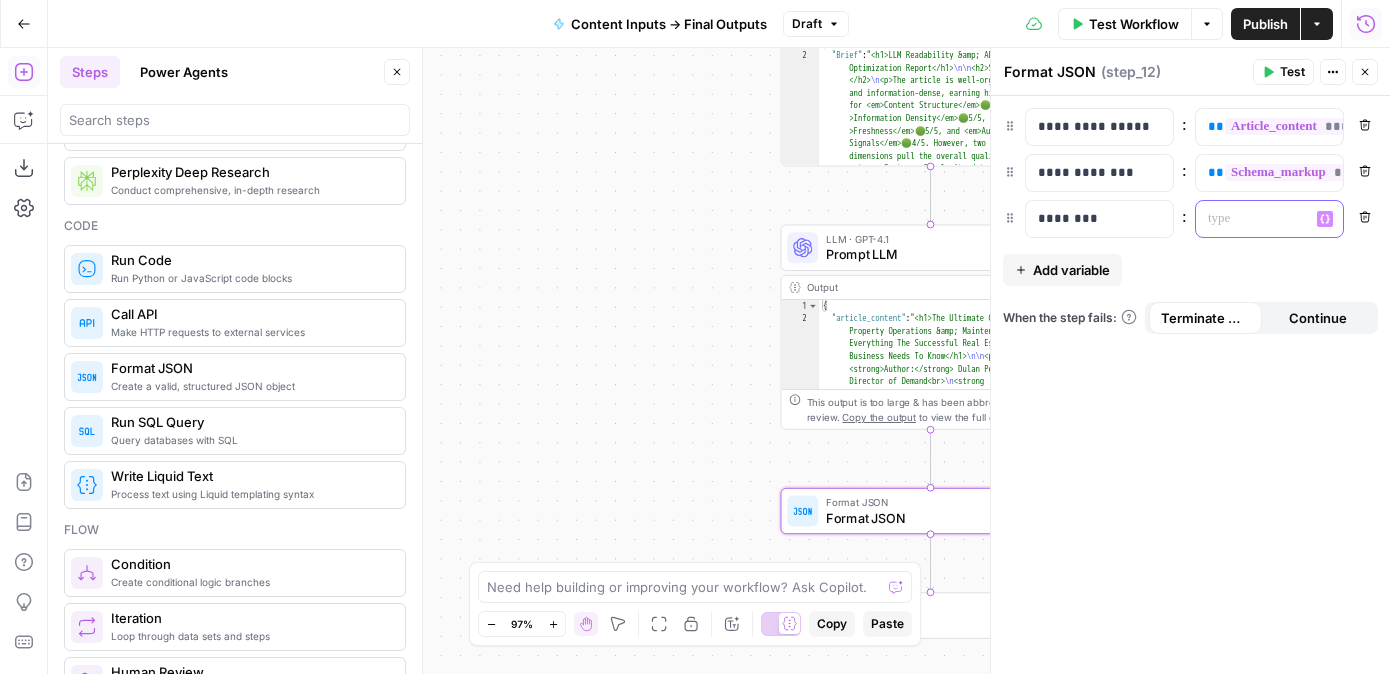 click 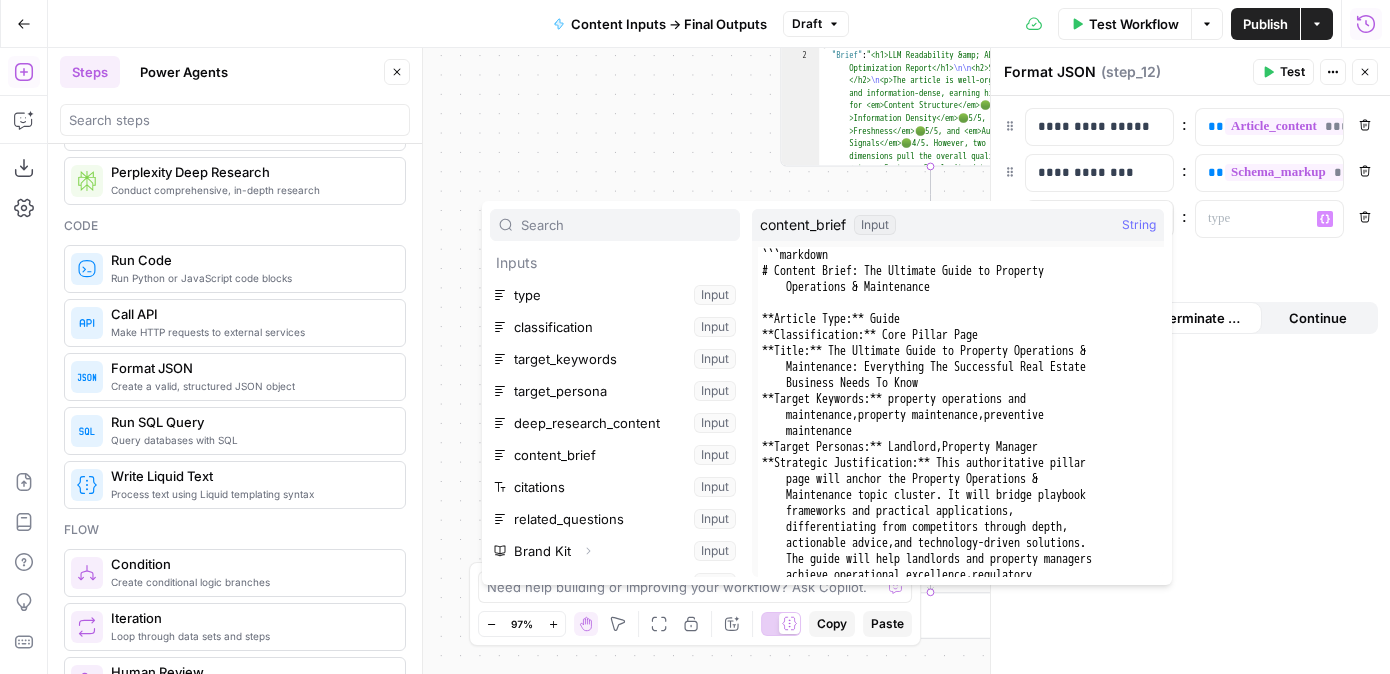 scroll, scrollTop: 246, scrollLeft: 0, axis: vertical 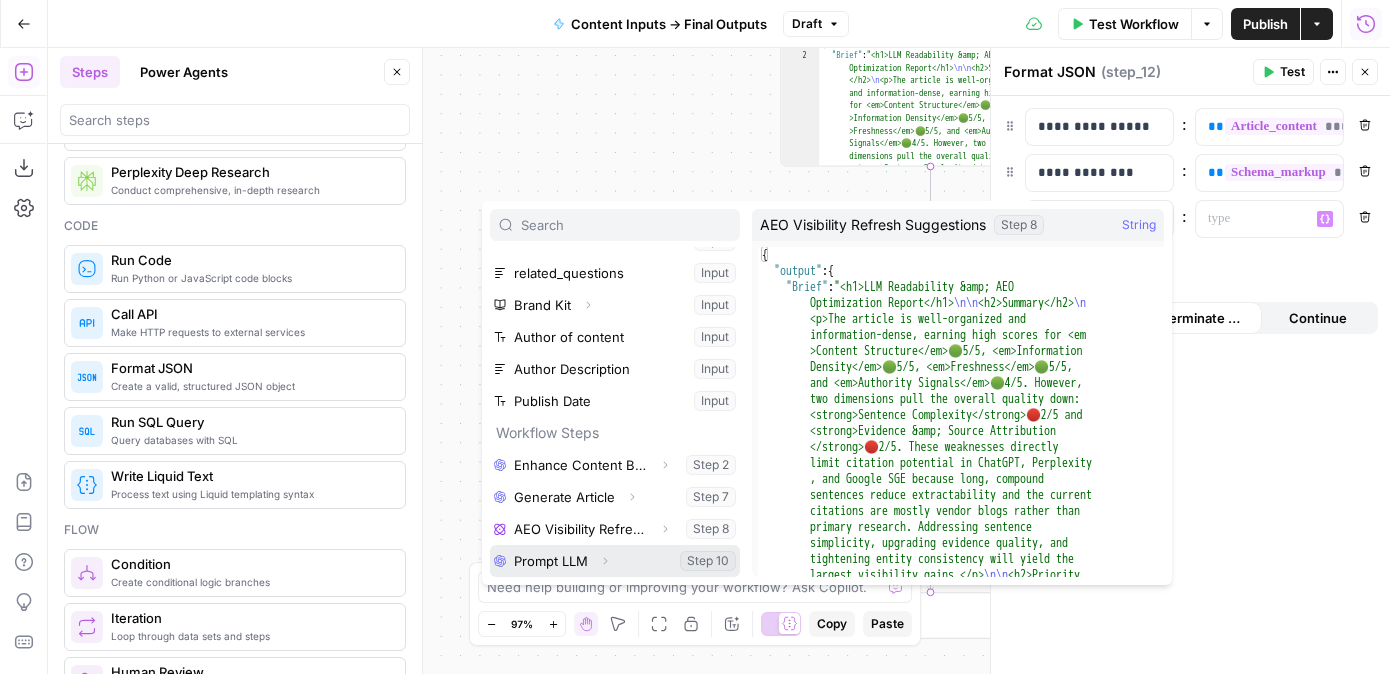 click 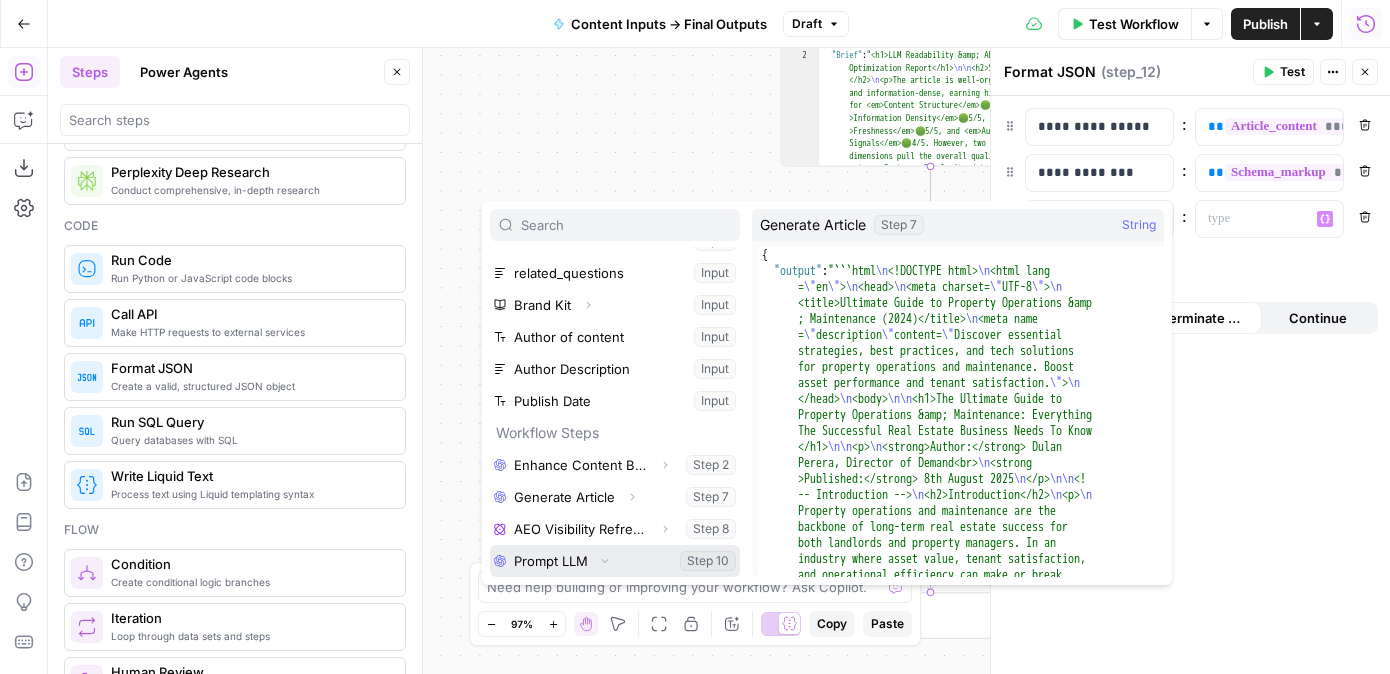 scroll, scrollTop: 278, scrollLeft: 0, axis: vertical 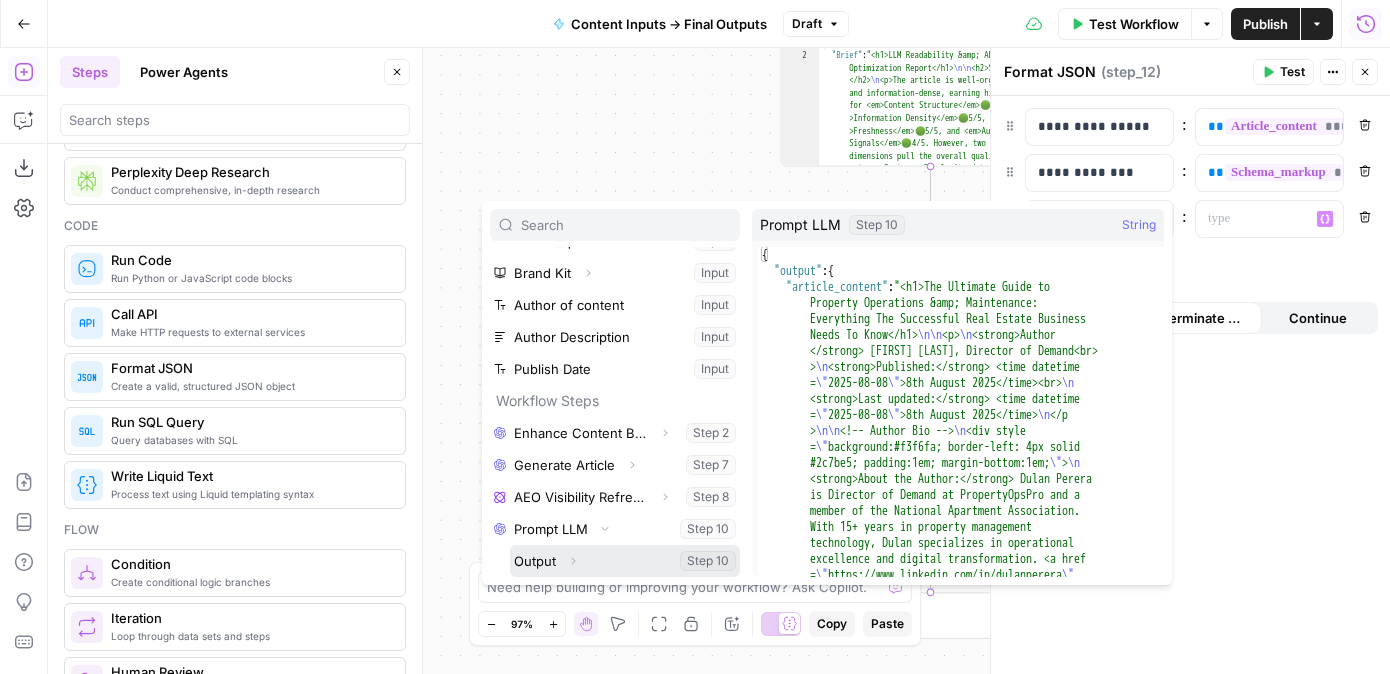 click 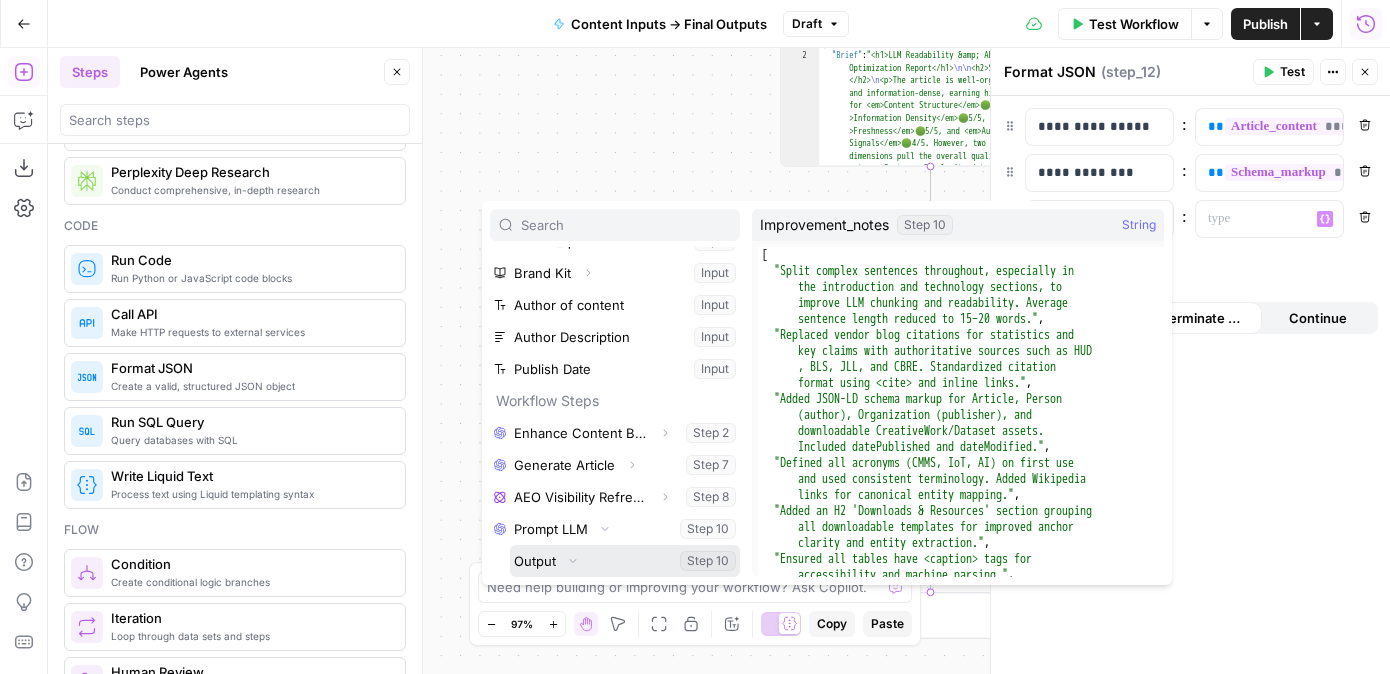 scroll, scrollTop: 406, scrollLeft: 0, axis: vertical 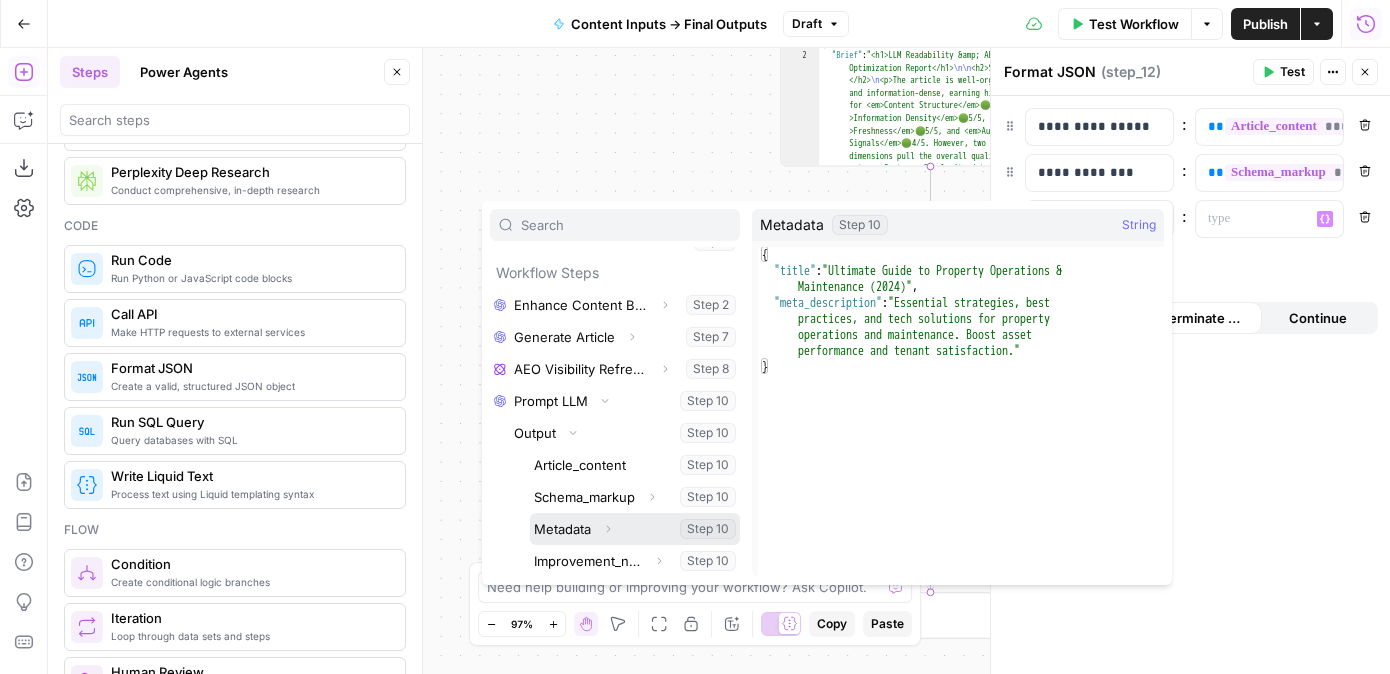 click at bounding box center [635, 529] 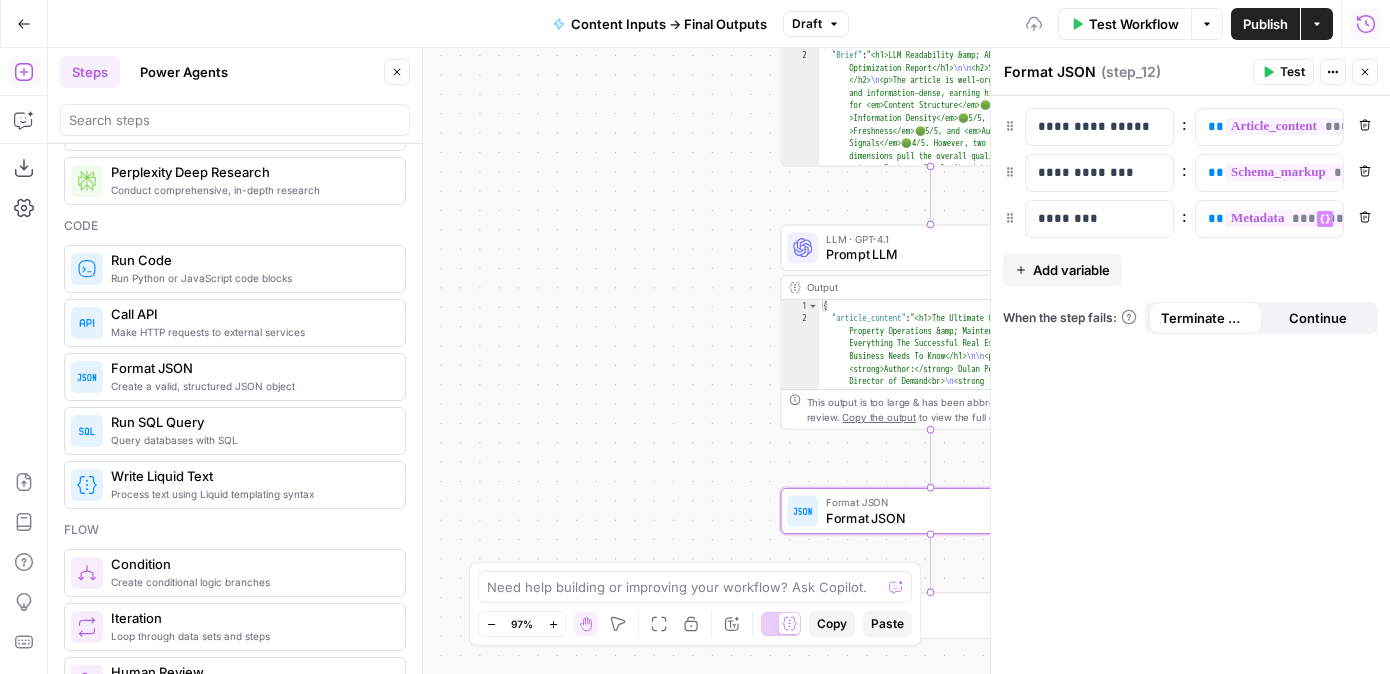 click on "Add variable" at bounding box center [1071, 270] 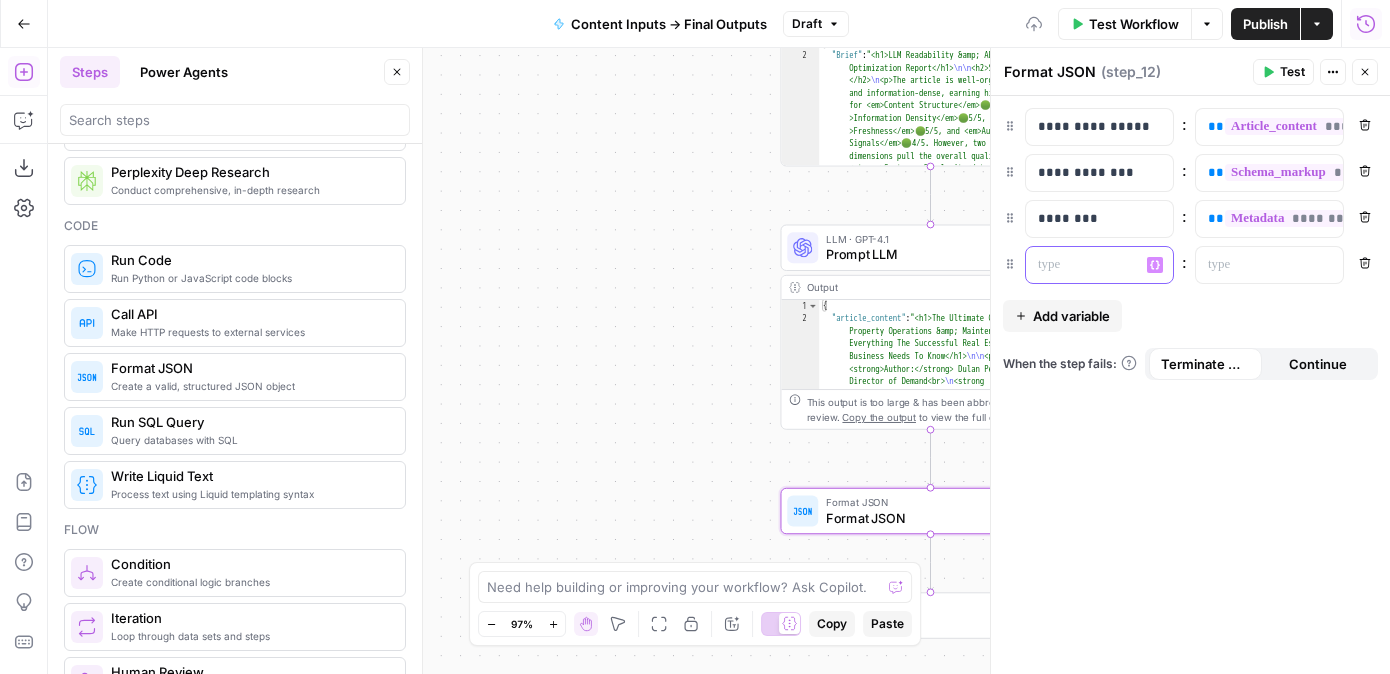 click at bounding box center (1083, 265) 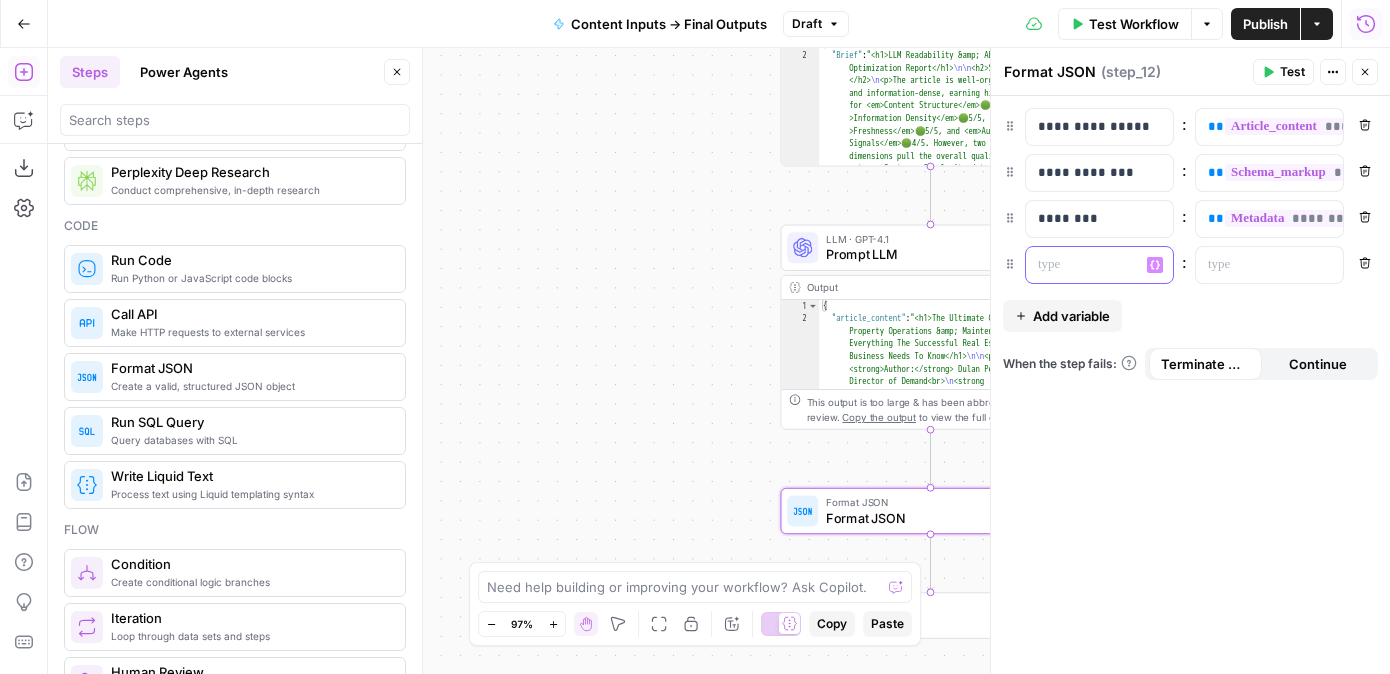 type 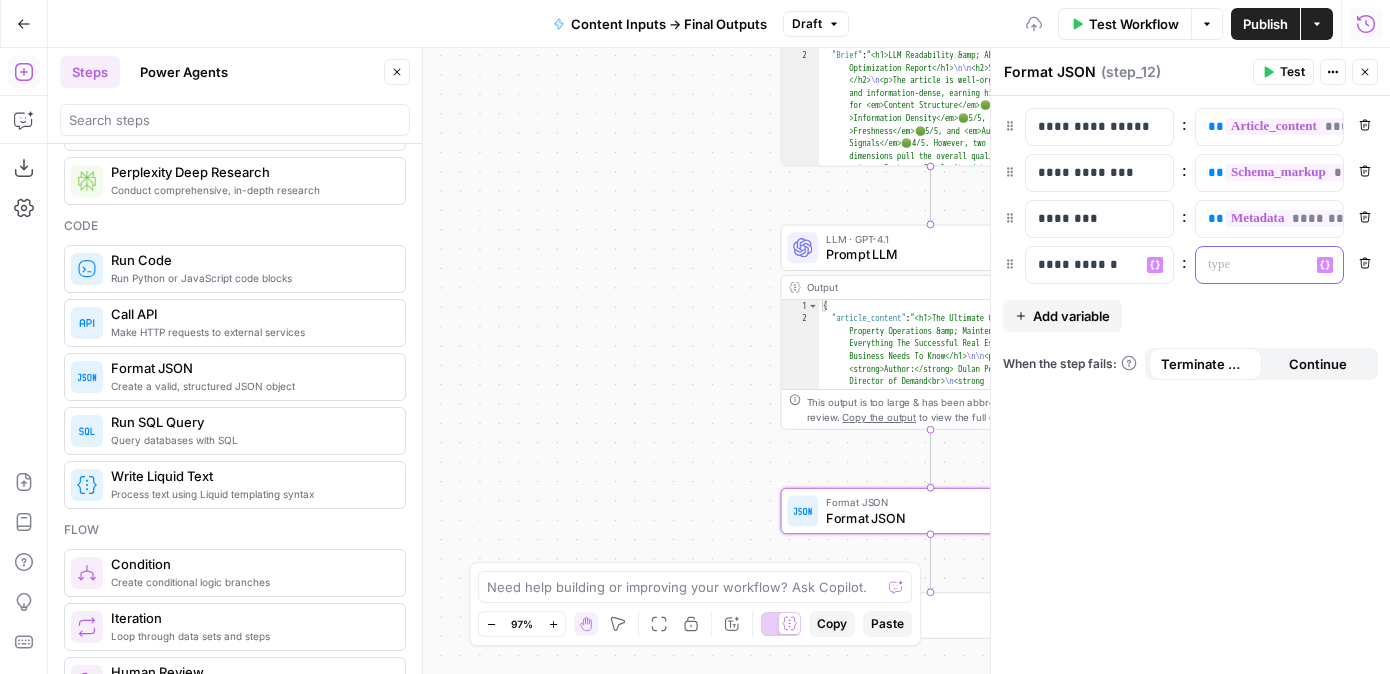 click at bounding box center [1253, 265] 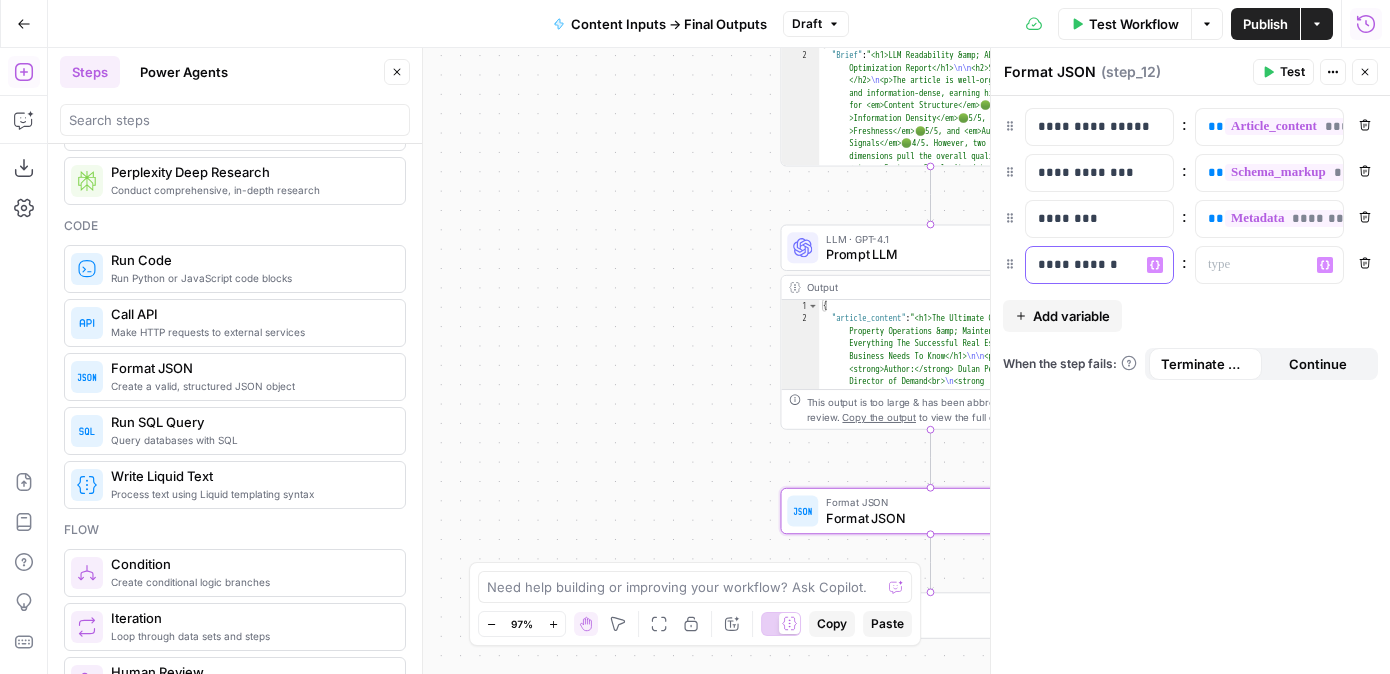 click on "**********" at bounding box center [1099, 265] 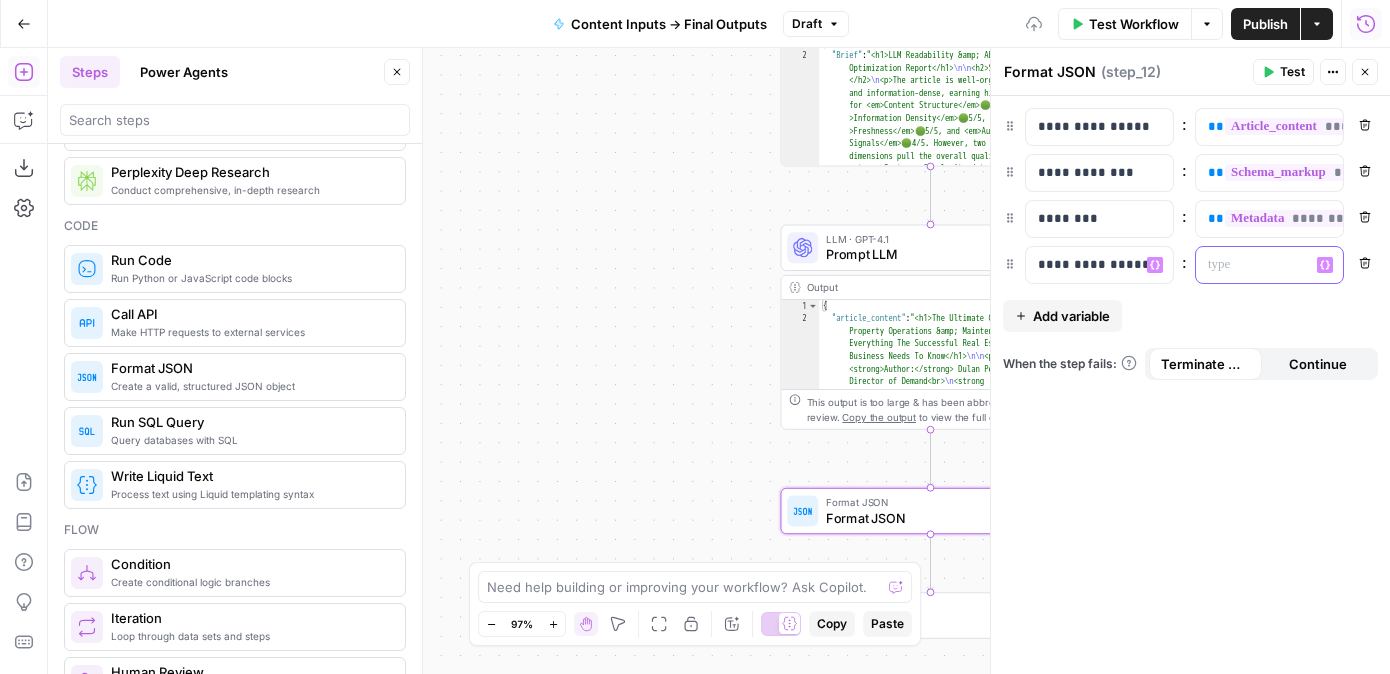 click at bounding box center [1253, 265] 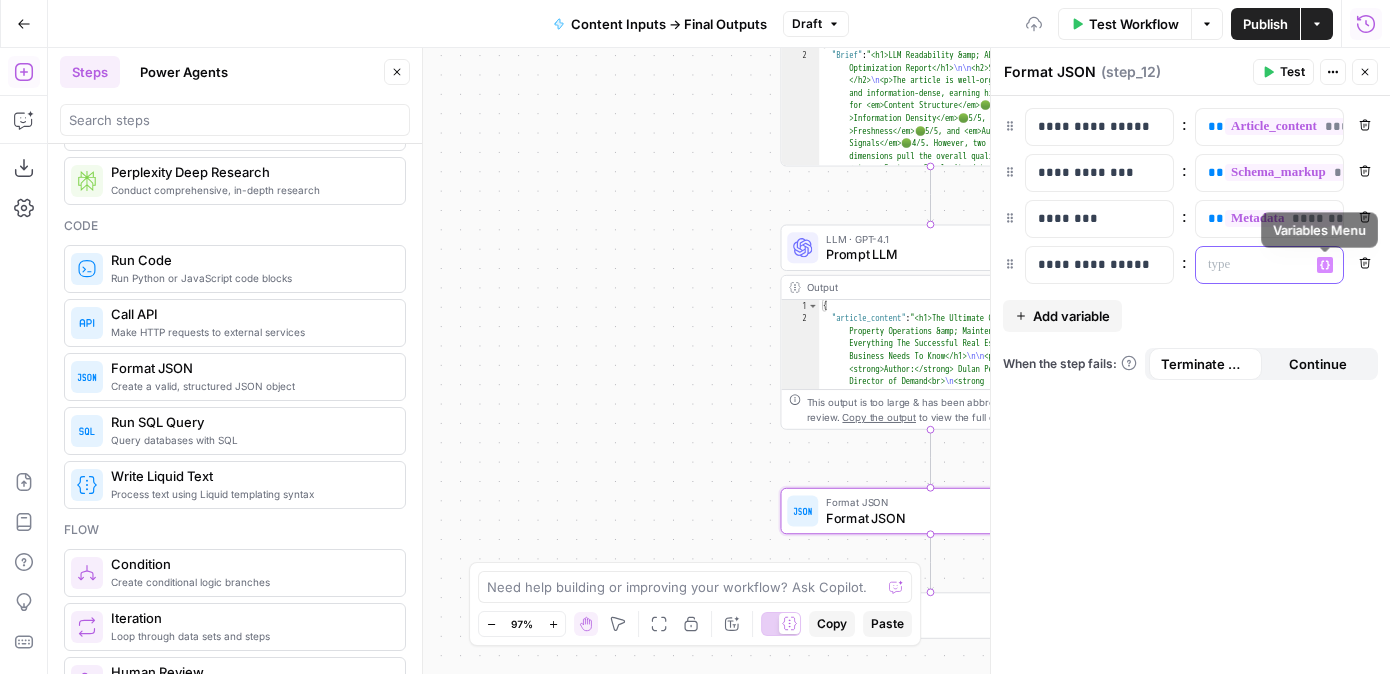 click 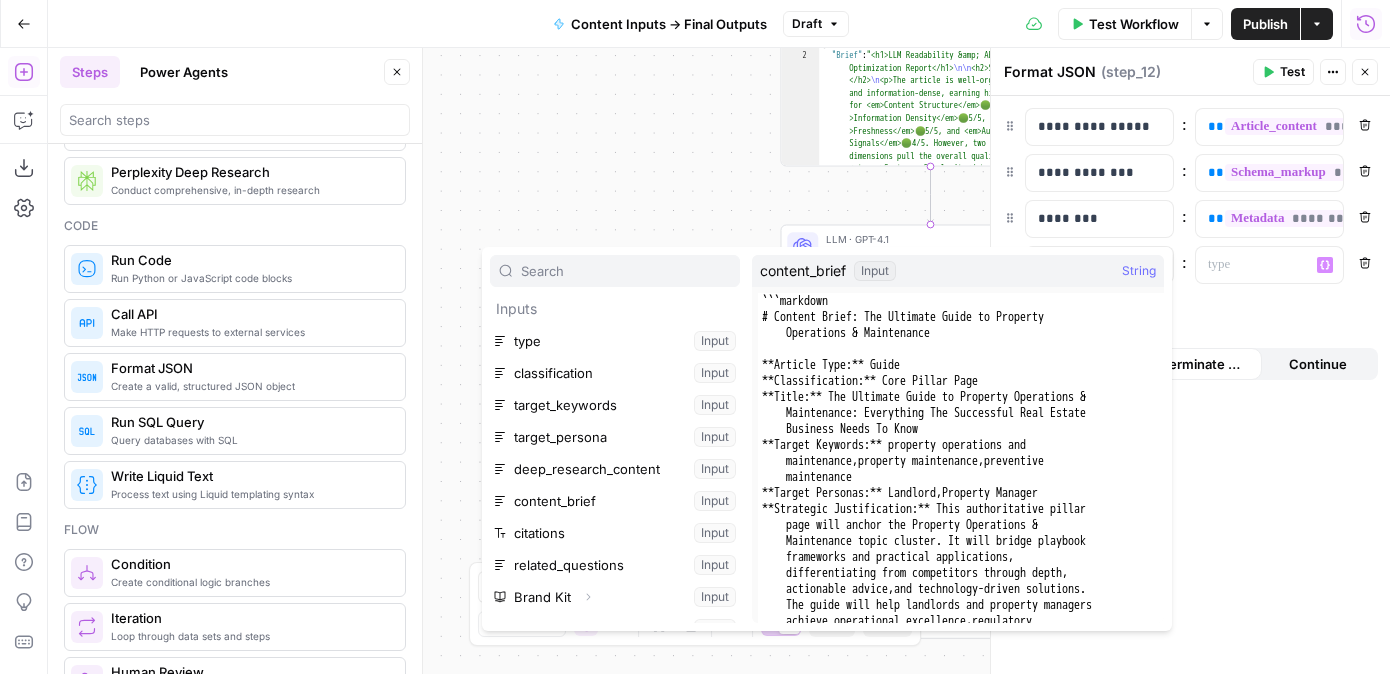 scroll, scrollTop: 246, scrollLeft: 0, axis: vertical 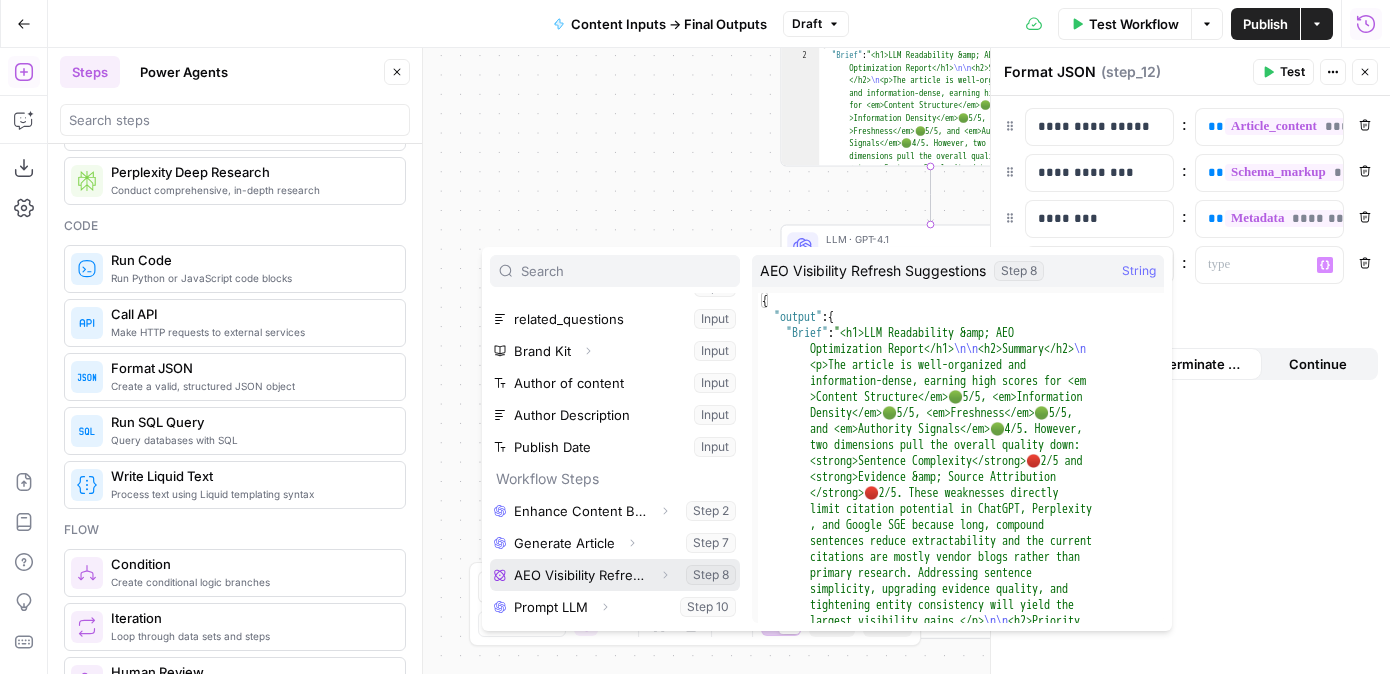 click 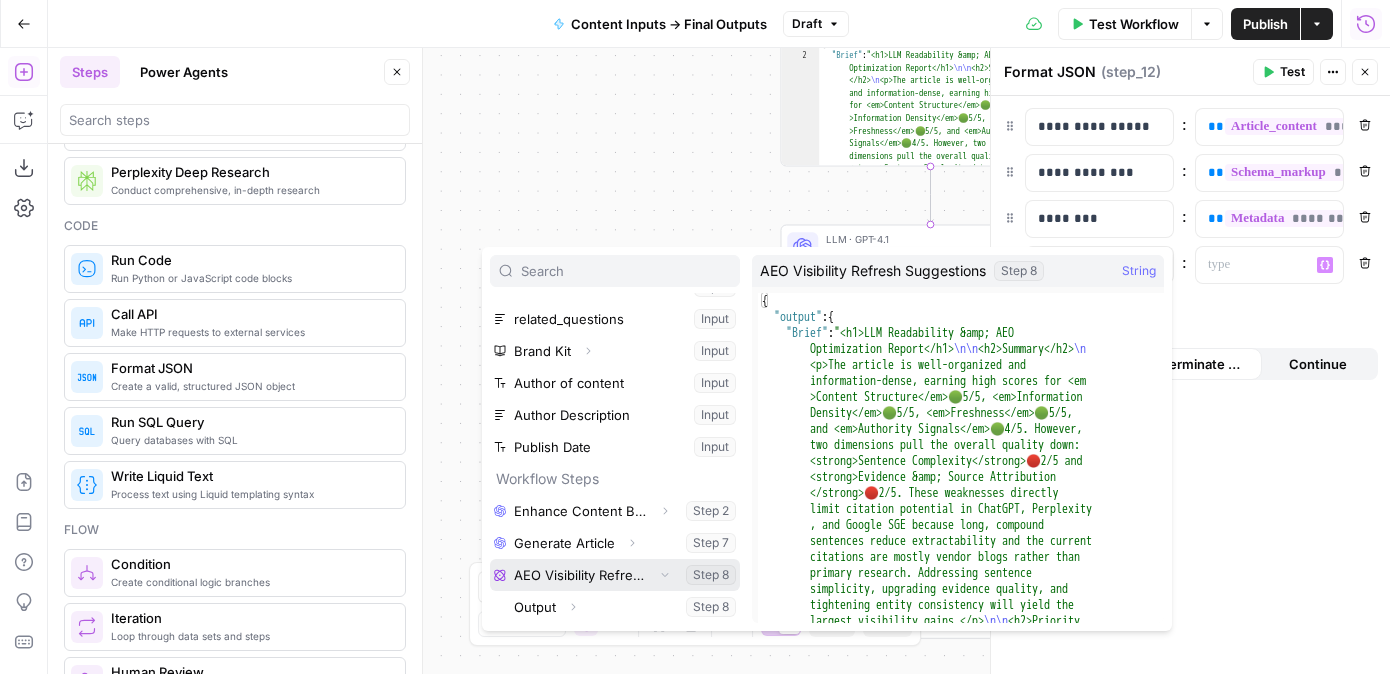 scroll, scrollTop: 278, scrollLeft: 0, axis: vertical 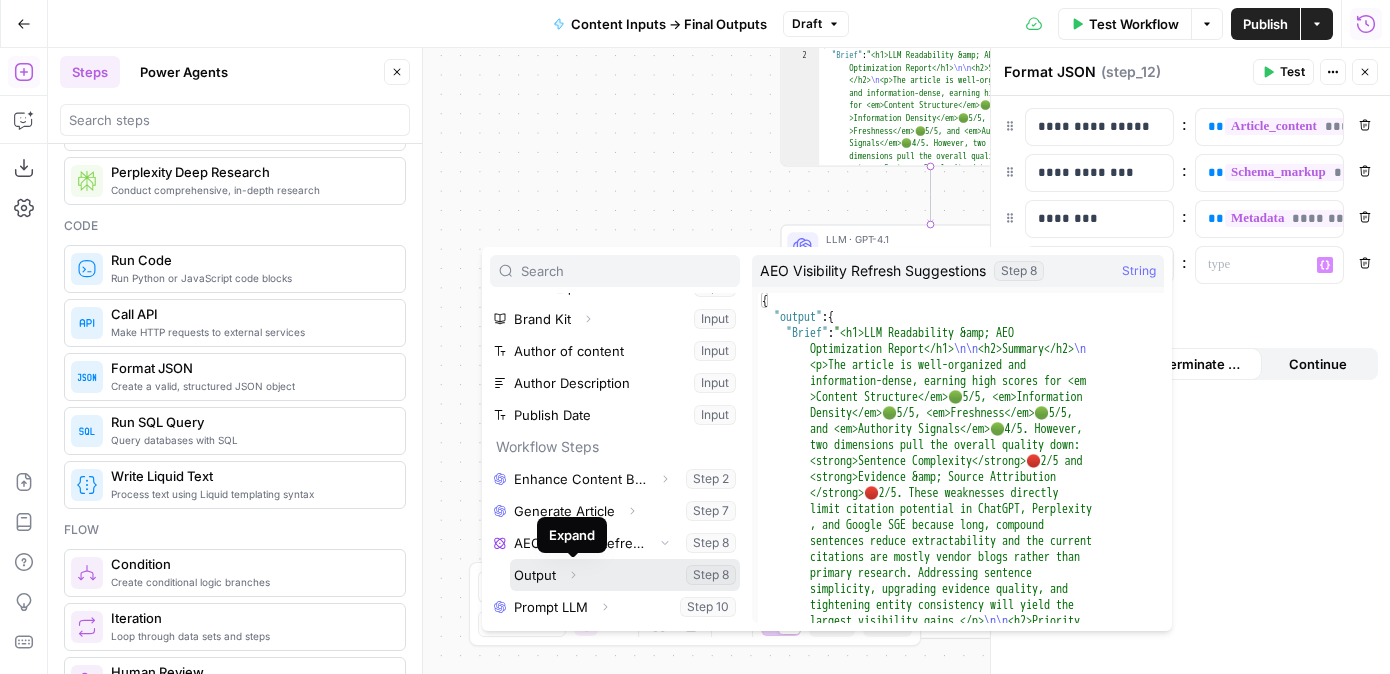 click 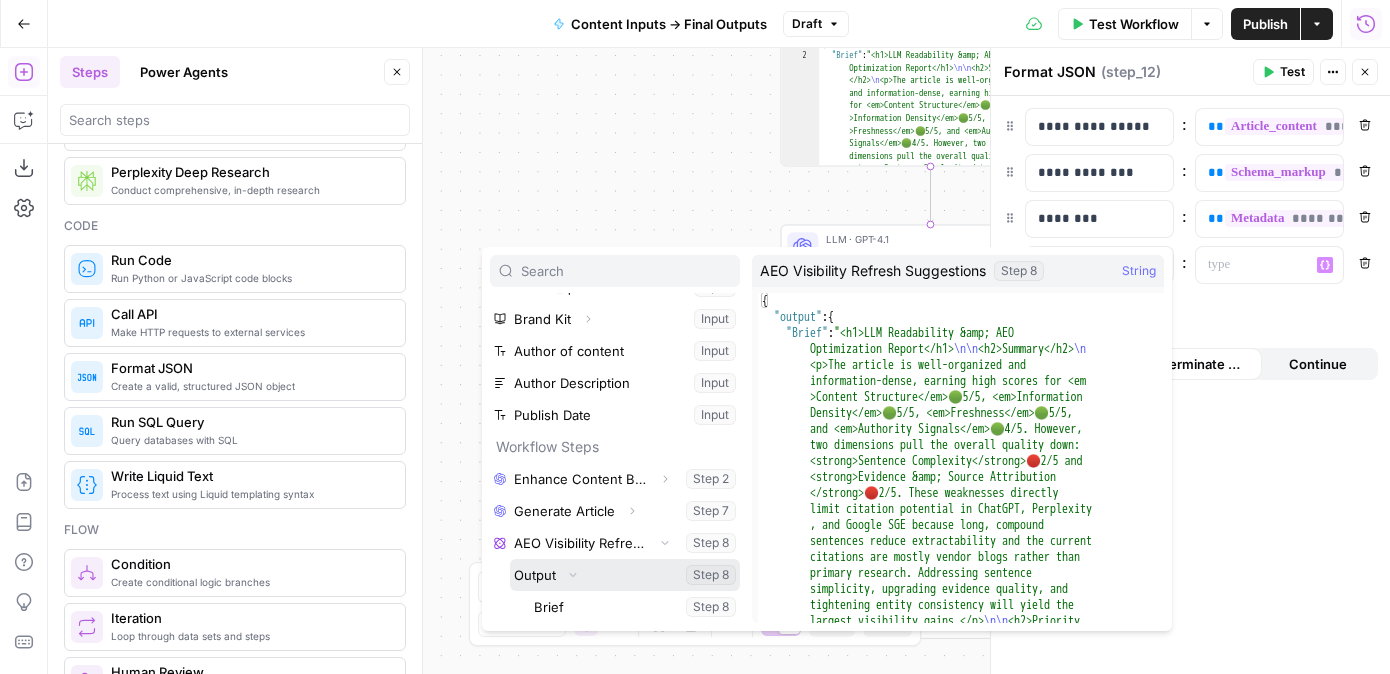scroll, scrollTop: 310, scrollLeft: 0, axis: vertical 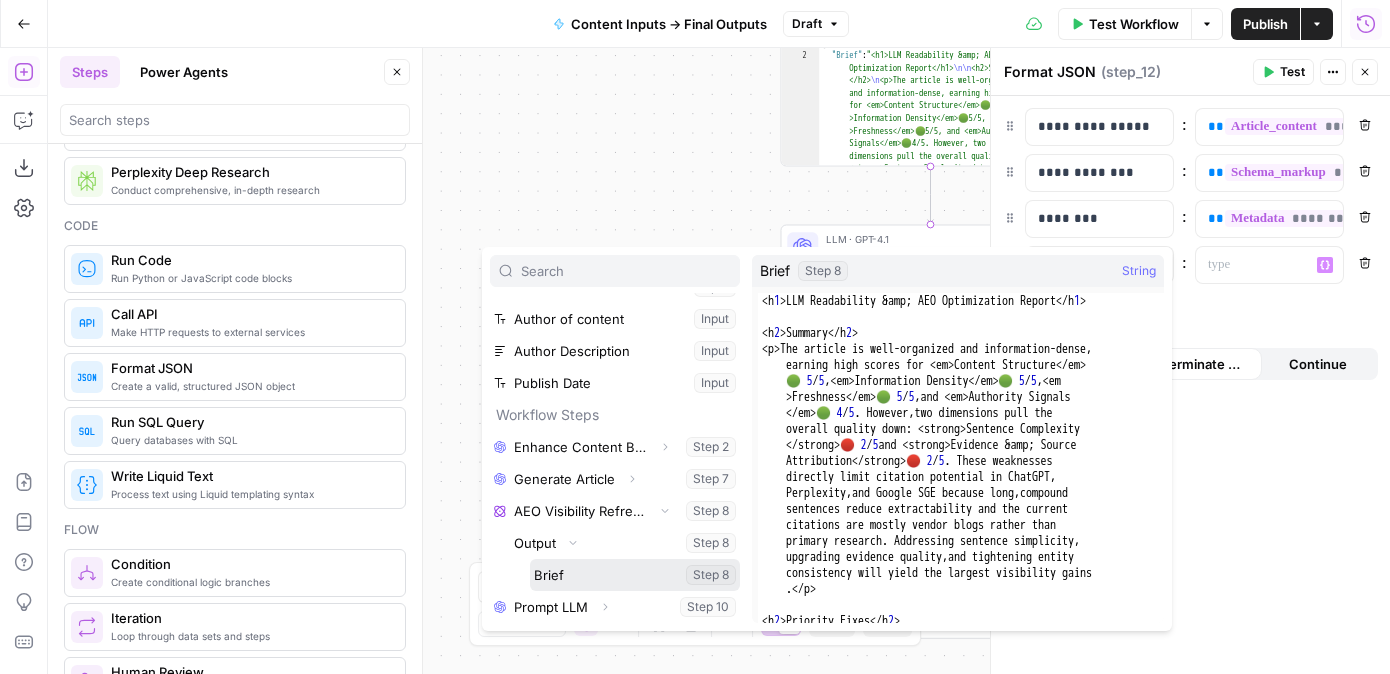 click at bounding box center [635, 575] 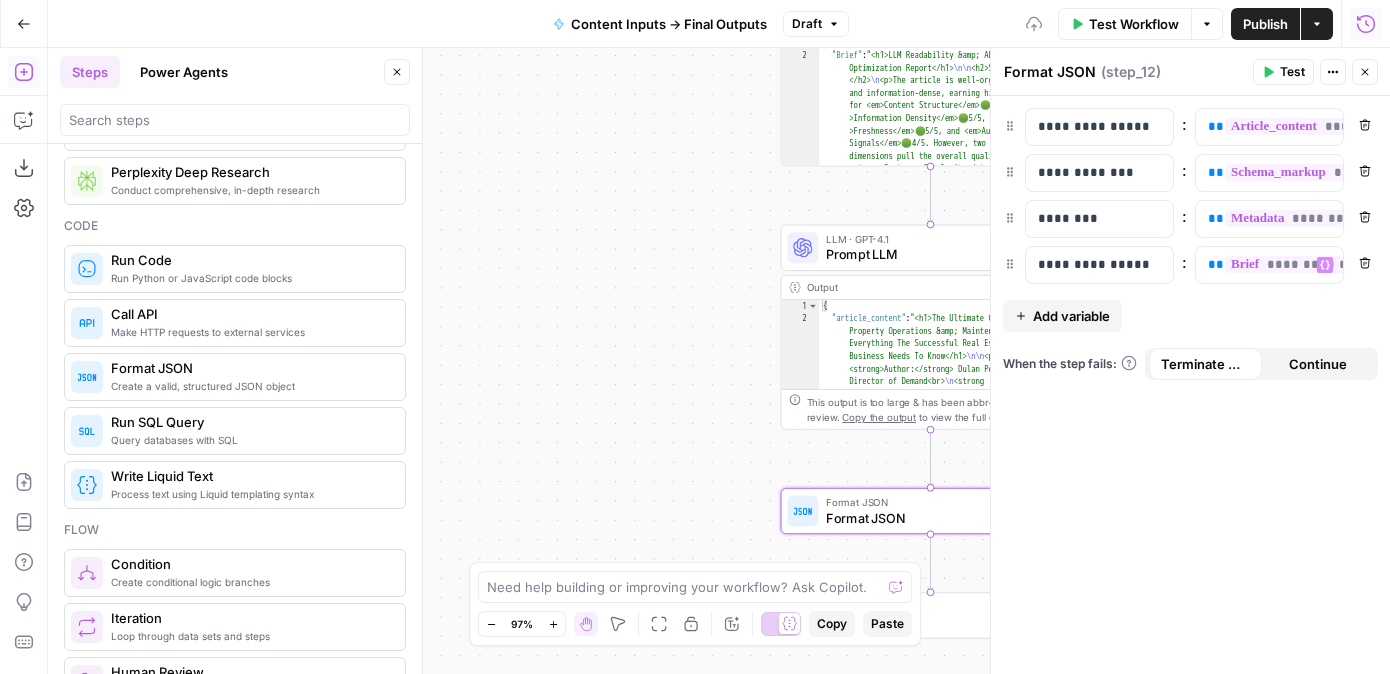 click on "Add variable" at bounding box center (1071, 316) 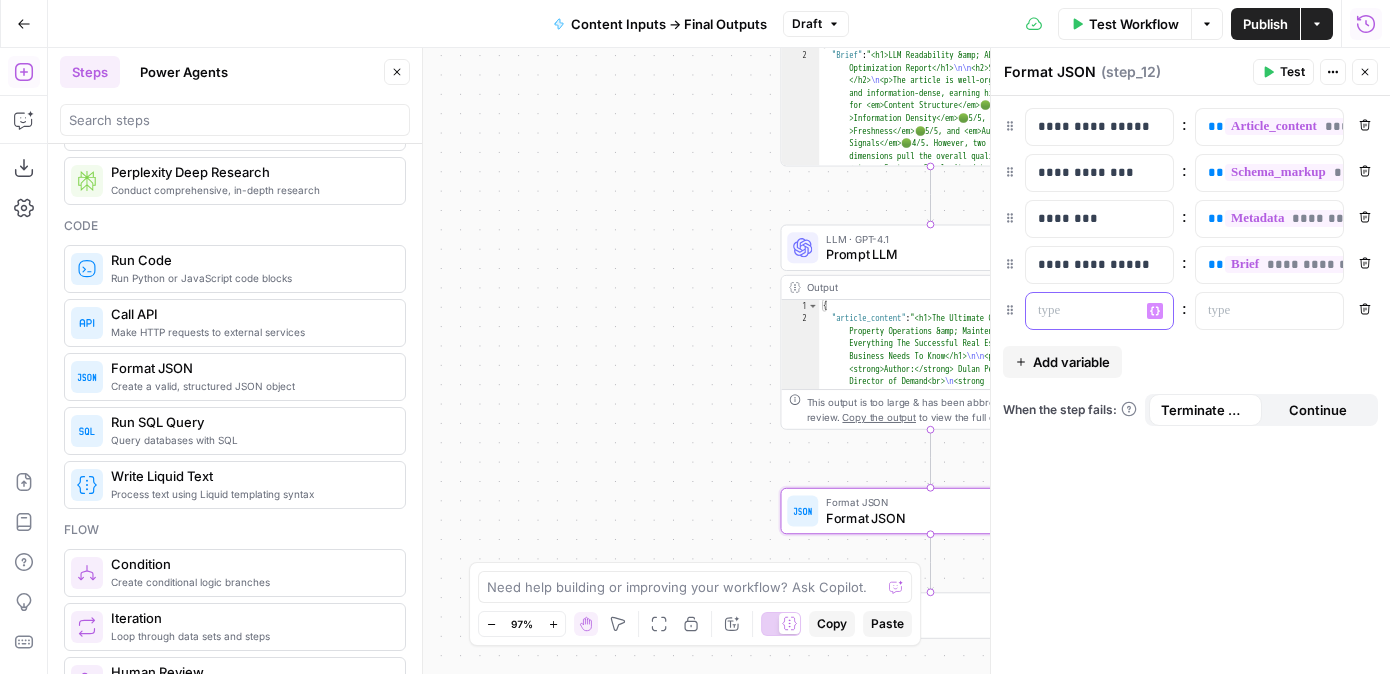 click at bounding box center (1083, 311) 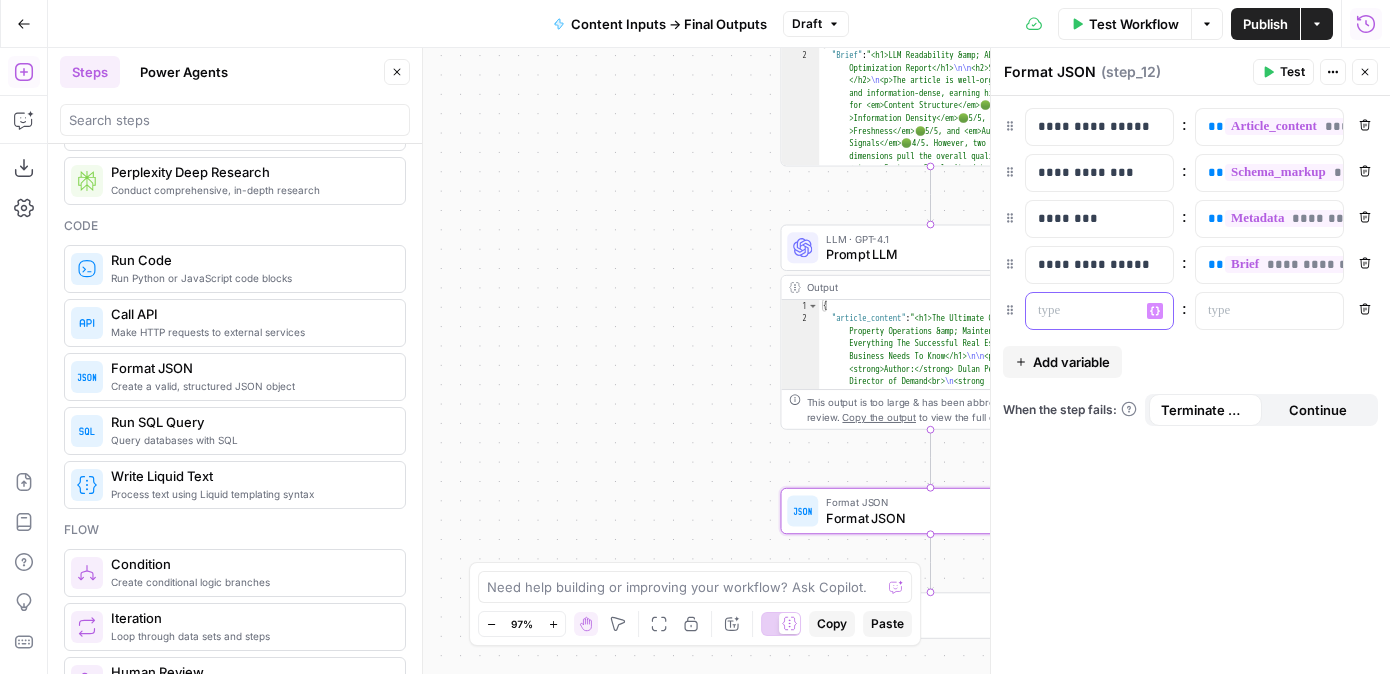 type 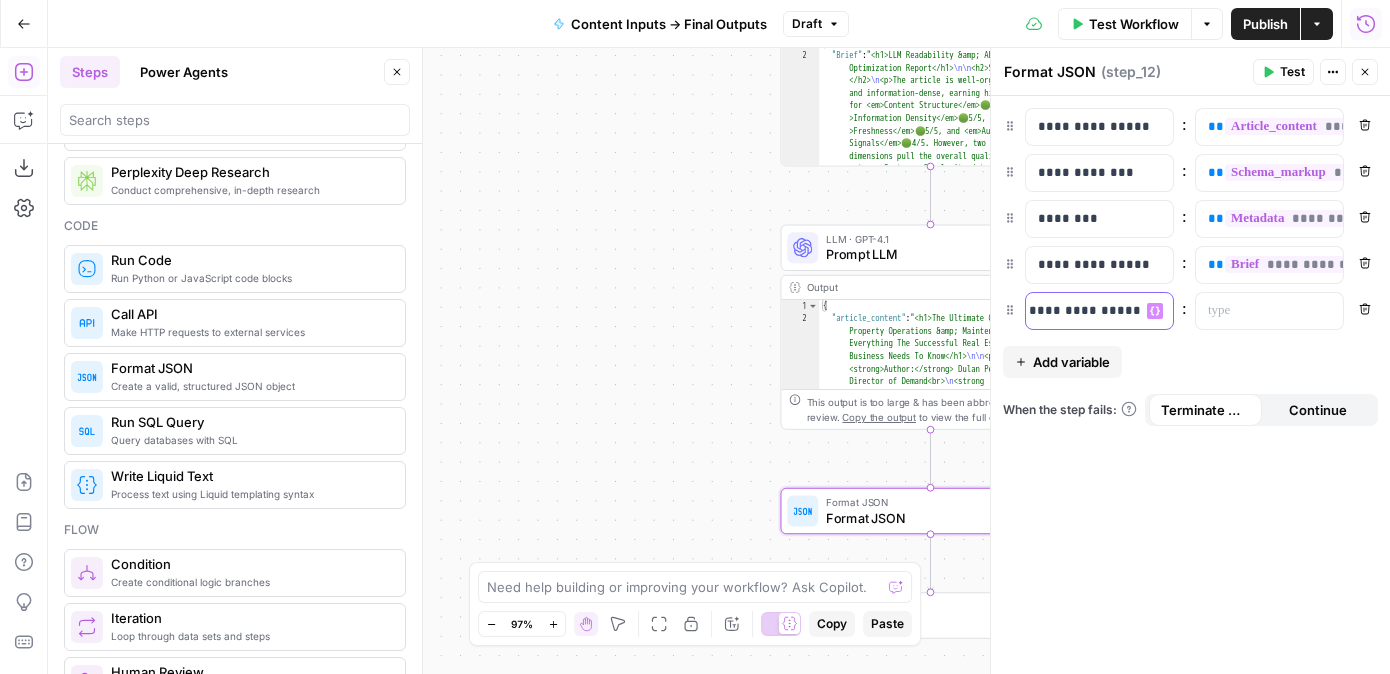 scroll, scrollTop: 0, scrollLeft: 18, axis: horizontal 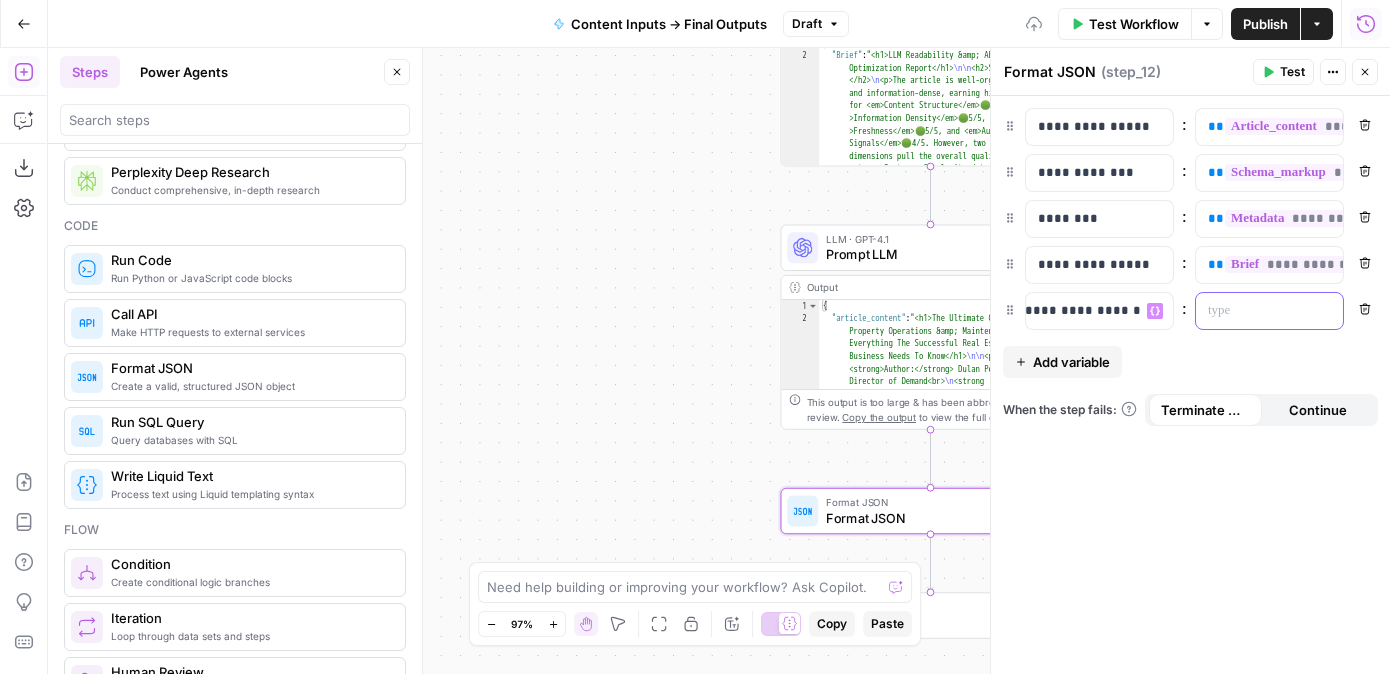 click at bounding box center [1253, 311] 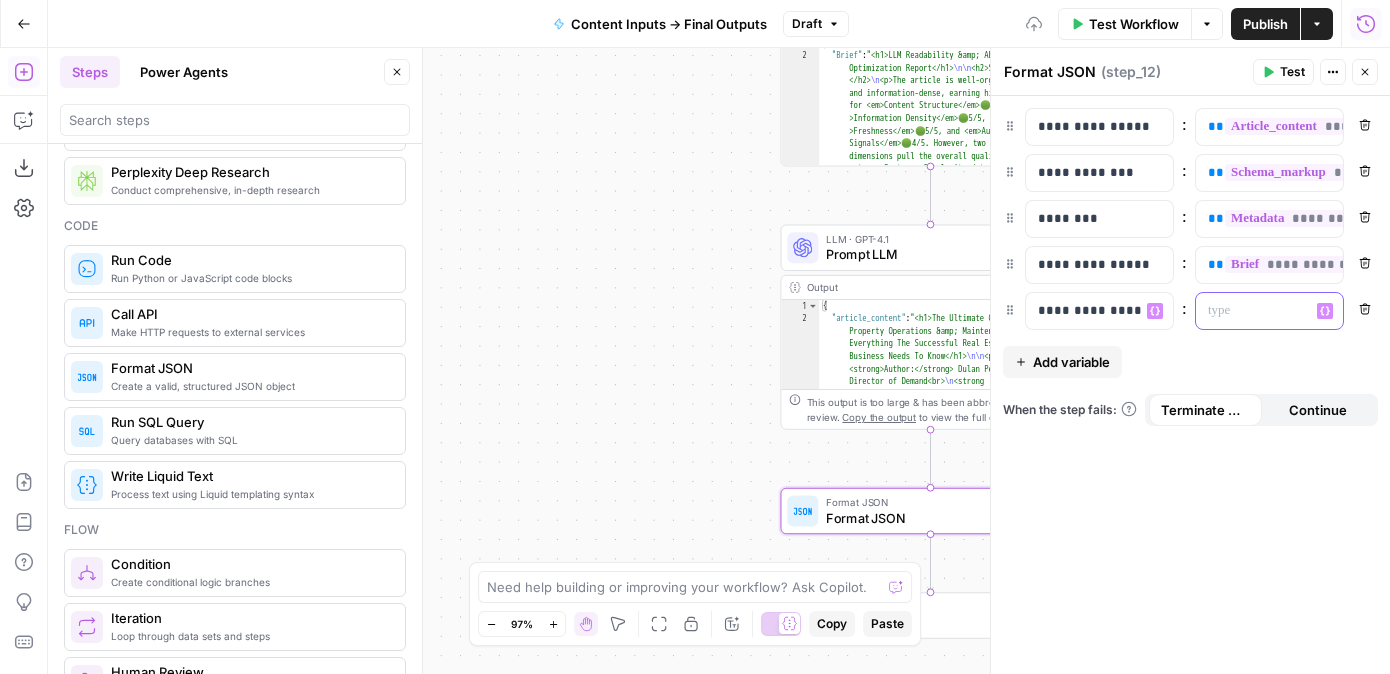 scroll, scrollTop: 0, scrollLeft: 0, axis: both 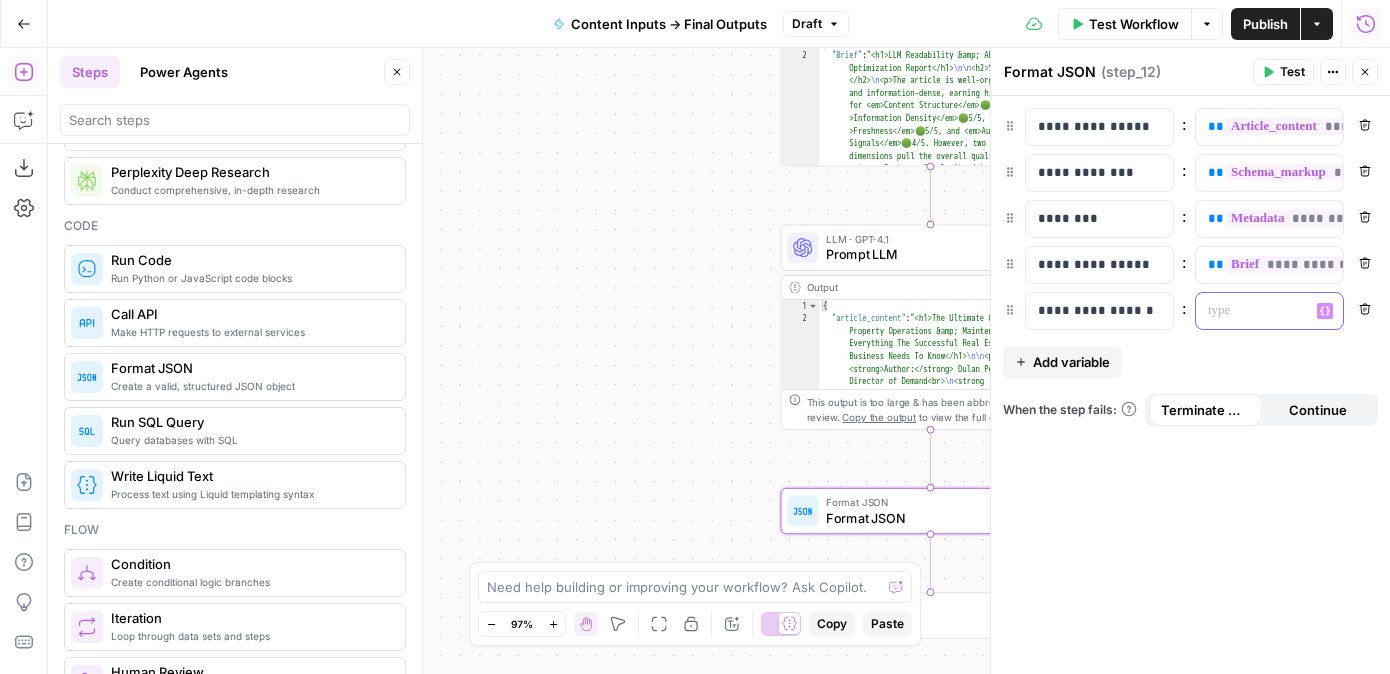 click 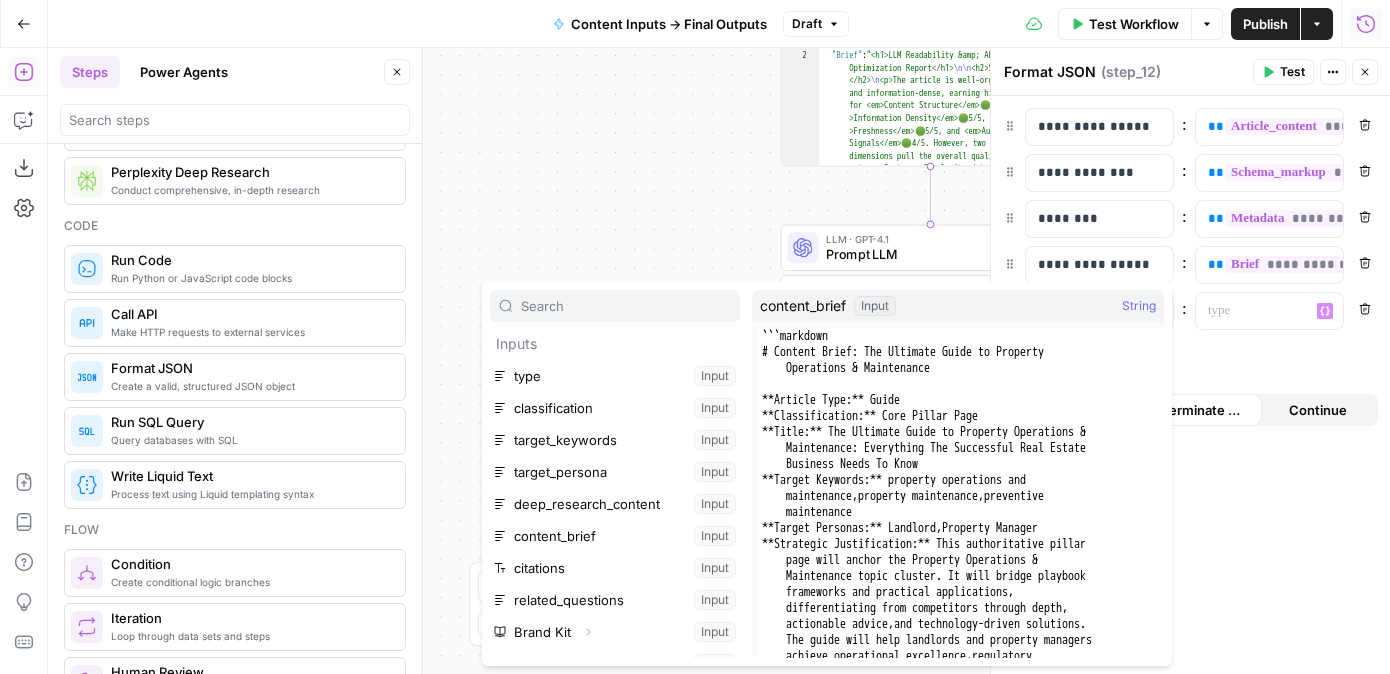 scroll, scrollTop: 246, scrollLeft: 0, axis: vertical 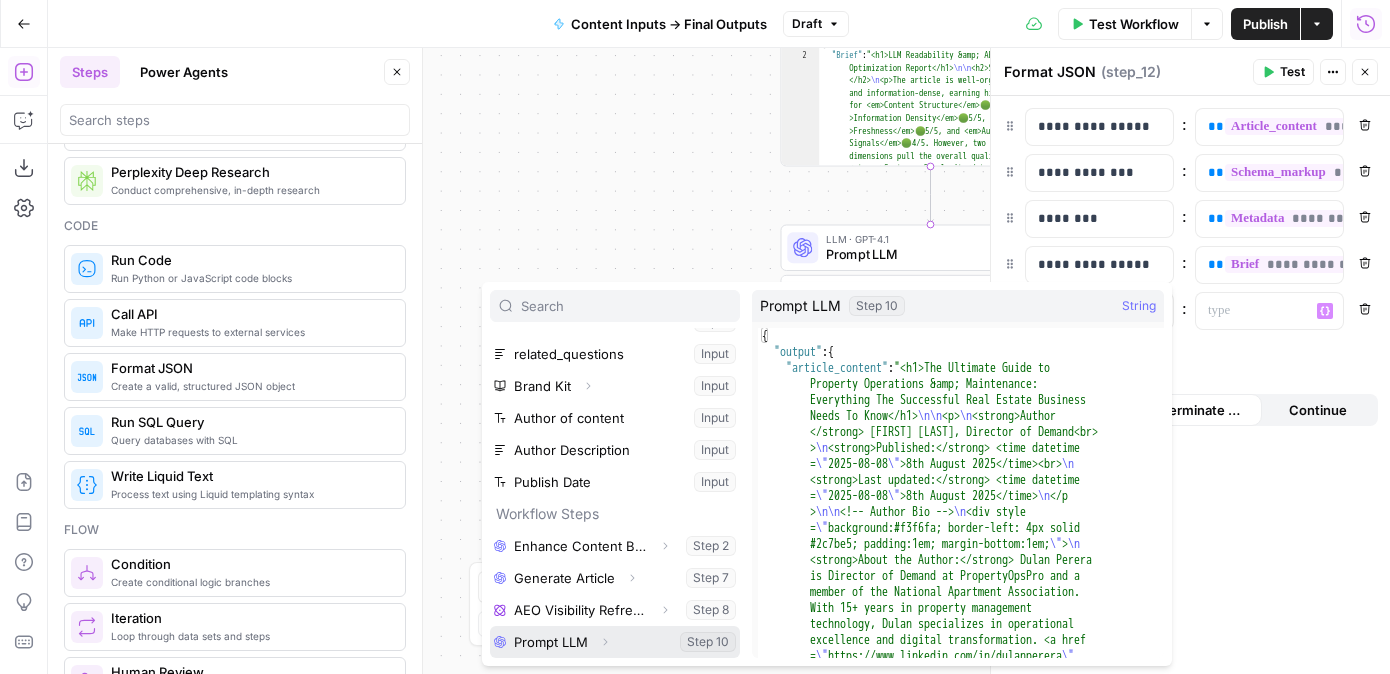 click 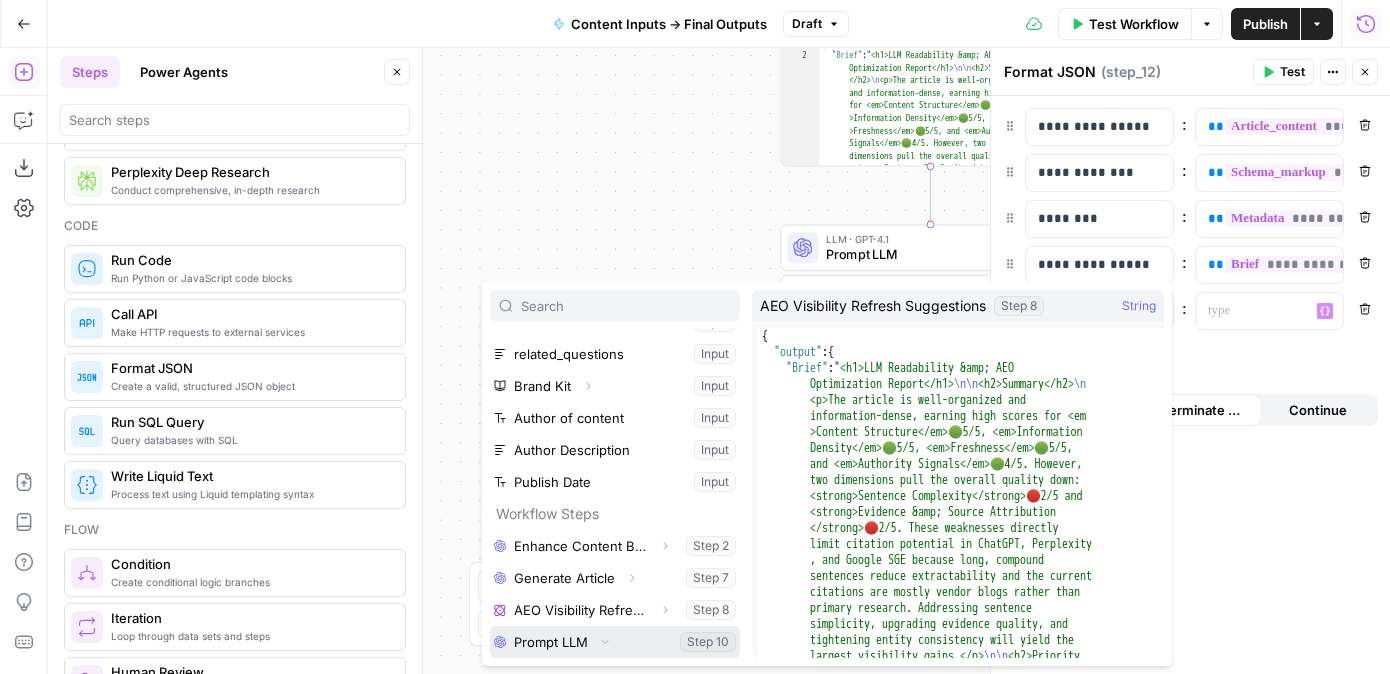 scroll, scrollTop: 278, scrollLeft: 0, axis: vertical 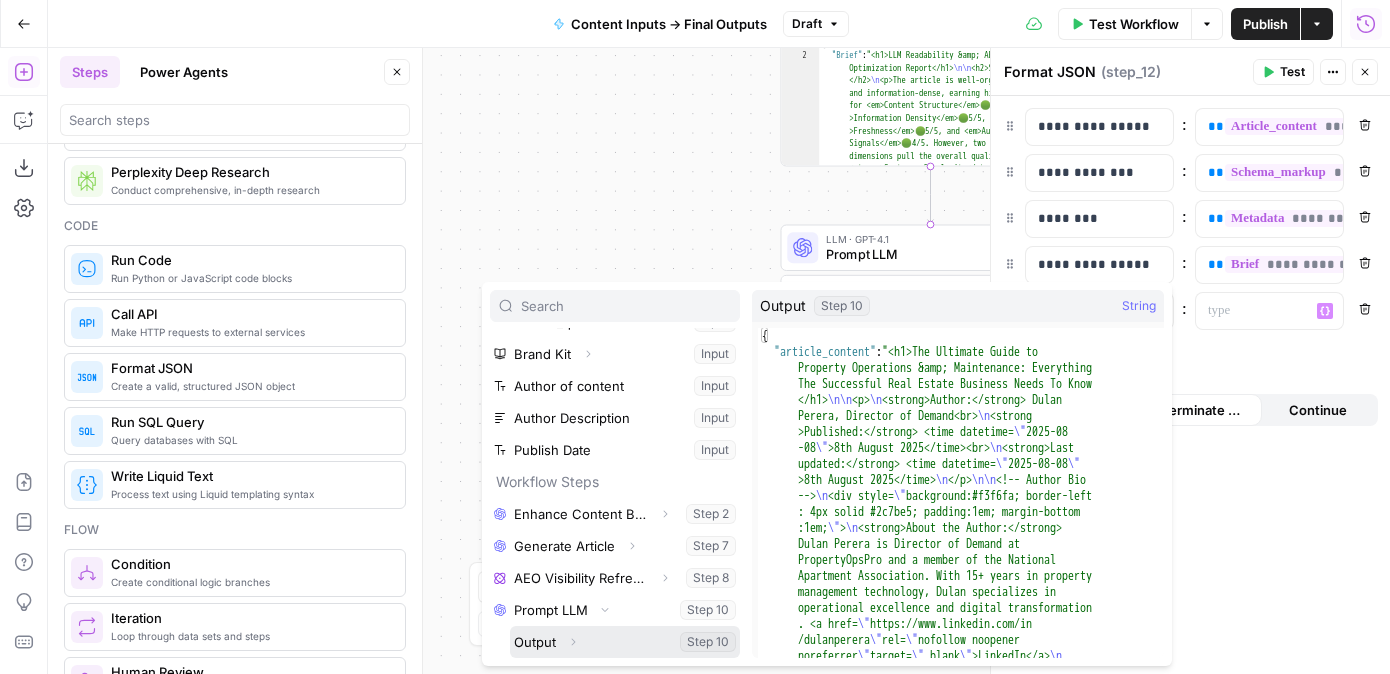 click 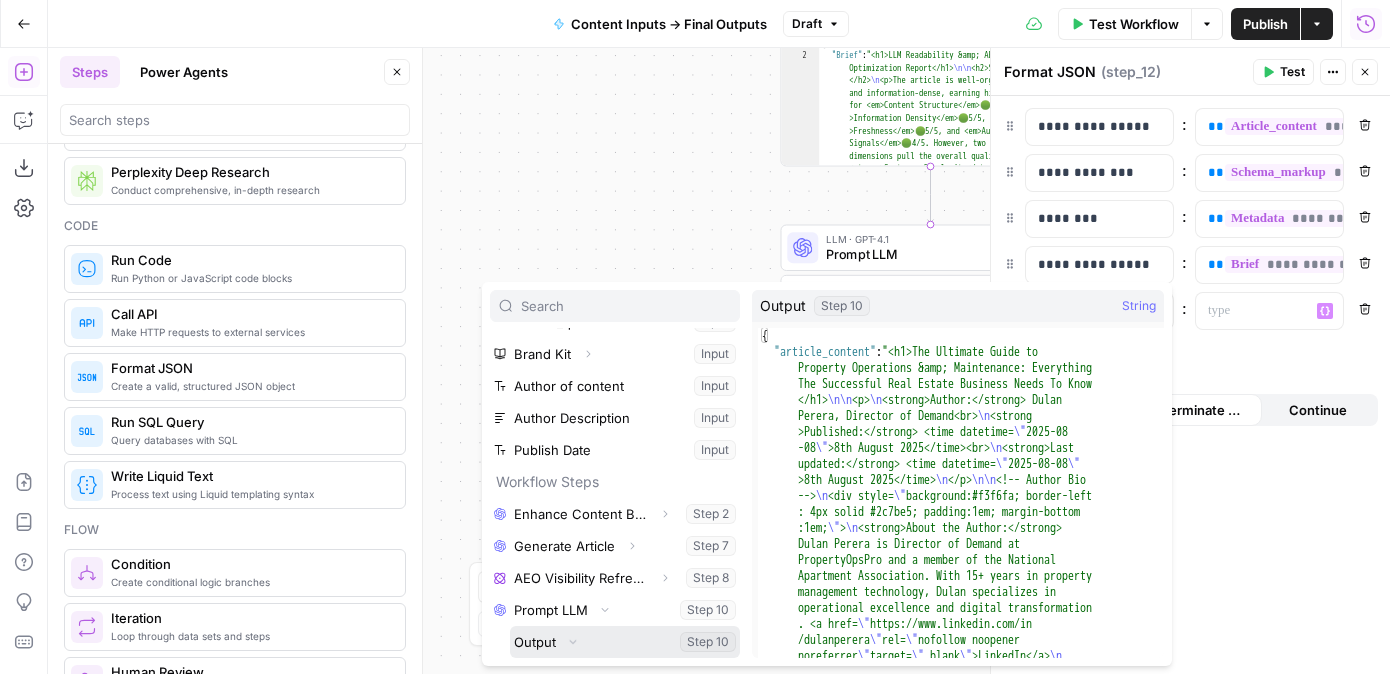 scroll, scrollTop: 406, scrollLeft: 0, axis: vertical 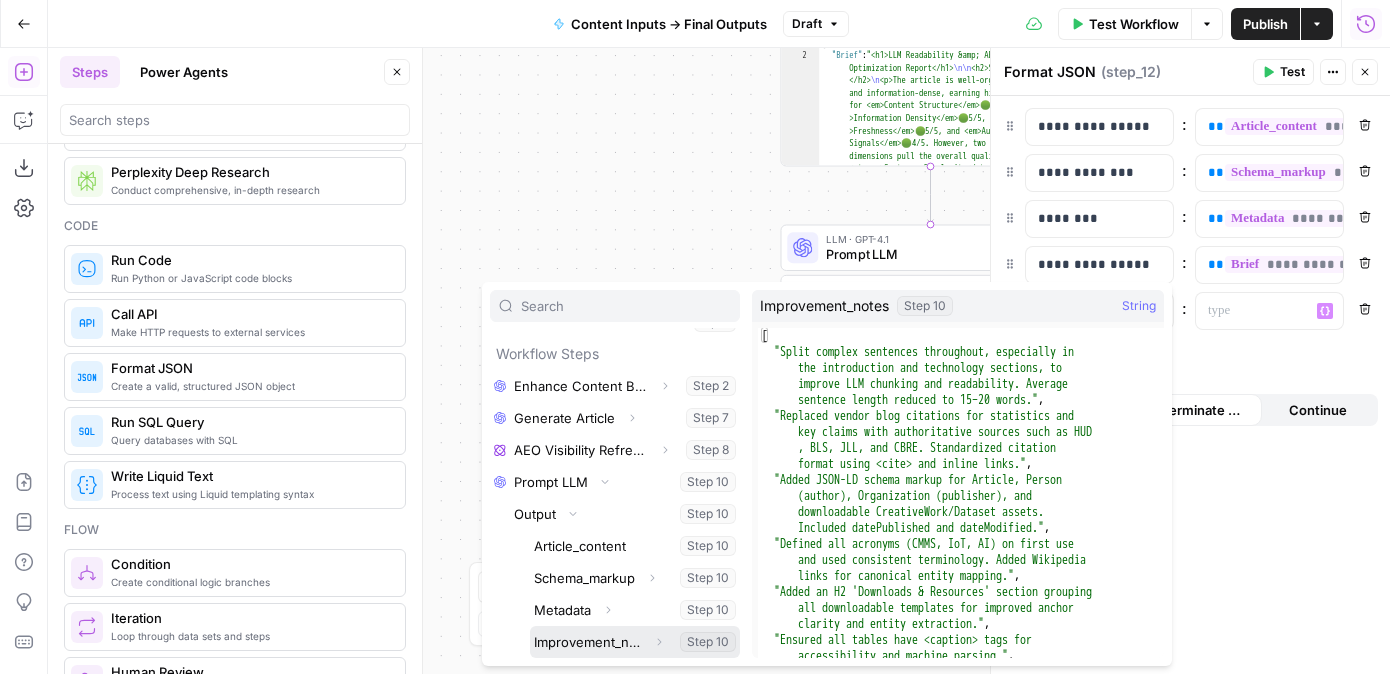 click at bounding box center (635, 642) 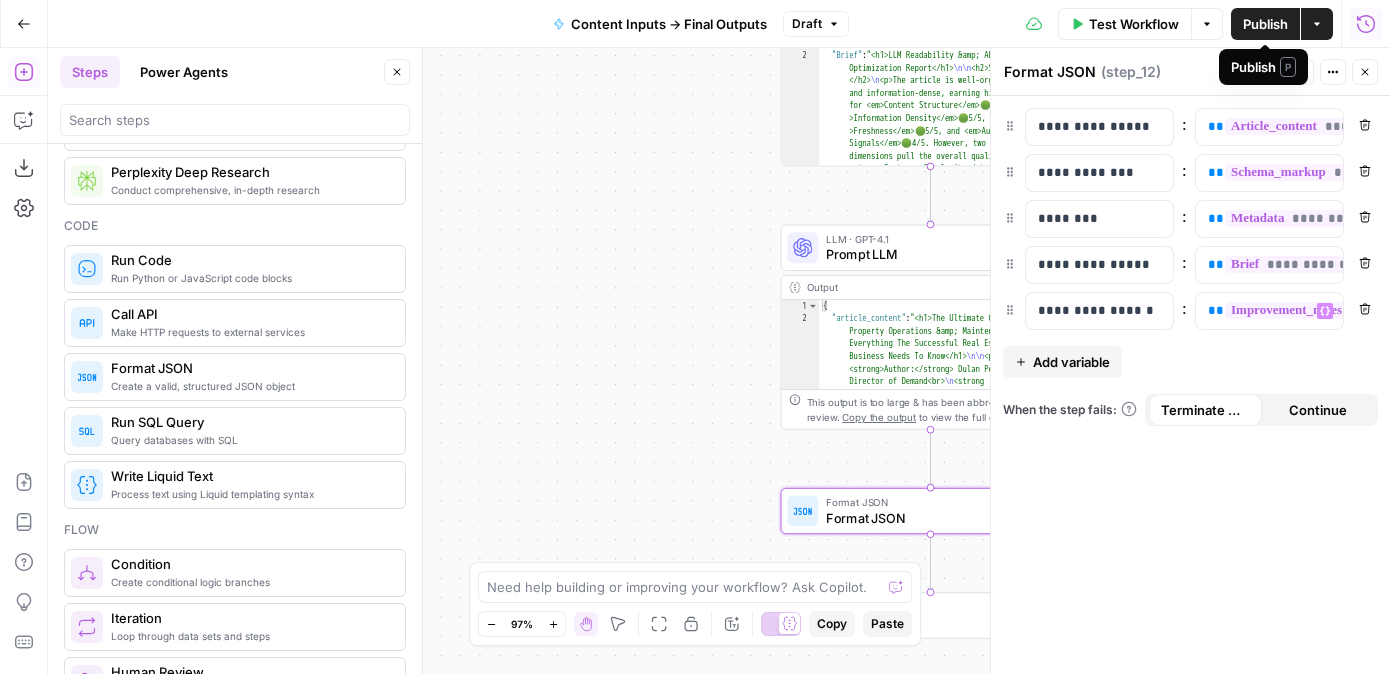 click on "Publish" at bounding box center (1265, 24) 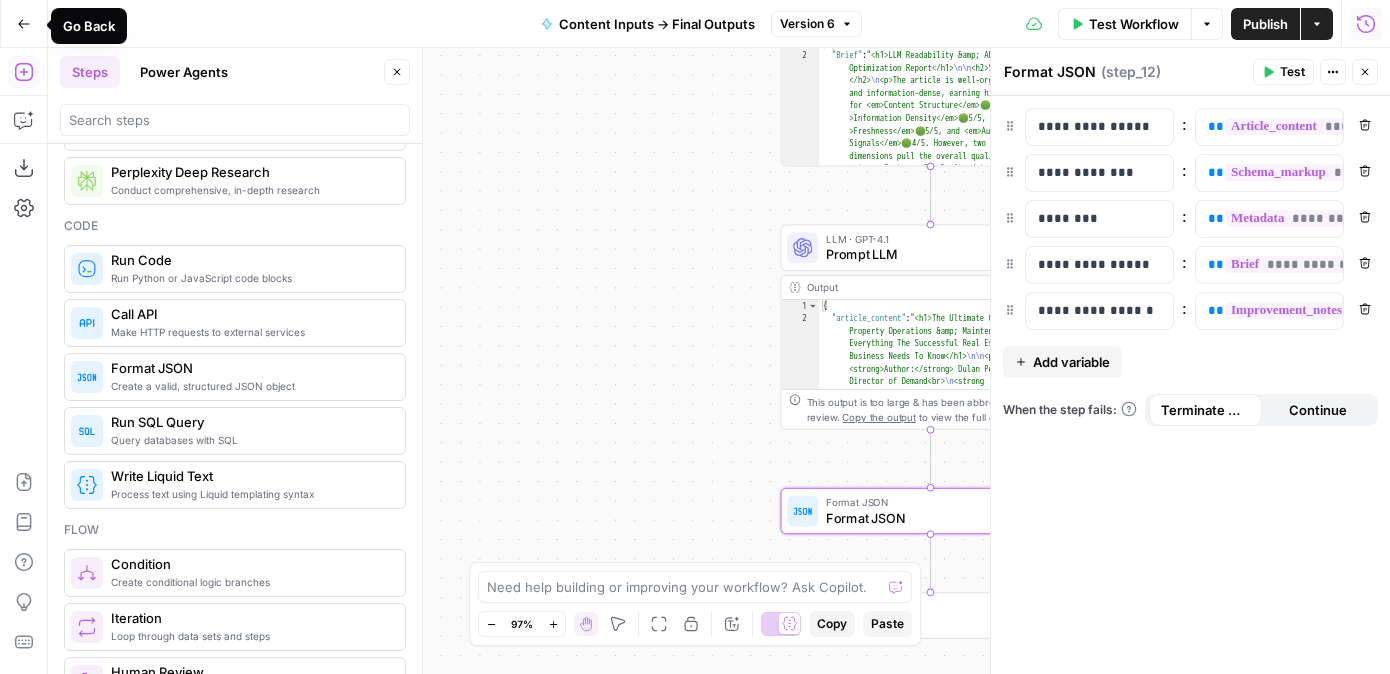 click 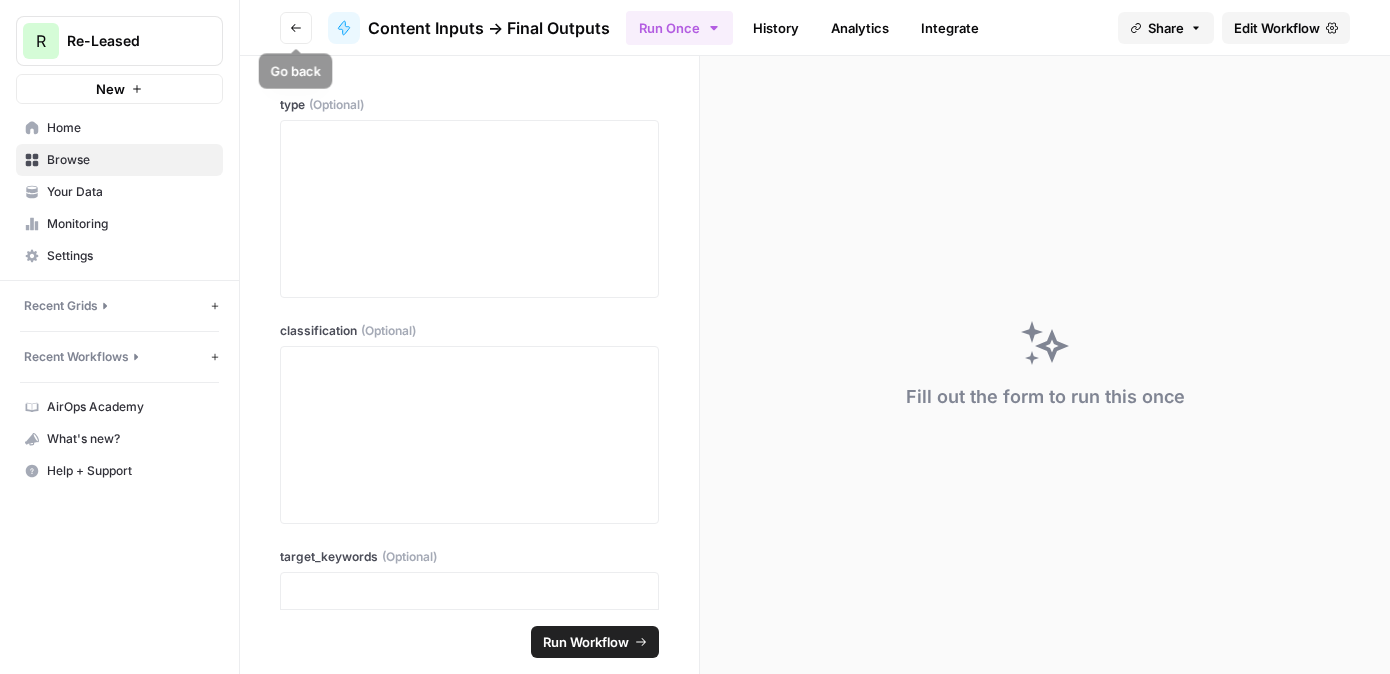 click 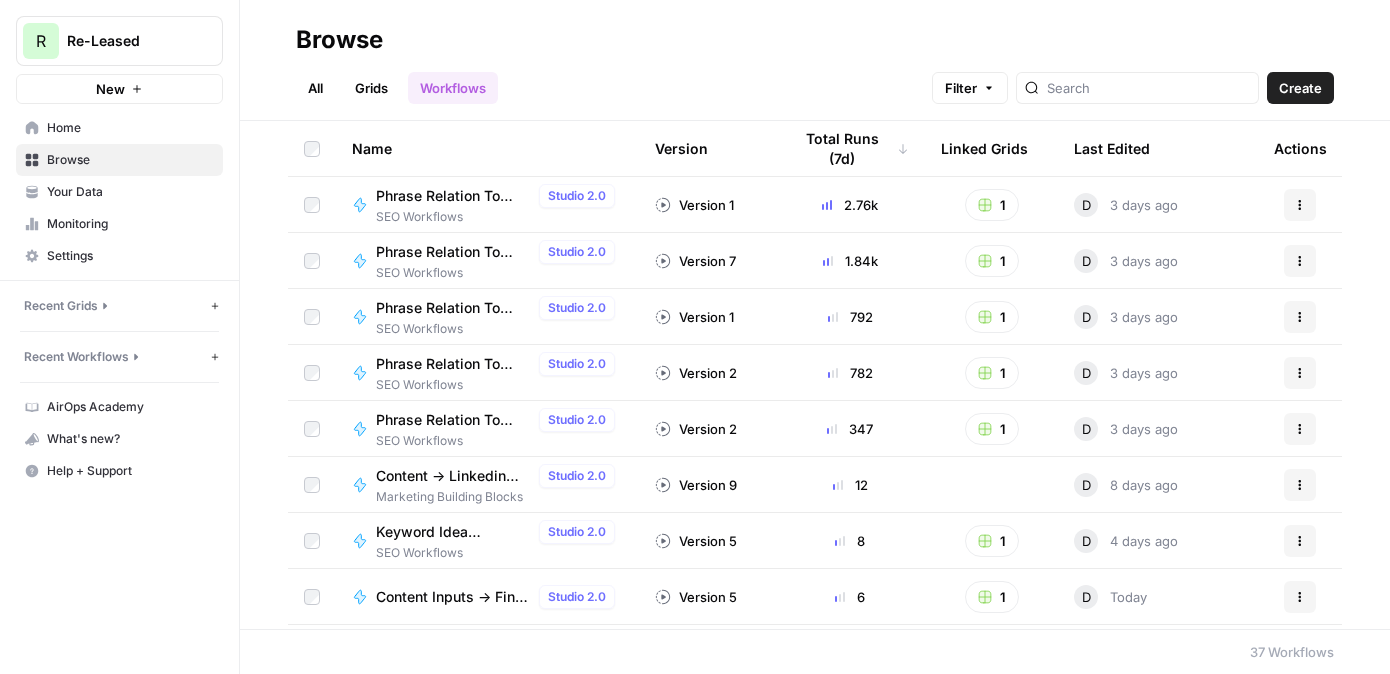 click on "Grids" at bounding box center [371, 88] 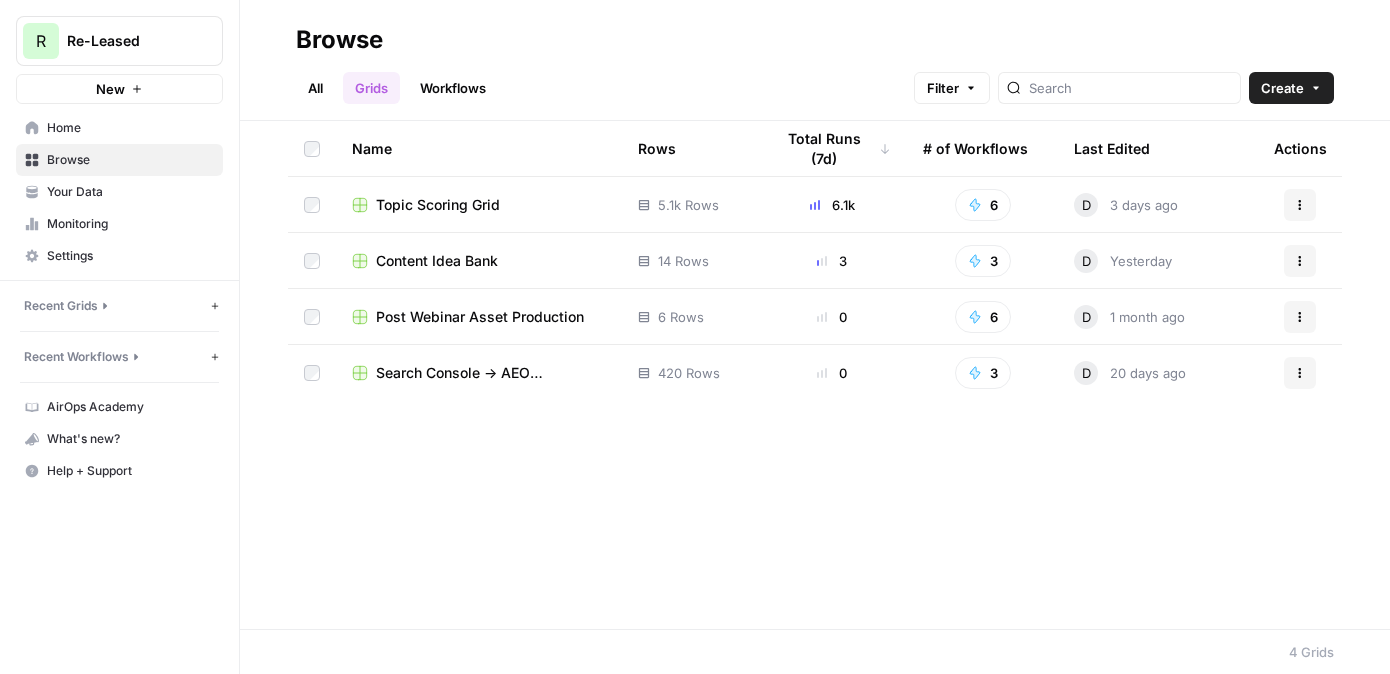 click on "Topic Scoring Grid" at bounding box center (438, 205) 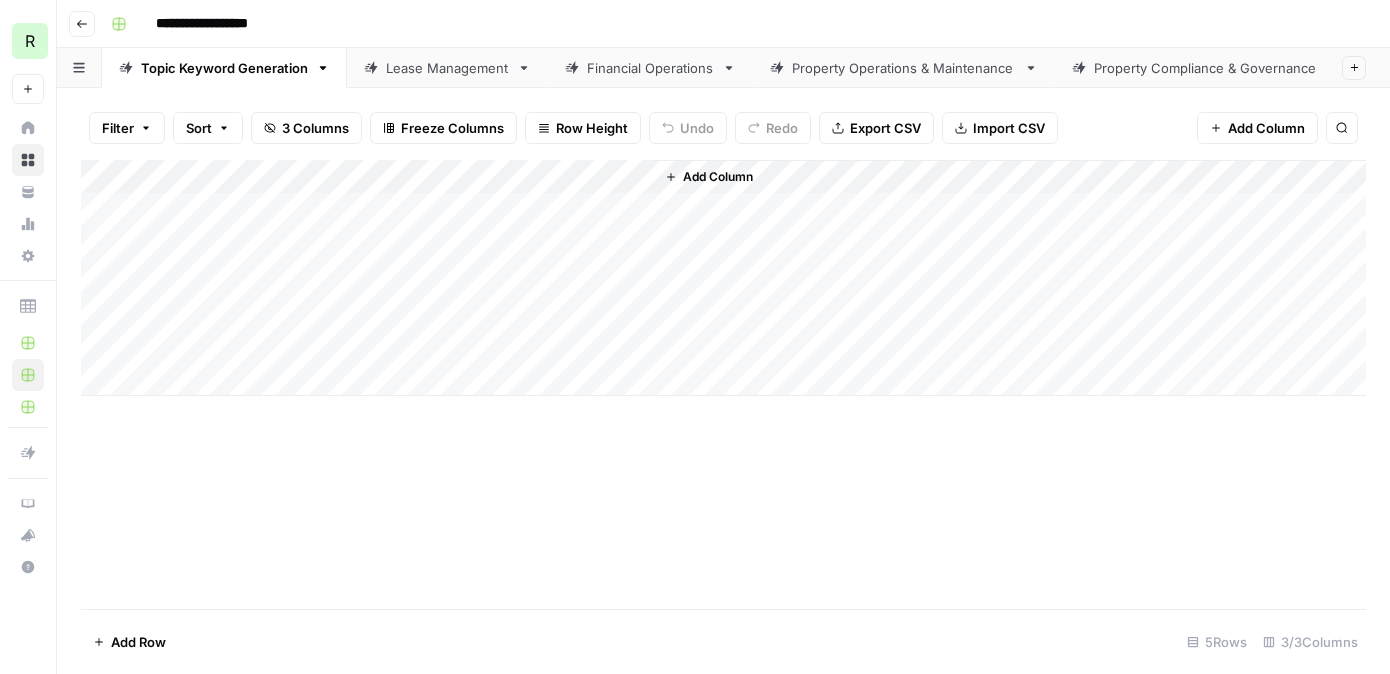 click 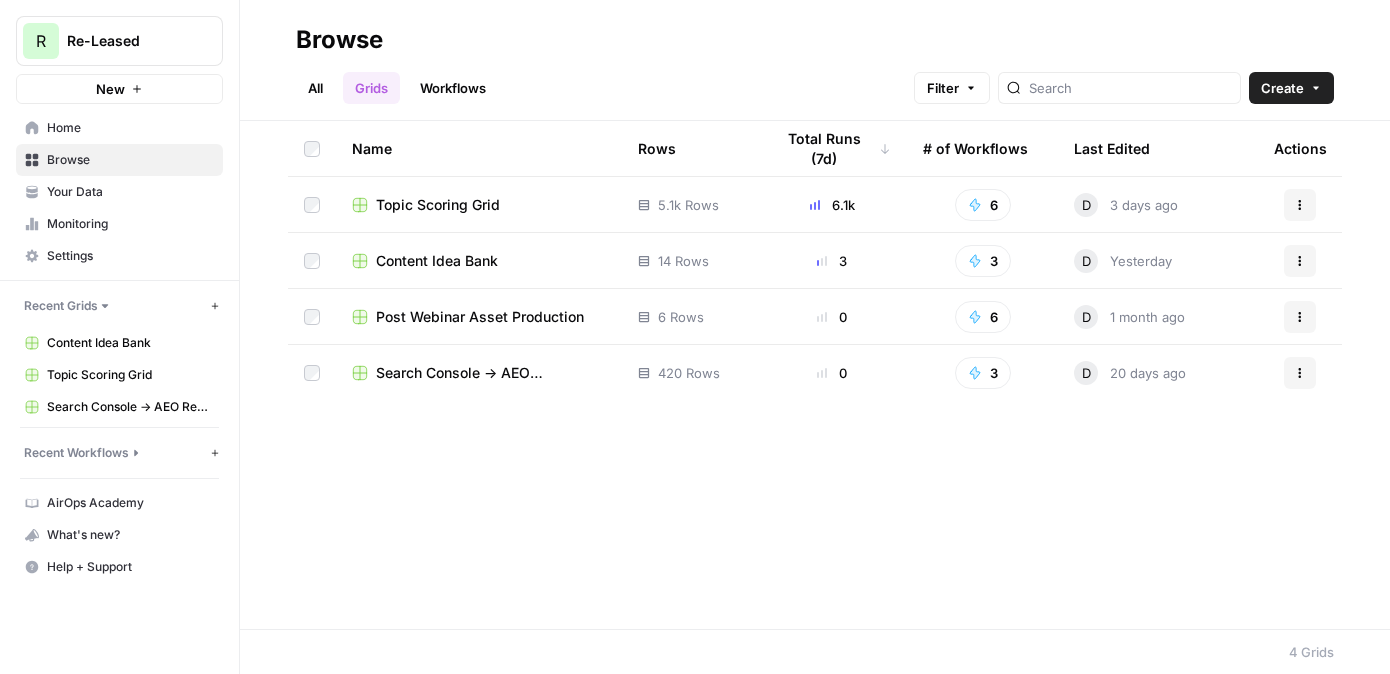 click on "Content Idea Bank" at bounding box center (437, 261) 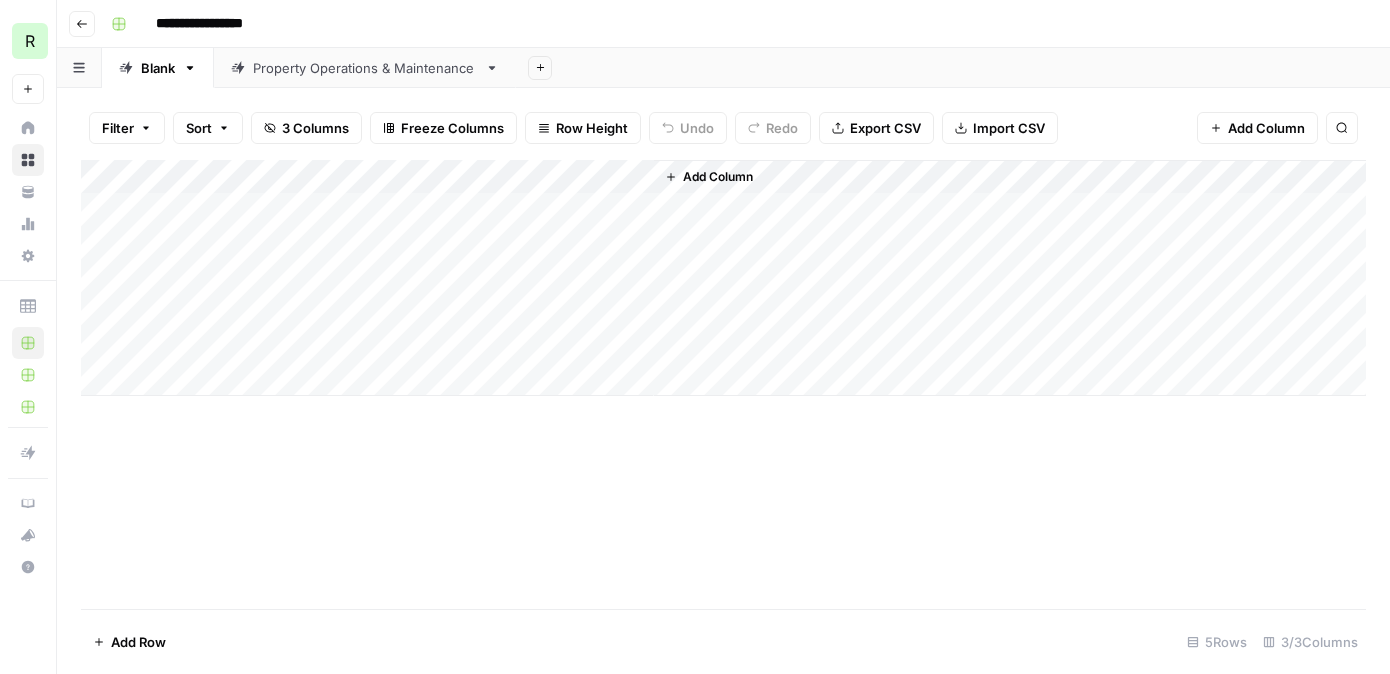 click on "Property Operations & Maintenance" at bounding box center (365, 68) 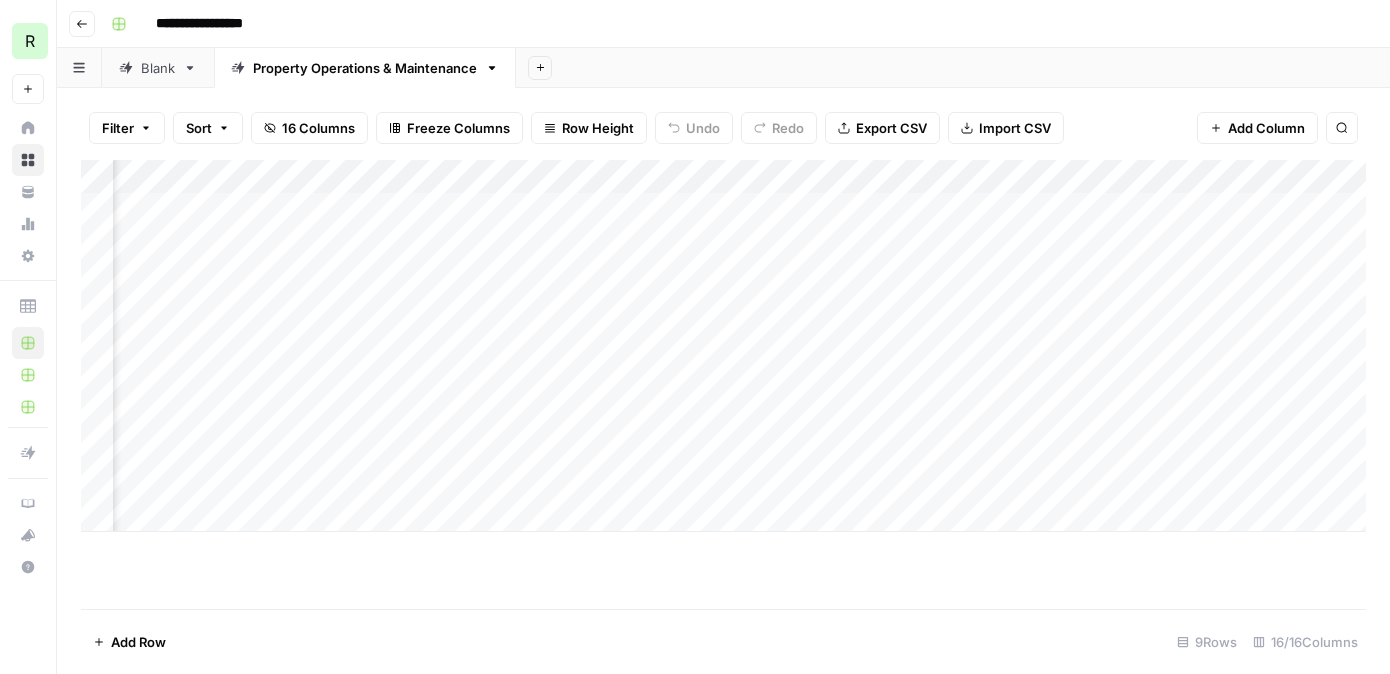 scroll, scrollTop: 0, scrollLeft: 1385, axis: horizontal 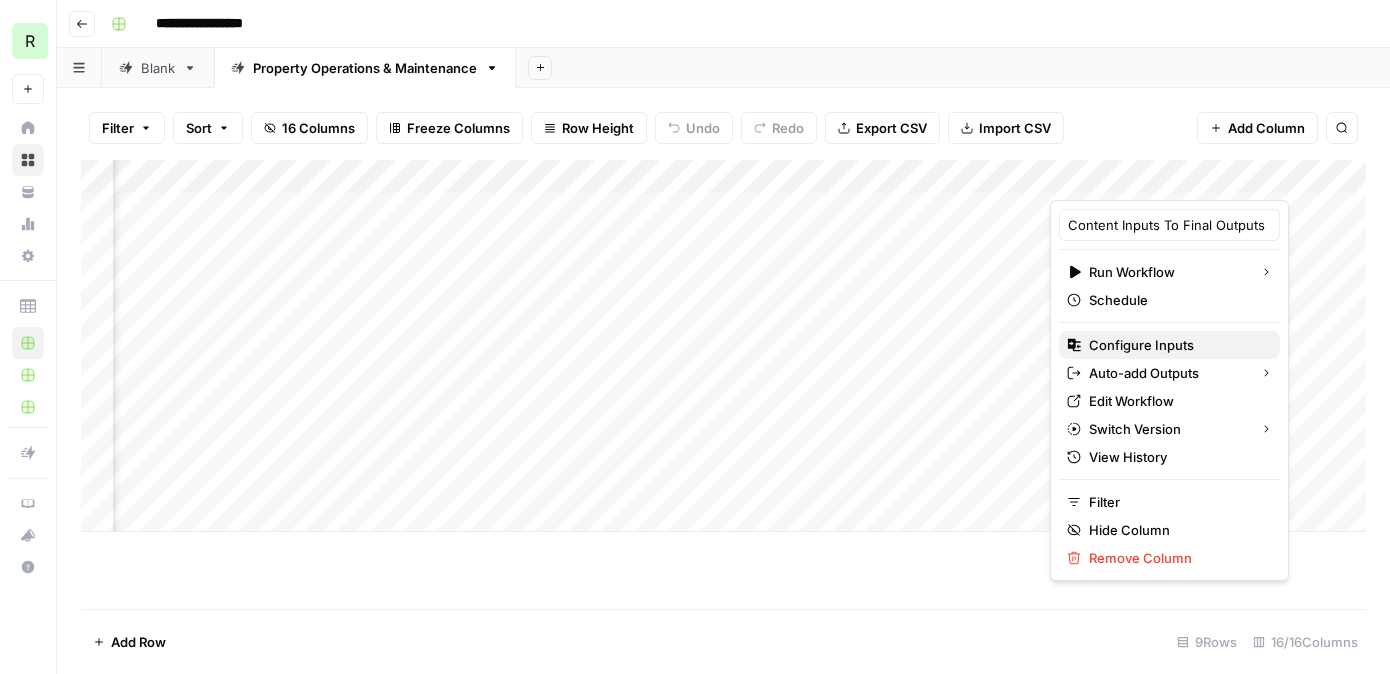 click on "Configure Inputs" at bounding box center [1176, 345] 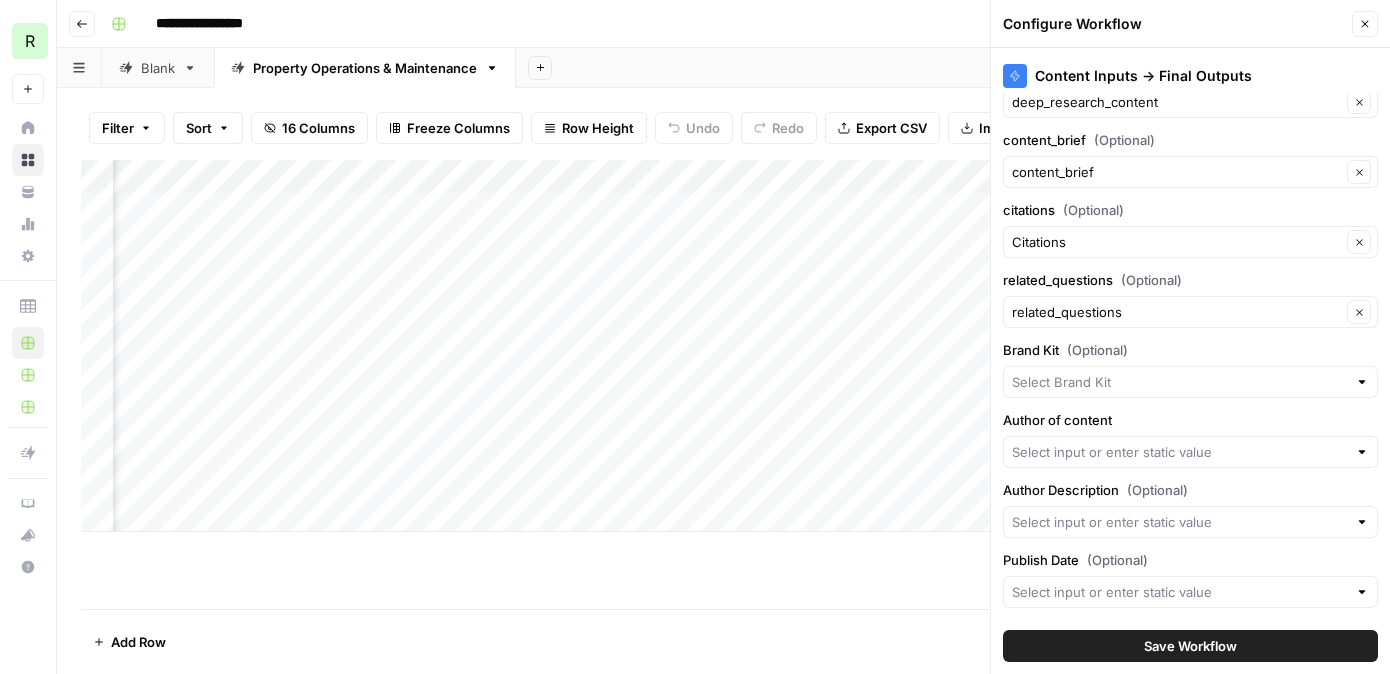 scroll, scrollTop: 326, scrollLeft: 0, axis: vertical 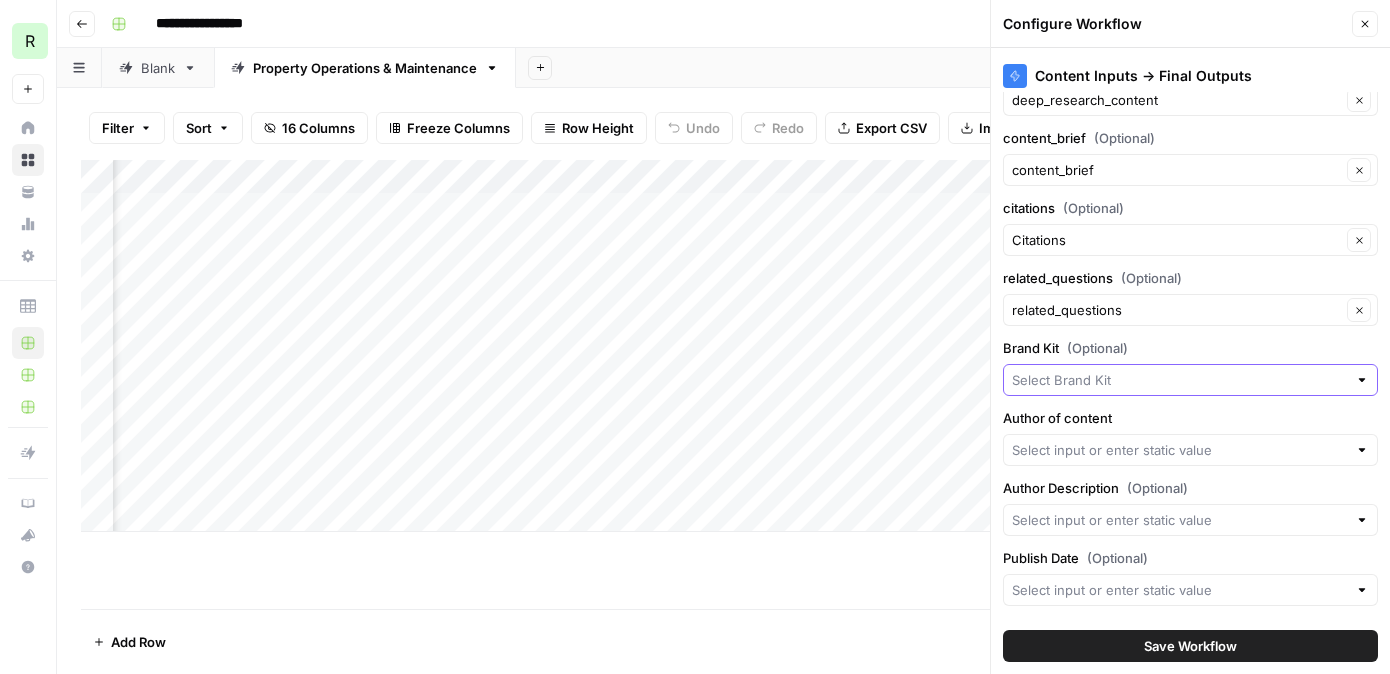 click on "Brand Kit   (Optional)" at bounding box center (1179, 380) 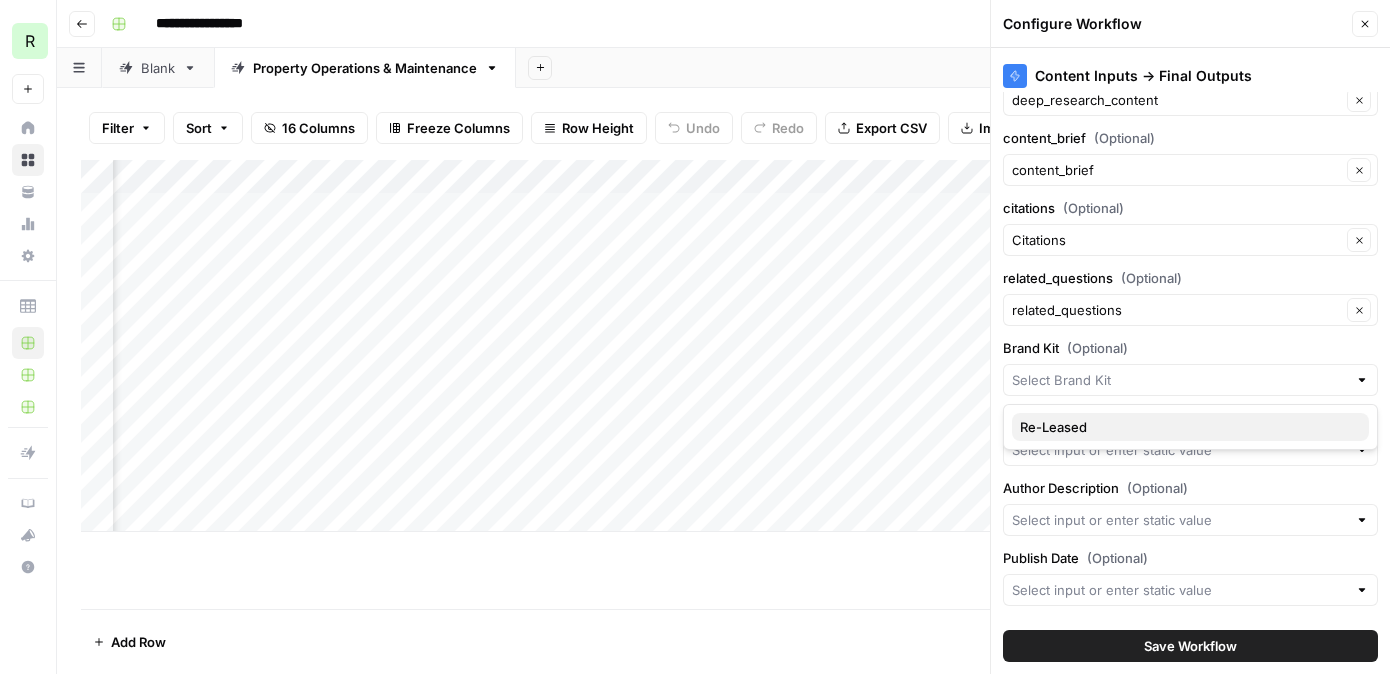 click on "Re-Leased" at bounding box center (1186, 427) 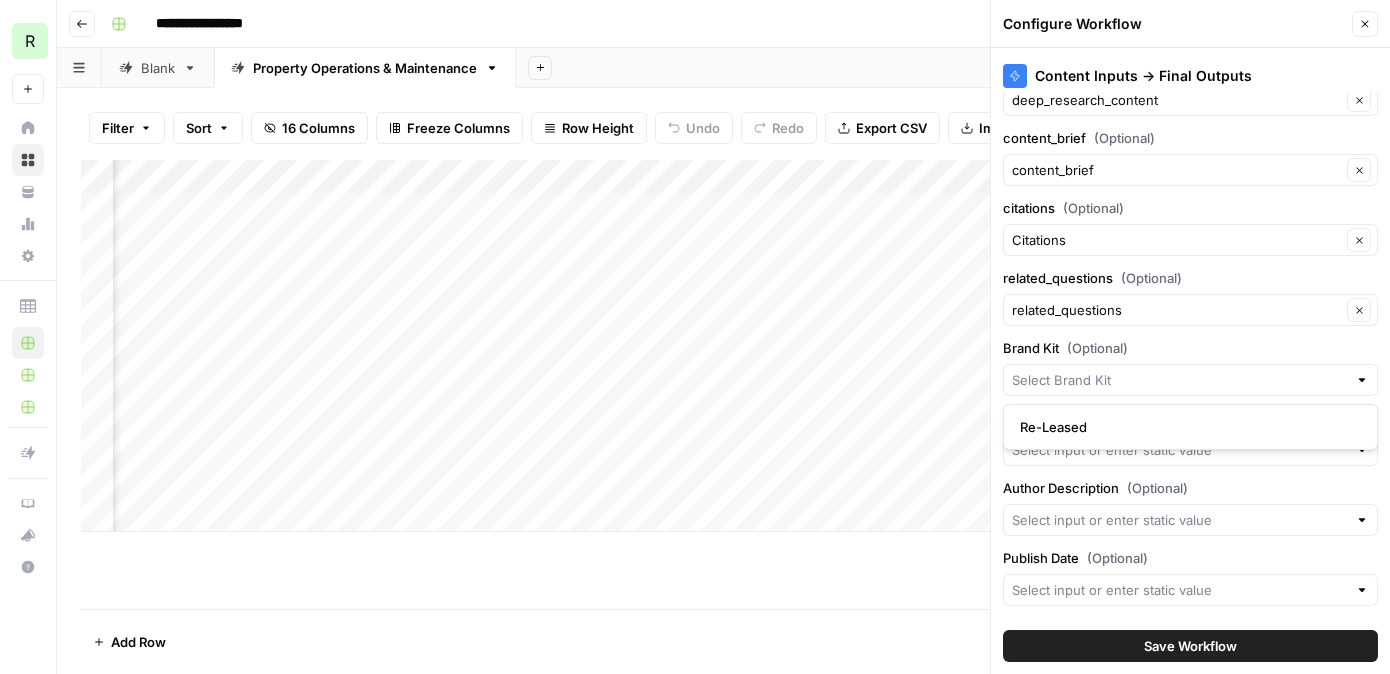 type on "Re-Leased" 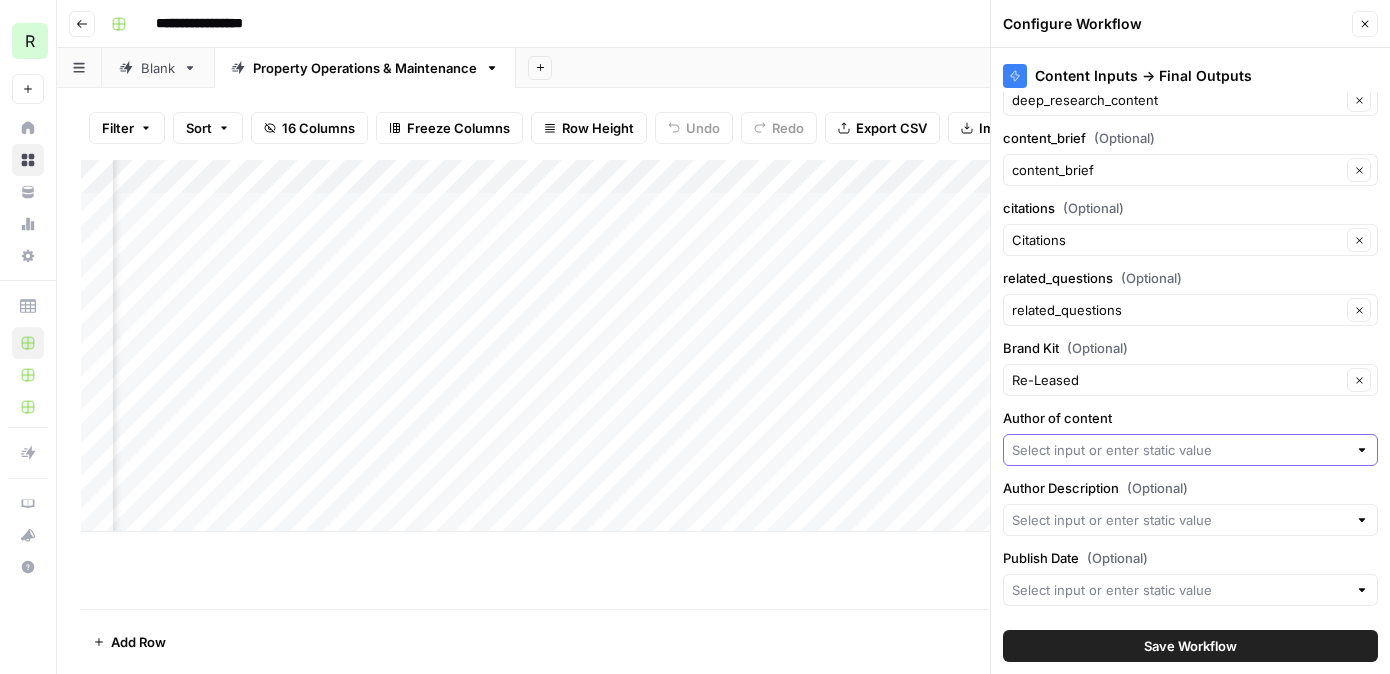 click on "Author of content" at bounding box center [1179, 450] 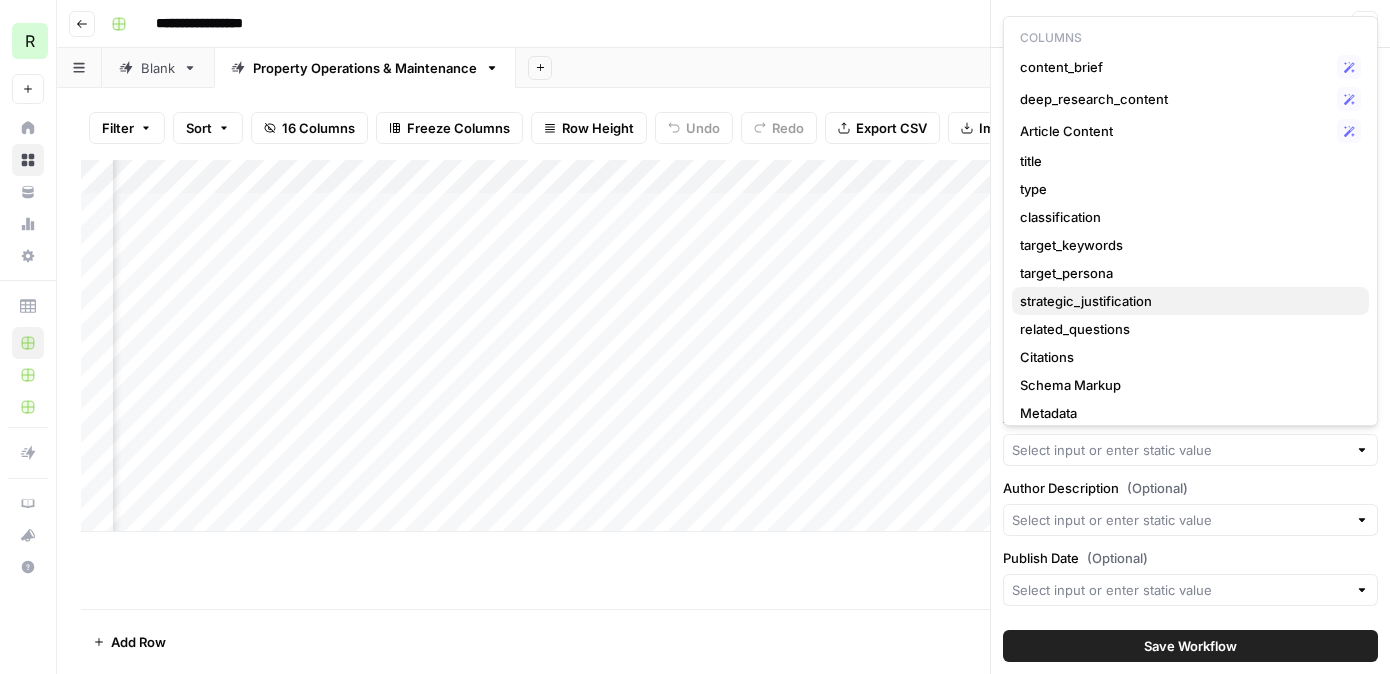 scroll, scrollTop: 38, scrollLeft: 0, axis: vertical 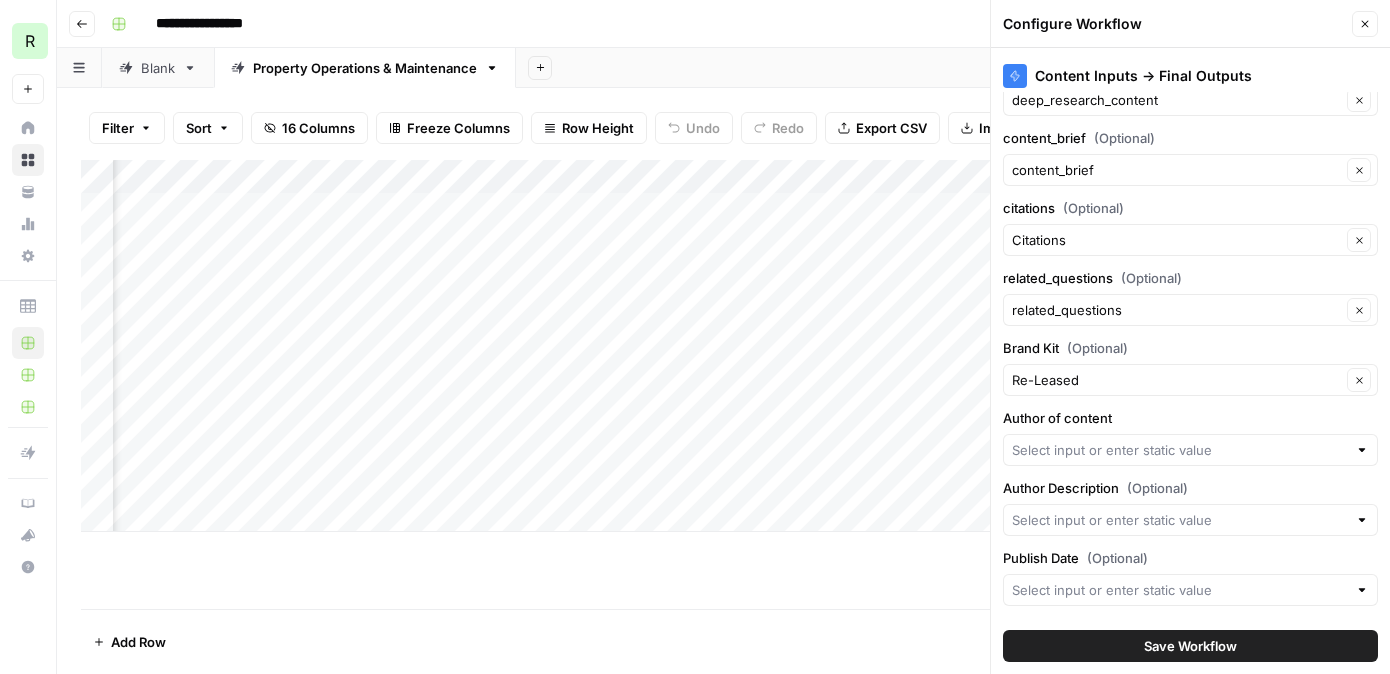 click on "Add Row 9  Rows 16/16  Columns" at bounding box center (723, 641) 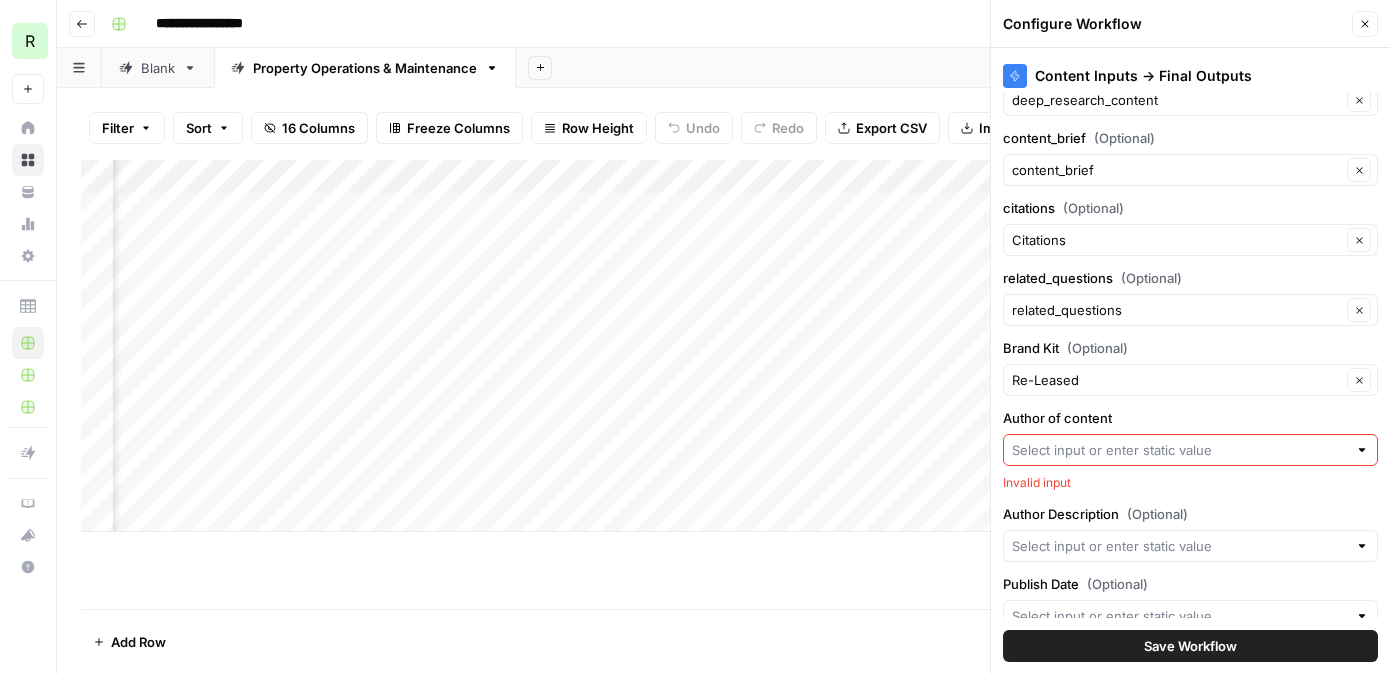 click 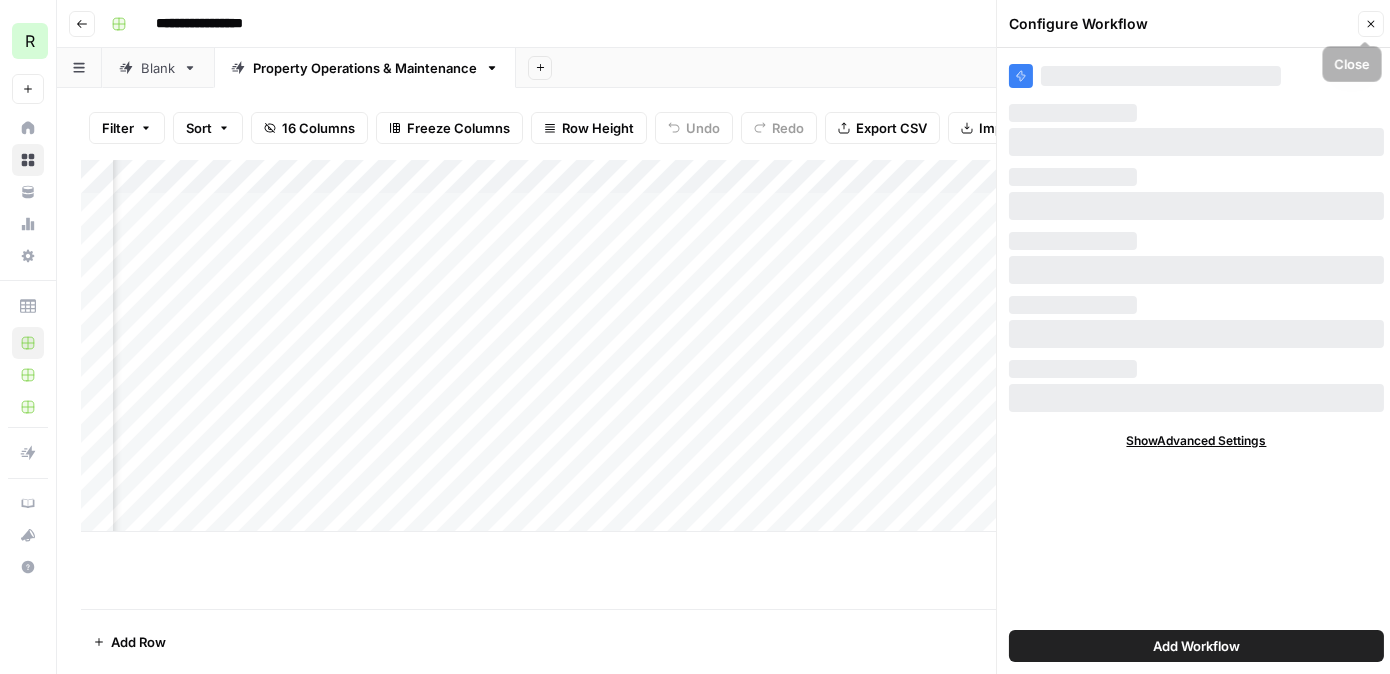 scroll, scrollTop: 0, scrollLeft: 0, axis: both 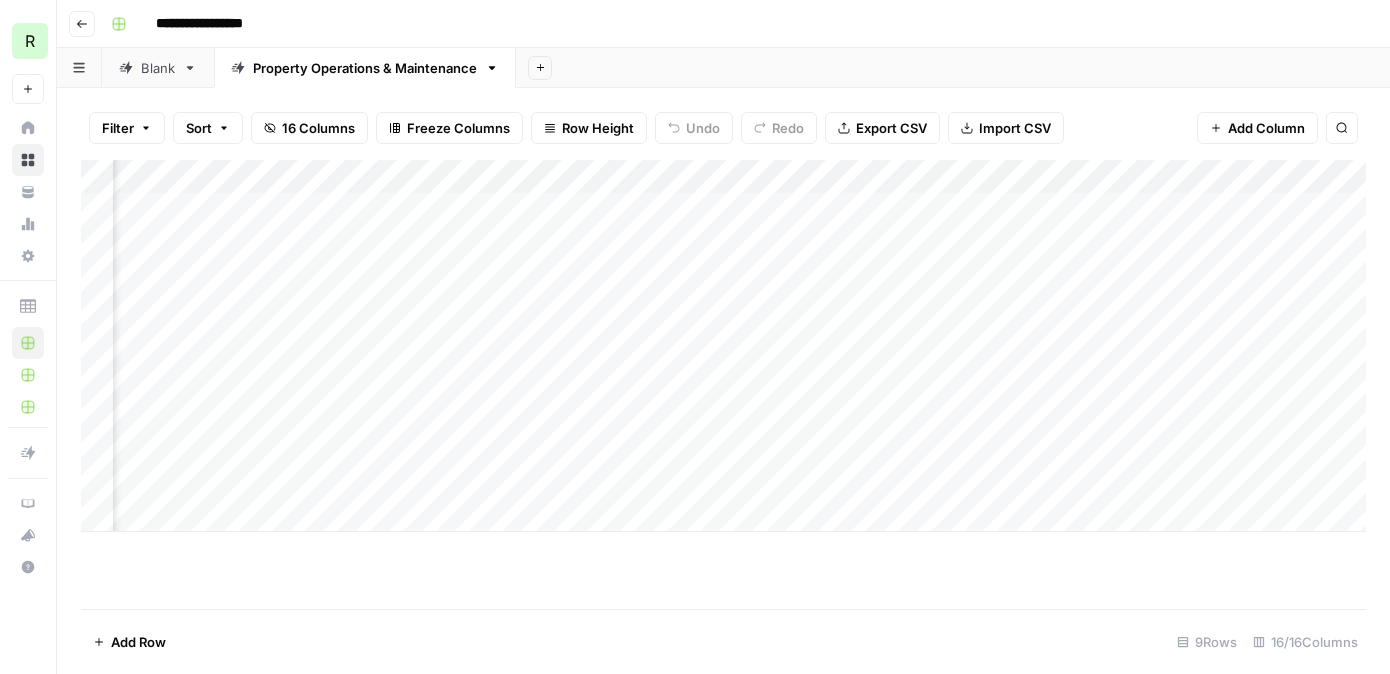 click on "Add Column" at bounding box center (1266, 128) 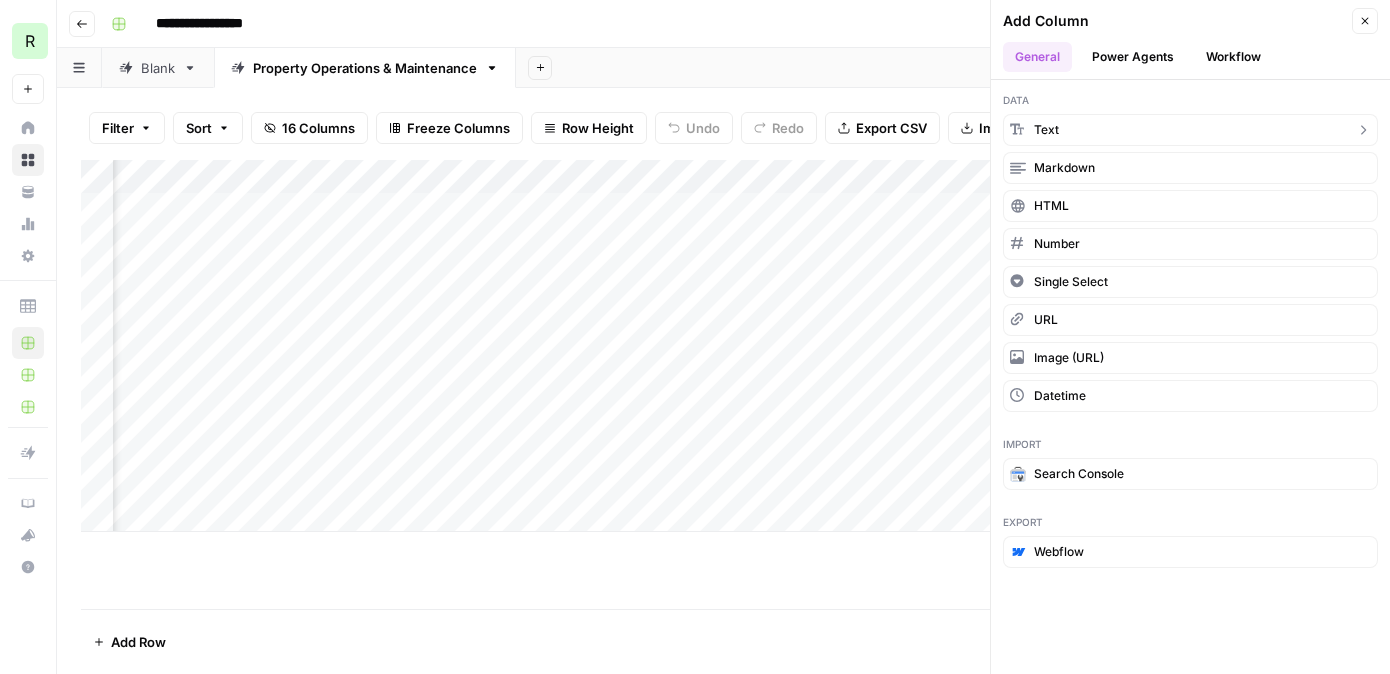 click on "text" at bounding box center (1190, 130) 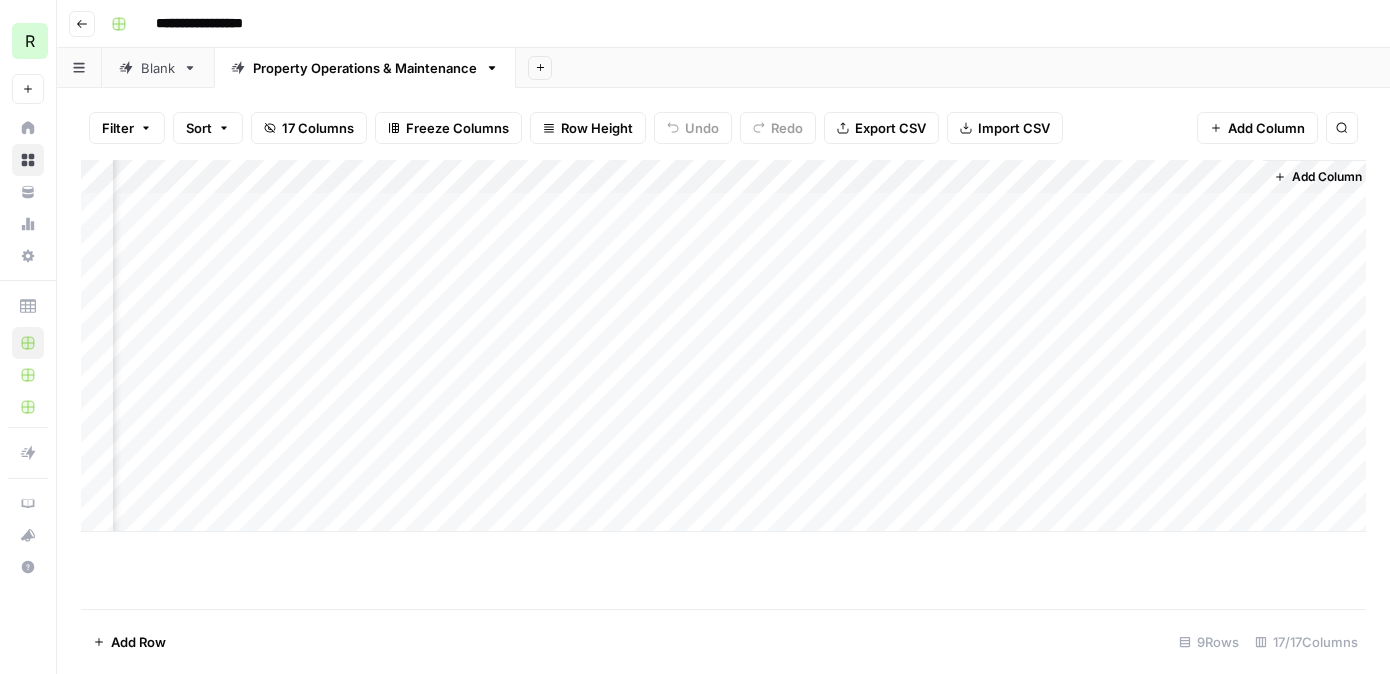scroll, scrollTop: 0, scrollLeft: 2261, axis: horizontal 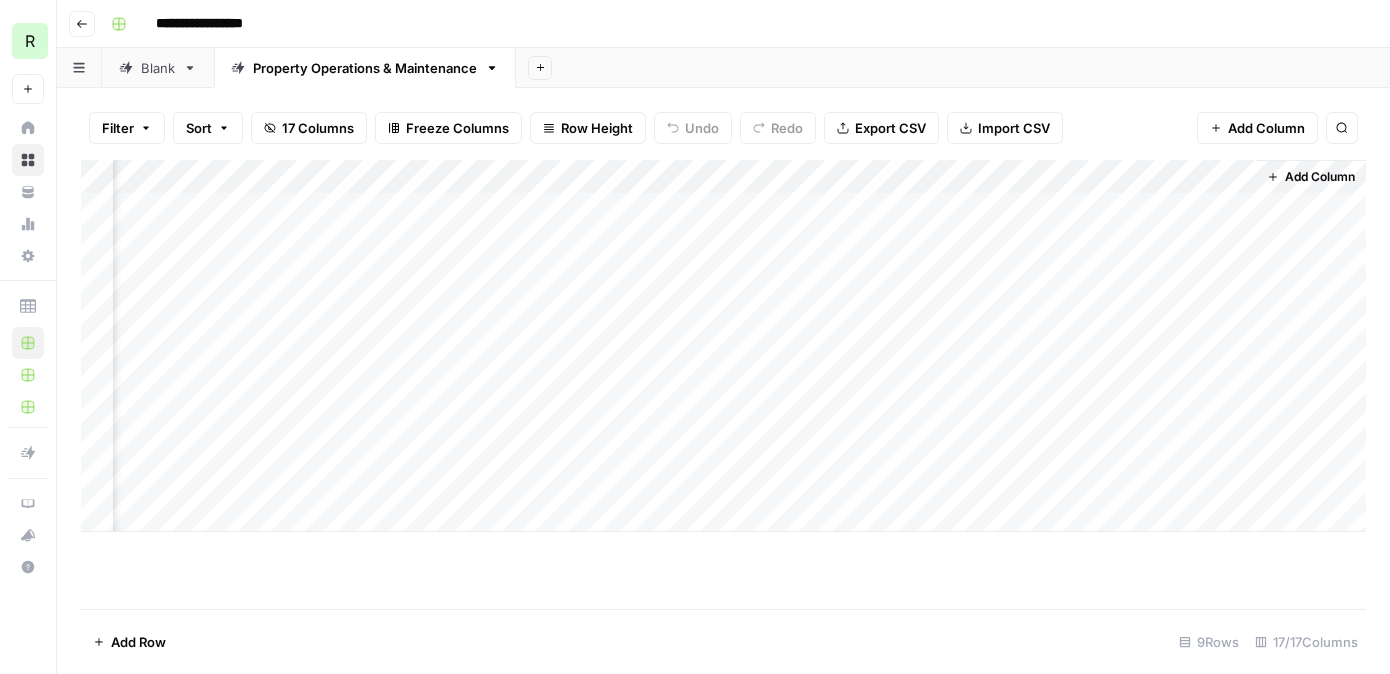 drag, startPoint x: 1166, startPoint y: 178, endPoint x: 264, endPoint y: 162, distance: 902.1419 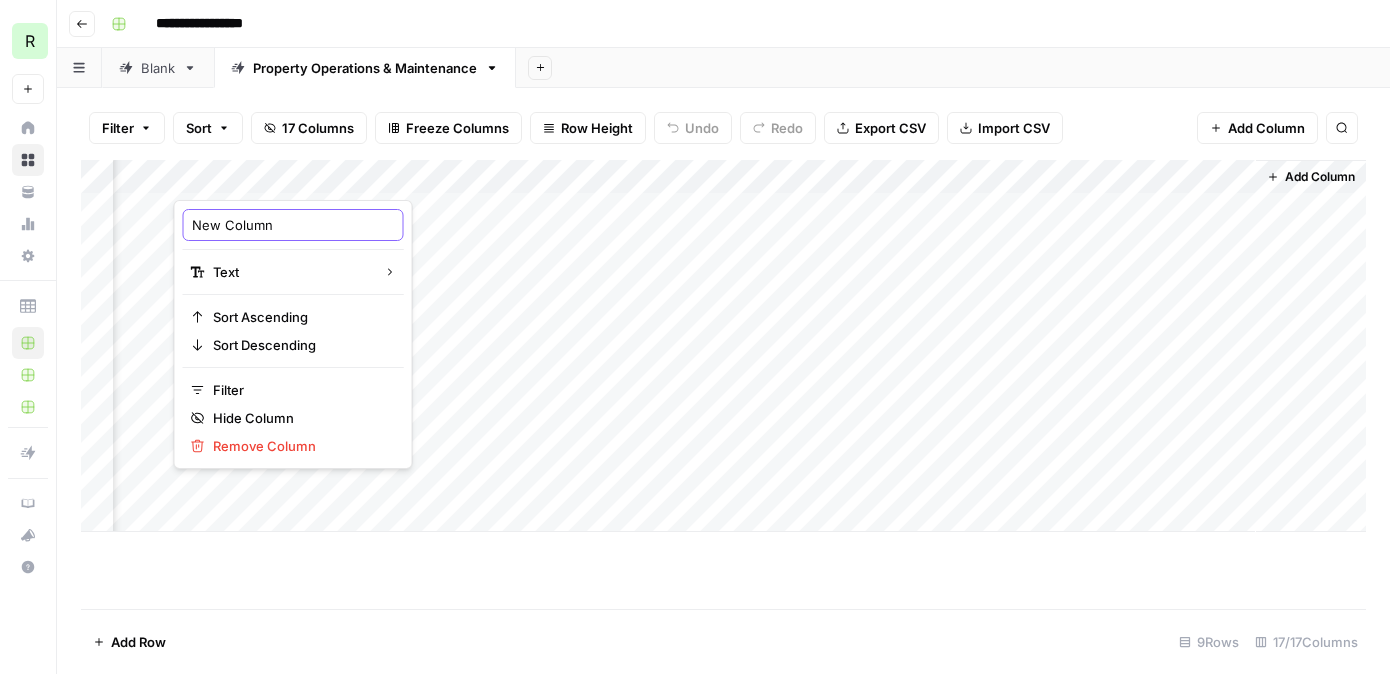 click on "New Column" at bounding box center [293, 225] 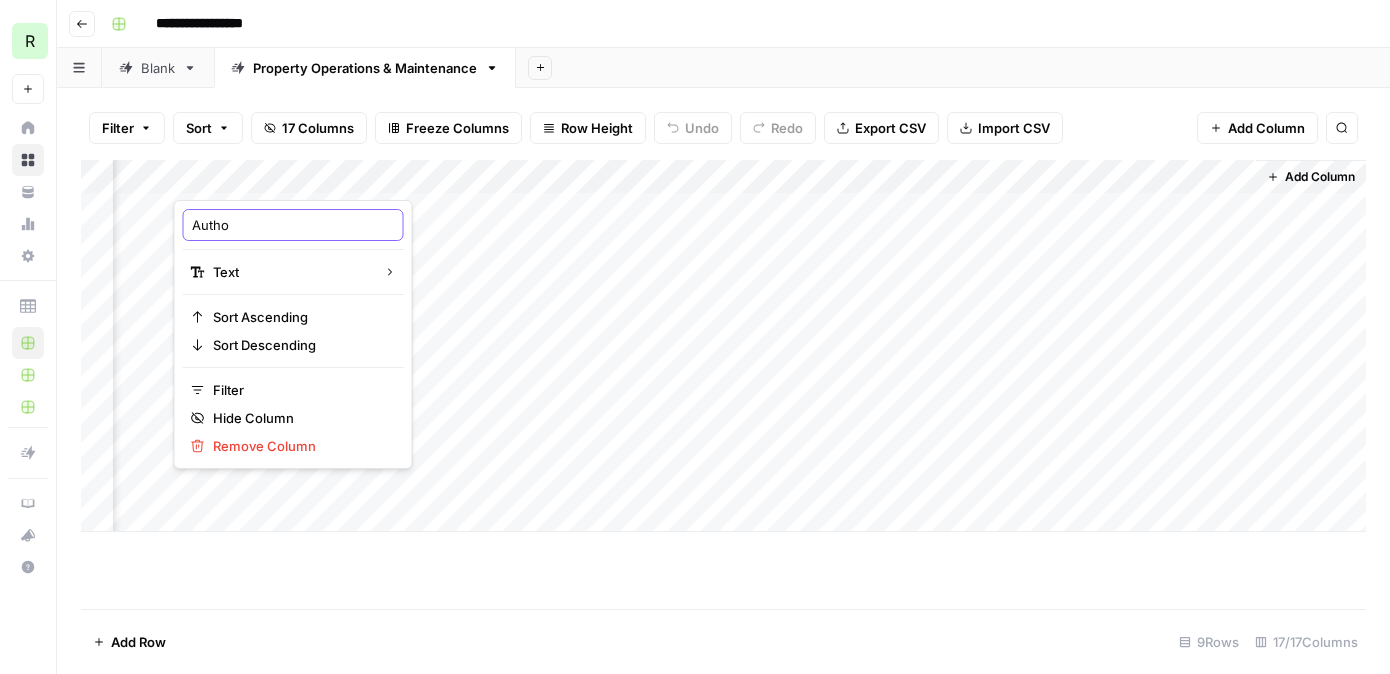 type on "Author" 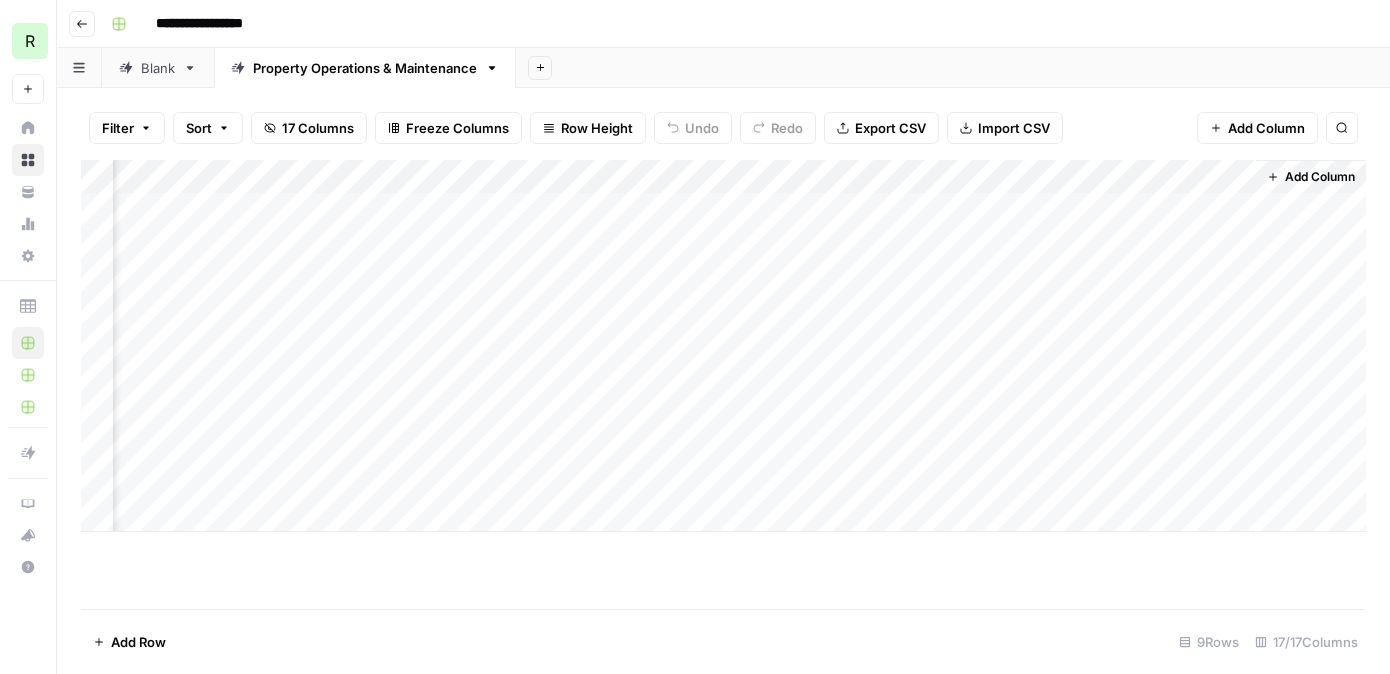 click on "Add Column" at bounding box center (723, 346) 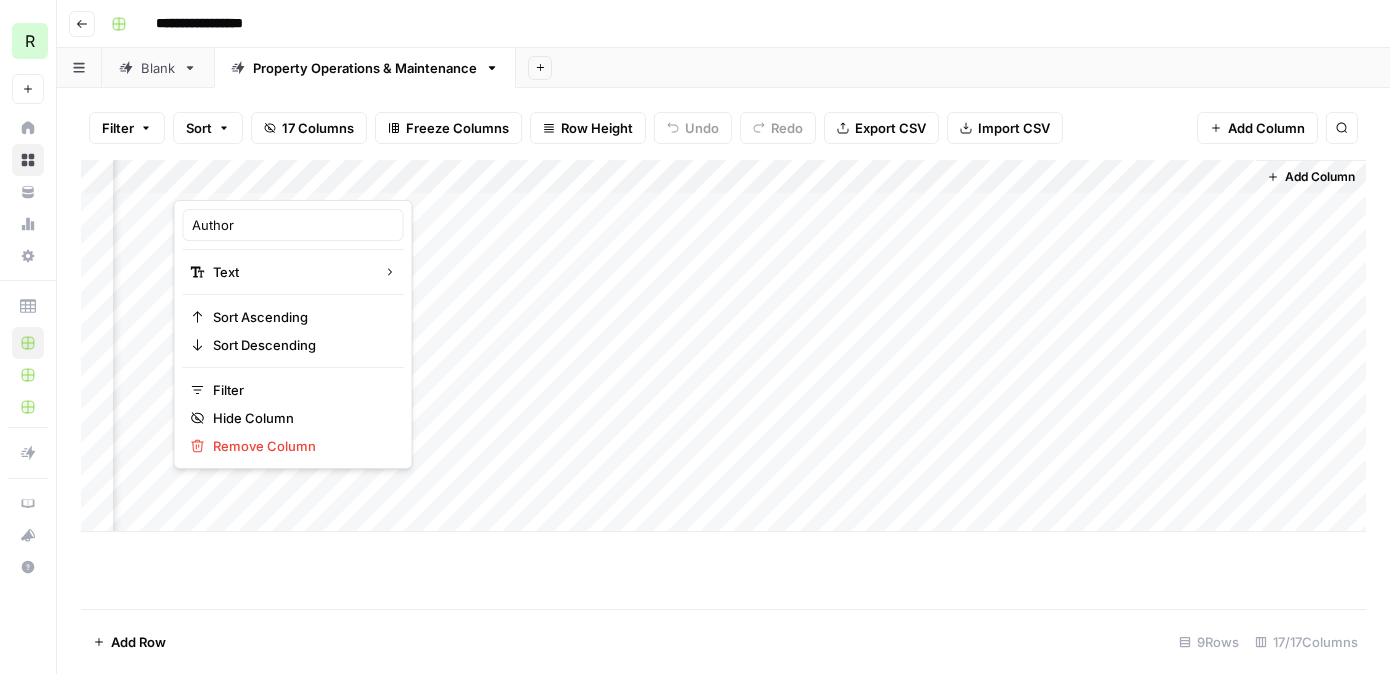 click on "Add Column" at bounding box center (1266, 128) 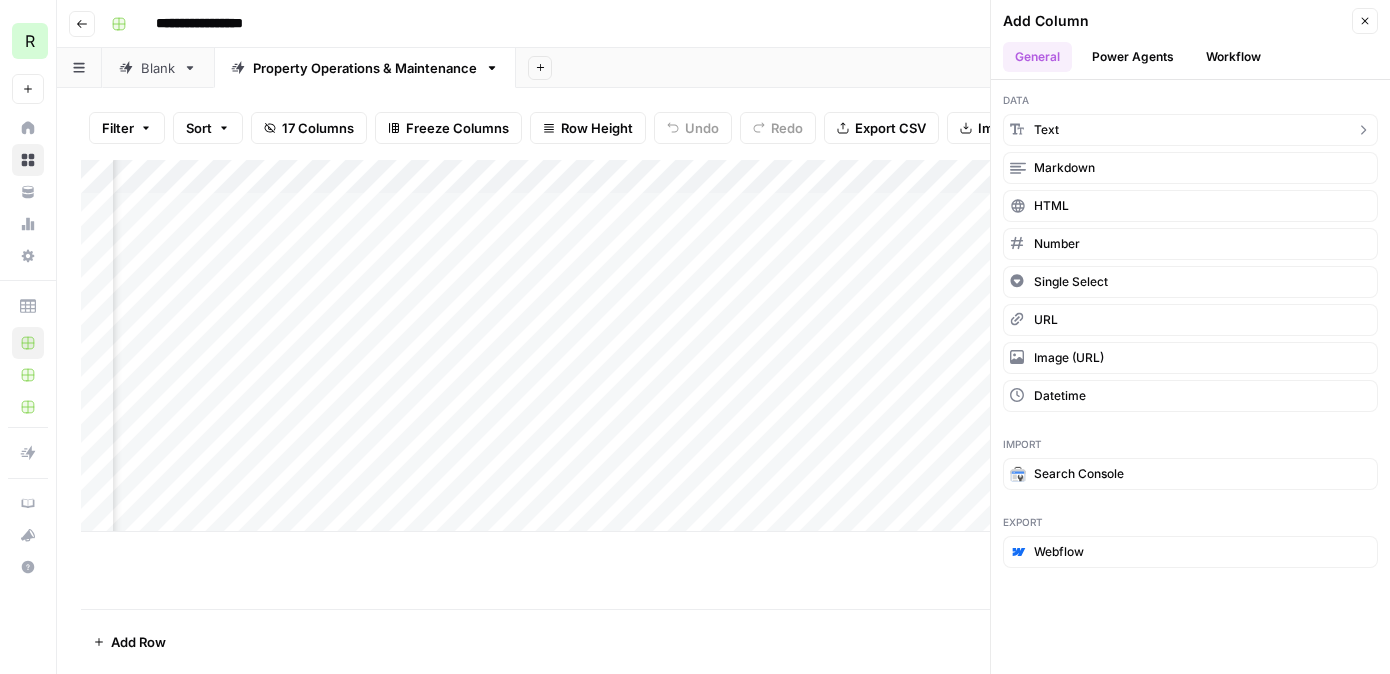 click on "text" at bounding box center (1190, 130) 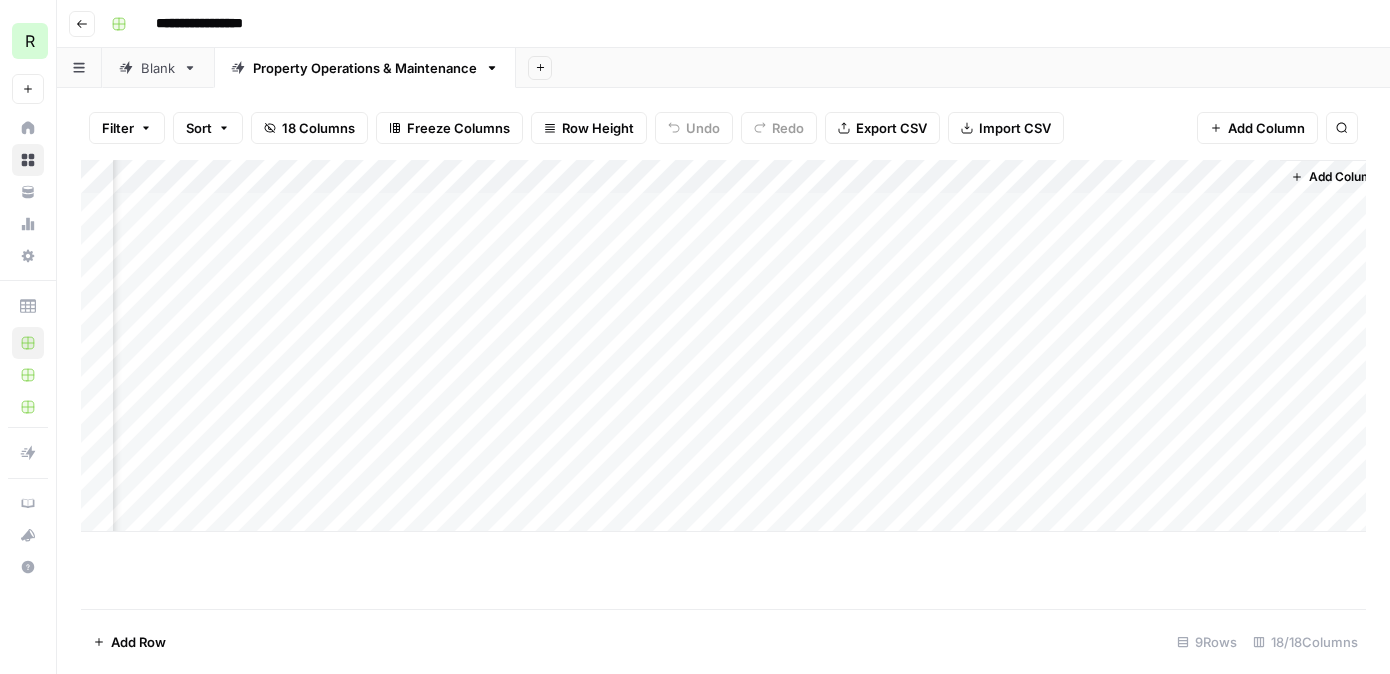 scroll, scrollTop: 0, scrollLeft: 2441, axis: horizontal 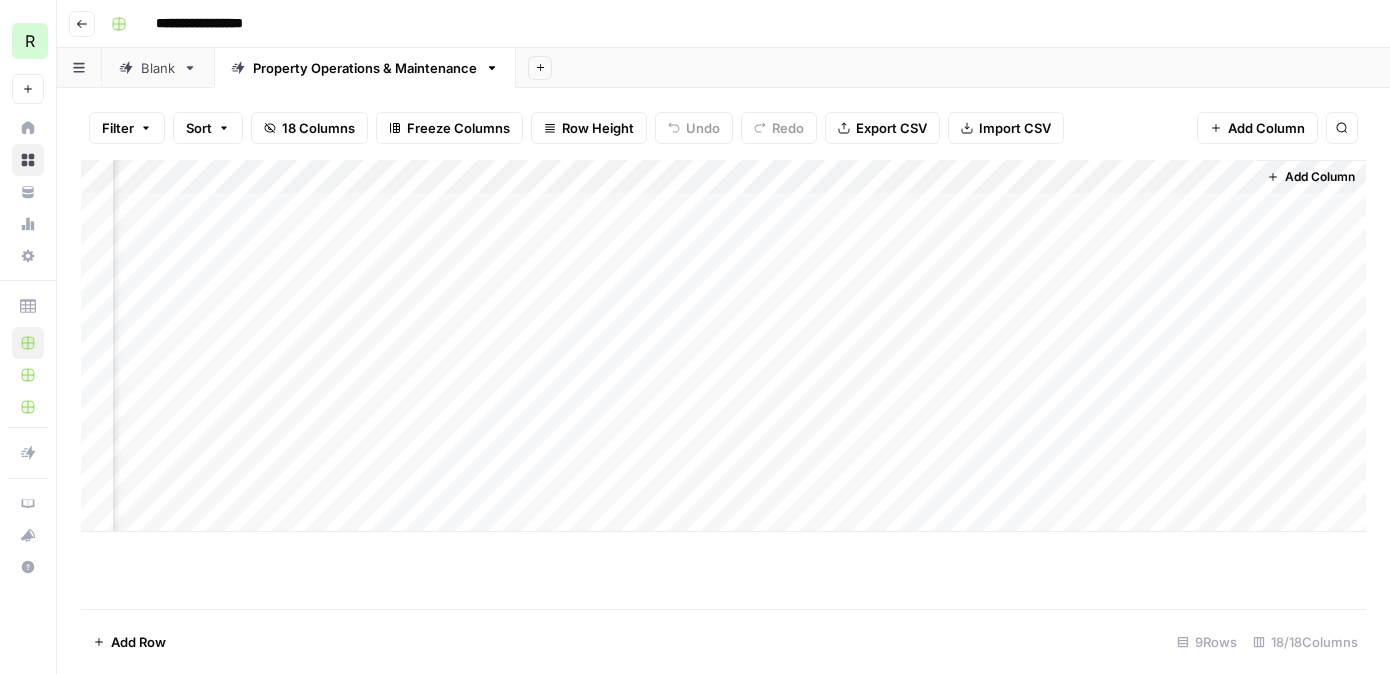 click on "Add Column" at bounding box center [723, 346] 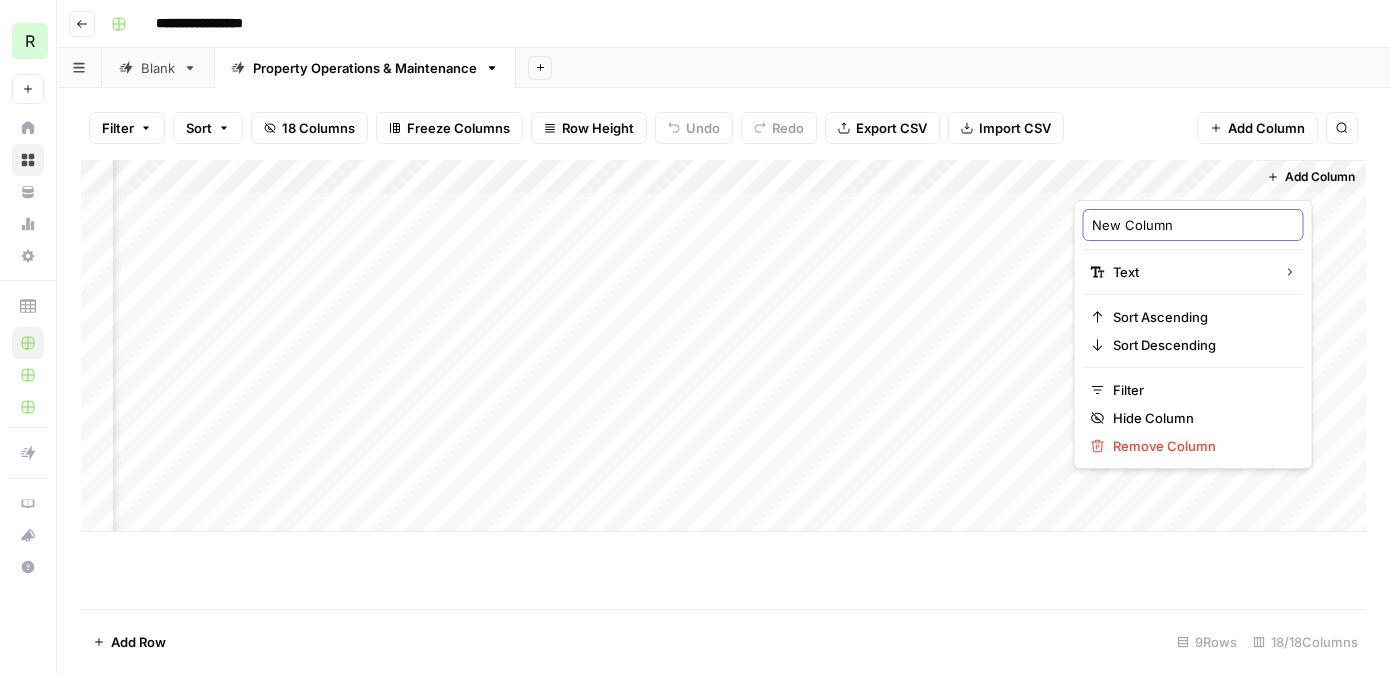 click on "New Column" at bounding box center (1193, 225) 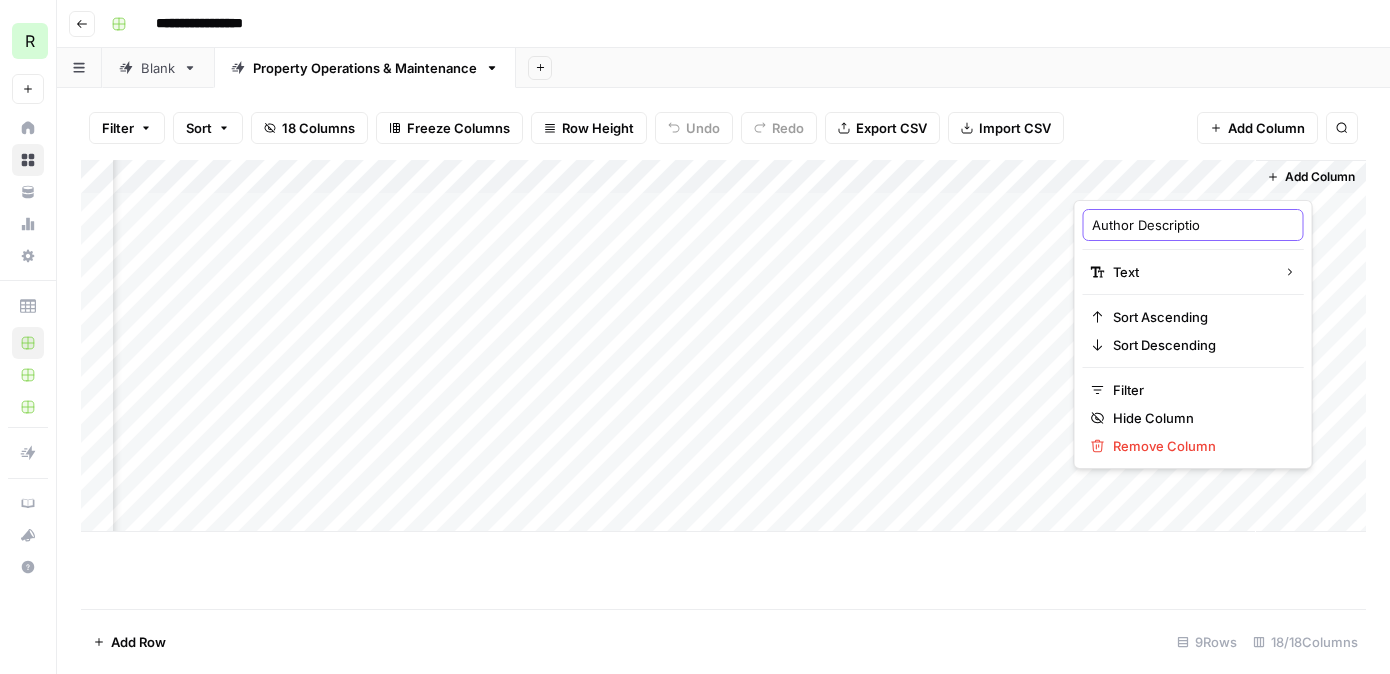 type on "Author Description" 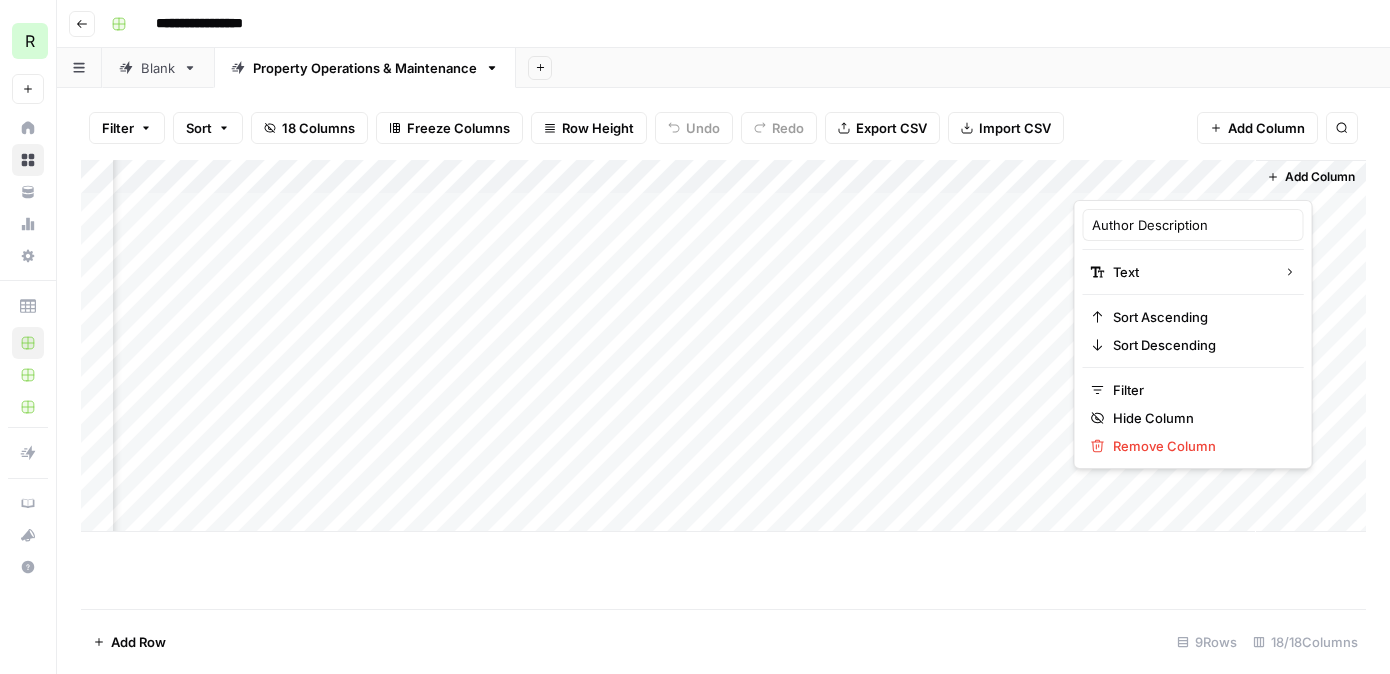 click on "Filter Sort 18 Columns Freeze Columns Row Height Undo Redo Export CSV Import CSV Add Column Search" at bounding box center [723, 128] 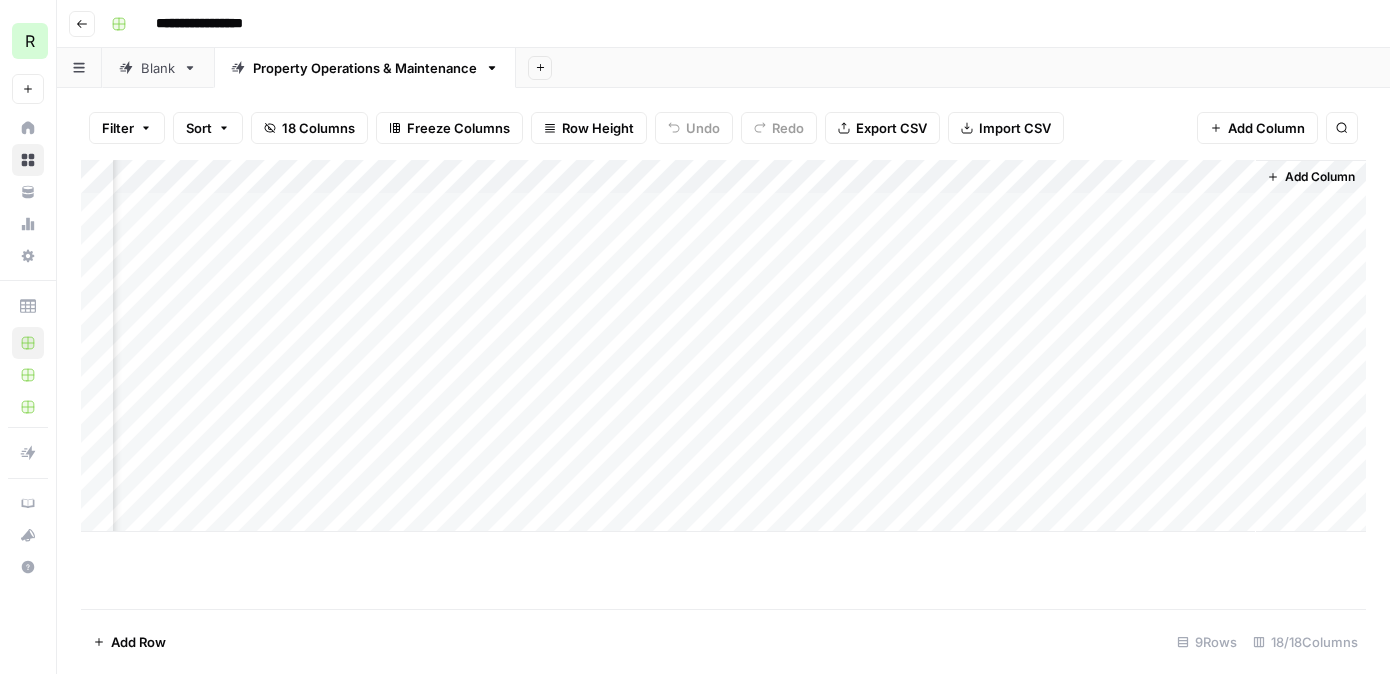 drag, startPoint x: 1145, startPoint y: 178, endPoint x: 323, endPoint y: 175, distance: 822.0055 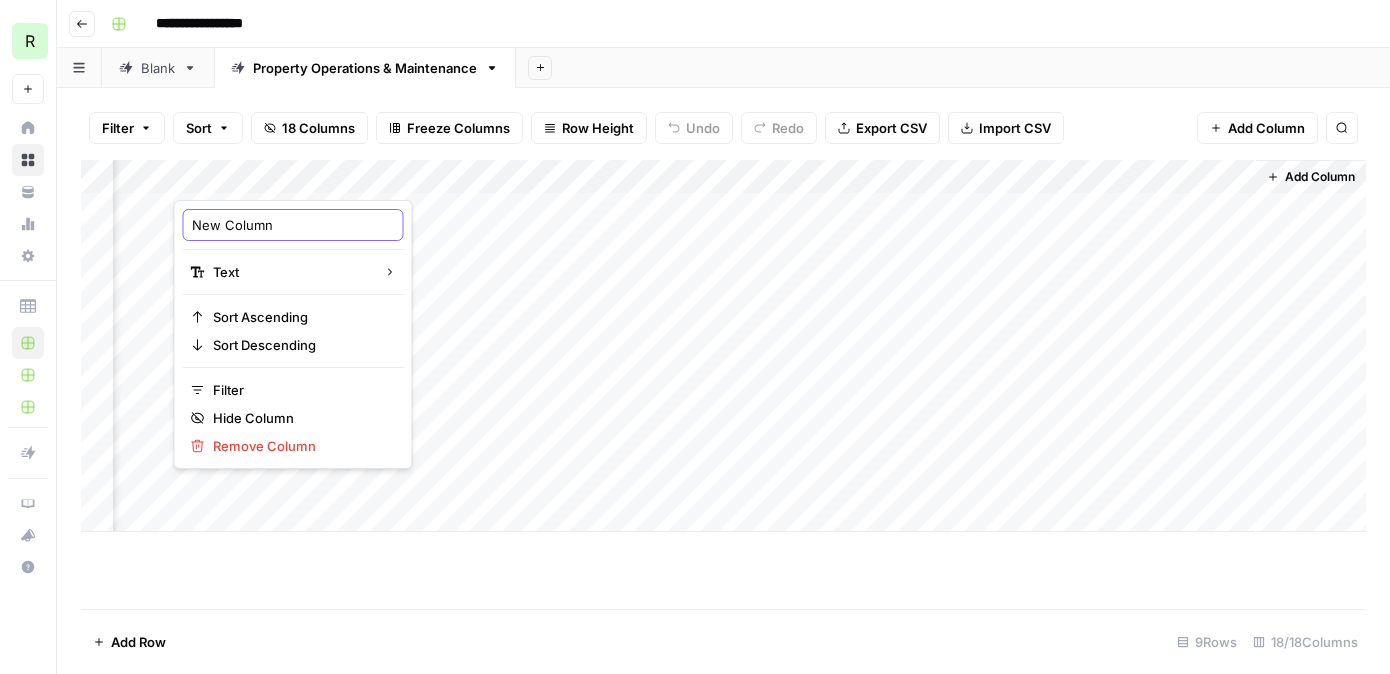 click on "New Column" at bounding box center (293, 225) 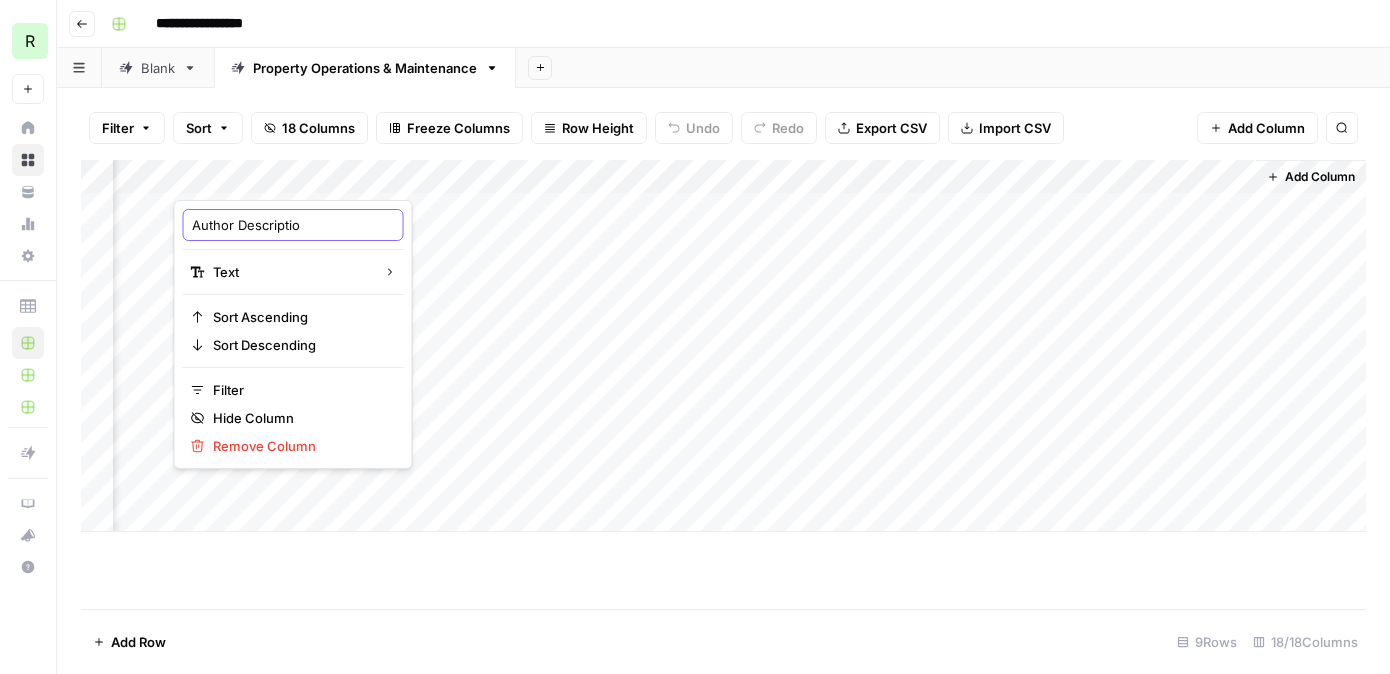 type on "Author Description" 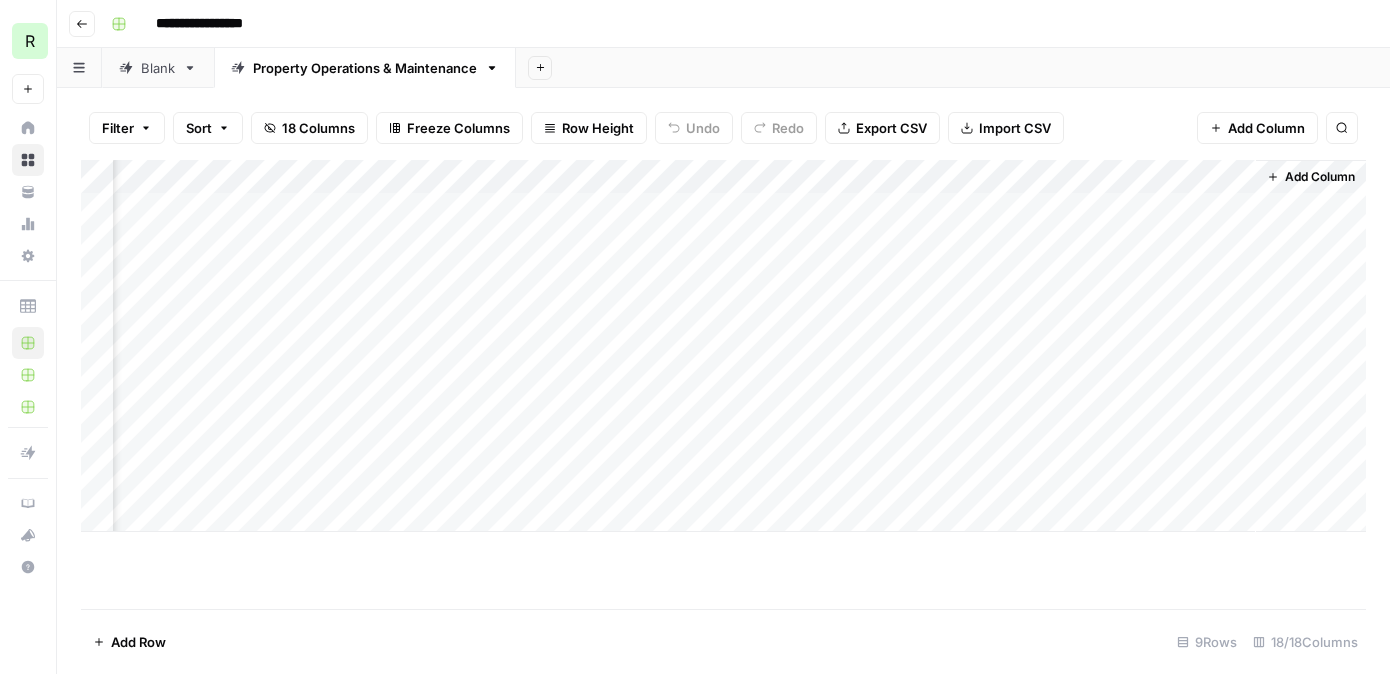 click on "Add Column" at bounding box center [1320, 177] 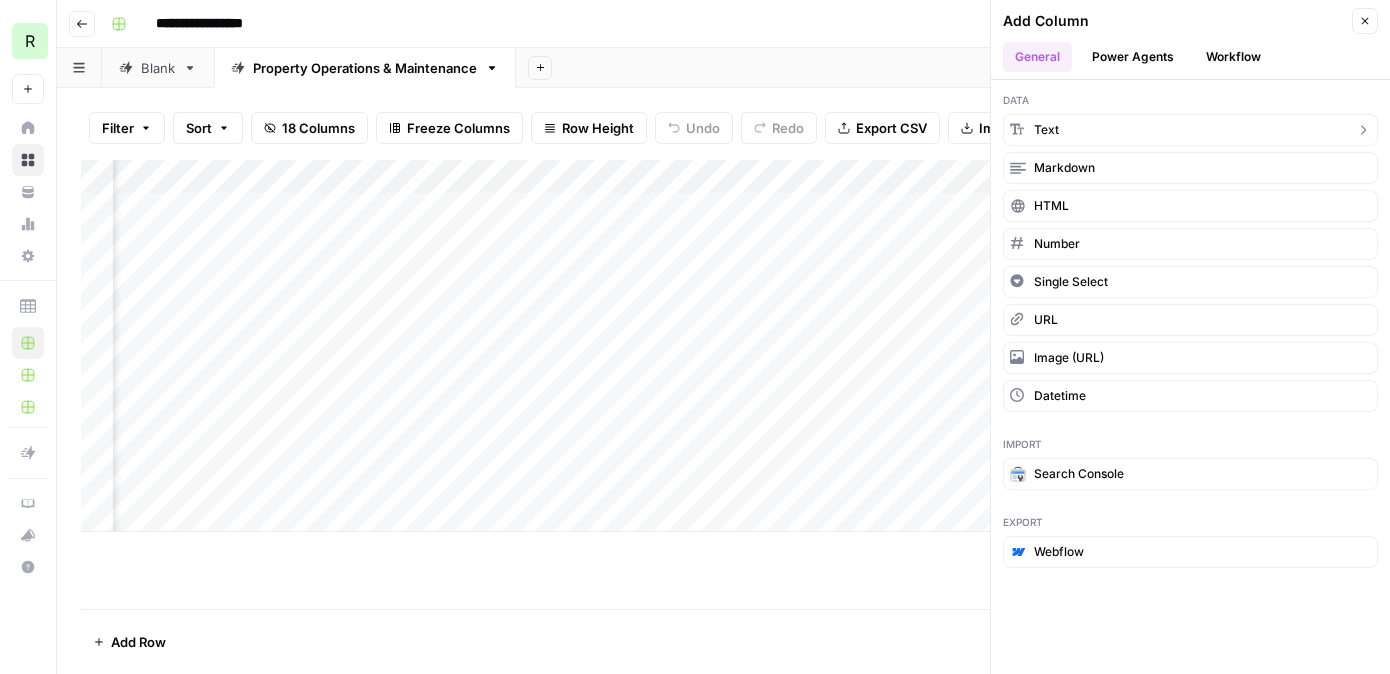 click on "text" at bounding box center (1190, 130) 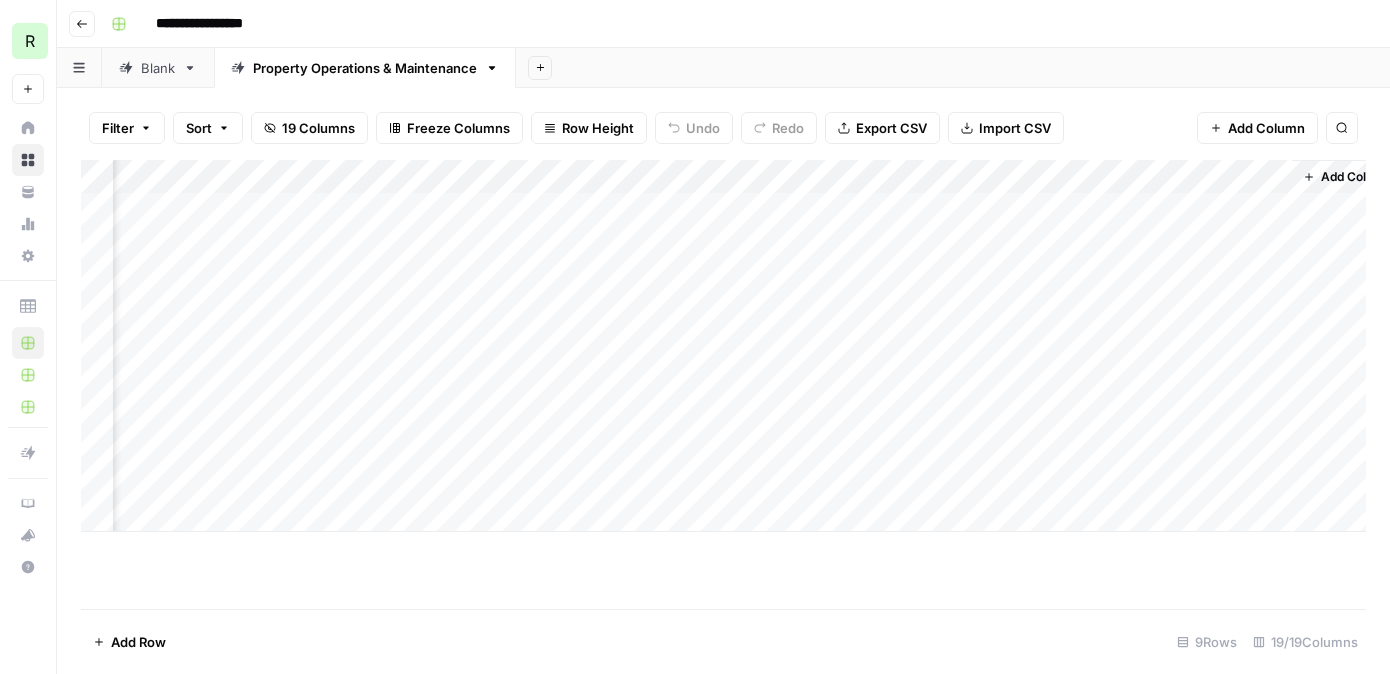 scroll, scrollTop: 0, scrollLeft: 2621, axis: horizontal 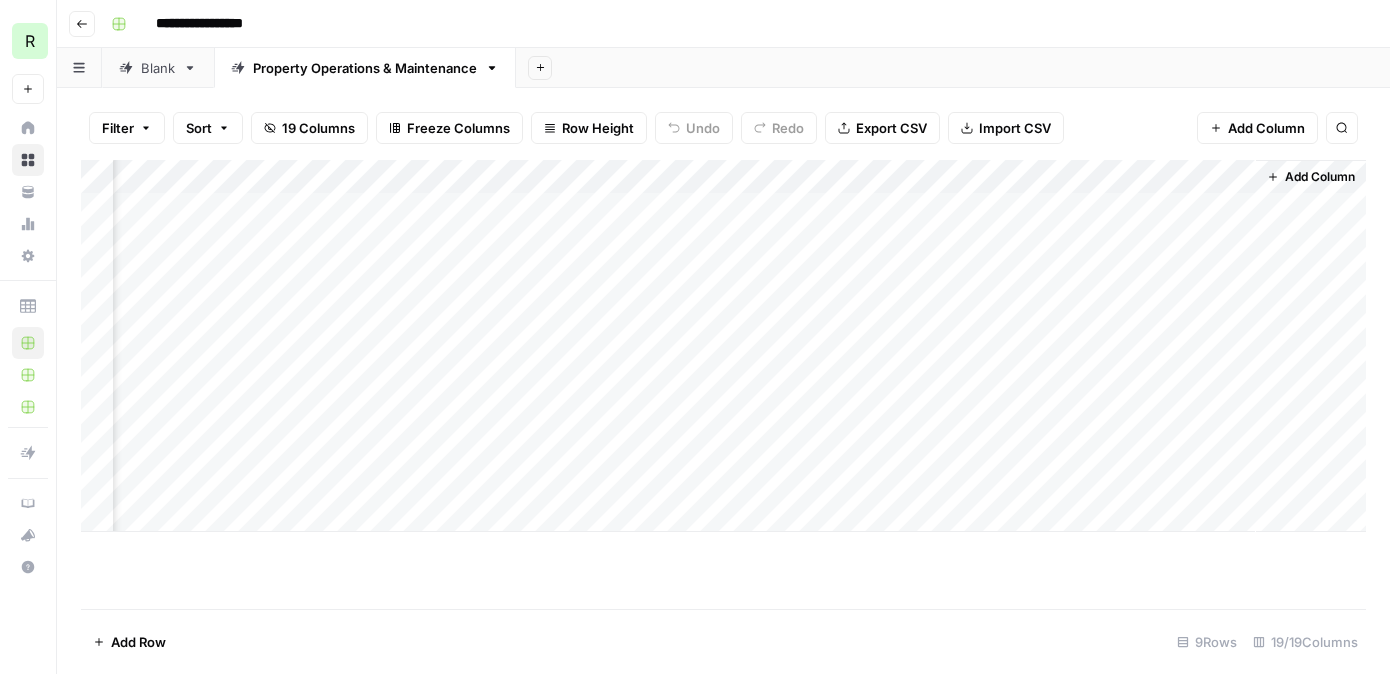 click on "Add Column" at bounding box center (723, 346) 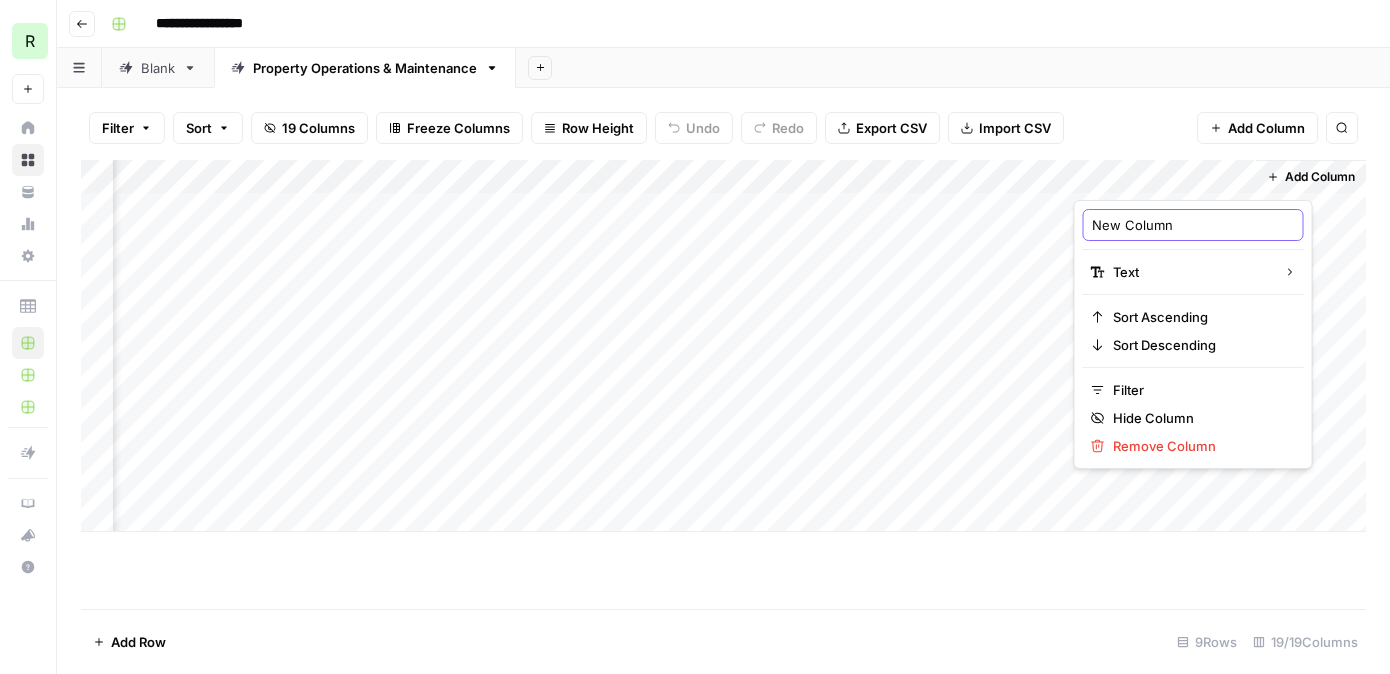 click on "New Column" at bounding box center (1193, 225) 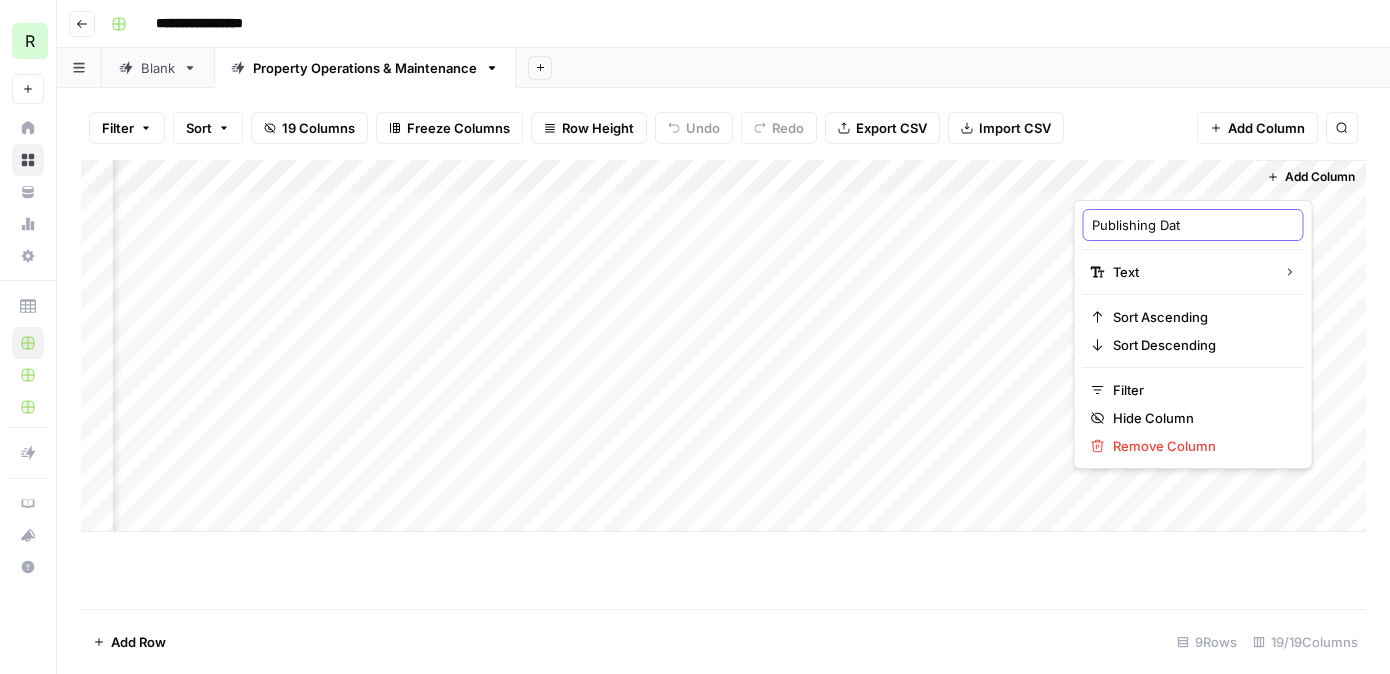 type on "Publishing Date" 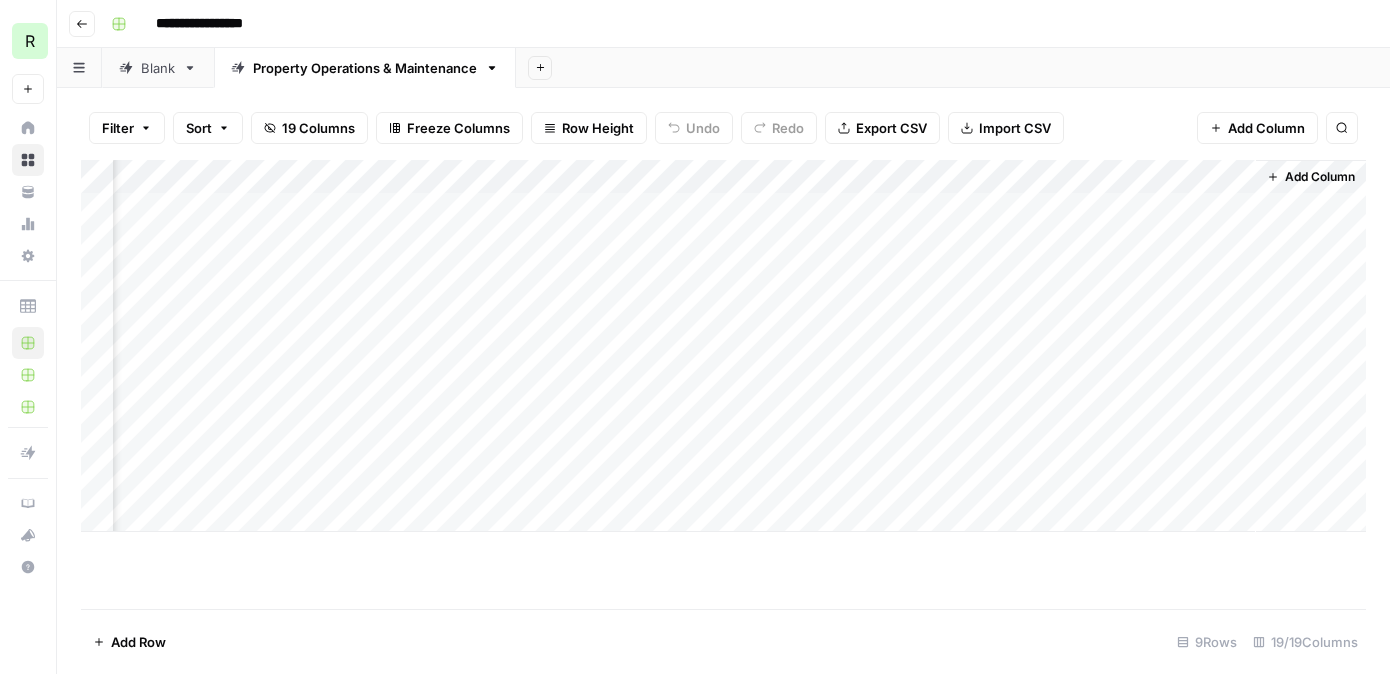 drag, startPoint x: 1151, startPoint y: 170, endPoint x: 257, endPoint y: 179, distance: 894.0453 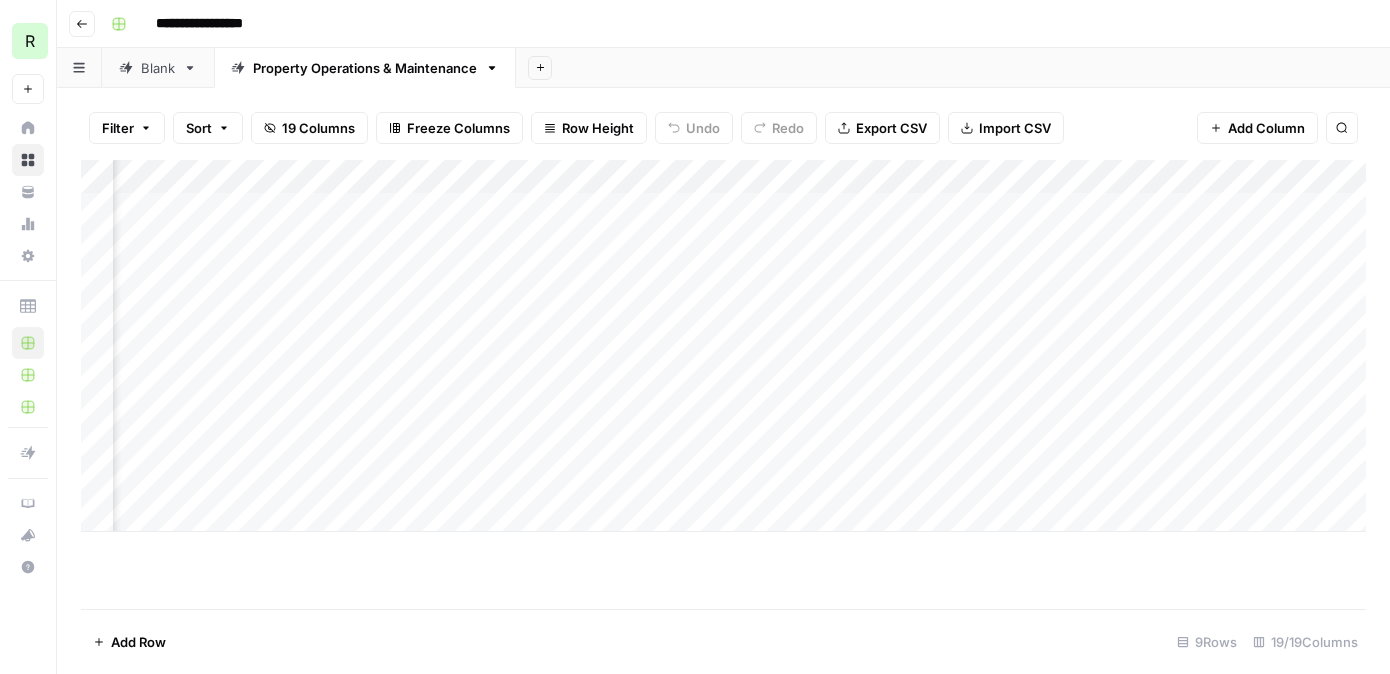 scroll, scrollTop: 0, scrollLeft: 2072, axis: horizontal 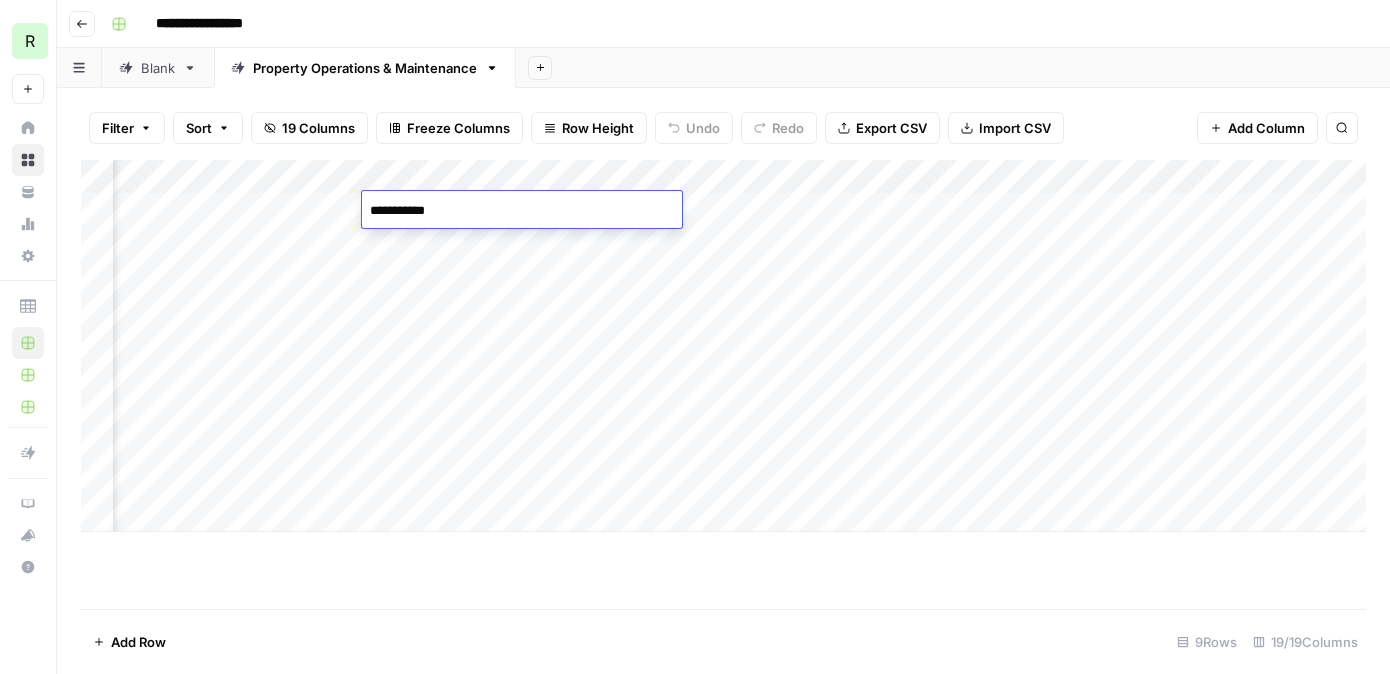 type on "**********" 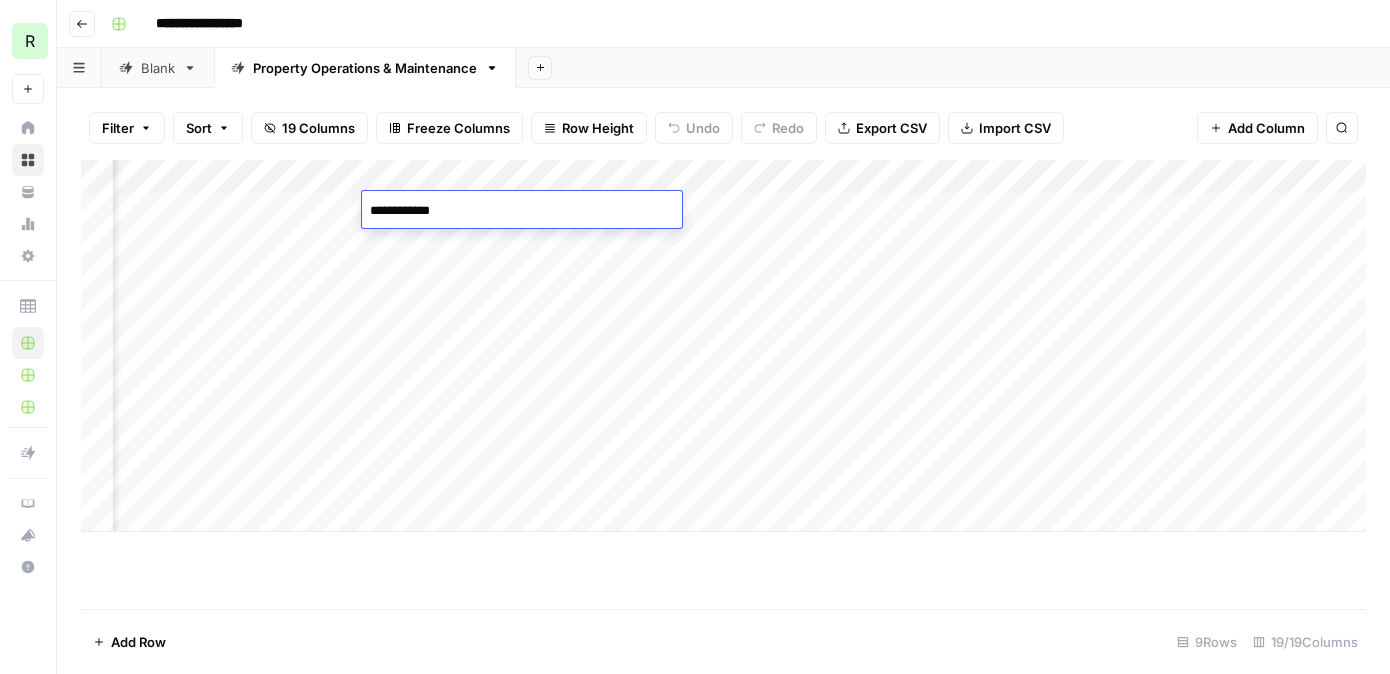 click on "Add Column" at bounding box center [723, 346] 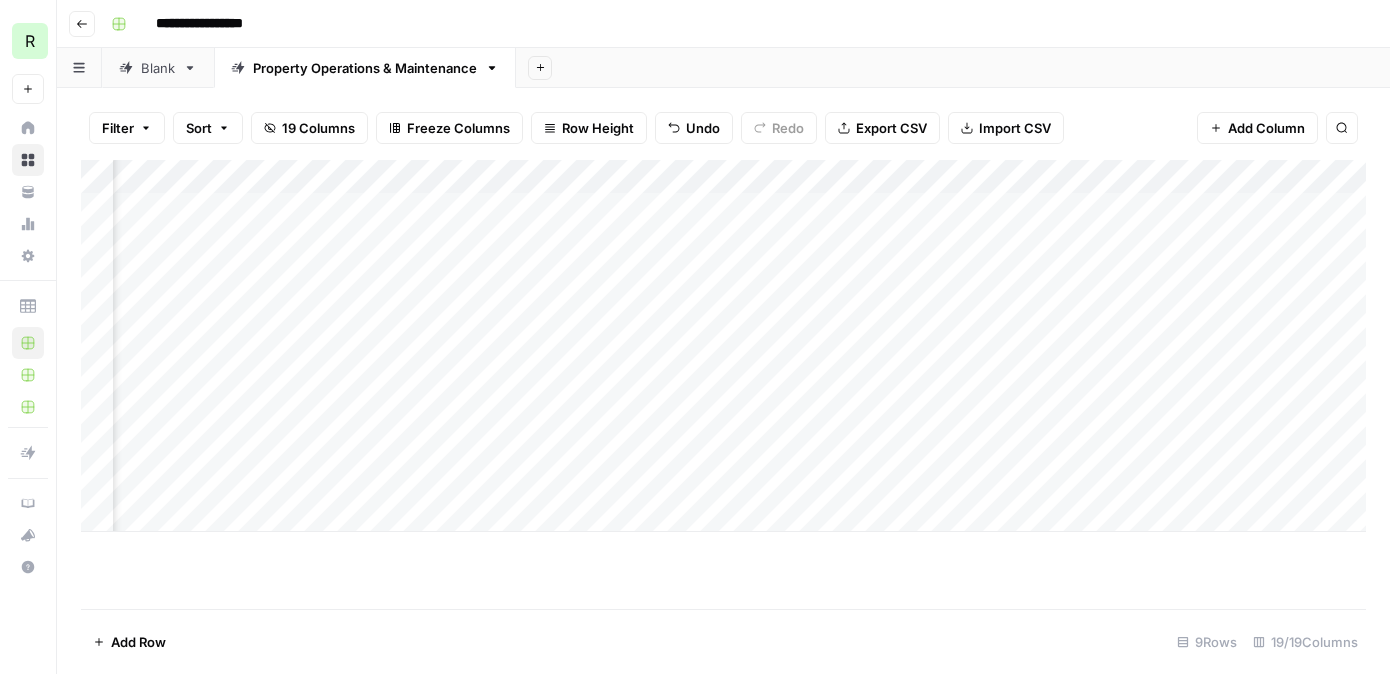 click on "Add Column" at bounding box center (723, 346) 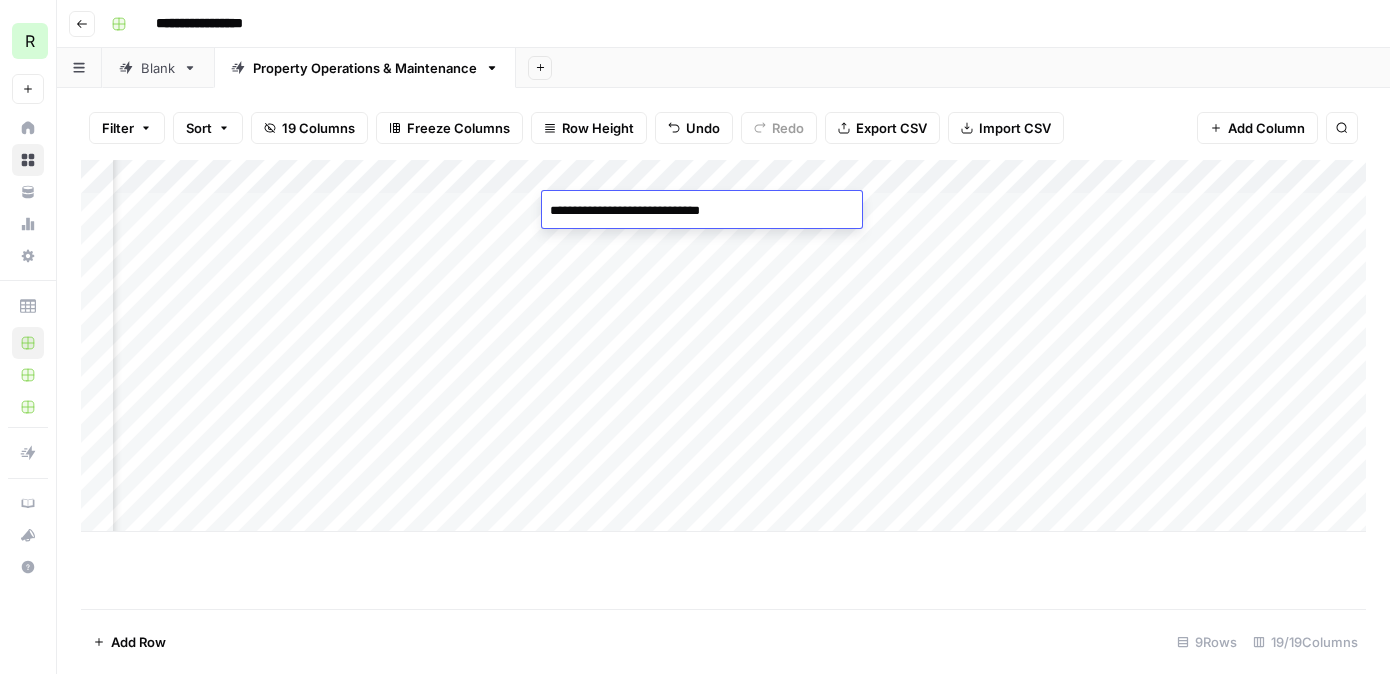 type on "**********" 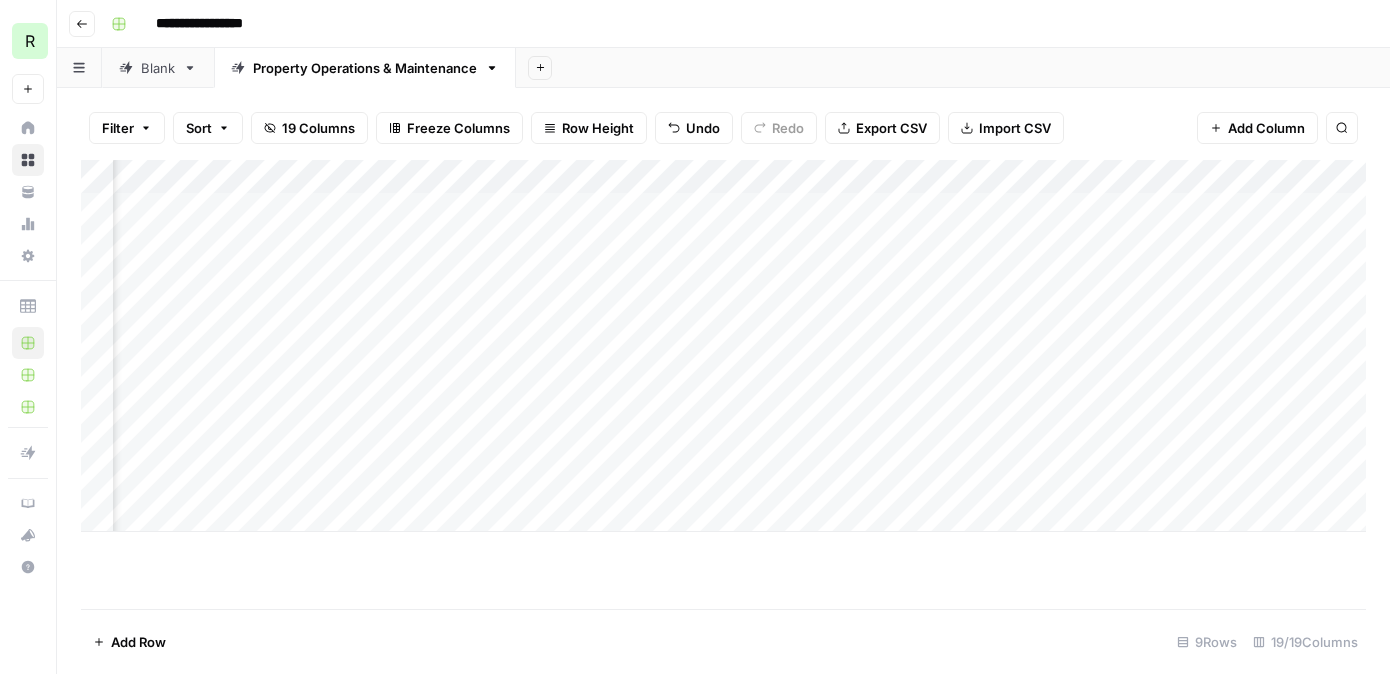 click on "Add Column" at bounding box center [723, 346] 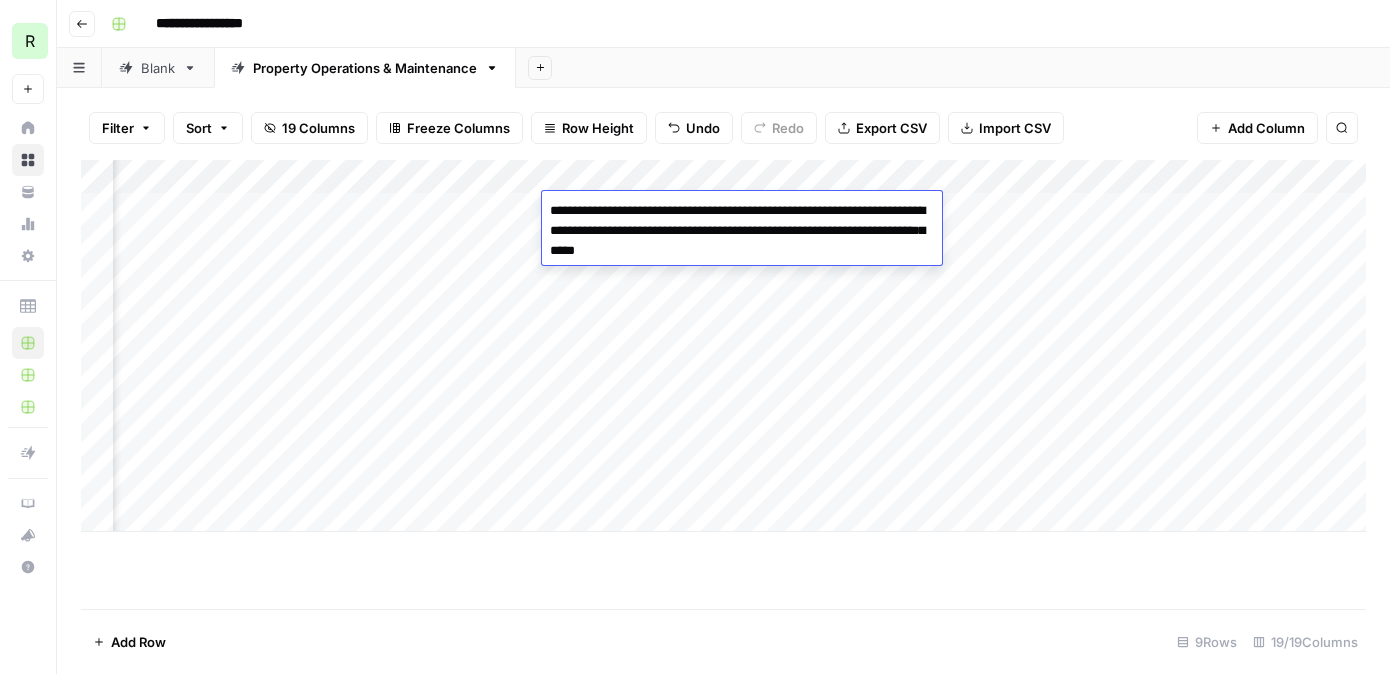 type on "**********" 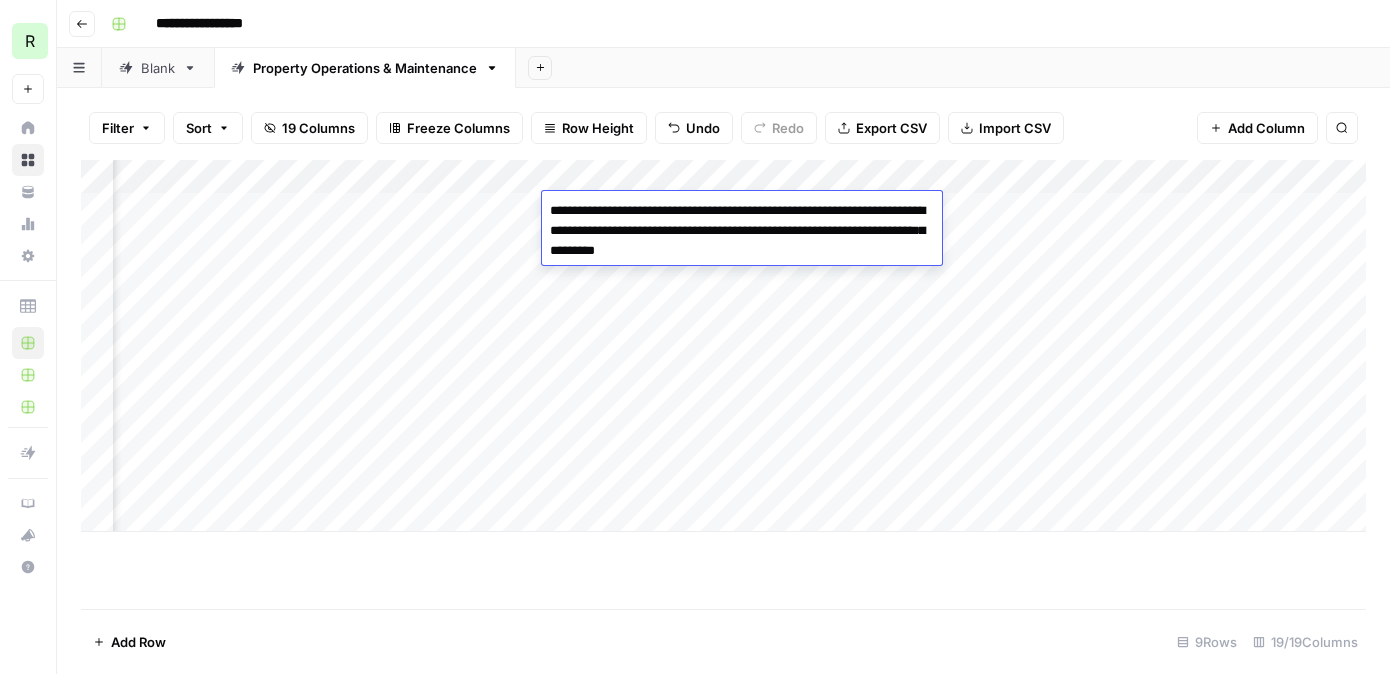scroll, scrollTop: 0, scrollLeft: 0, axis: both 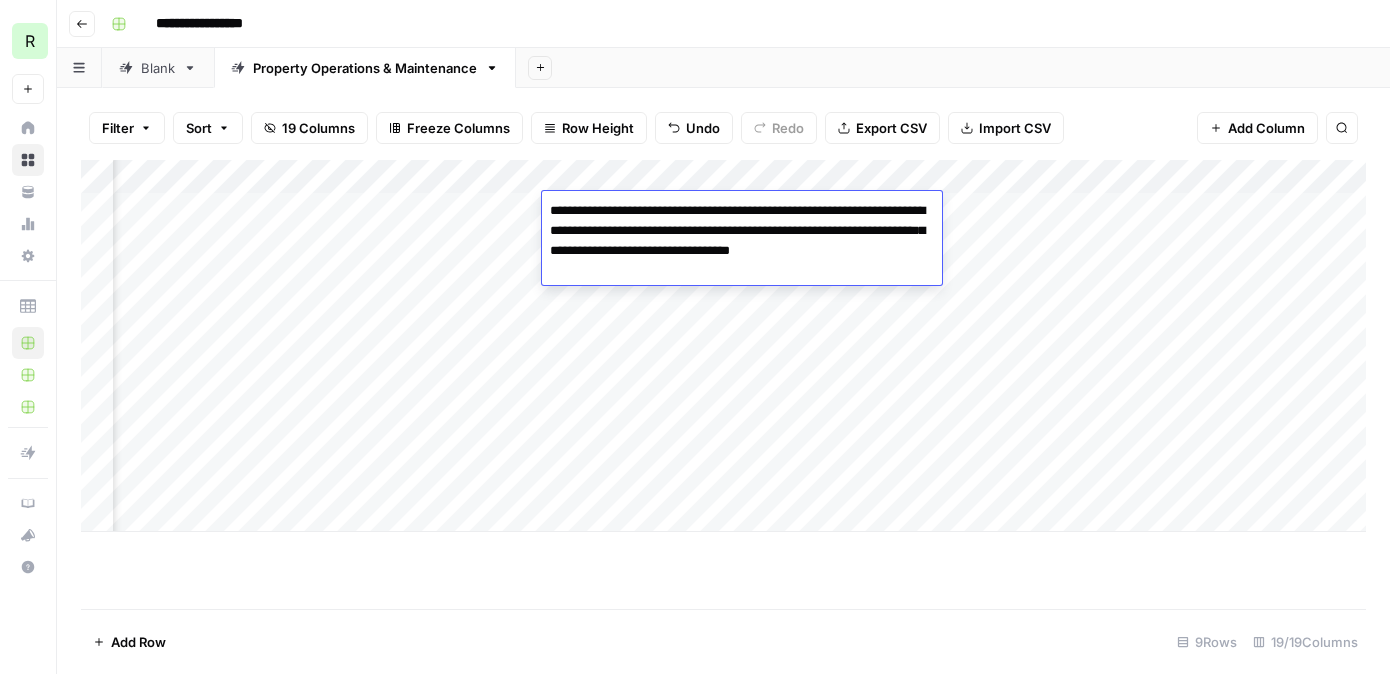 type on "**********" 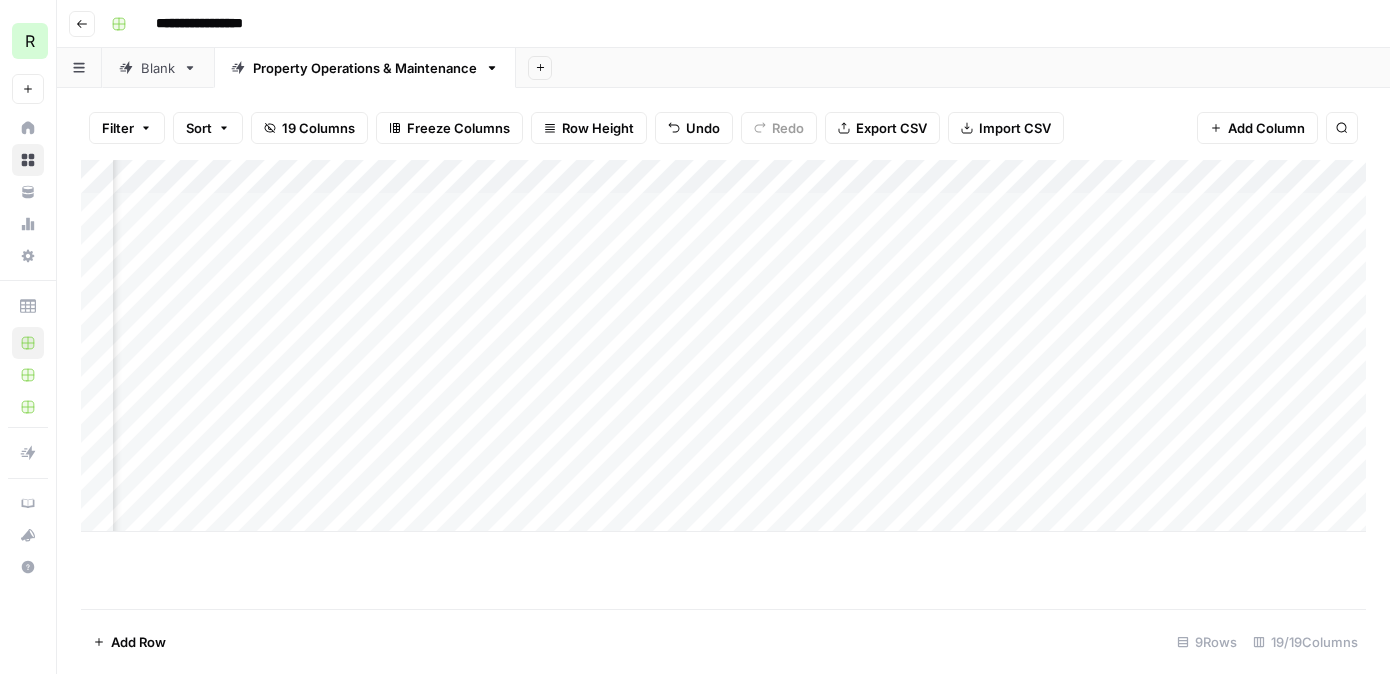 click on "Add Column" at bounding box center (723, 384) 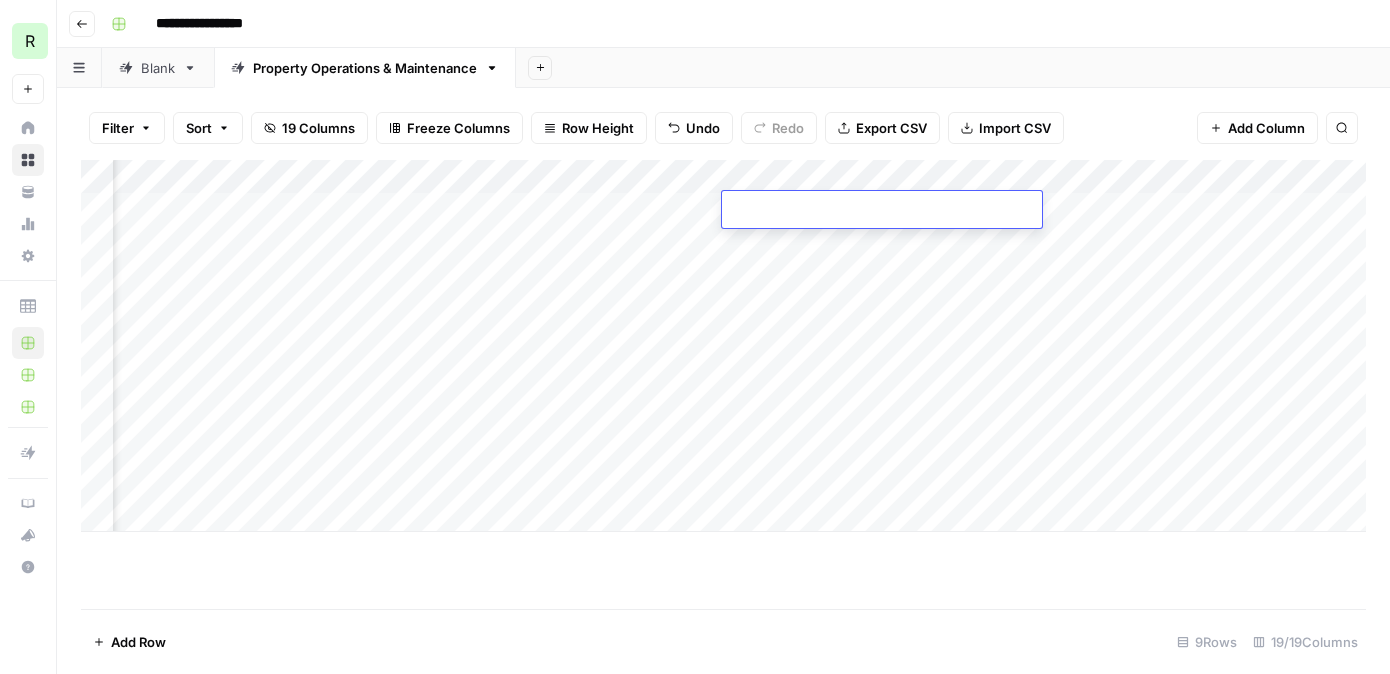 click at bounding box center [882, 211] 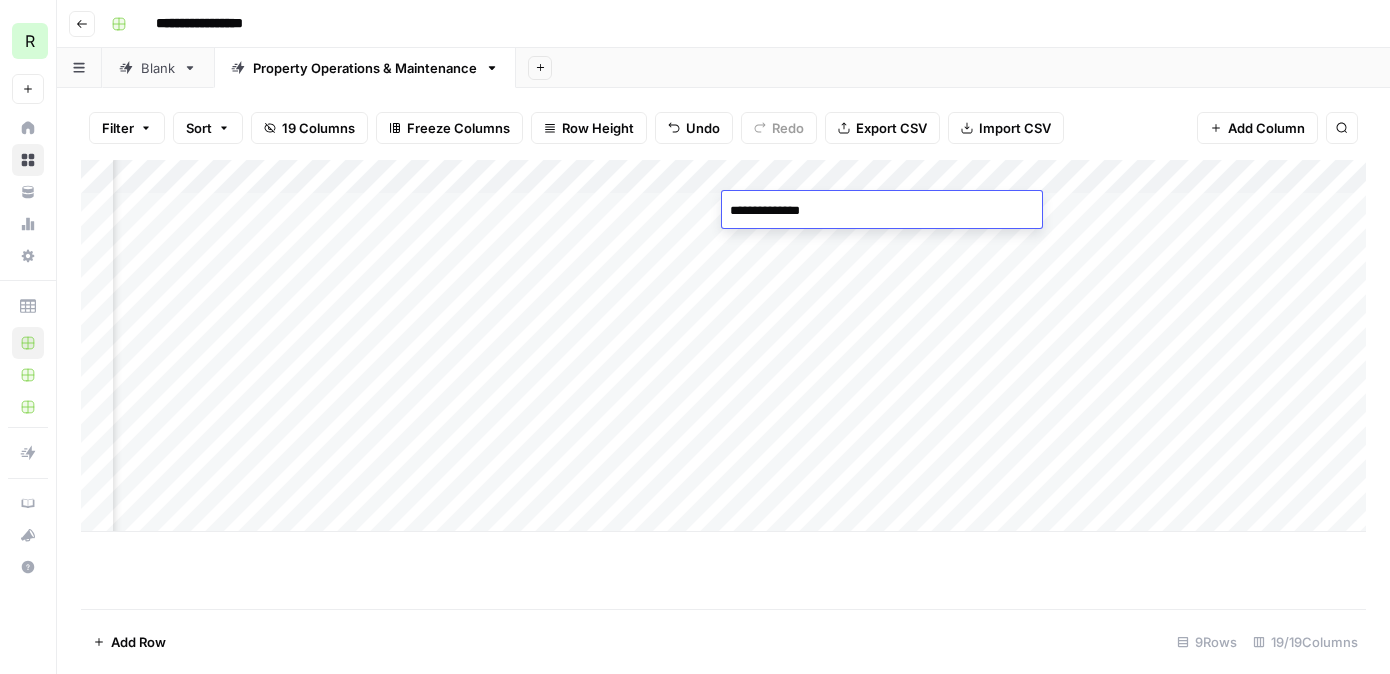 type on "**********" 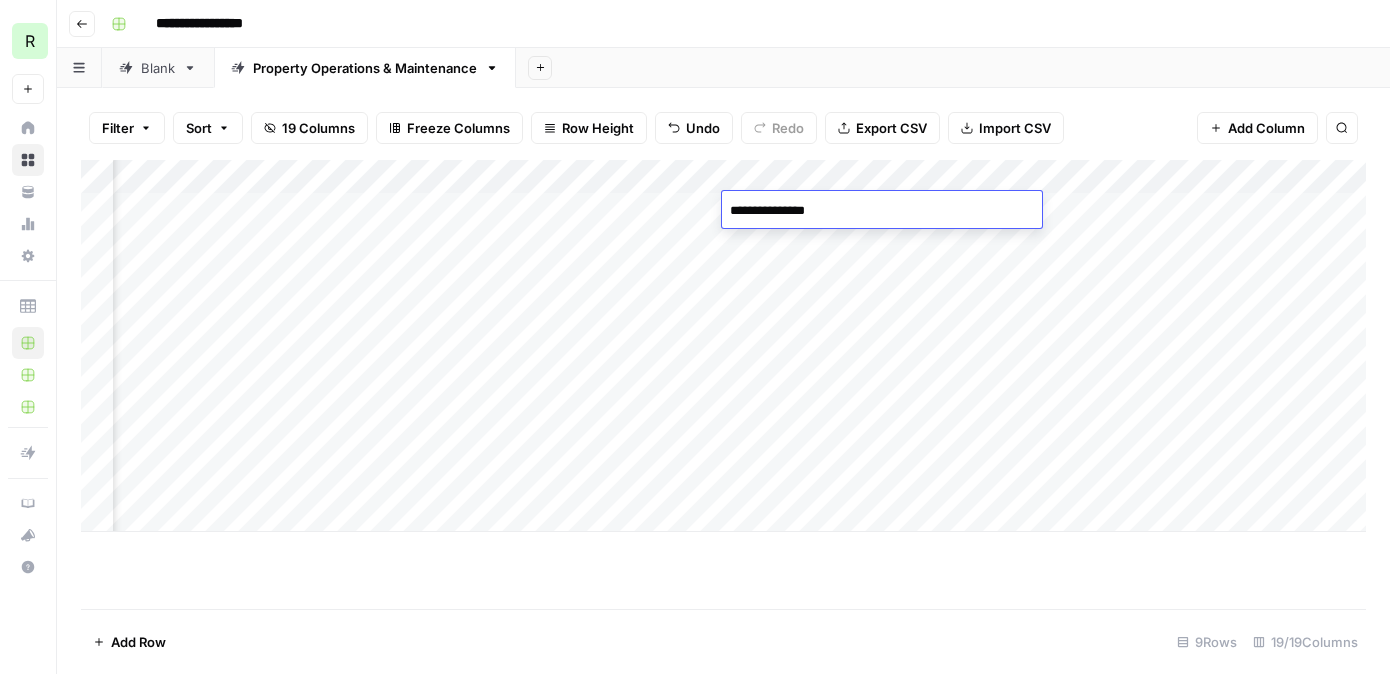click on "Add Row 9  Rows 19/19  Columns" at bounding box center [723, 641] 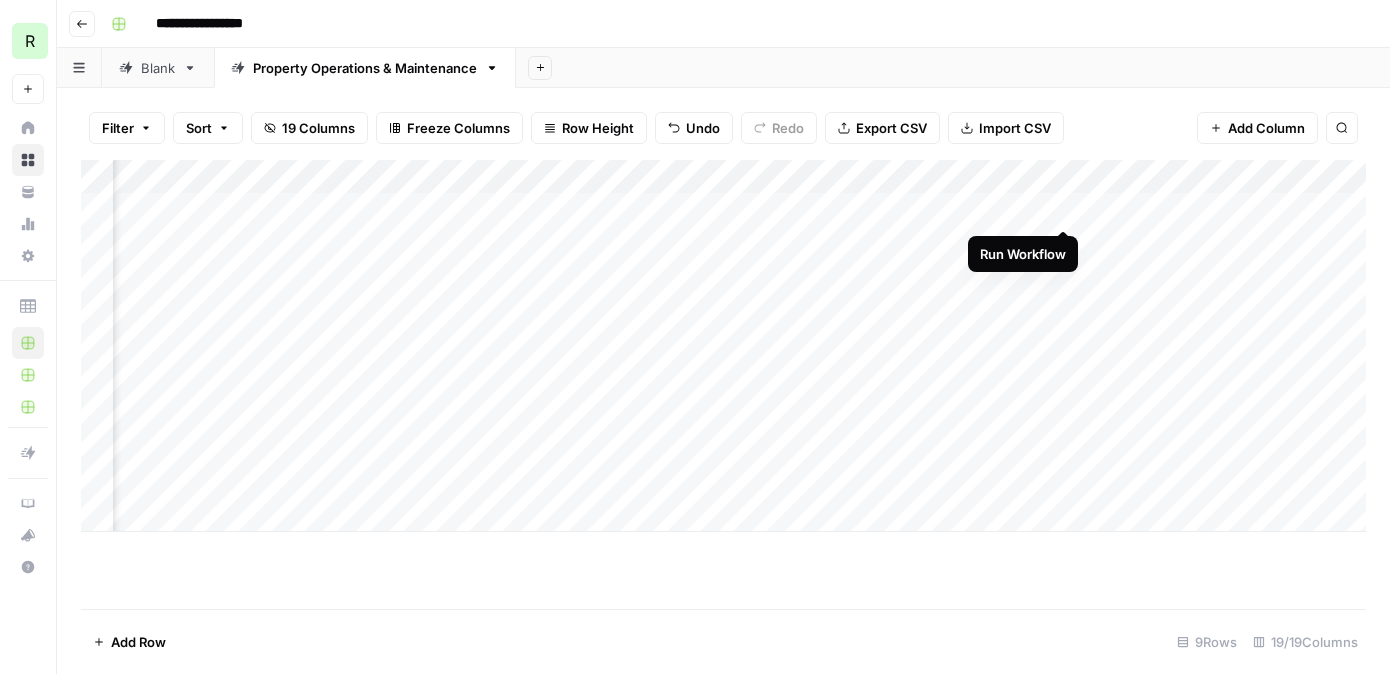 click on "Add Column" at bounding box center [723, 346] 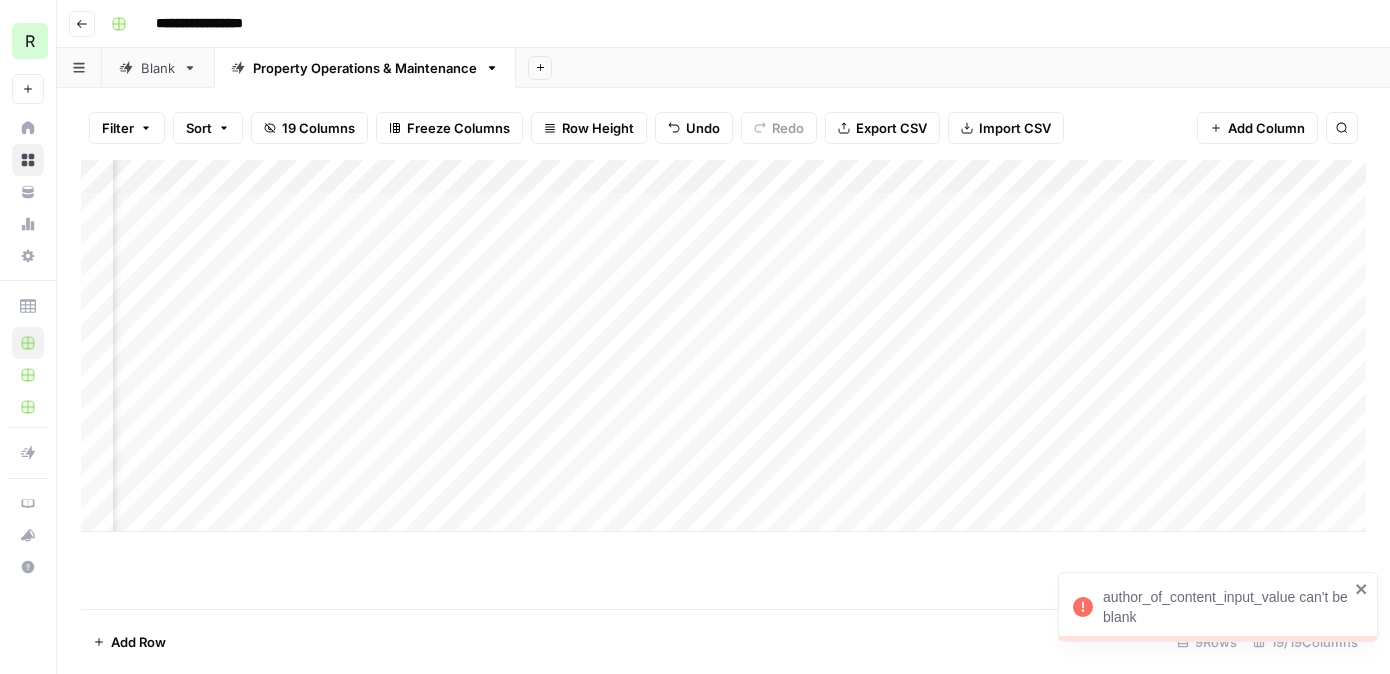 scroll, scrollTop: 0, scrollLeft: 2232, axis: horizontal 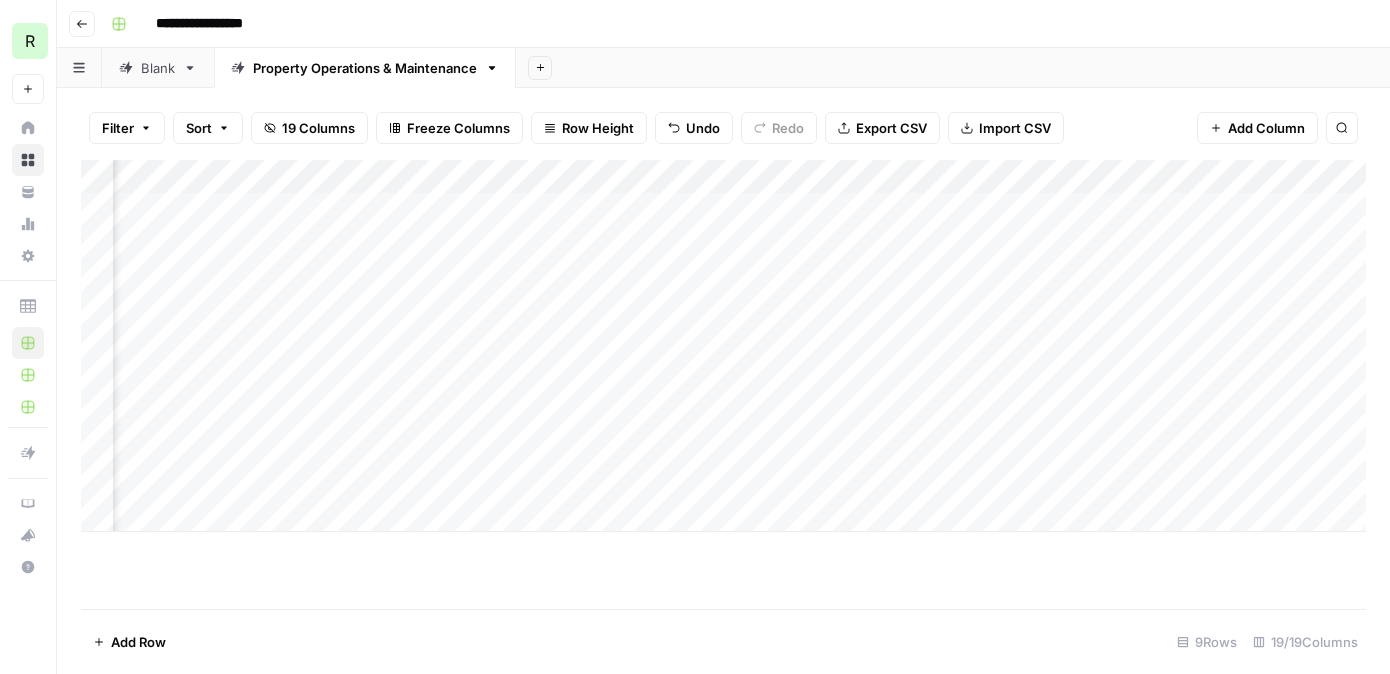 click on "Add Column" at bounding box center (723, 346) 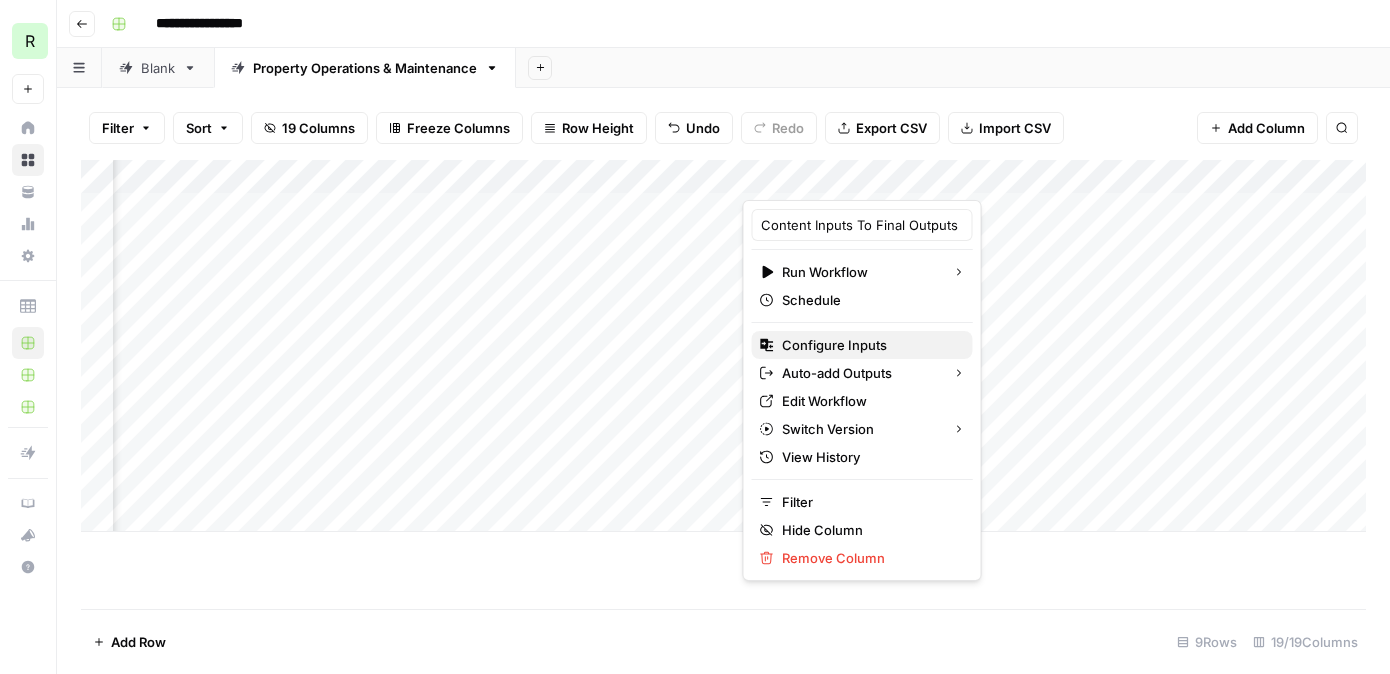 click on "Configure Inputs" at bounding box center [869, 345] 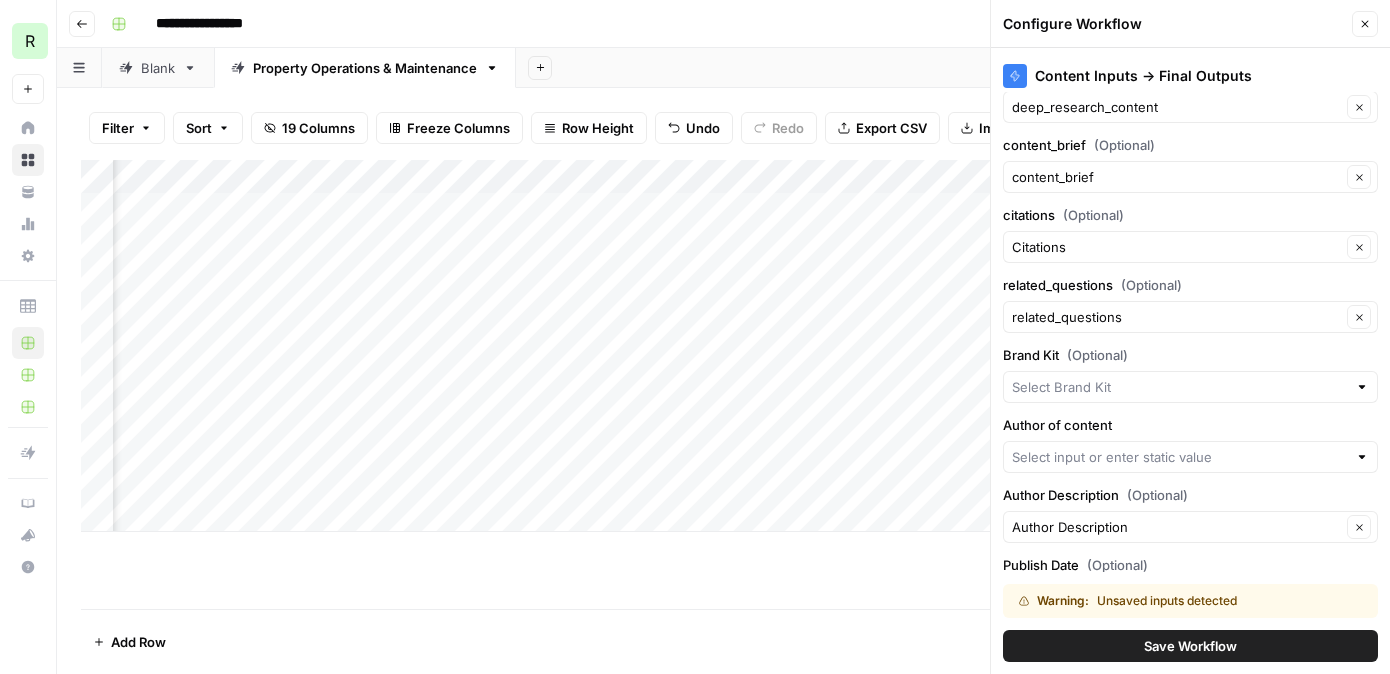 scroll, scrollTop: 391, scrollLeft: 0, axis: vertical 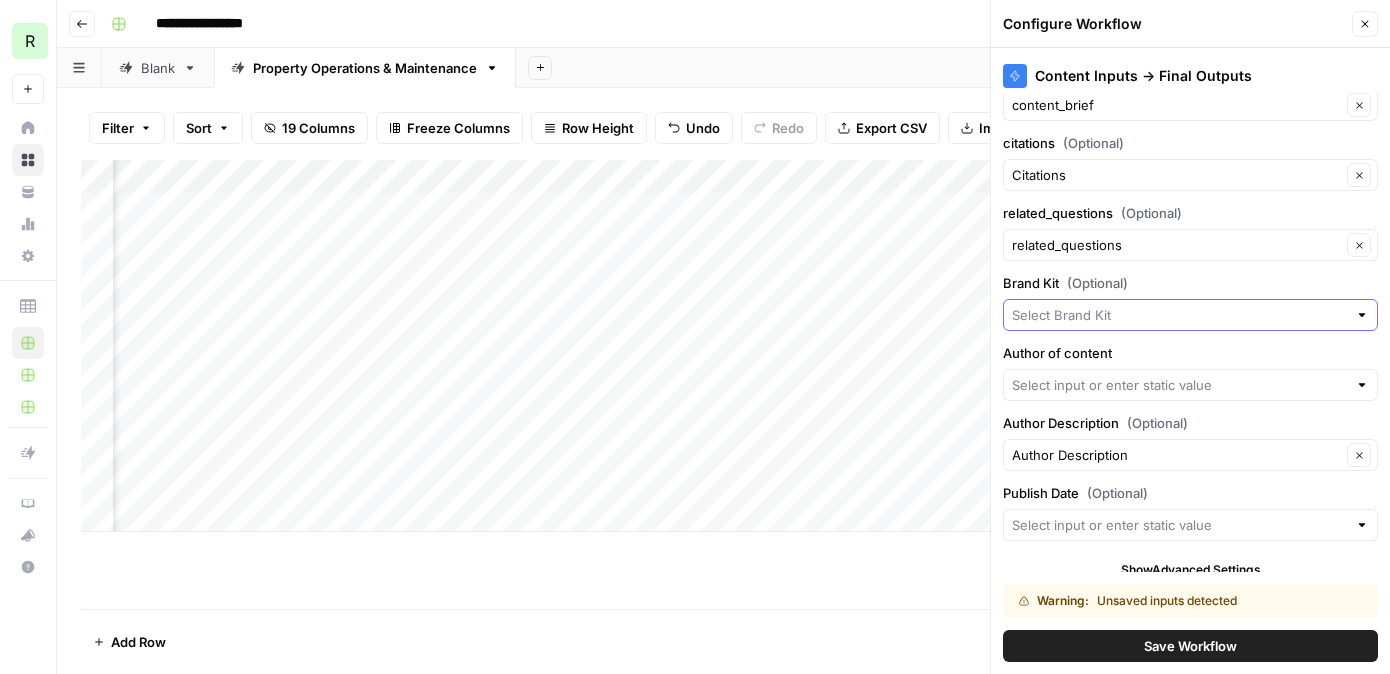 click on "Brand Kit   (Optional)" at bounding box center [1179, 315] 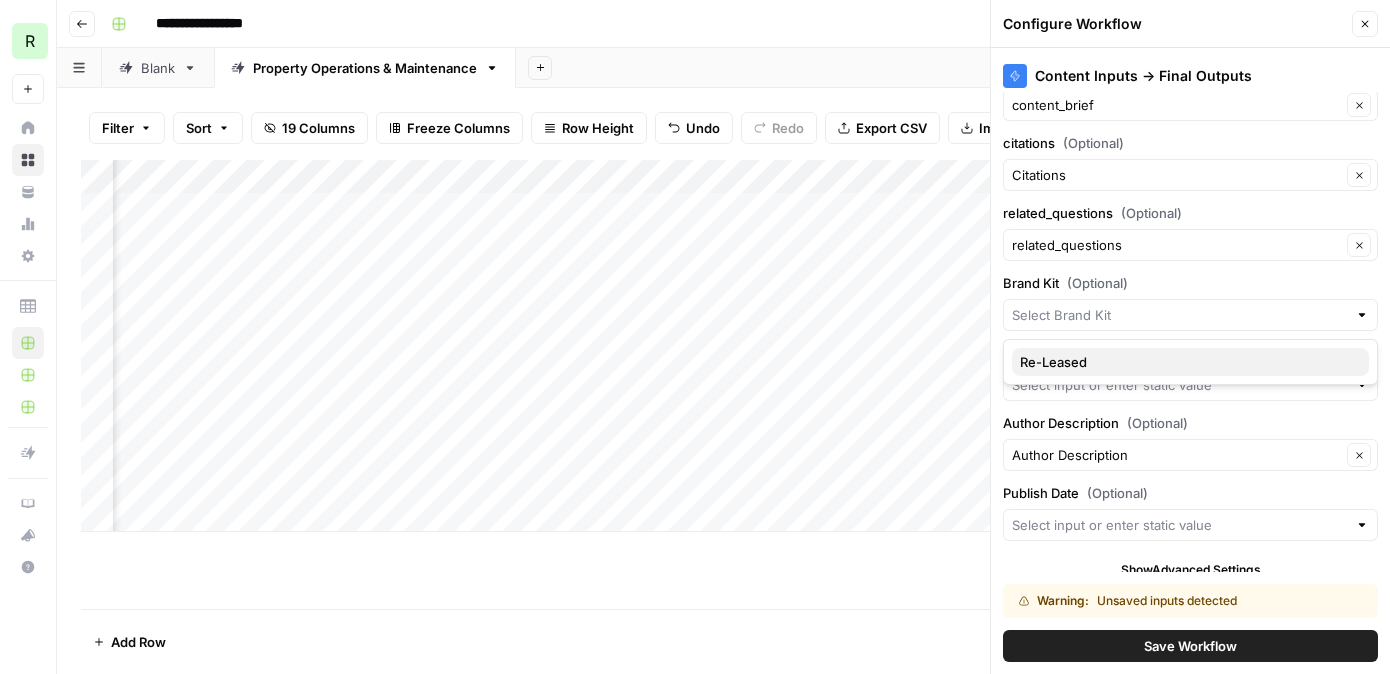 click on "Re-Leased" at bounding box center (1186, 362) 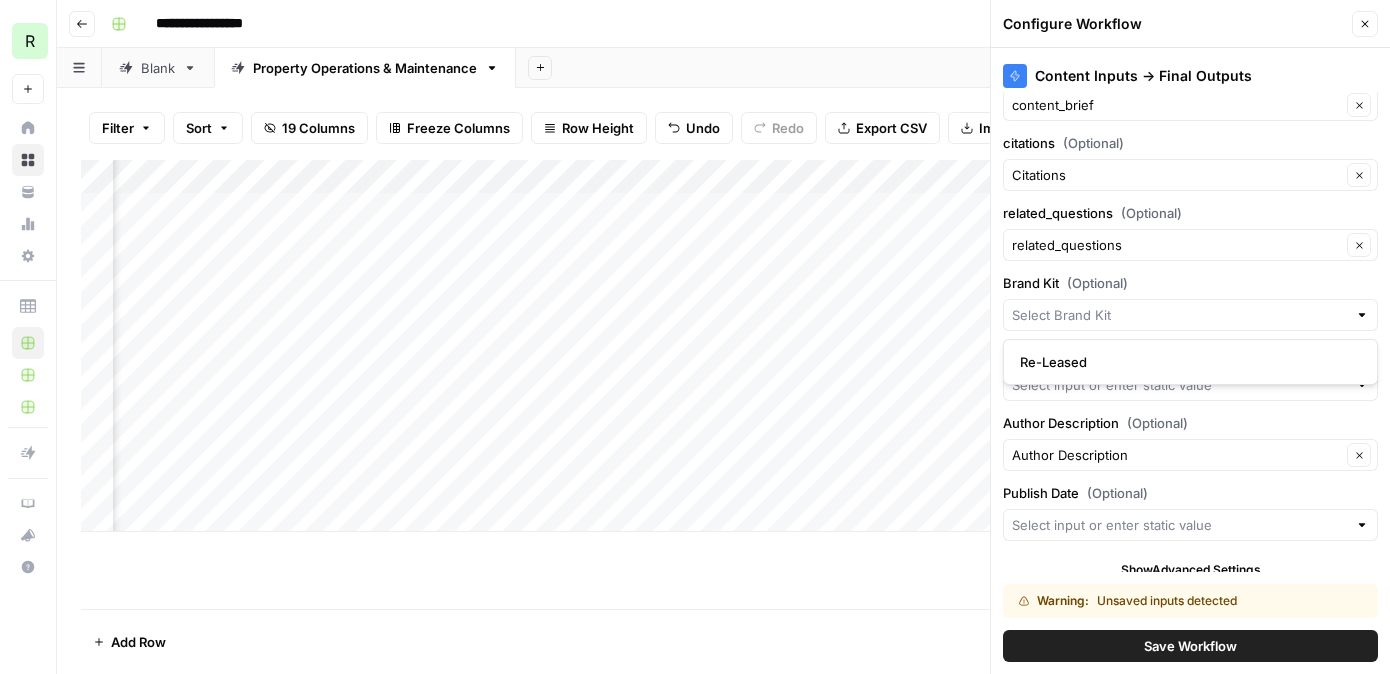 type on "Re-Leased" 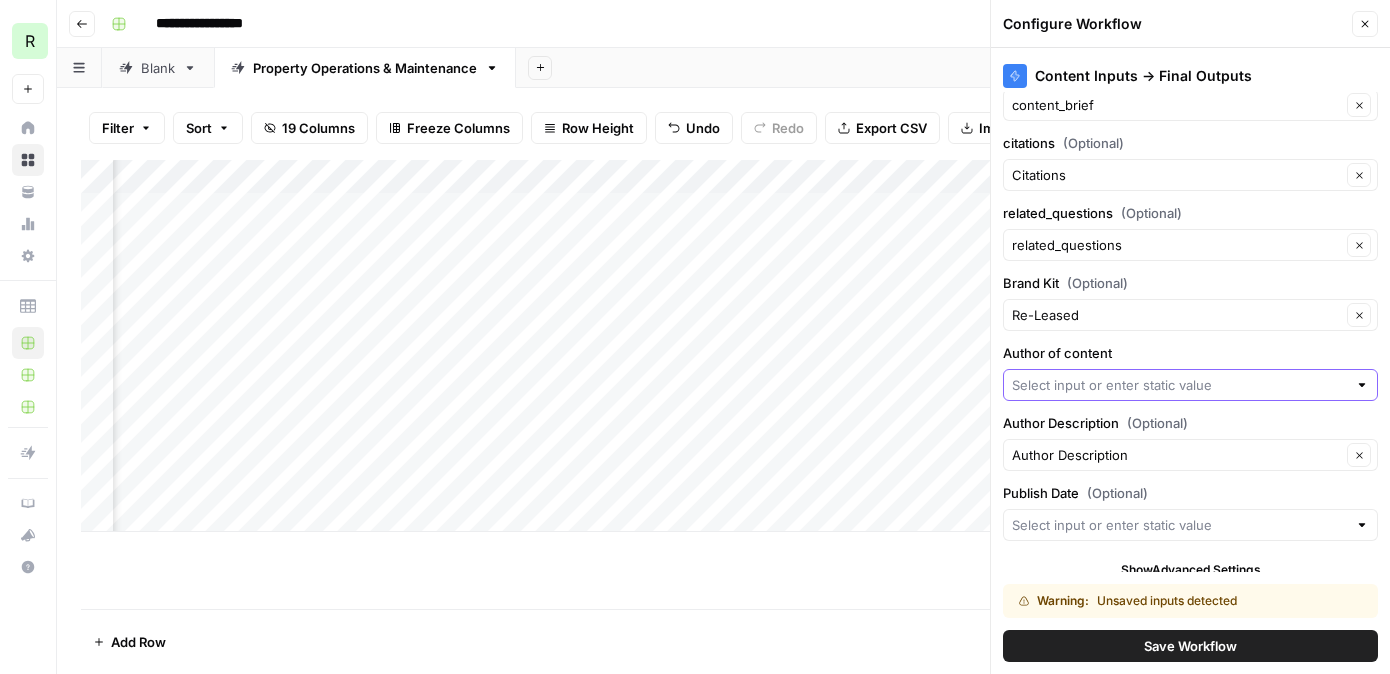 click on "Author of content" at bounding box center (1179, 385) 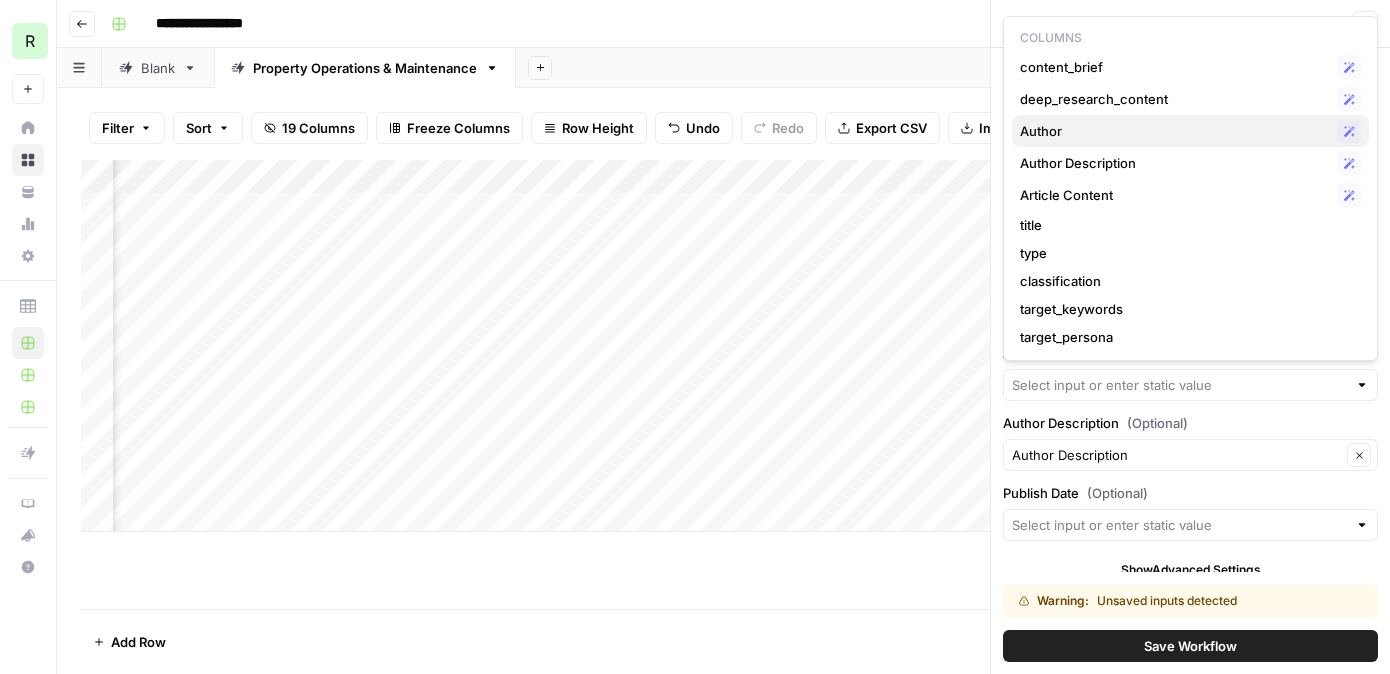 click on "Author" at bounding box center [1174, 131] 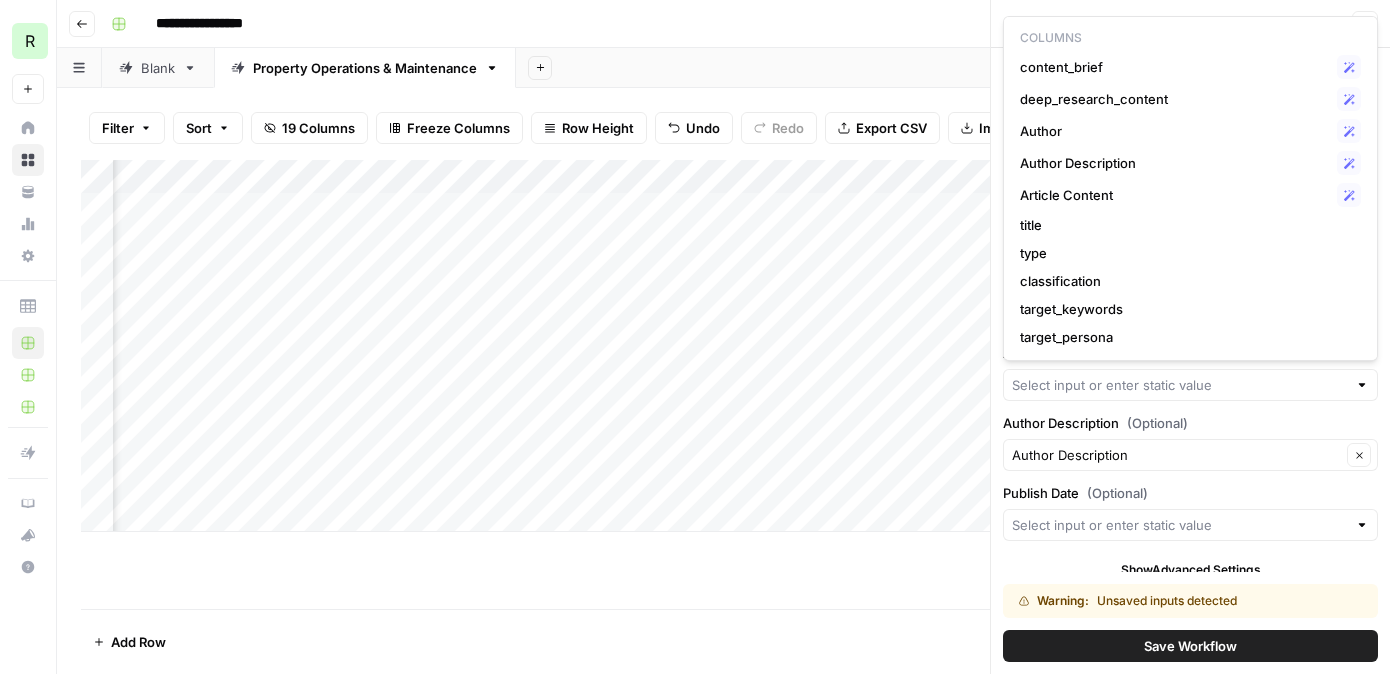 type on "Author" 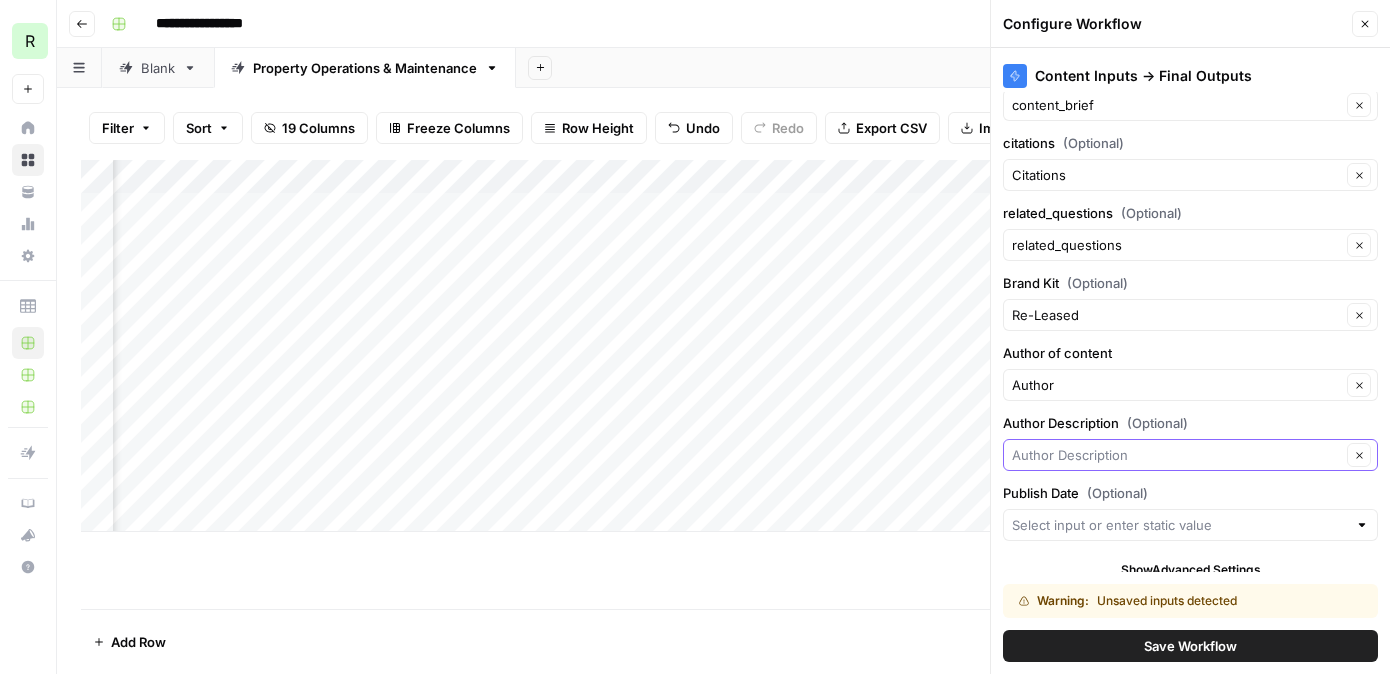 click on "Author Description   (Optional)" at bounding box center [1176, 455] 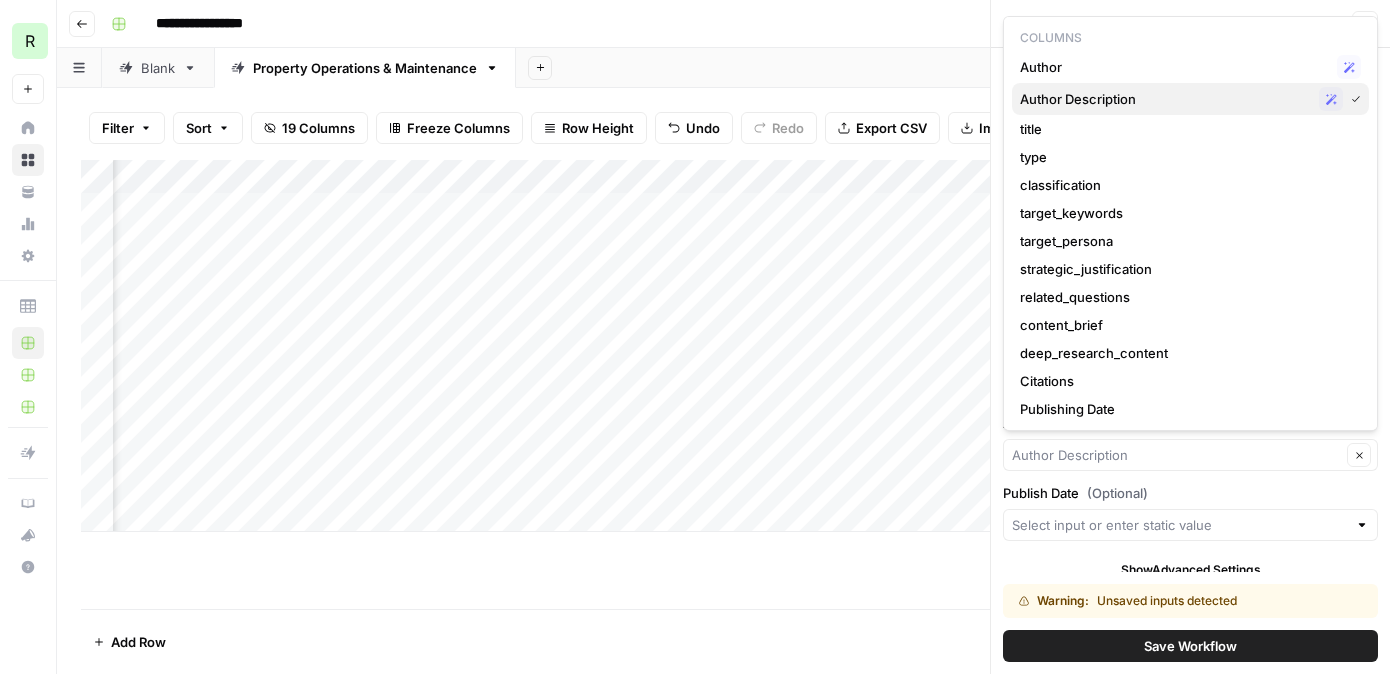 click on "Author Description" at bounding box center [1165, 99] 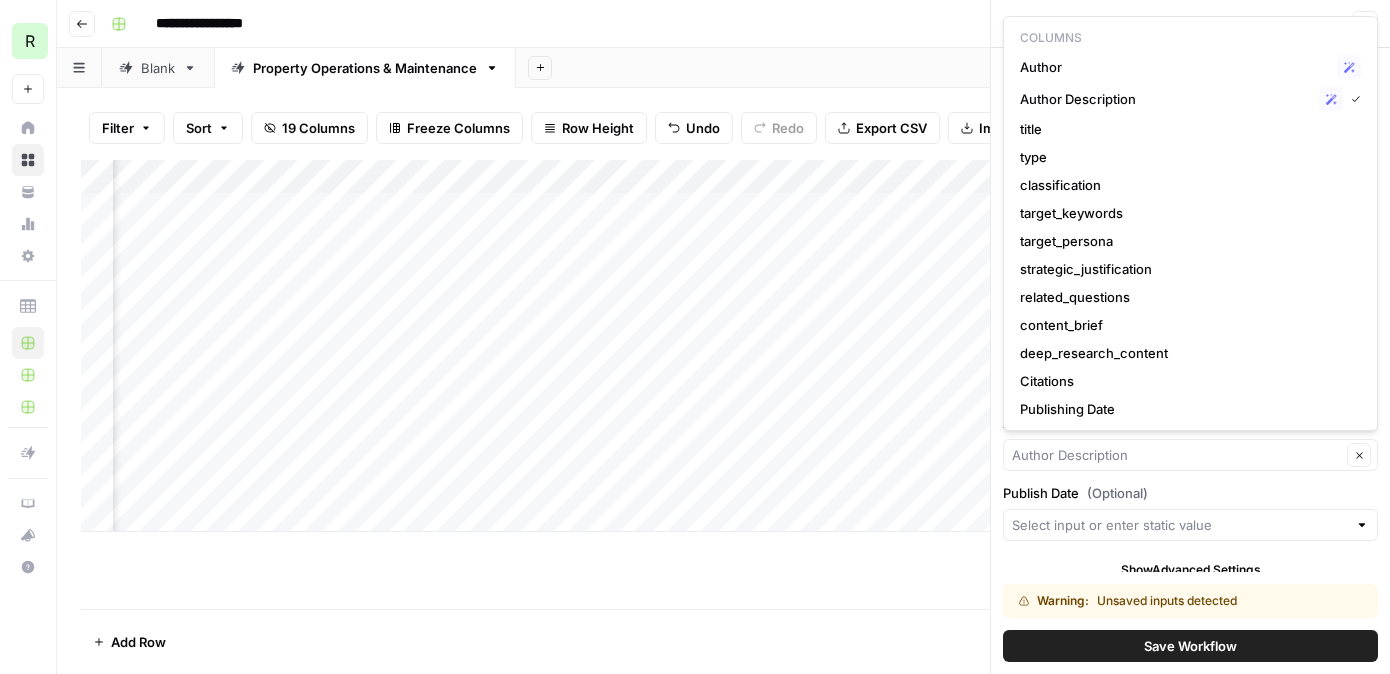 type on "Author Description" 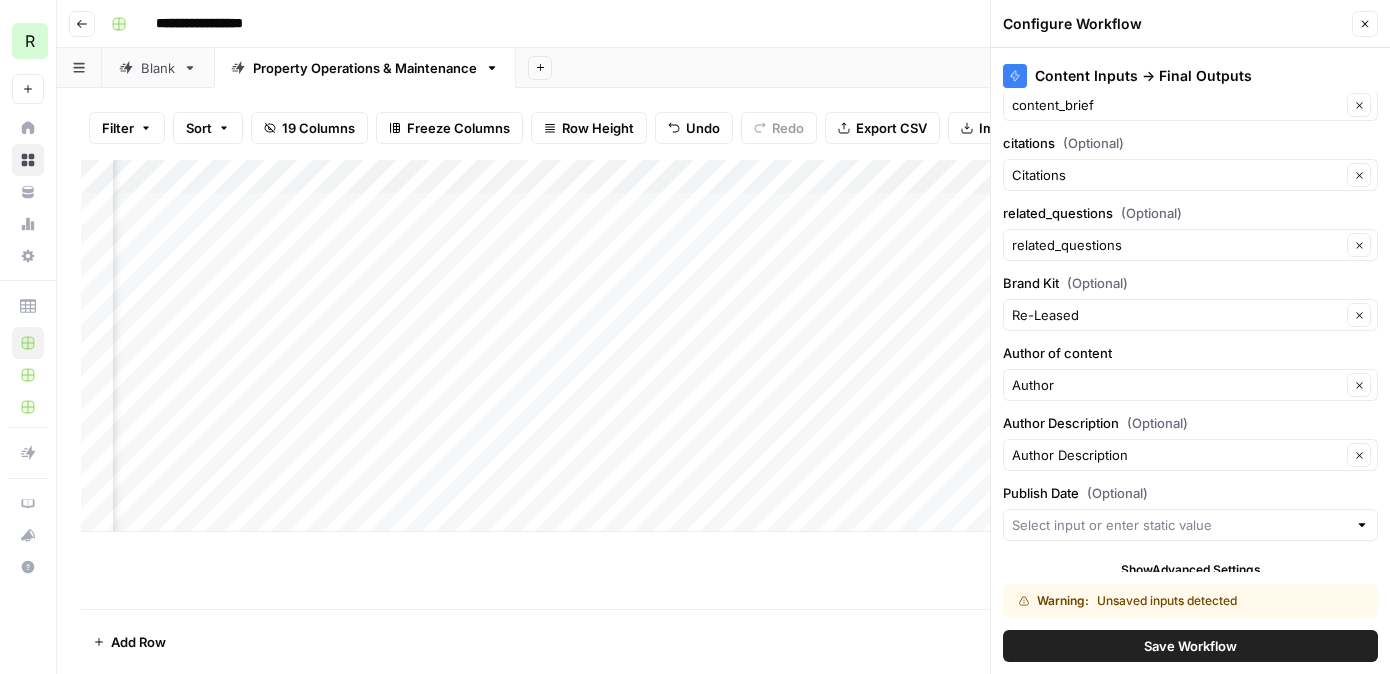 scroll, scrollTop: 406, scrollLeft: 0, axis: vertical 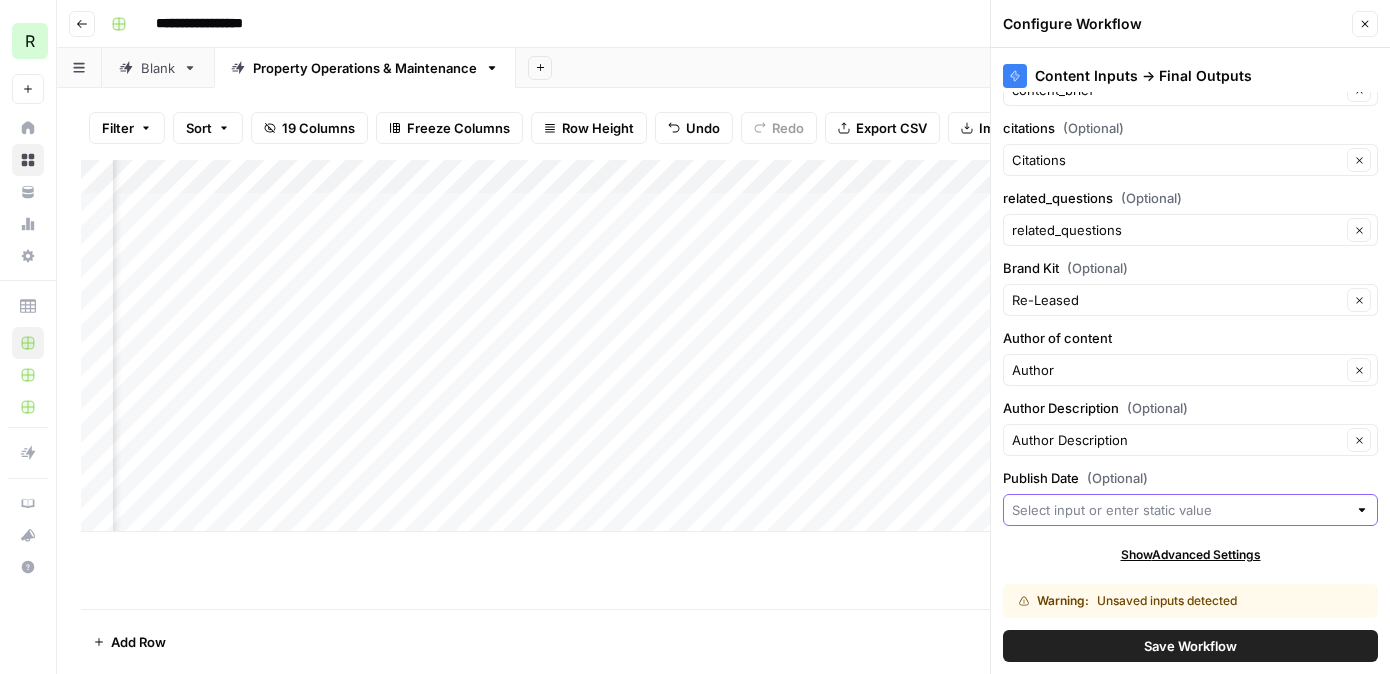 click on "Publish Date   (Optional)" at bounding box center [1179, 510] 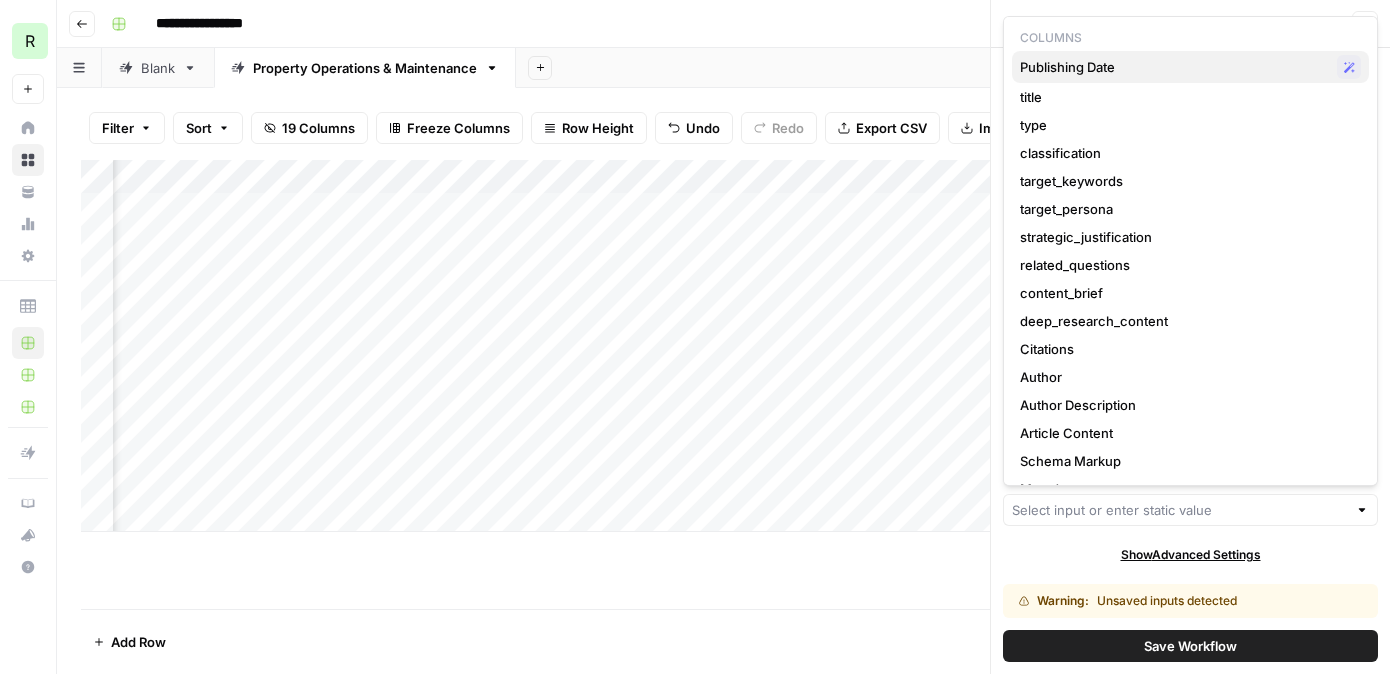 click on "Publishing Date" at bounding box center [1174, 67] 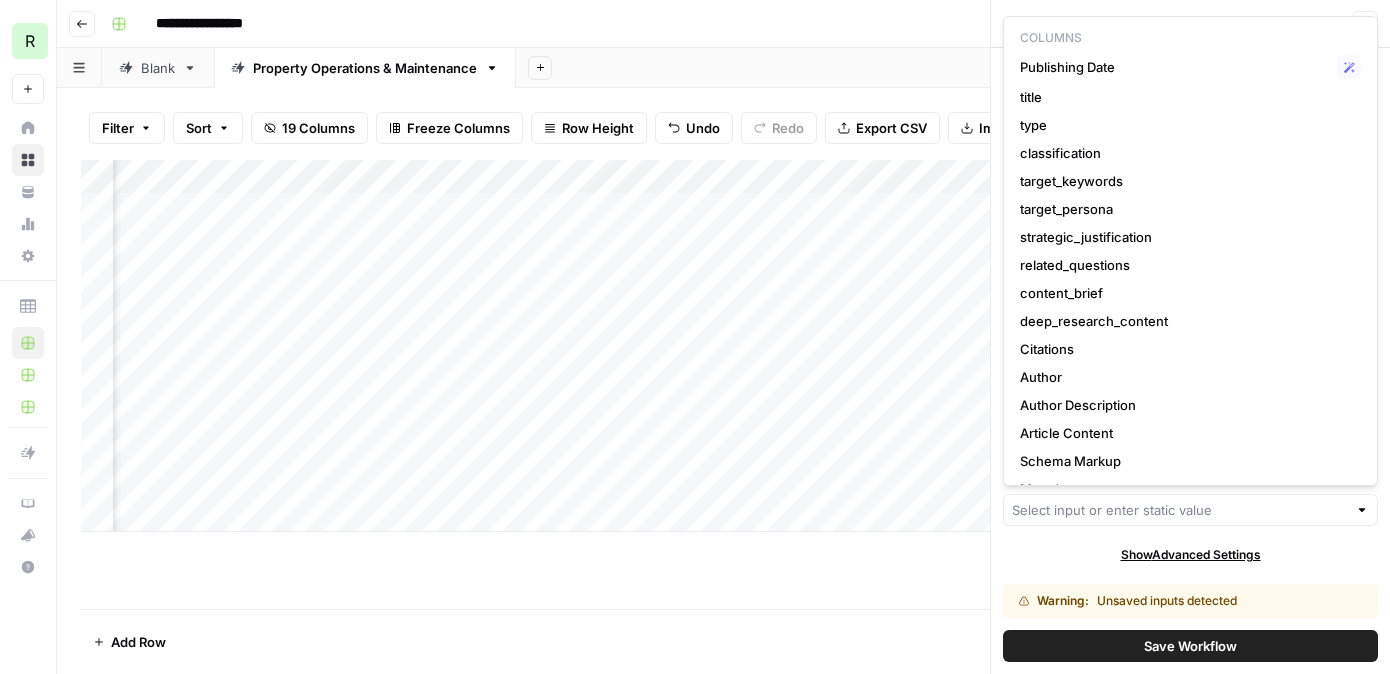 type on "Publishing Date" 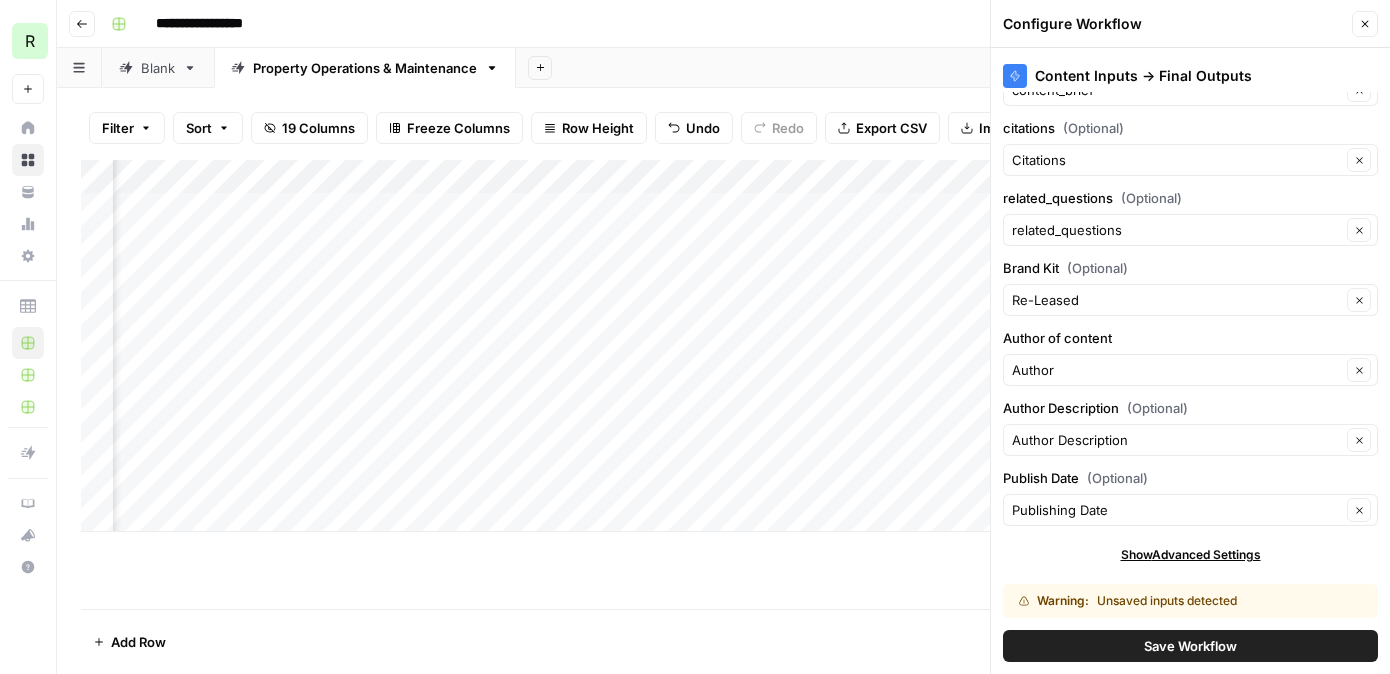 click on "Save Workflow" at bounding box center [1190, 646] 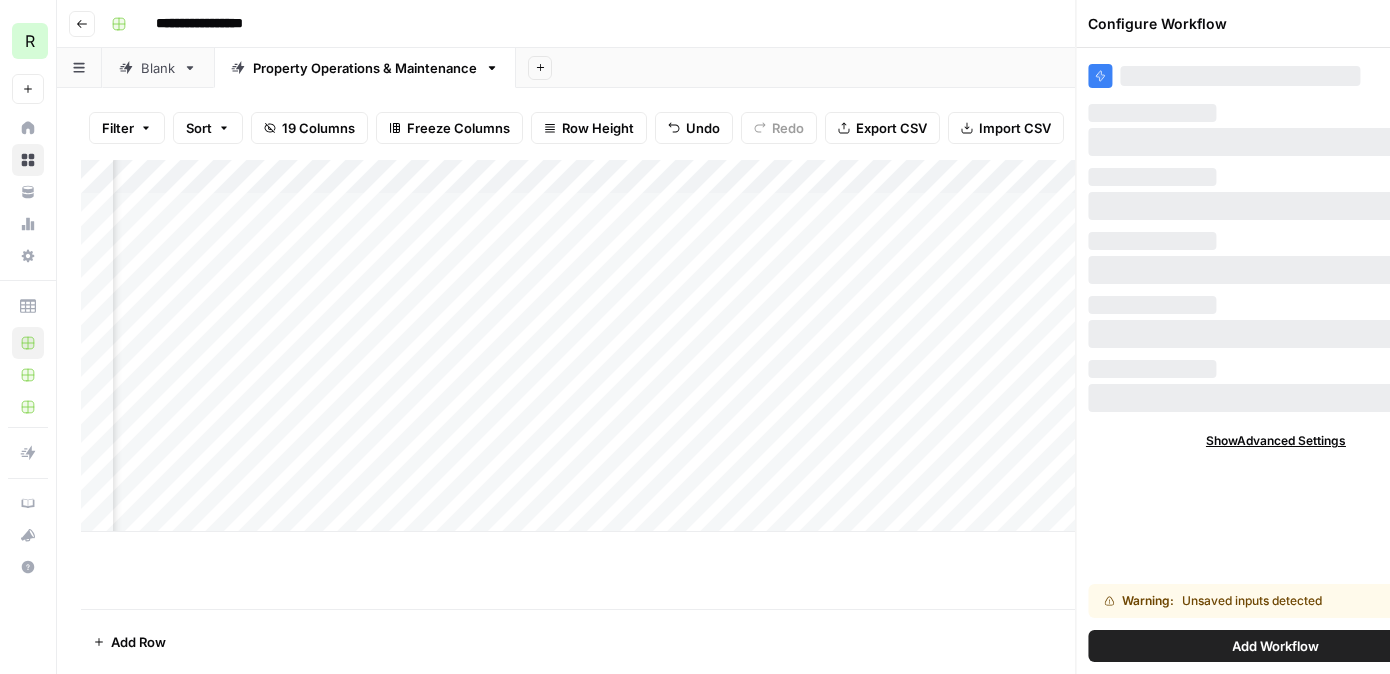 scroll, scrollTop: 0, scrollLeft: 0, axis: both 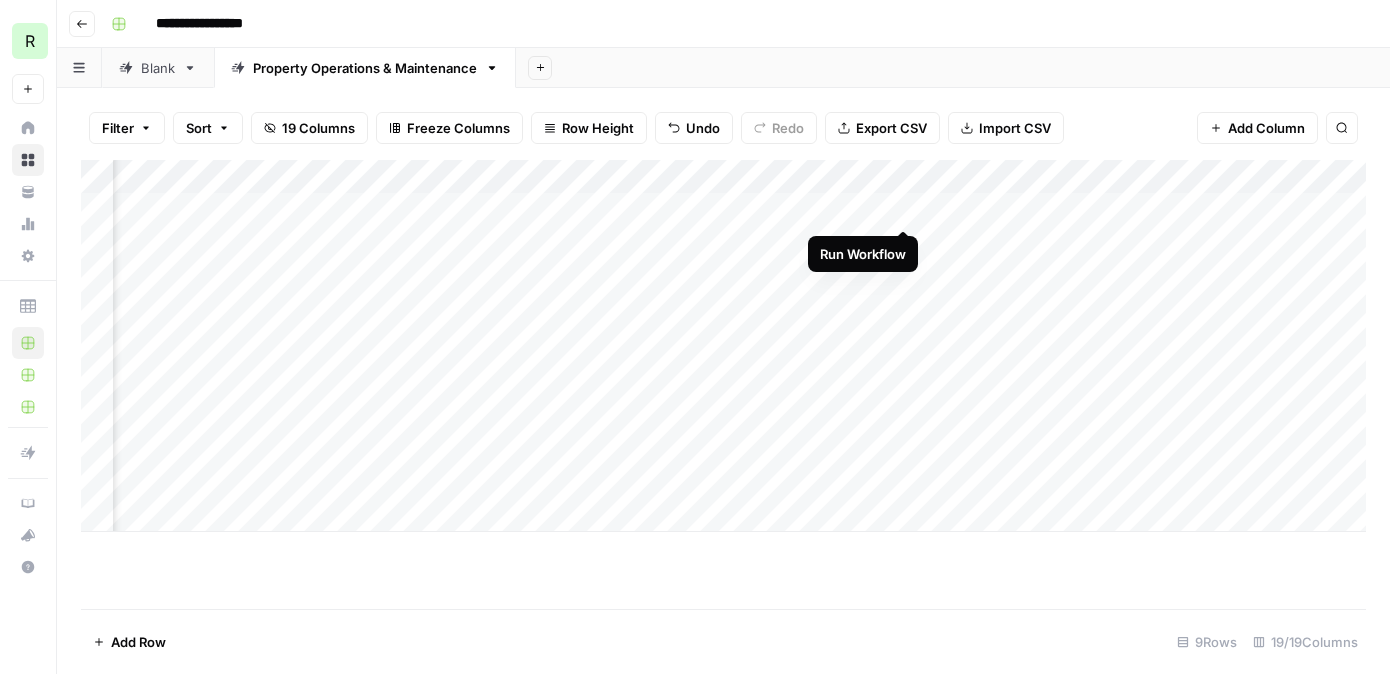 click on "Add Column" at bounding box center (723, 346) 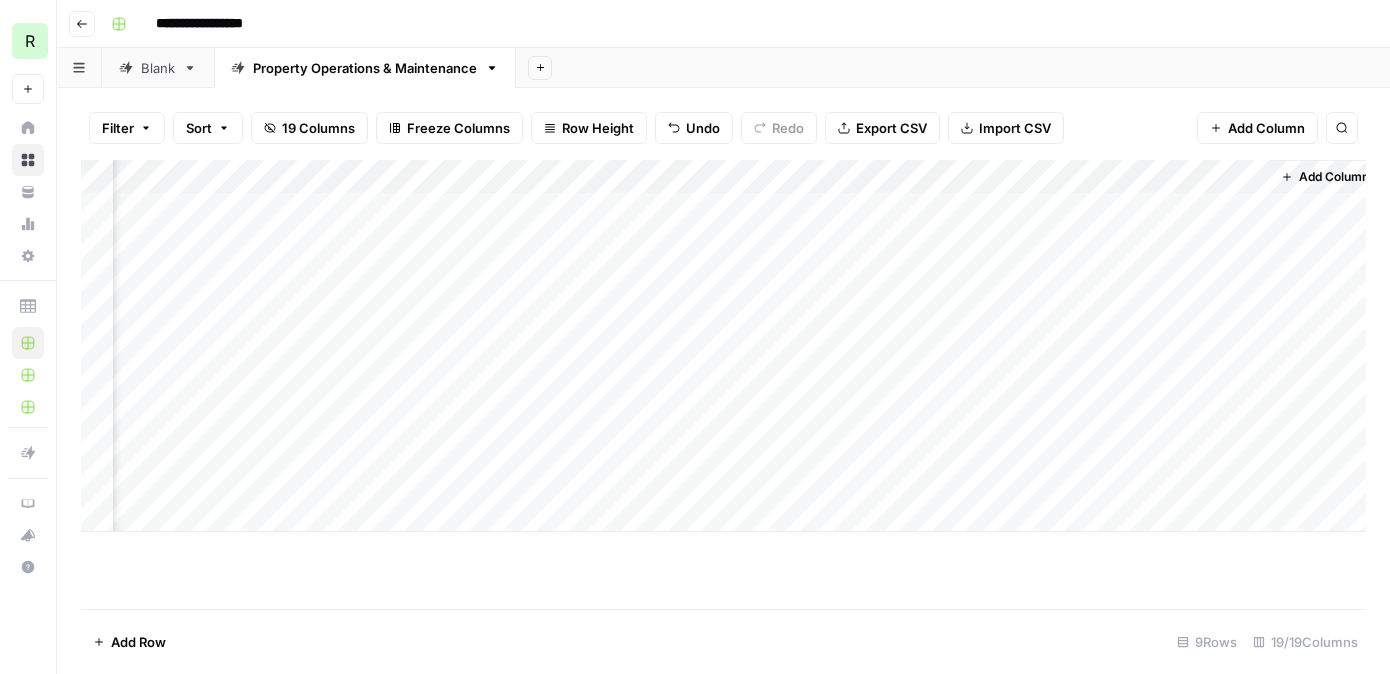 scroll, scrollTop: 0, scrollLeft: 2621, axis: horizontal 